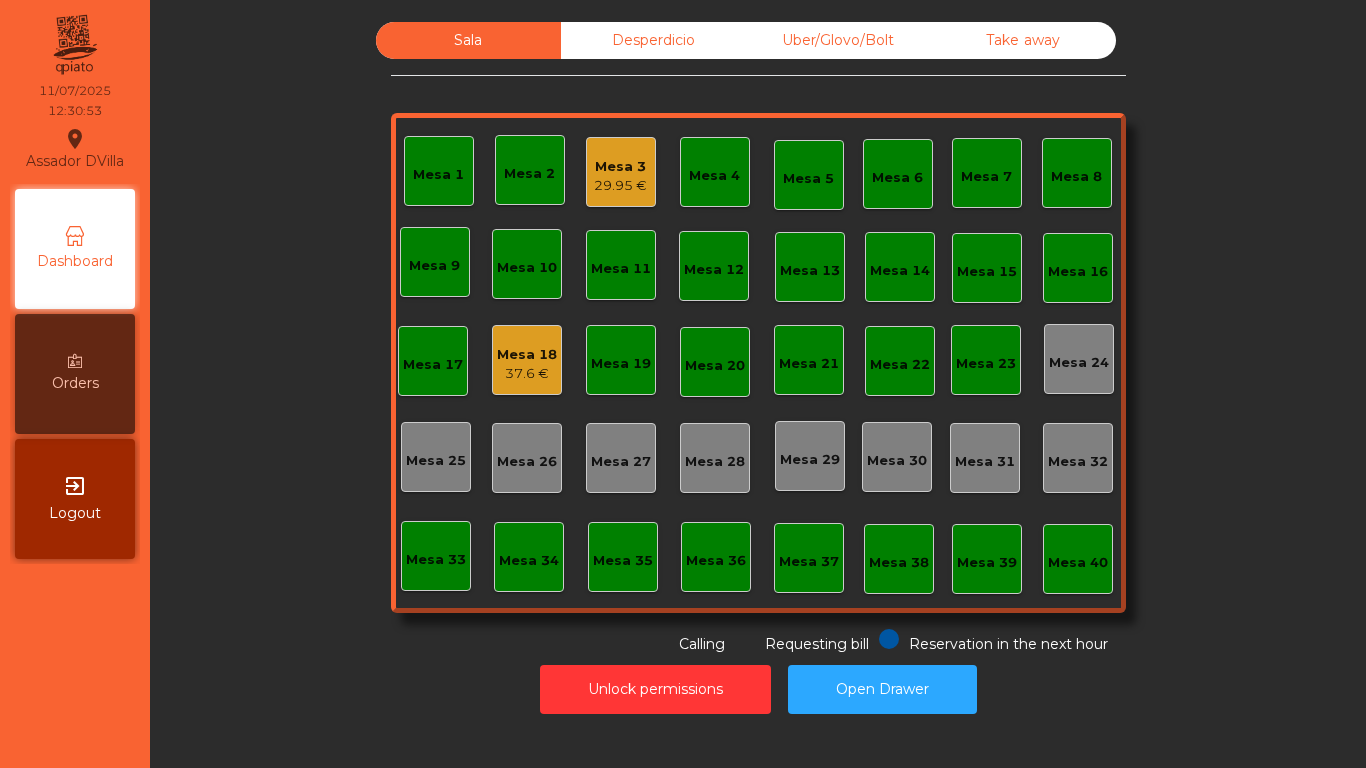 scroll, scrollTop: 0, scrollLeft: 0, axis: both 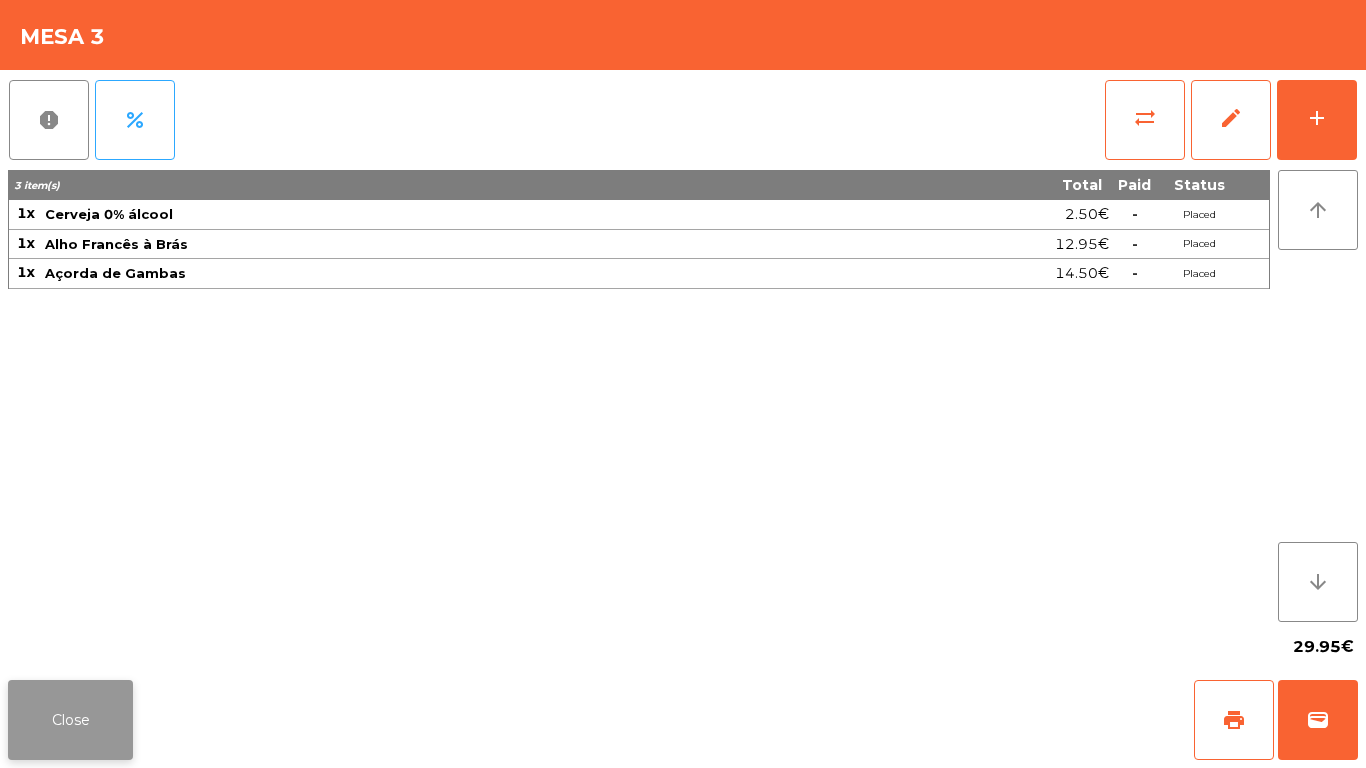 click on "Close" 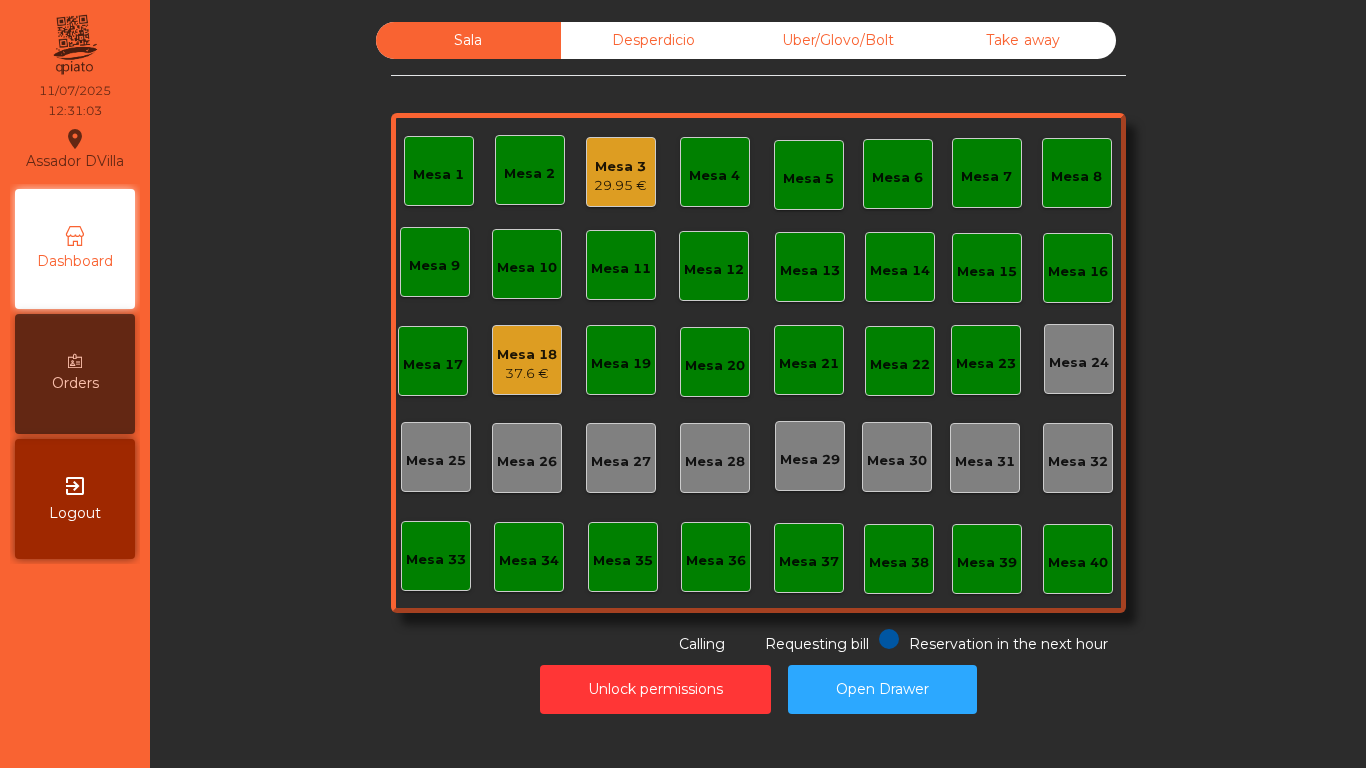 click on "37.6 €" 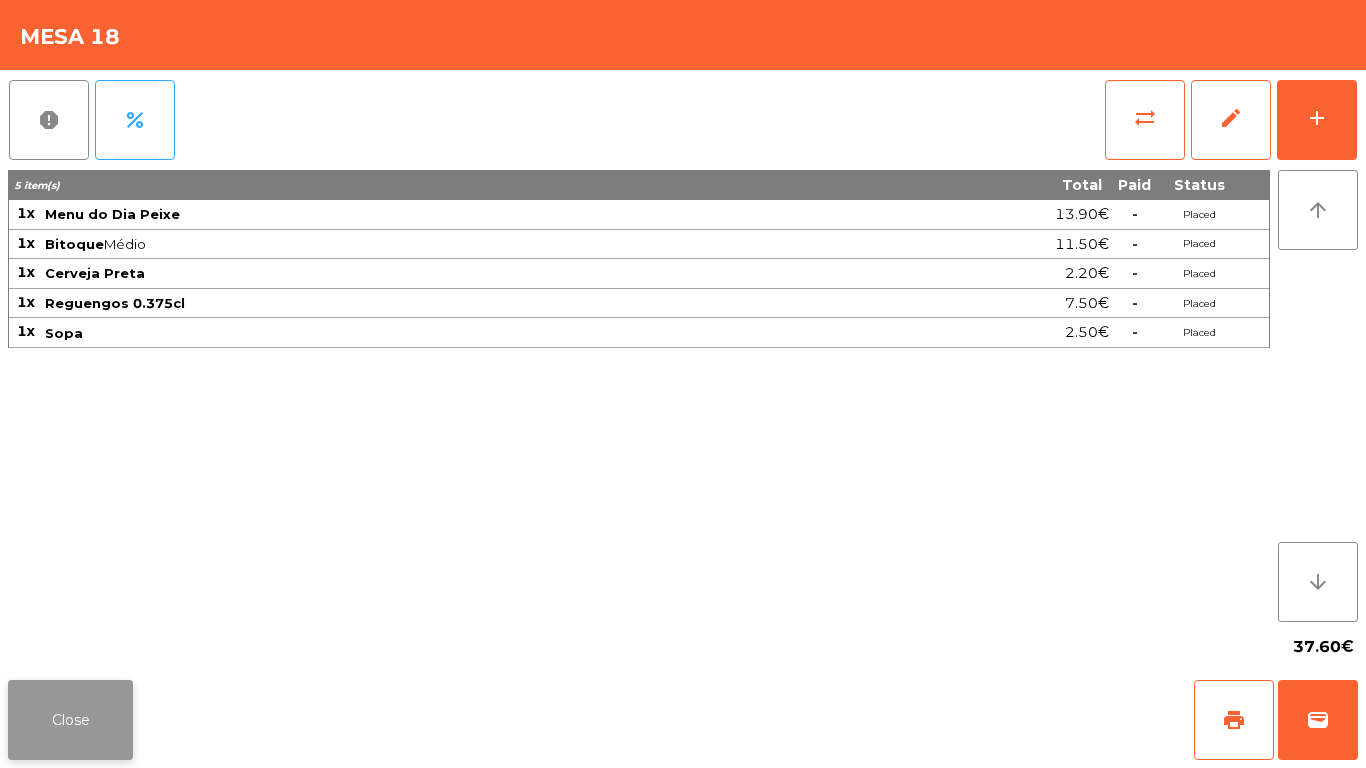 click on "Close" 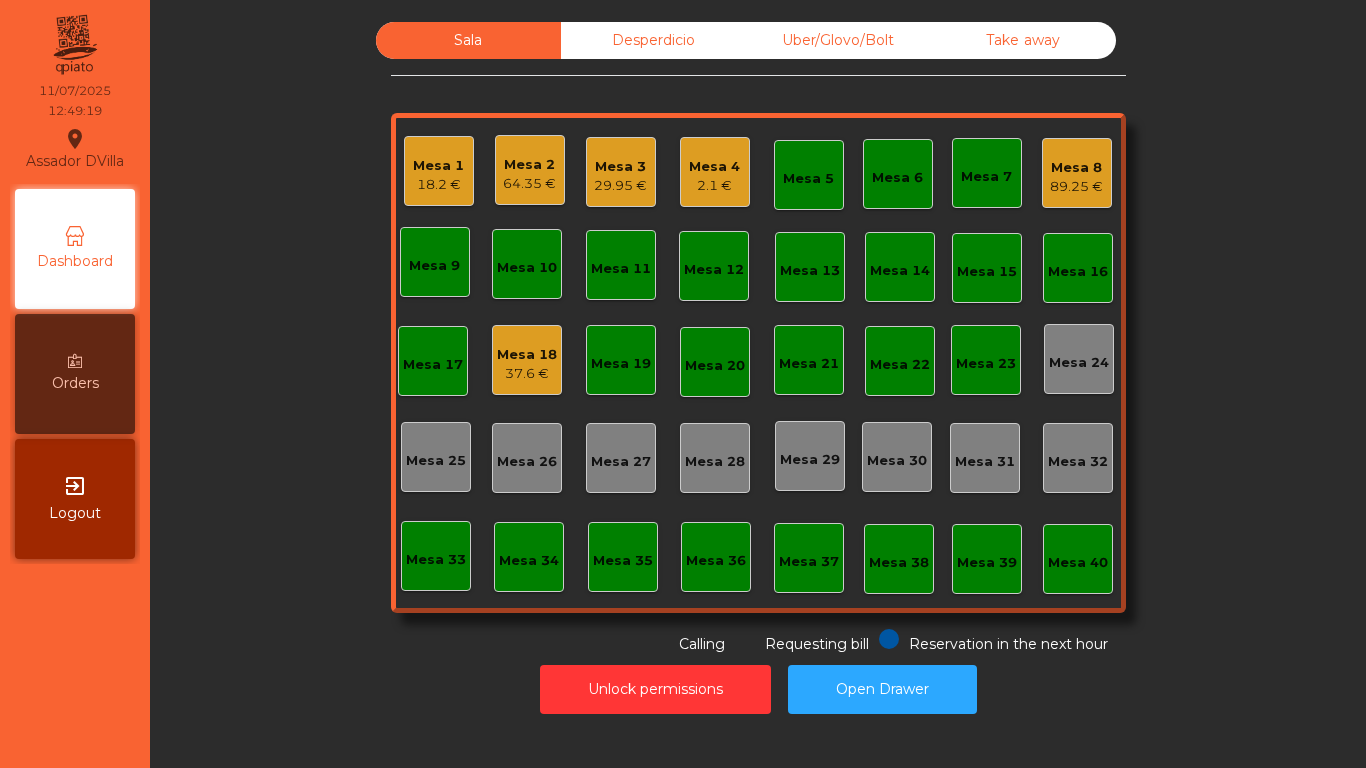 click on "Sala   Desperdicio   Uber/Glovo/Bolt   Take away   Mesa 1   18.2 €   Mesa 2   64.35 €   Mesa 3   29.95 €   Mesa 4   2.1 €   Mesa 5   Mesa 6   Mesa 7   Mesa 8   89.25 €   Mesa 9   Mesa 10   Mesa 11   Mesa 12   Mesa 13   Mesa 14   Mesa 15   Mesa 16   Mesa 17   Mesa 18   37.6 €   Mesa 19   Mesa 20   Mesa 21   Mesa 22   Mesa 23   Mesa 24   Mesa 25   Mesa 26   Mesa 27   Mesa 28   Mesa 29   Mesa 30   Mesa 31   Mesa 32   Mesa 33   Mesa 34   Mesa 35   Mesa 36   Mesa 37   Mesa 38   Mesa 39   Mesa 40  Reservation in the next hour Requesting bill Calling" 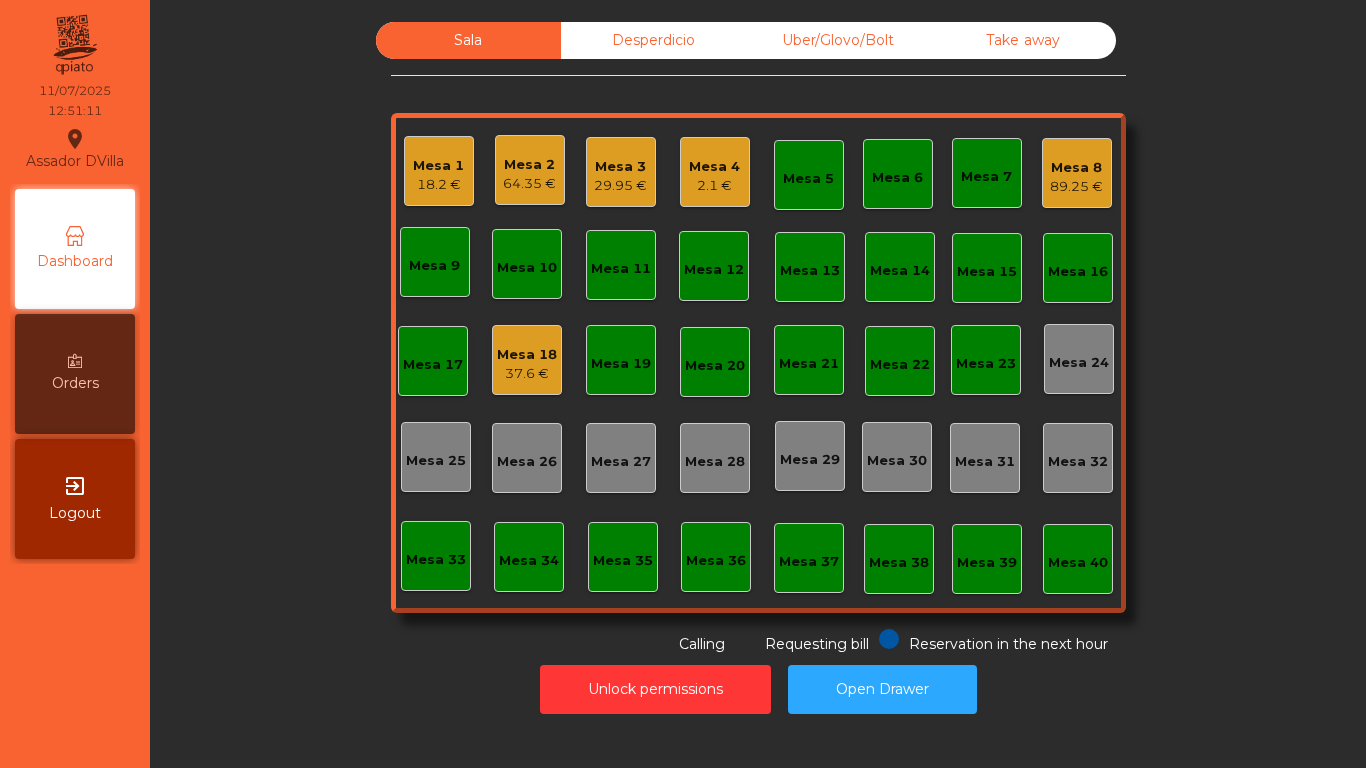 click on "64.35 €" 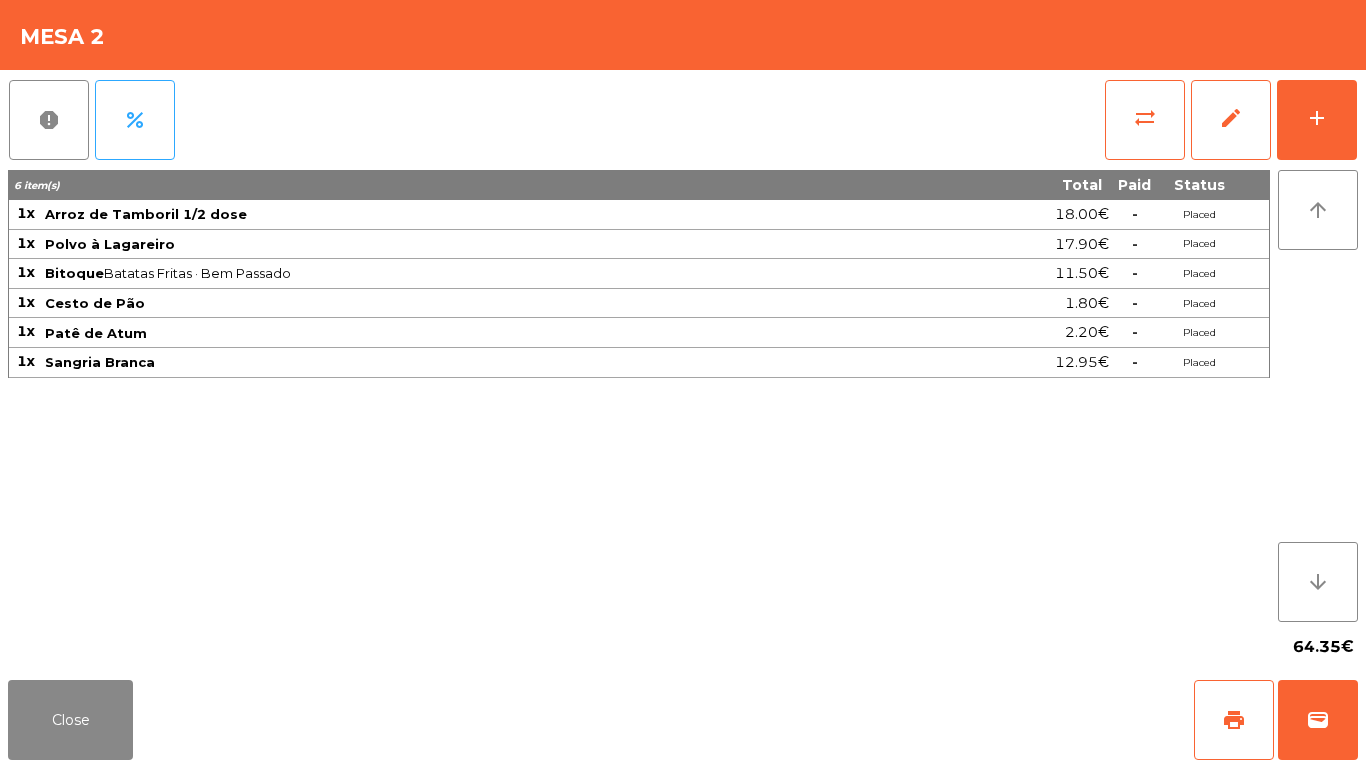 click on "report   percent   sync_alt   edit   add  6 item(s) Total Paid Status 1x Arroz de Tamboril 1/2 dose 18.00€  -  Placed 1x Polvo à Lagareiro 17.90€  -  Placed 1x Bitoque  Batatas Fritas · Bem Passado  11.50€  -  Placed 1x Cesto de Pão 1.80€  -  Placed 1x Patê de Atum 2.20€  -  Placed 1x Sangria Branca 12.95€  -  Placed arrow_upward arrow_downward  64.35€" 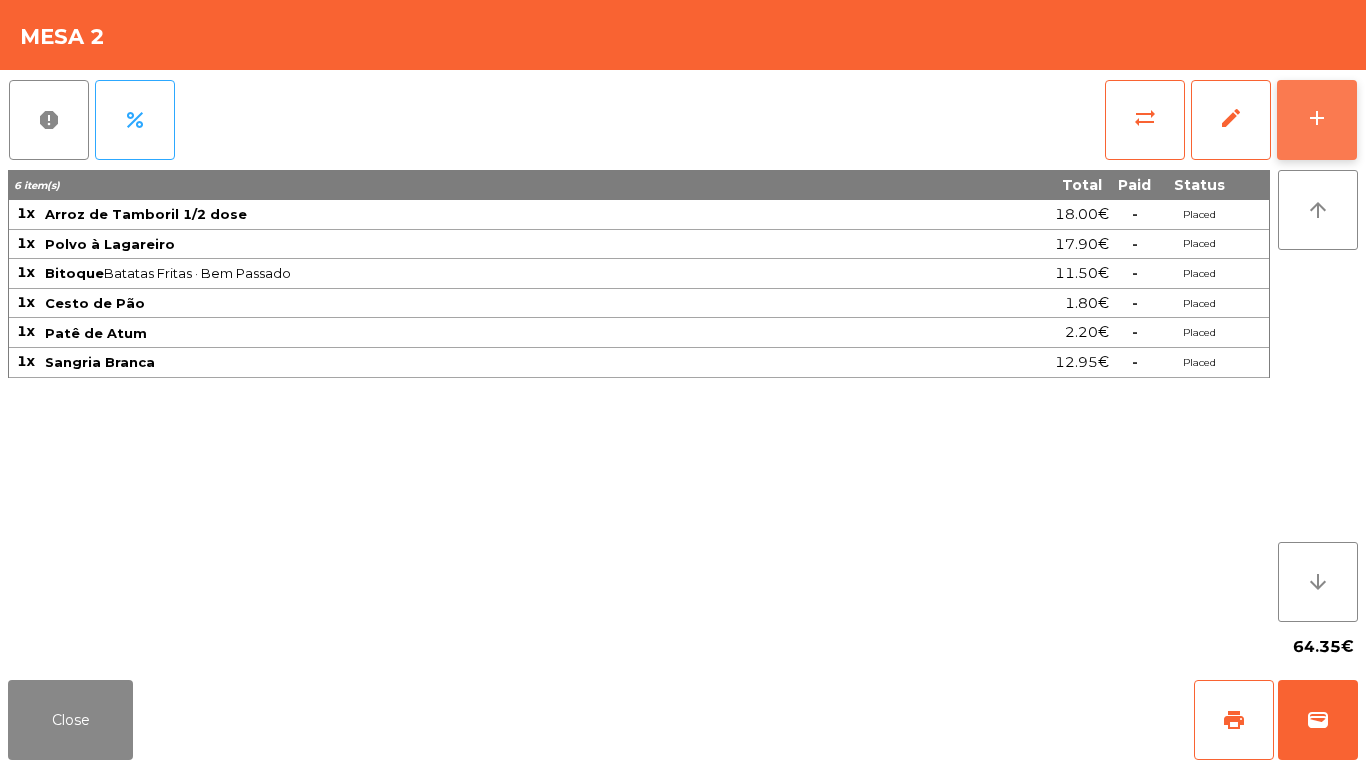click on "add" 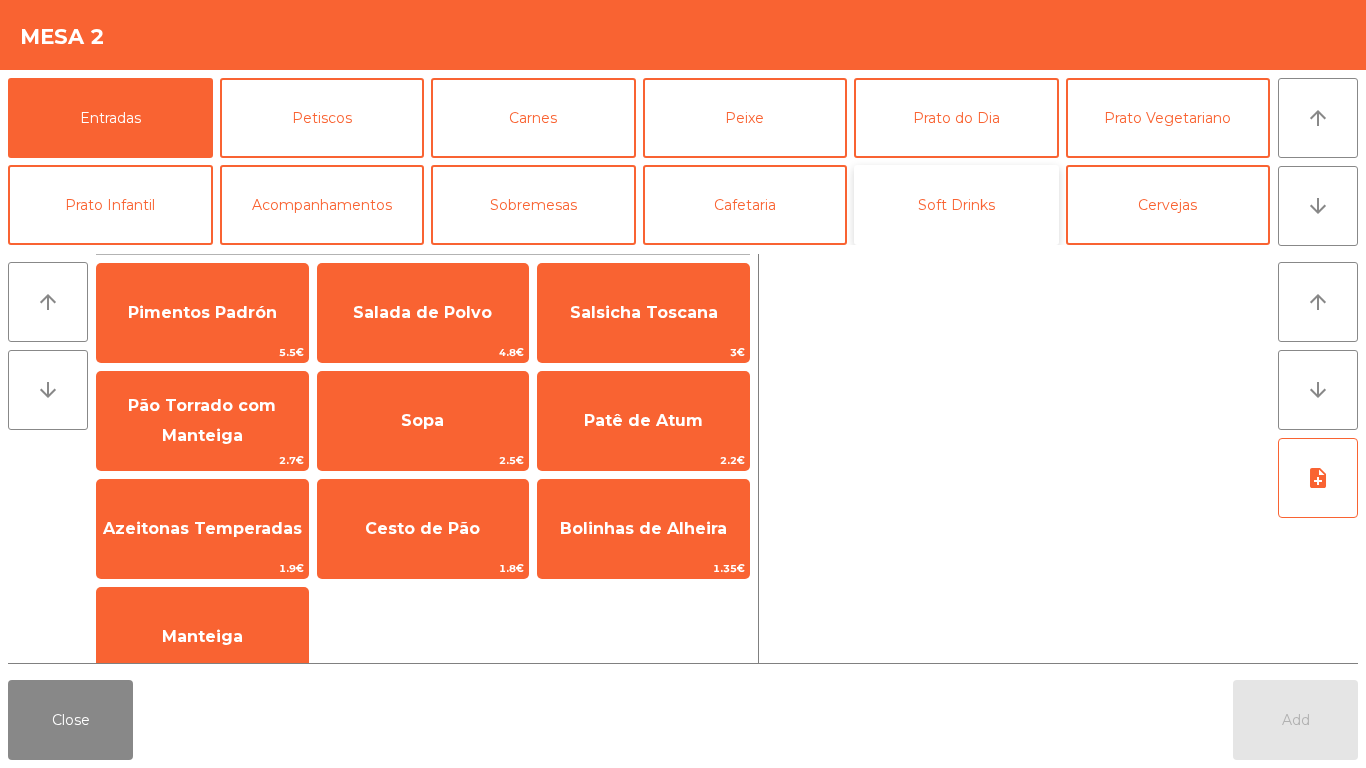 click on "Soft Drinks" 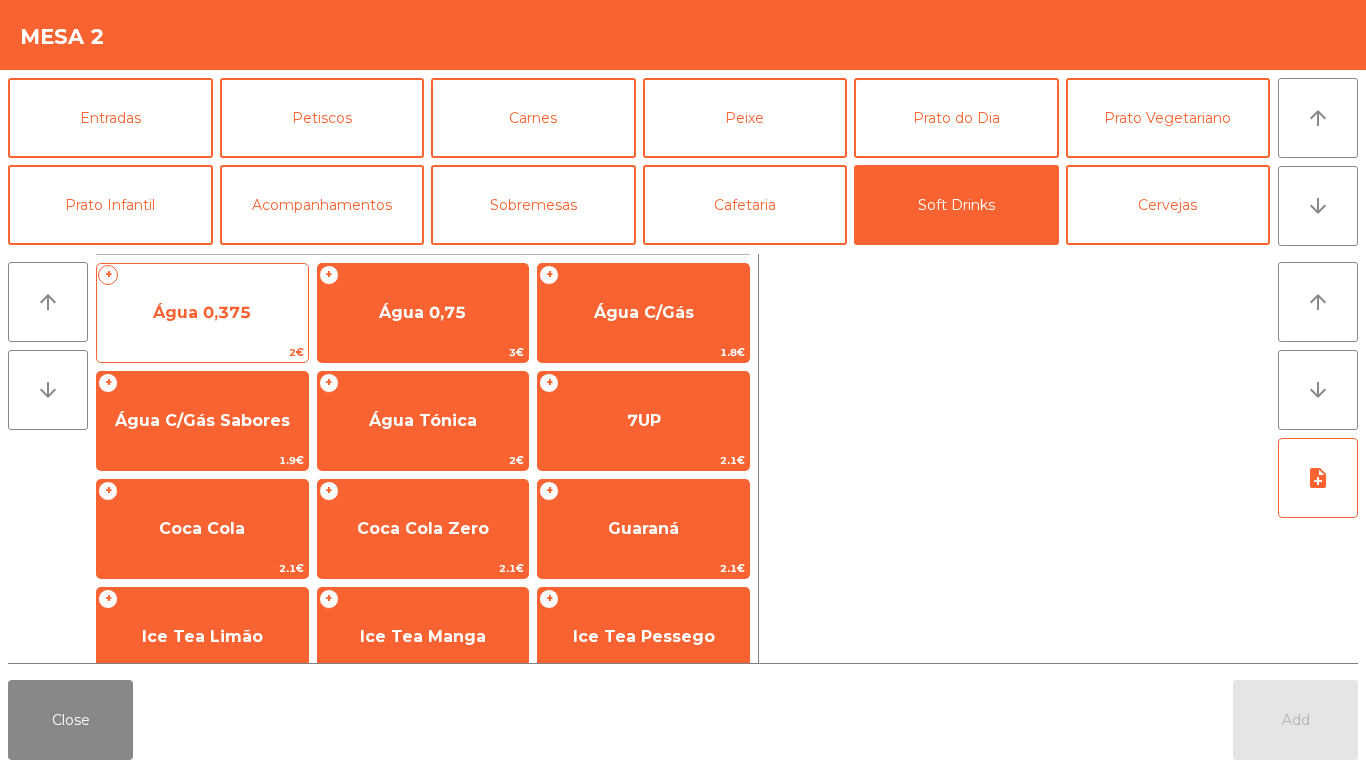 click on "Água 0,375" 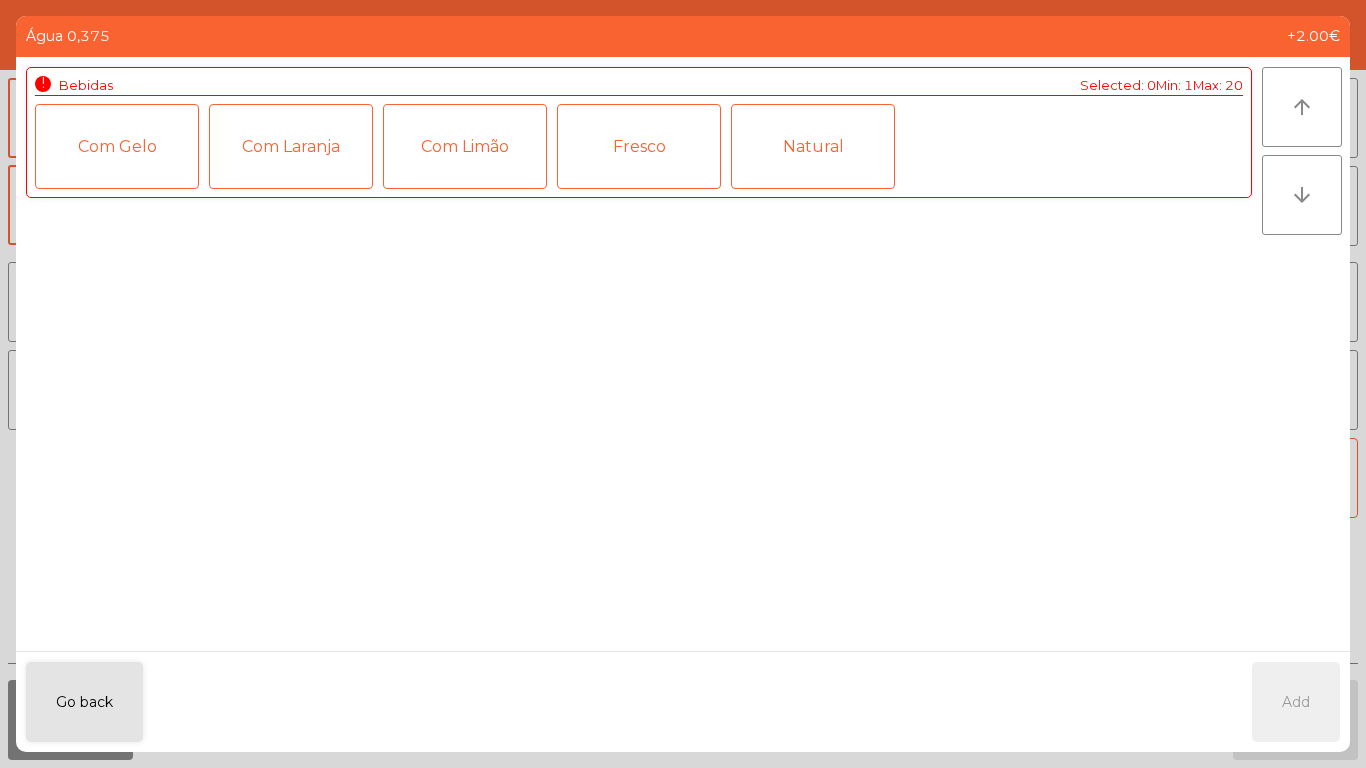 click on "Fresco" 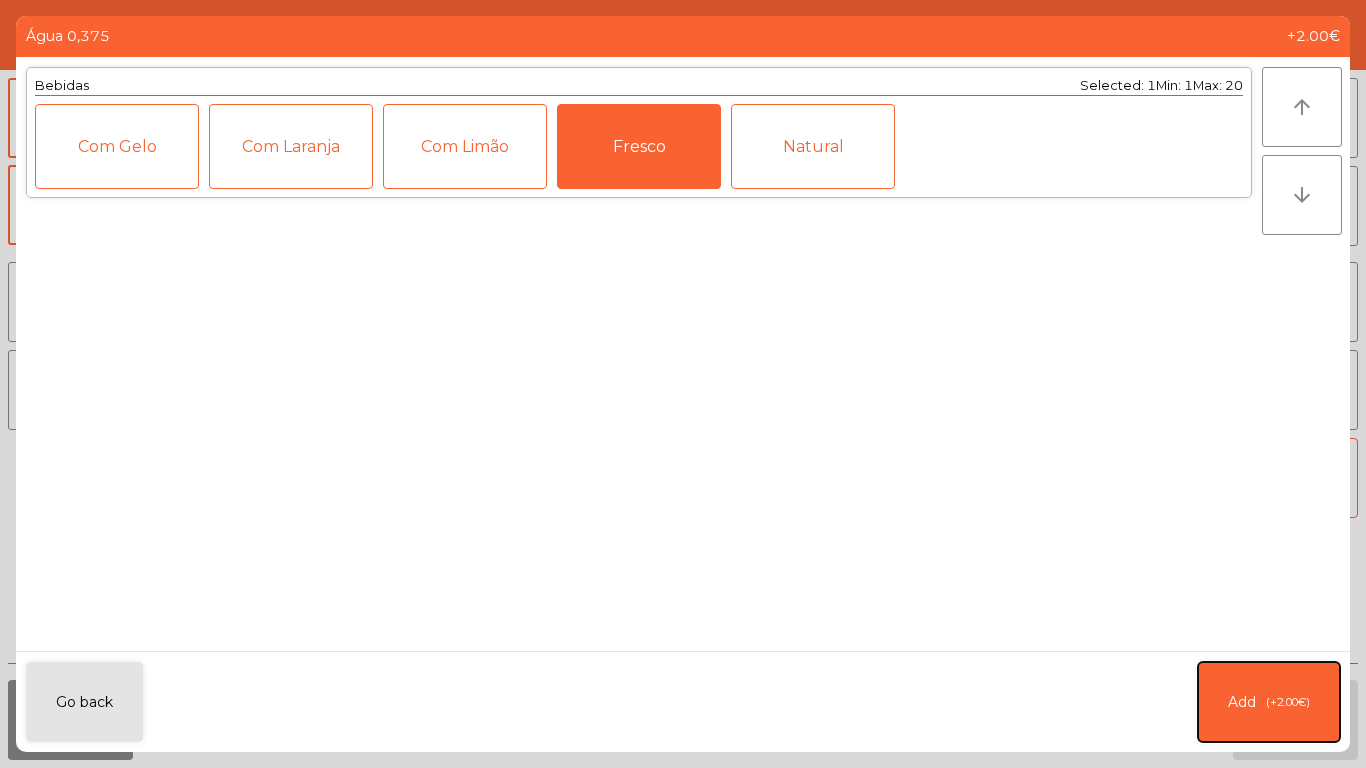 click on "Add   (+2.00€)" 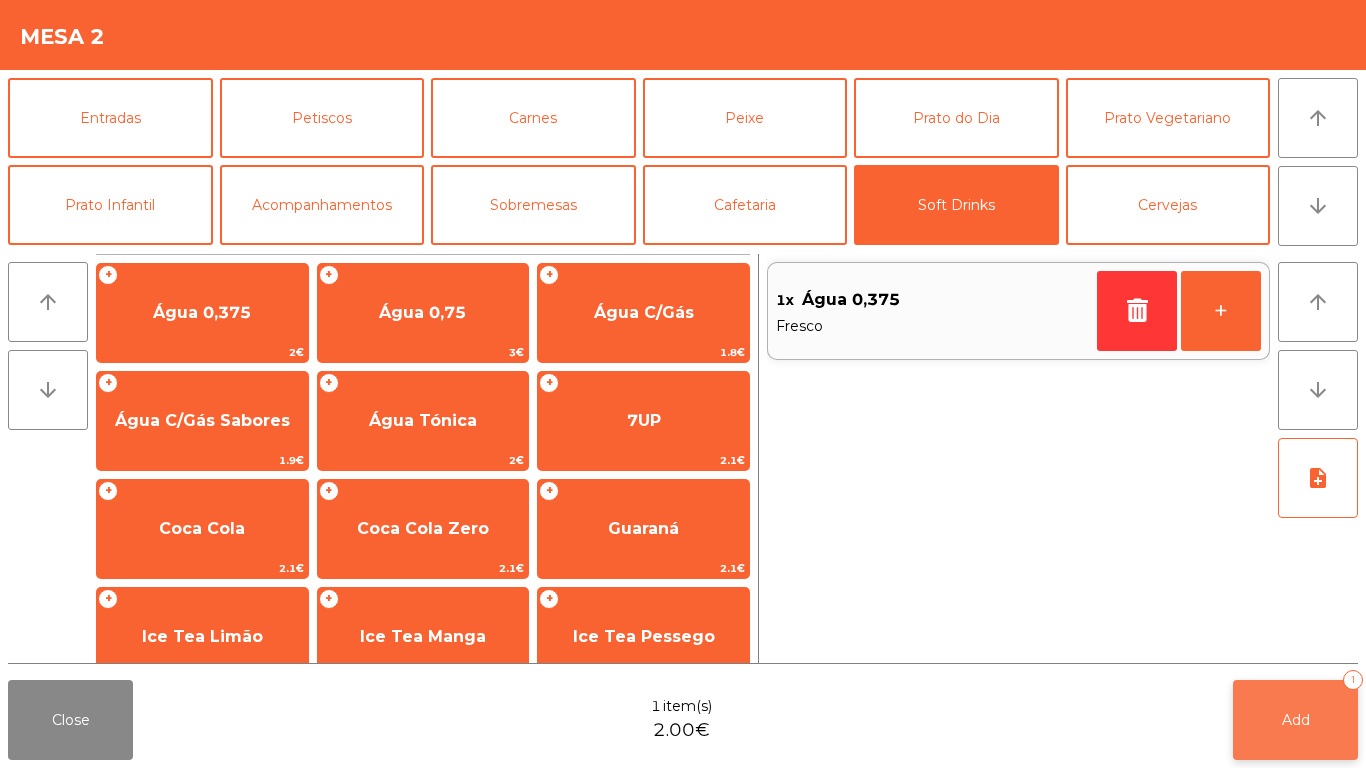 click on "Add" 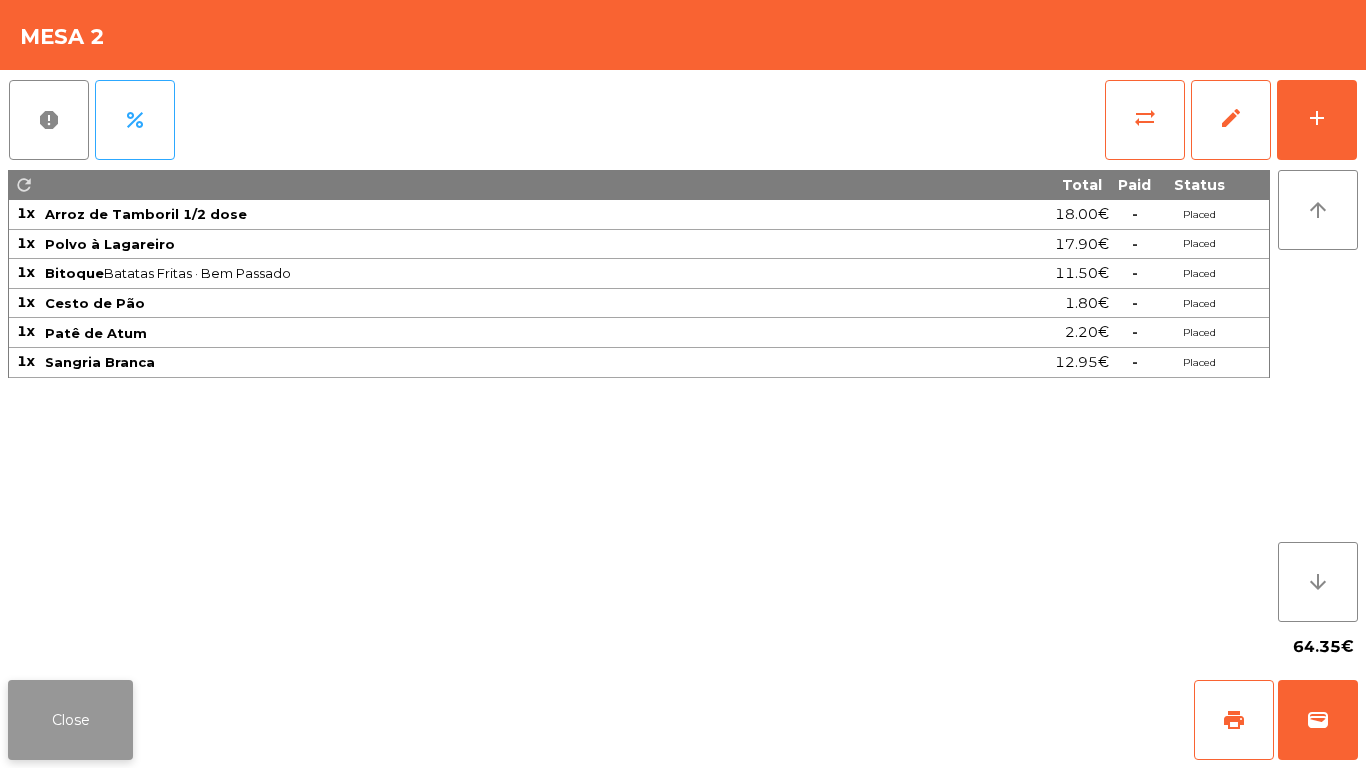 click on "Close" 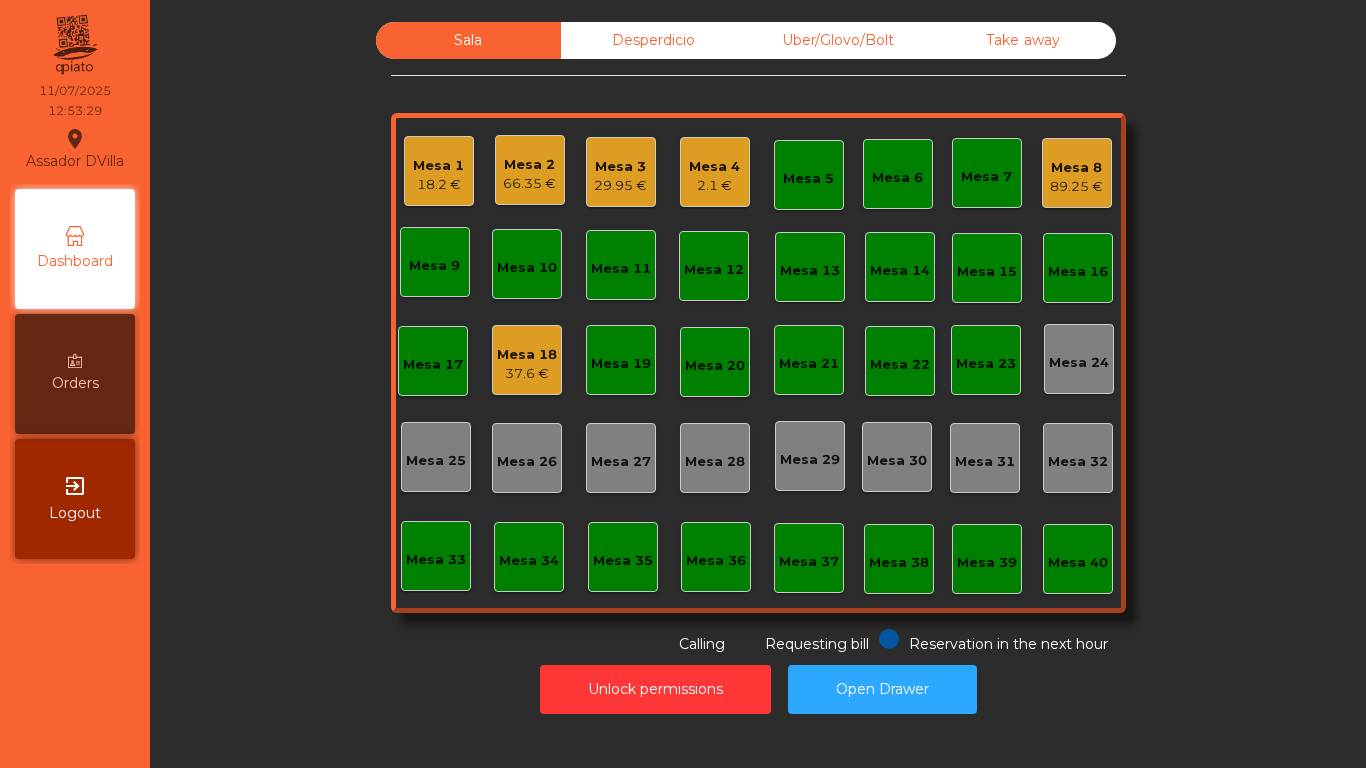 click on "2.1 €" 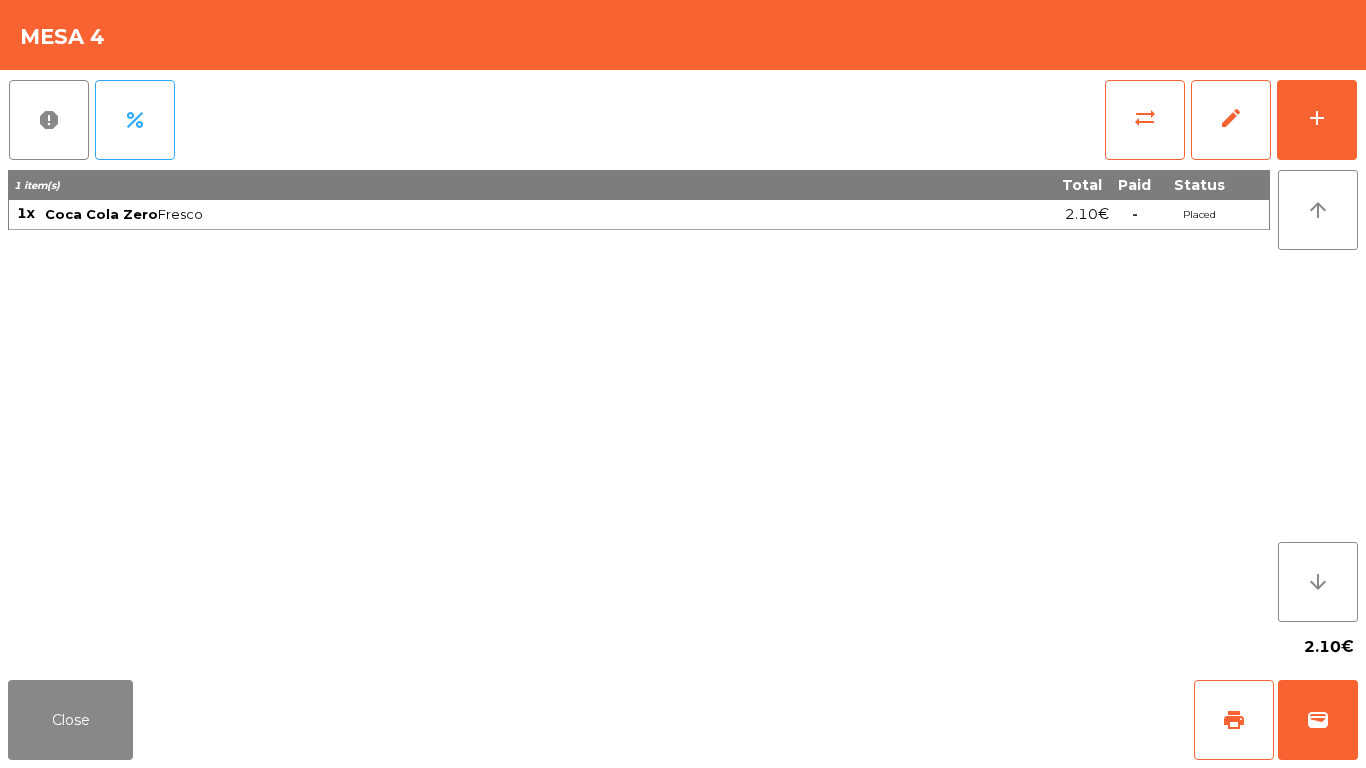 click on "report   percent   sync_alt   edit   add  1 item(s) Total Paid Status 1x Coca Cola Zero  Fresco  2.10€  -  Placed arrow_upward arrow_downward  2.10€" 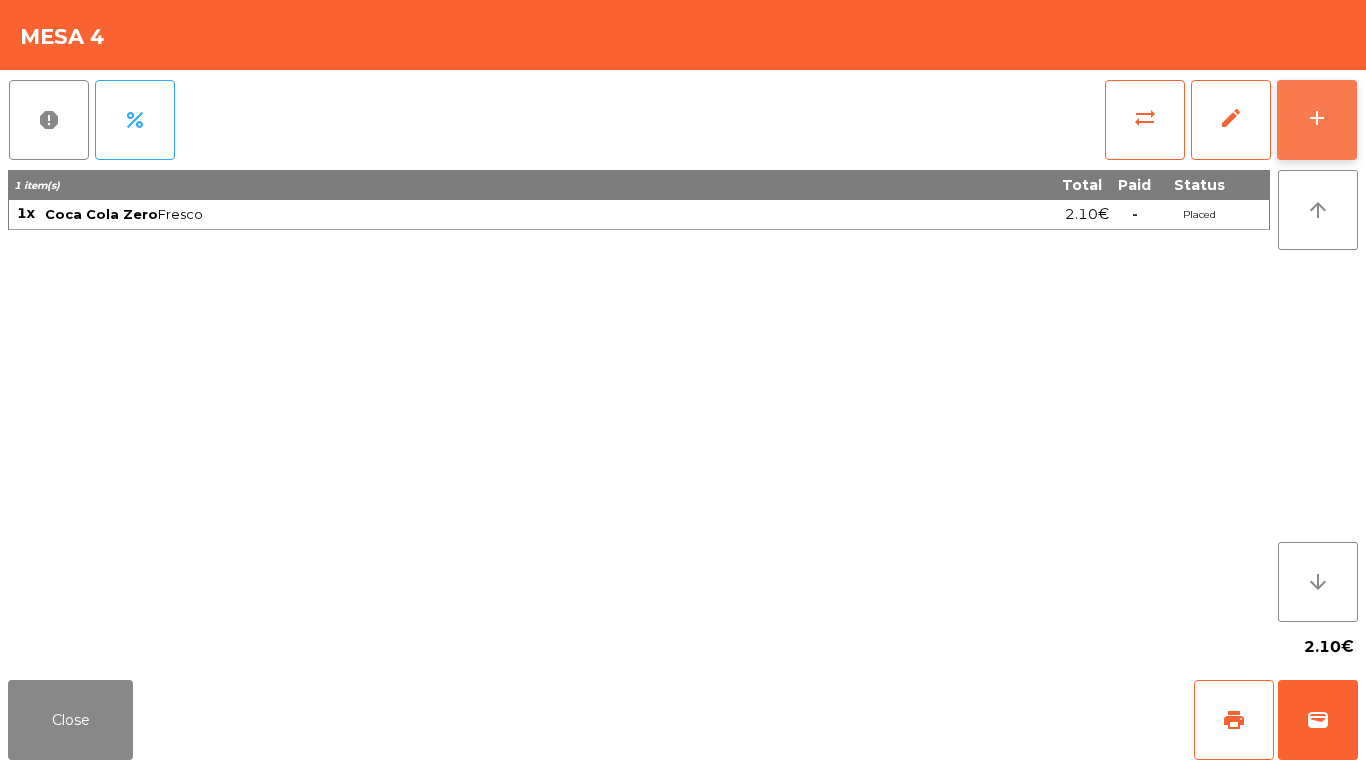 click on "add" 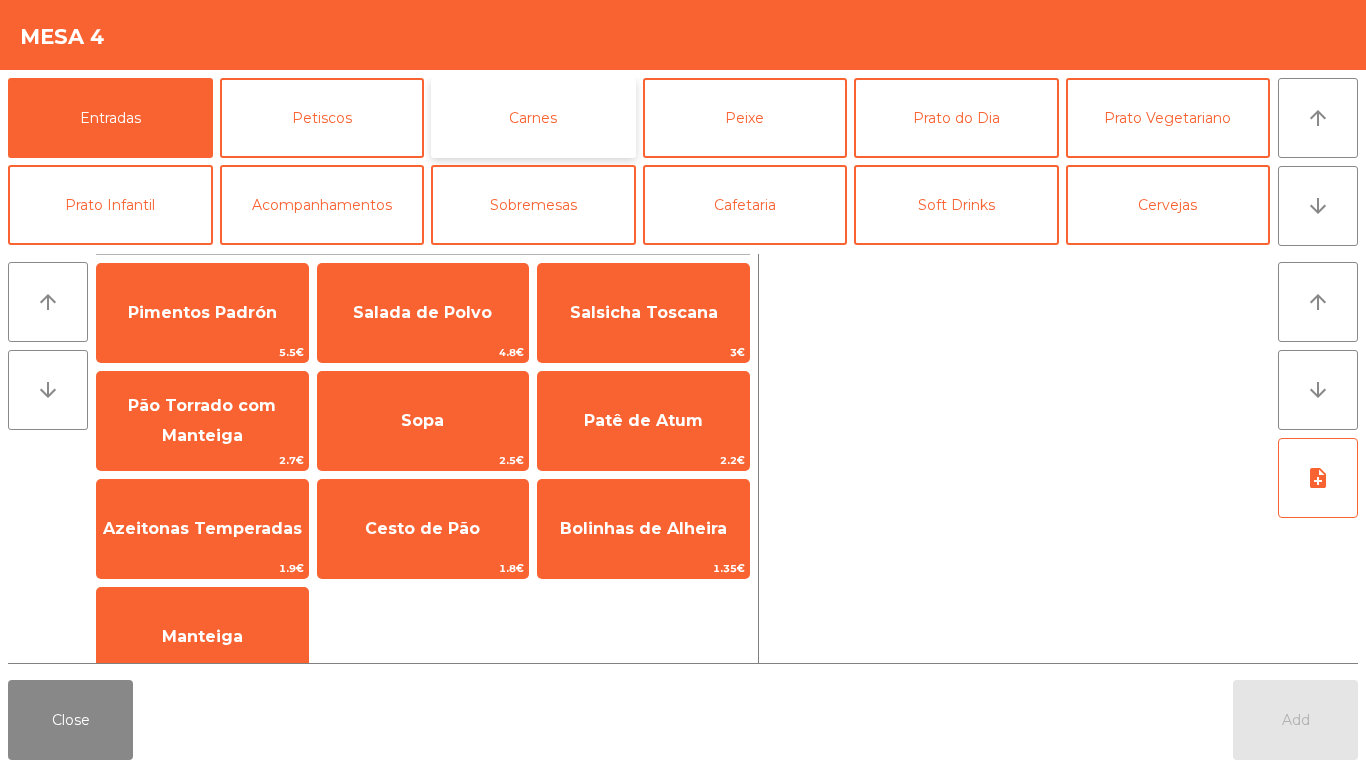 click on "Carnes" 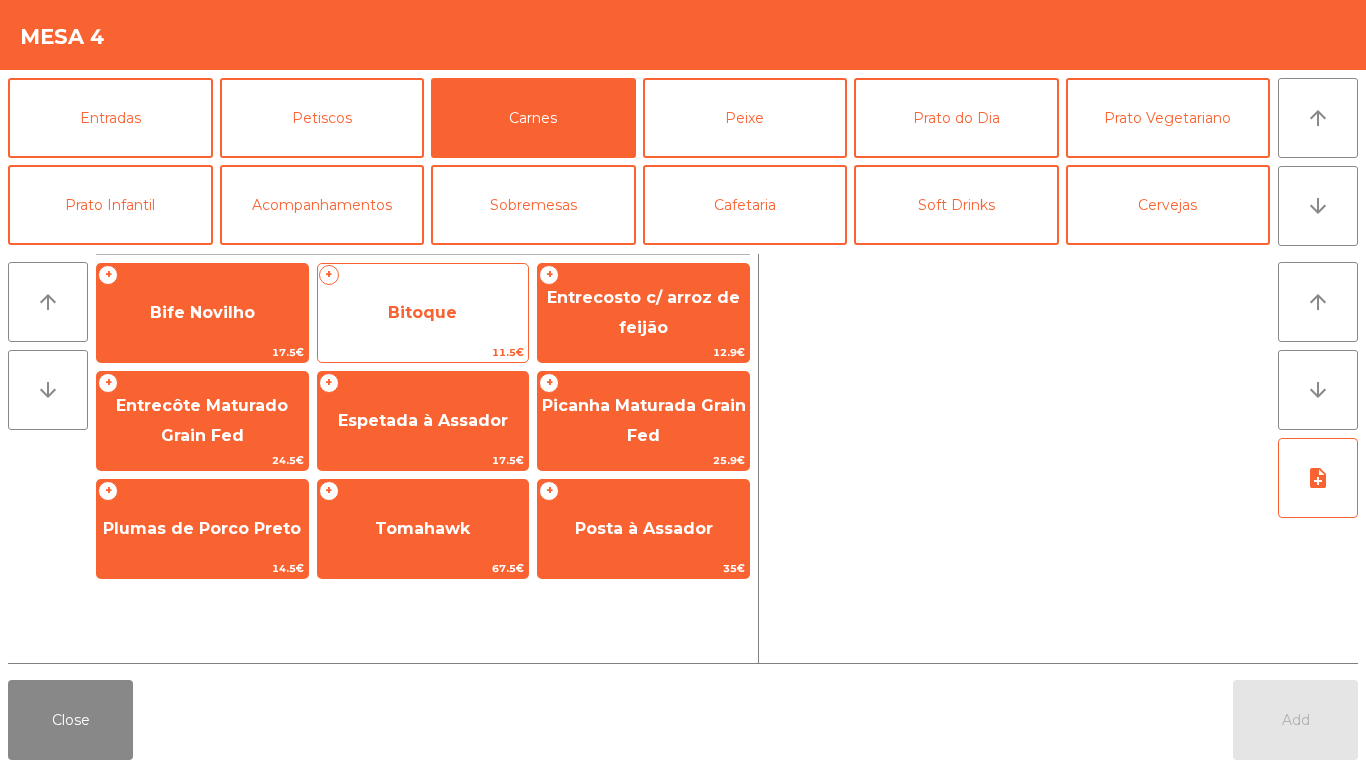 click on "Bitoque" 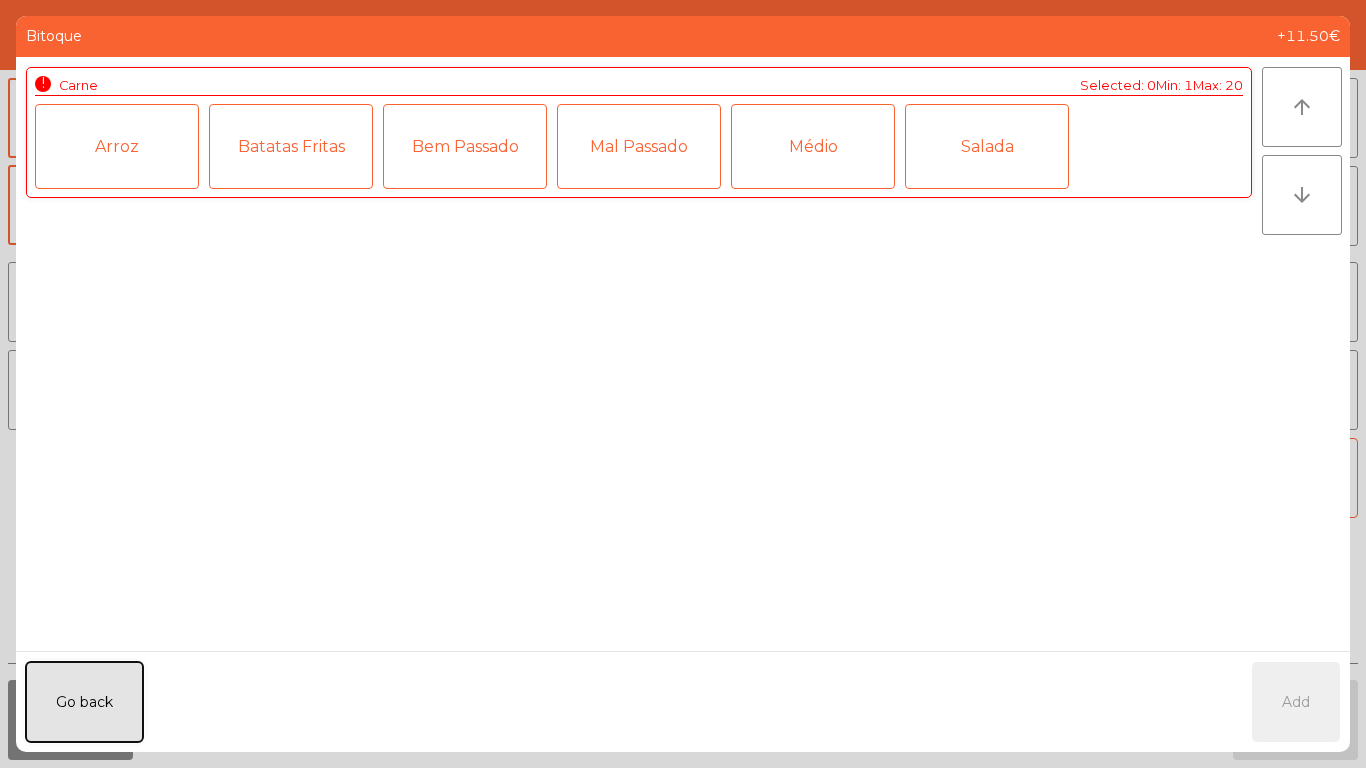 click on "Go back" 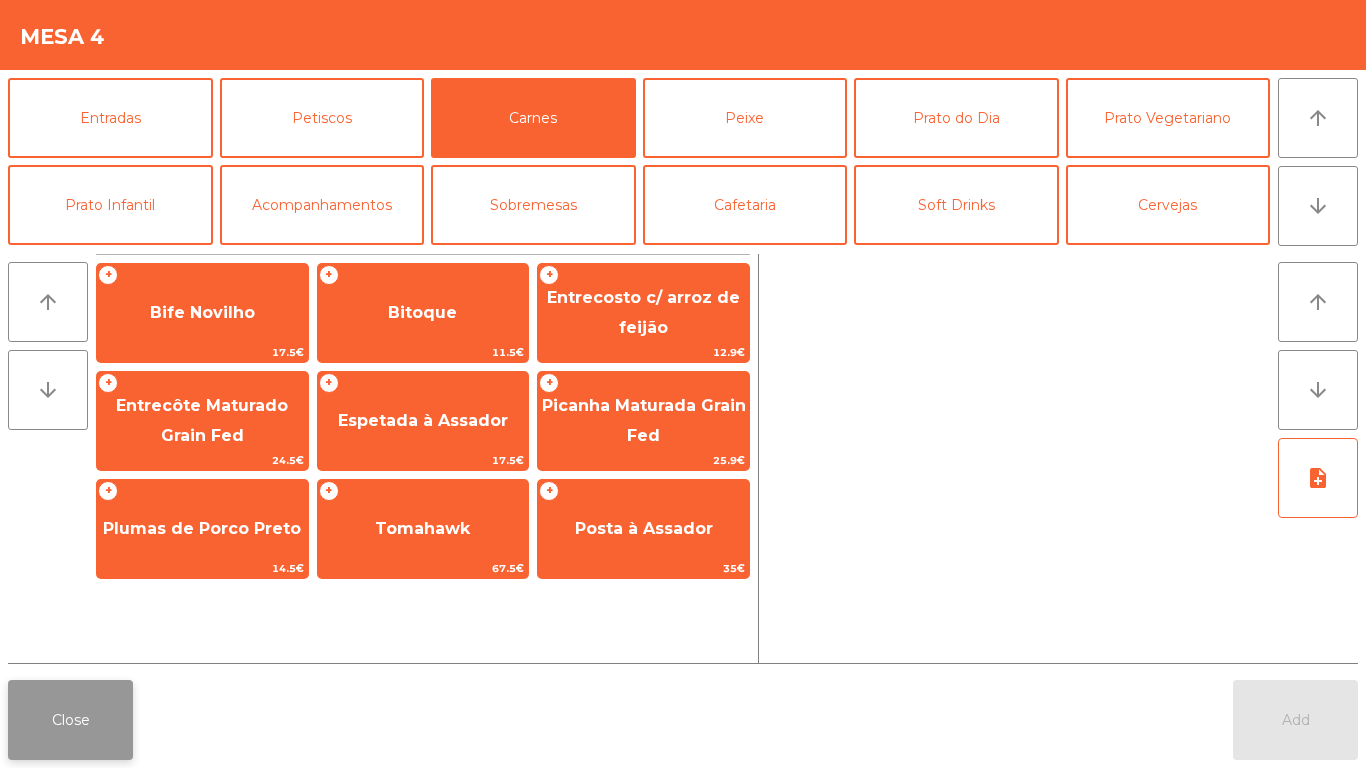 click on "Close" 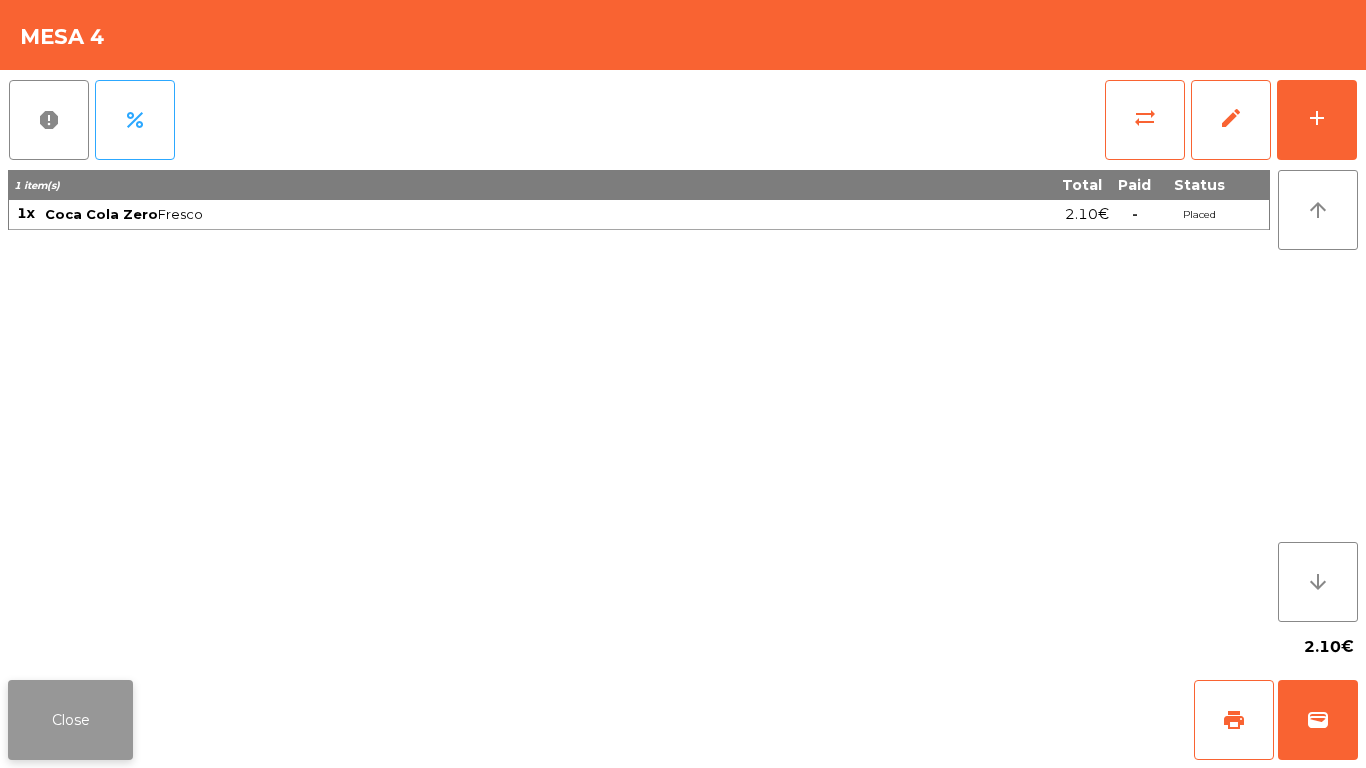 click on "Close" 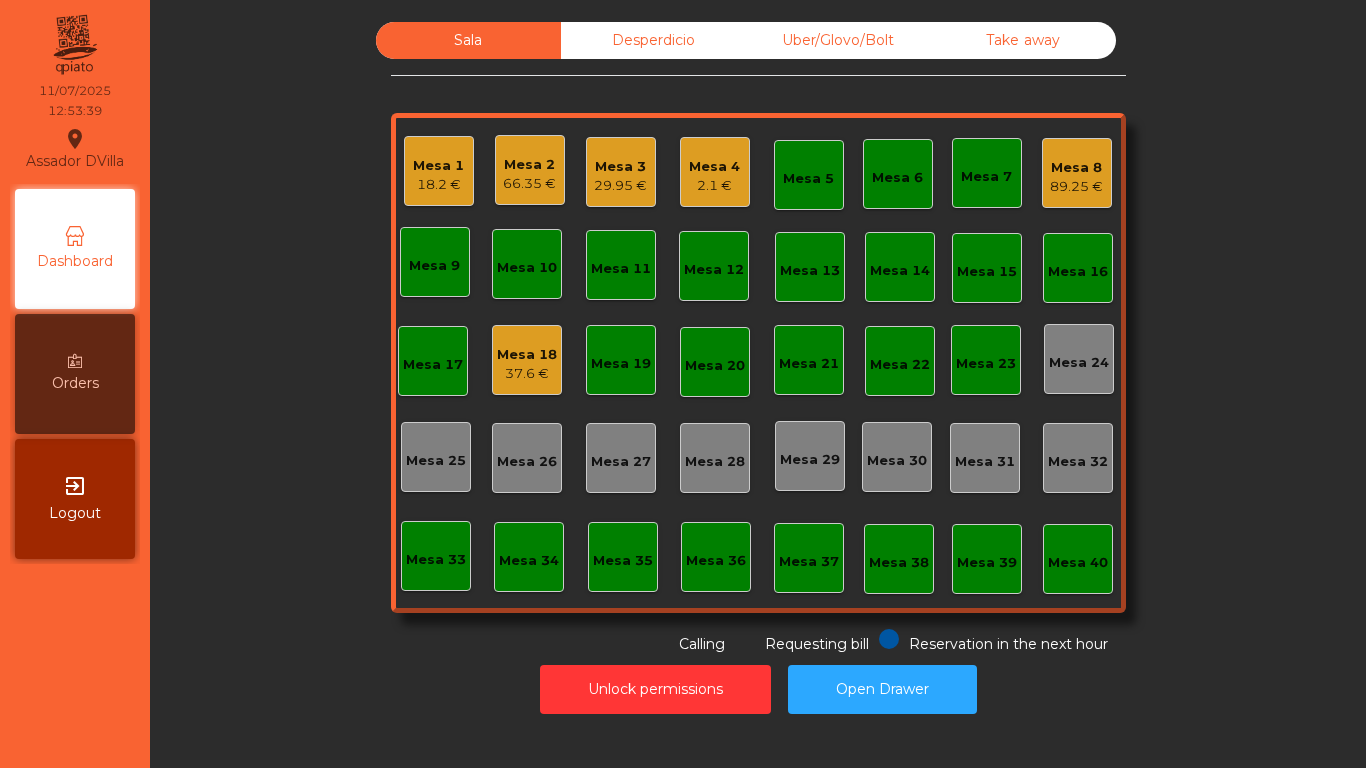 click on "Mesa 1   18.2 €" 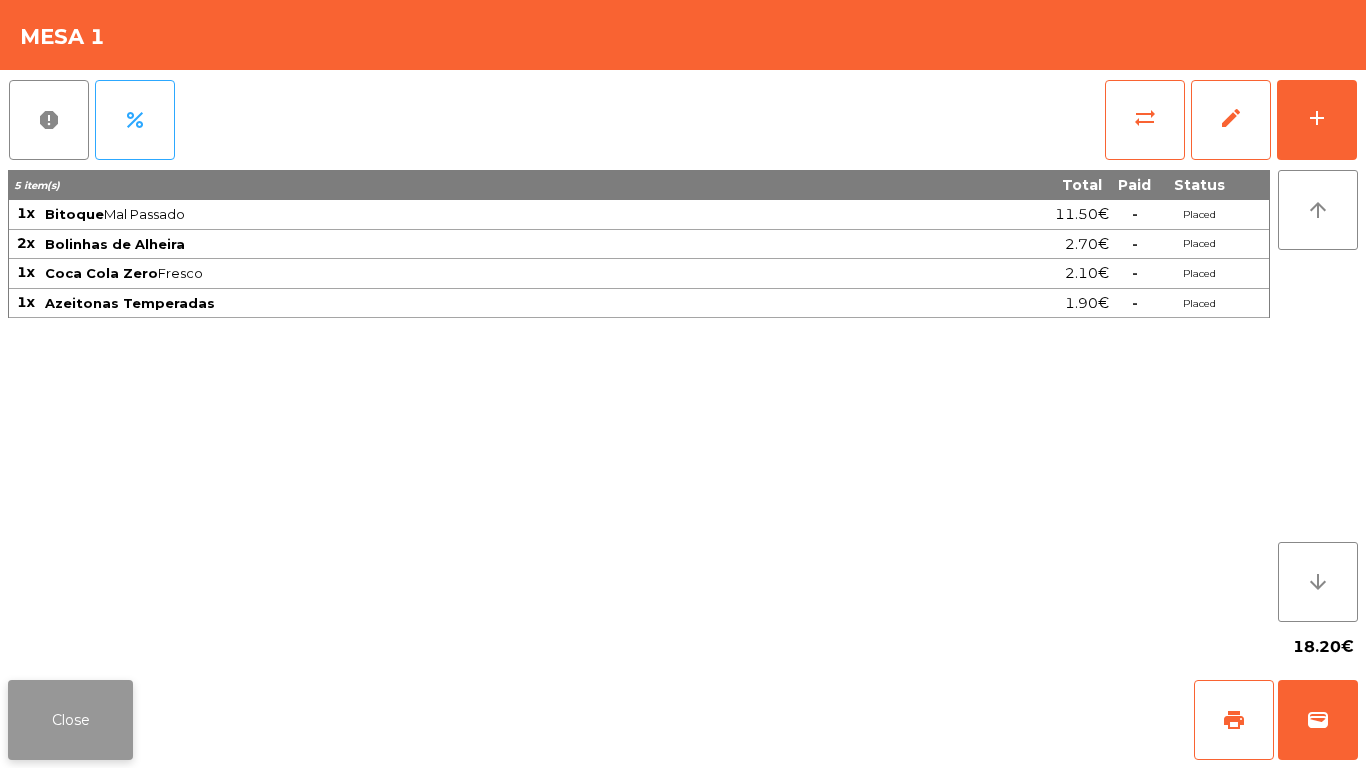 click on "Close" 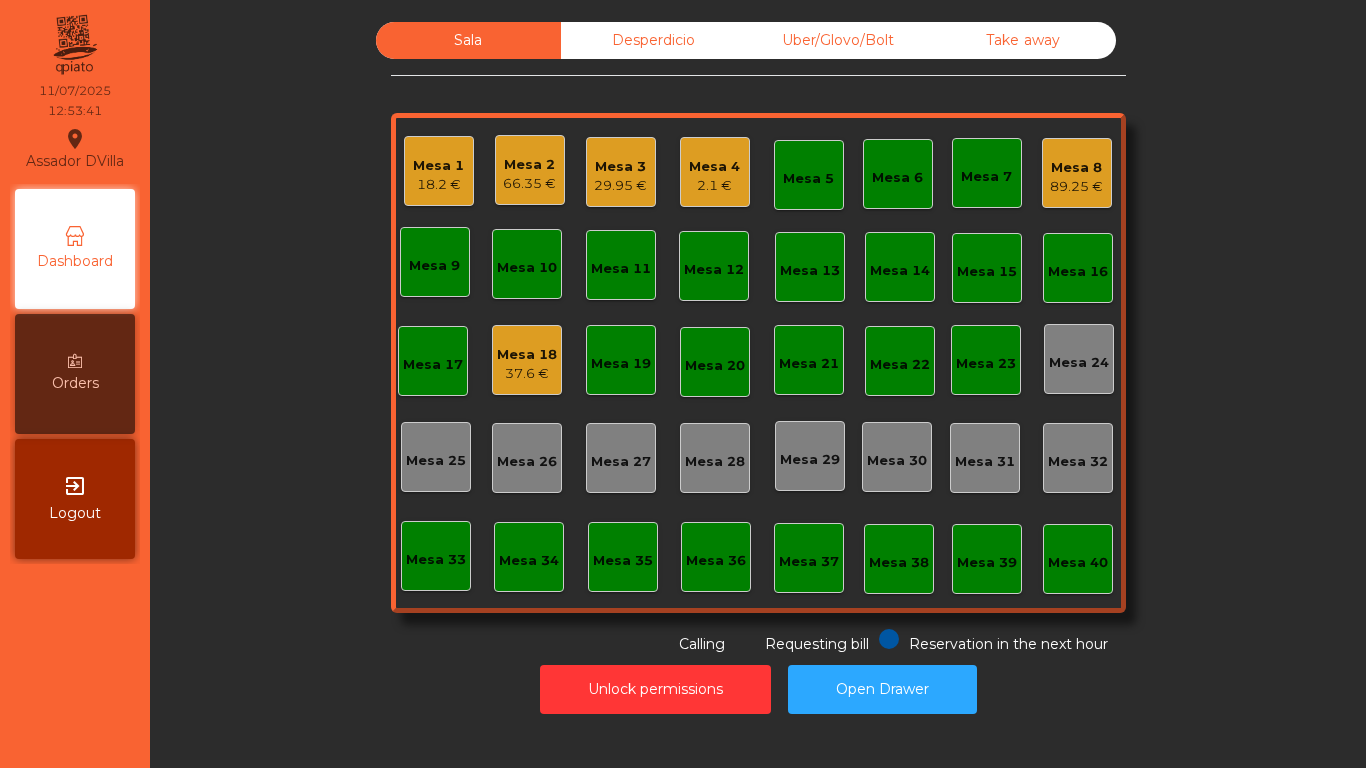 click on "2.1 €" 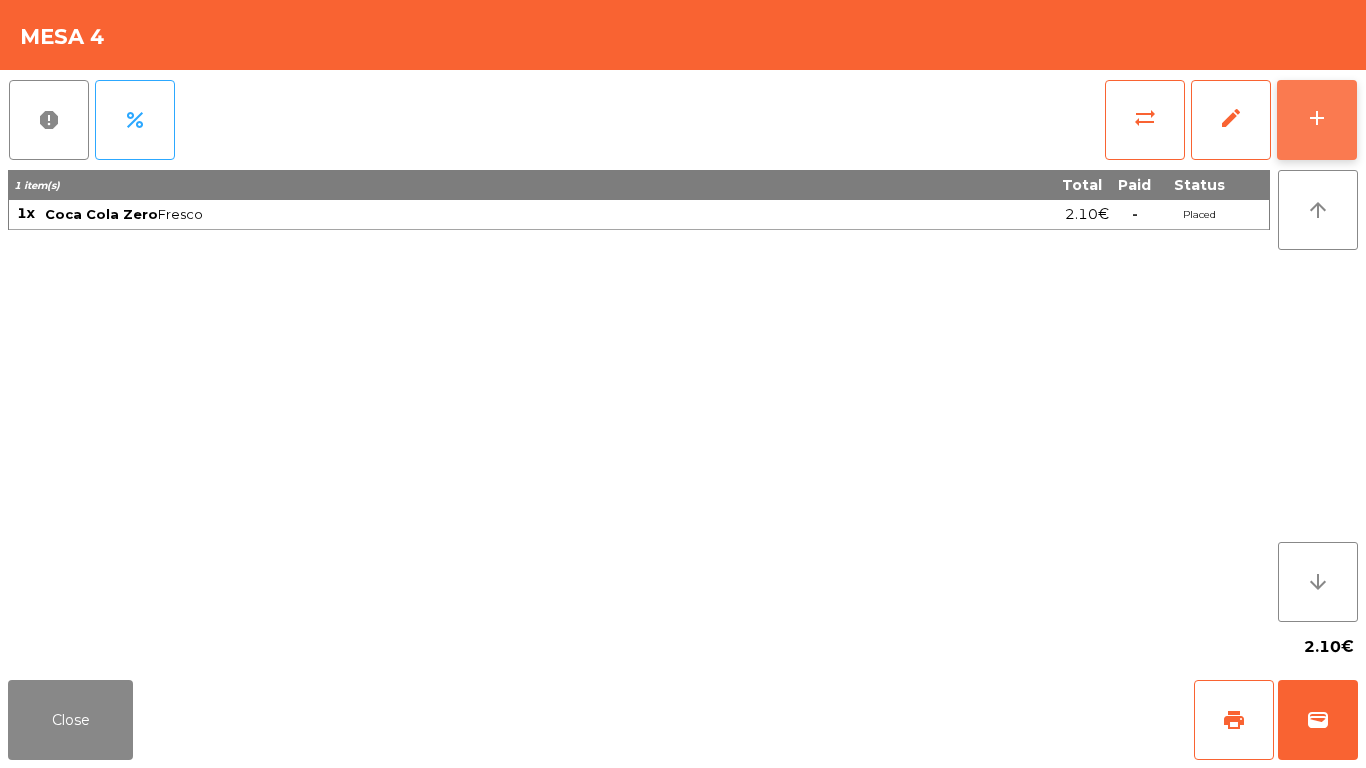 click on "add" 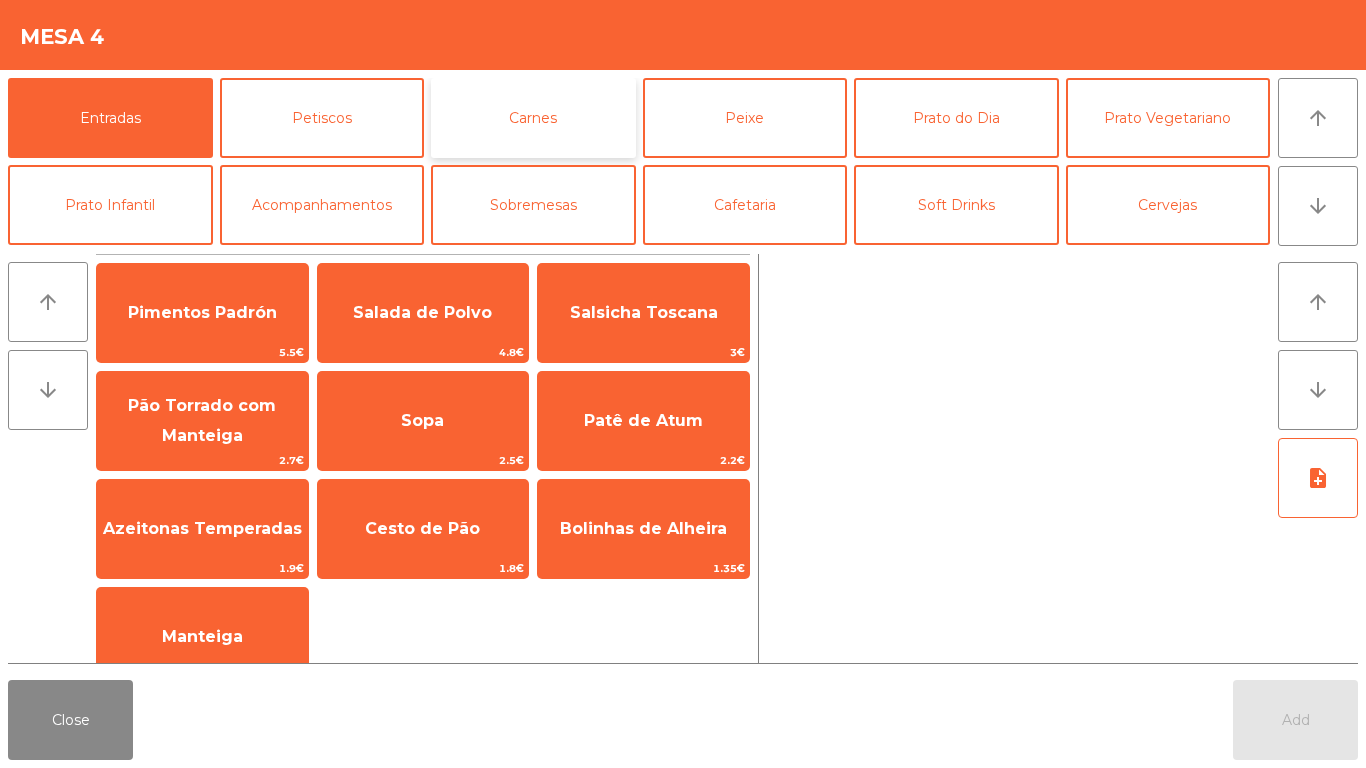 click on "Carnes" 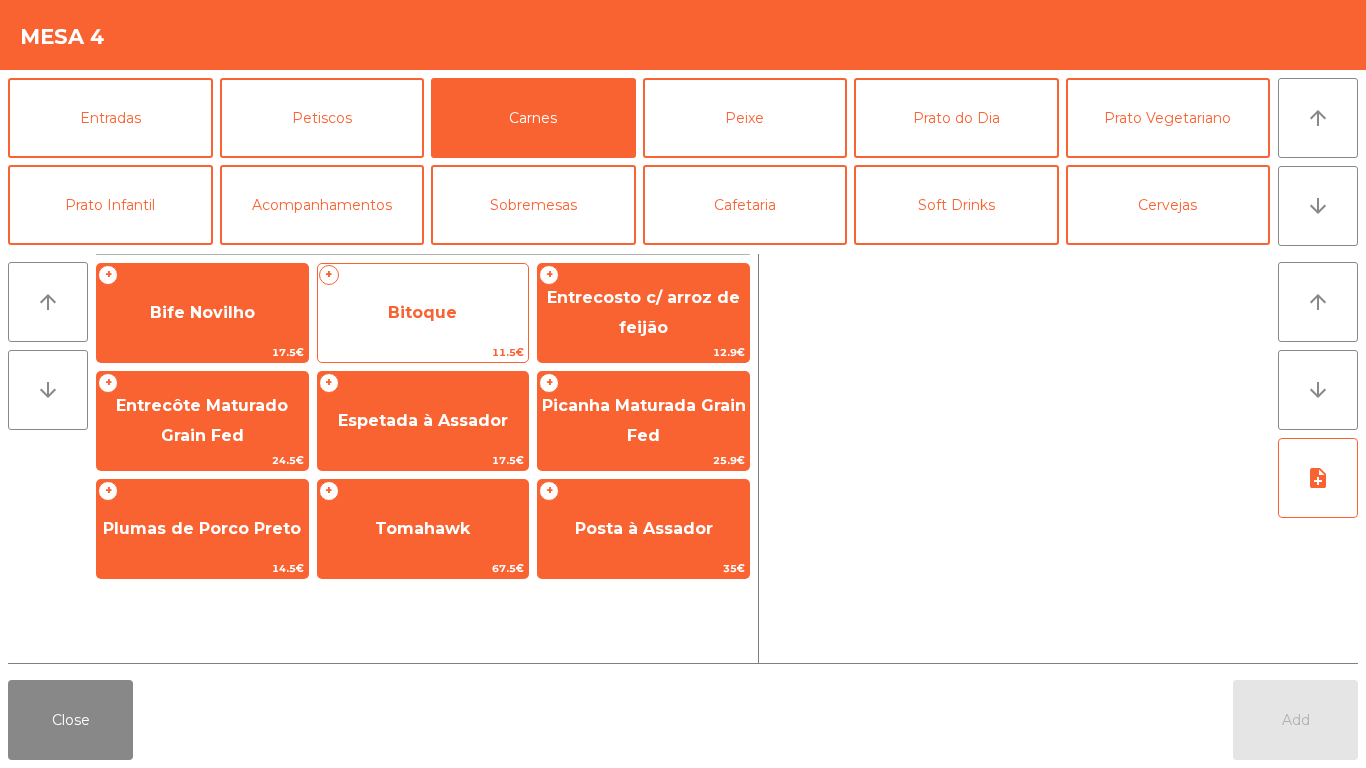 click on "Bitoque" 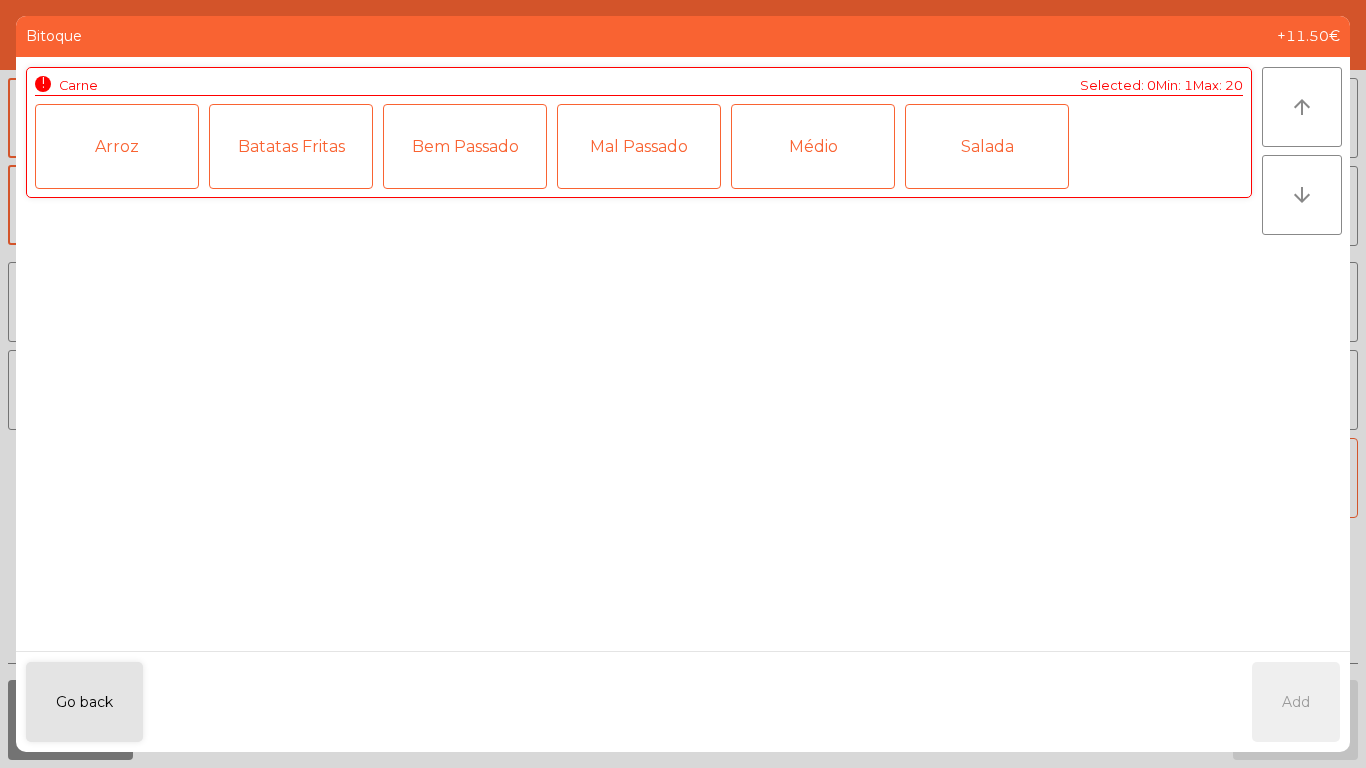 click on "Mal Passado" 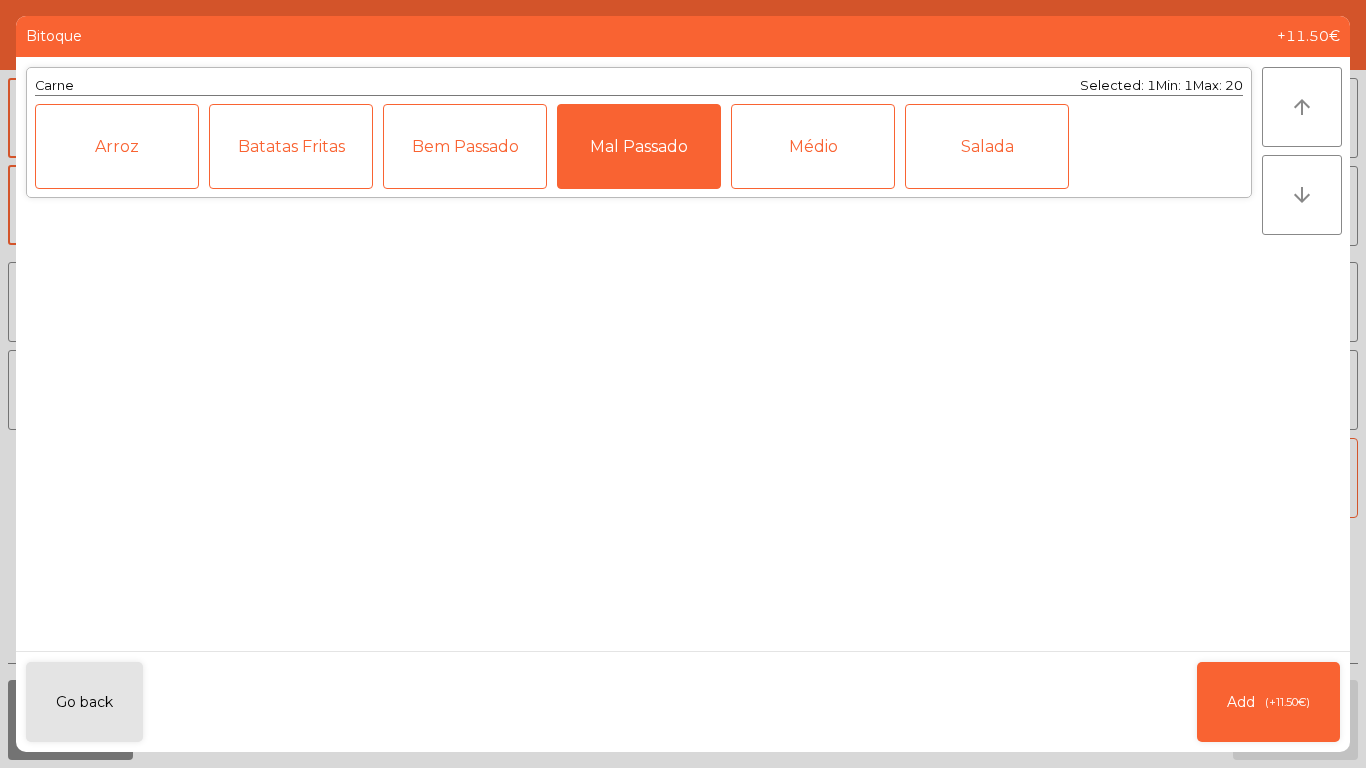 click on "Médio" 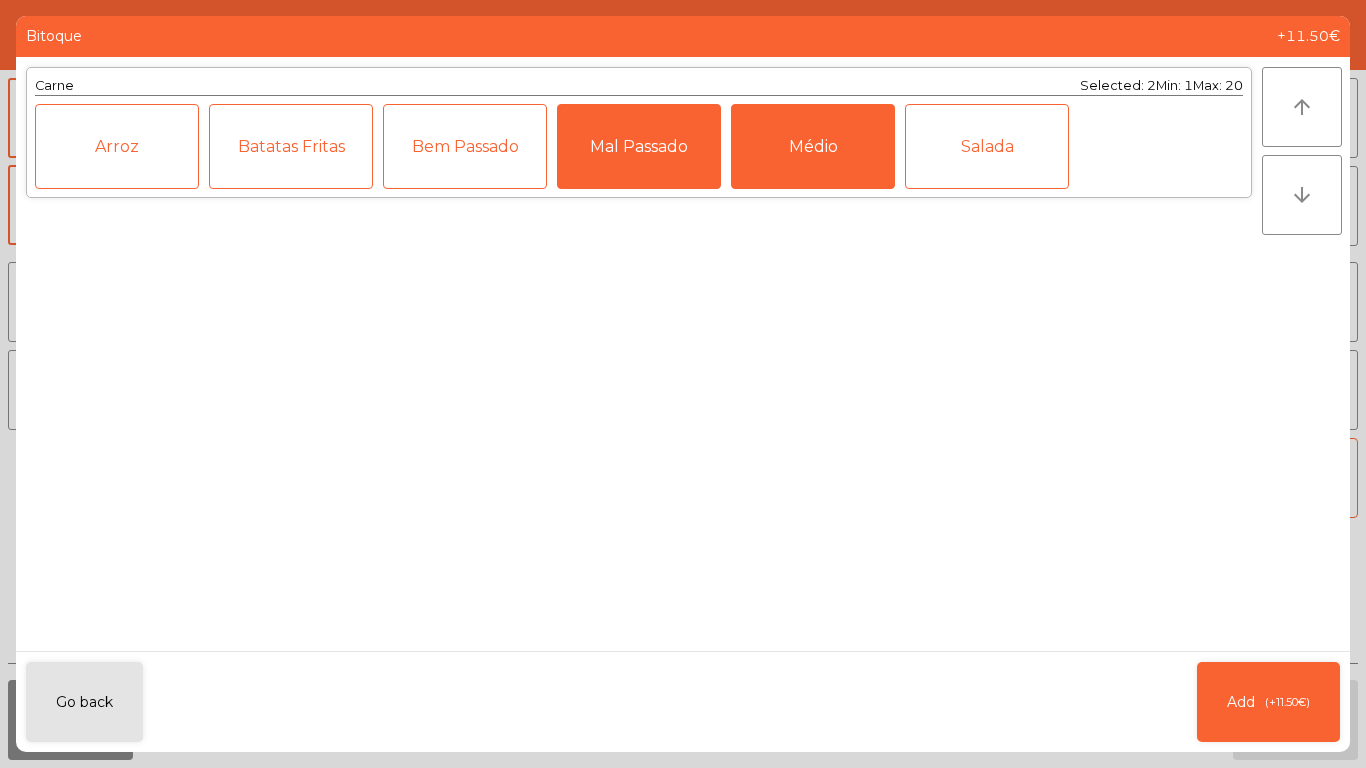 click on "Mal Passado" 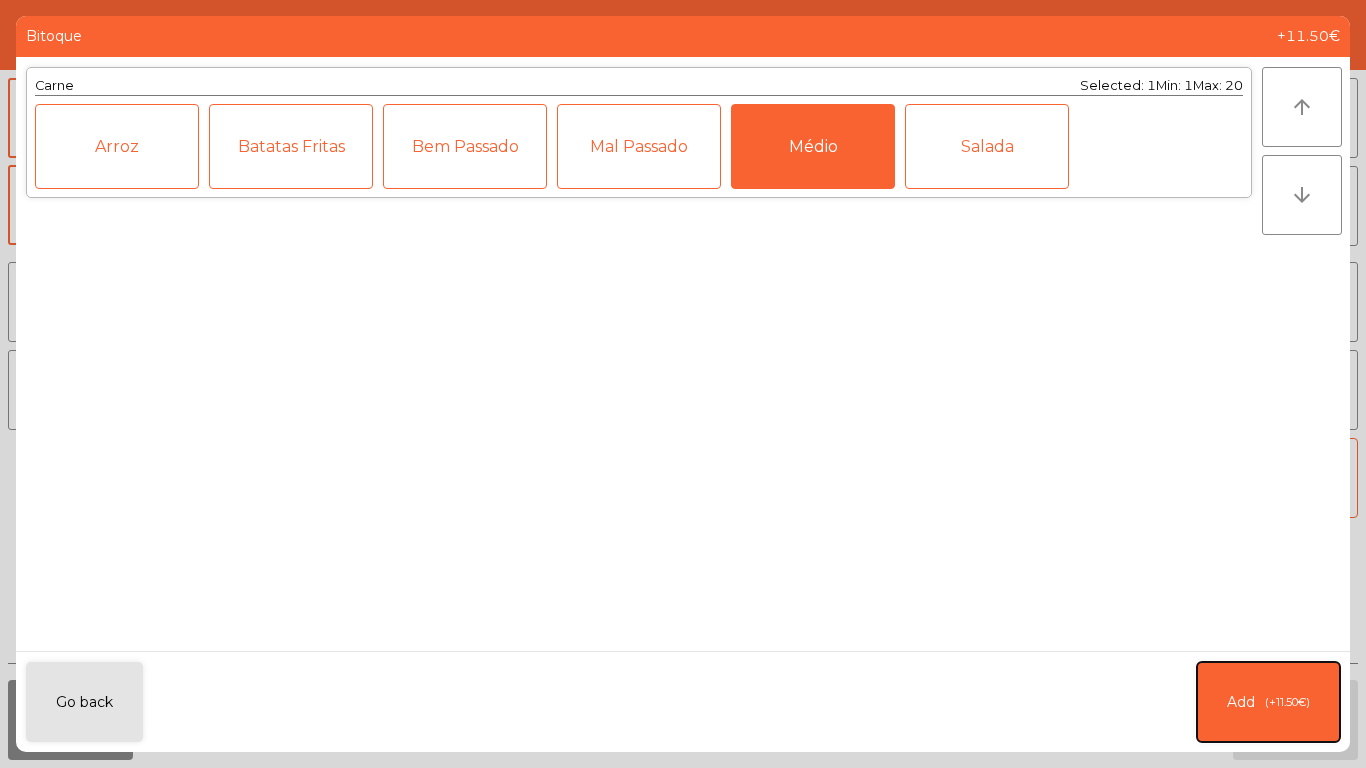 click on "Add   (+11.50€)" 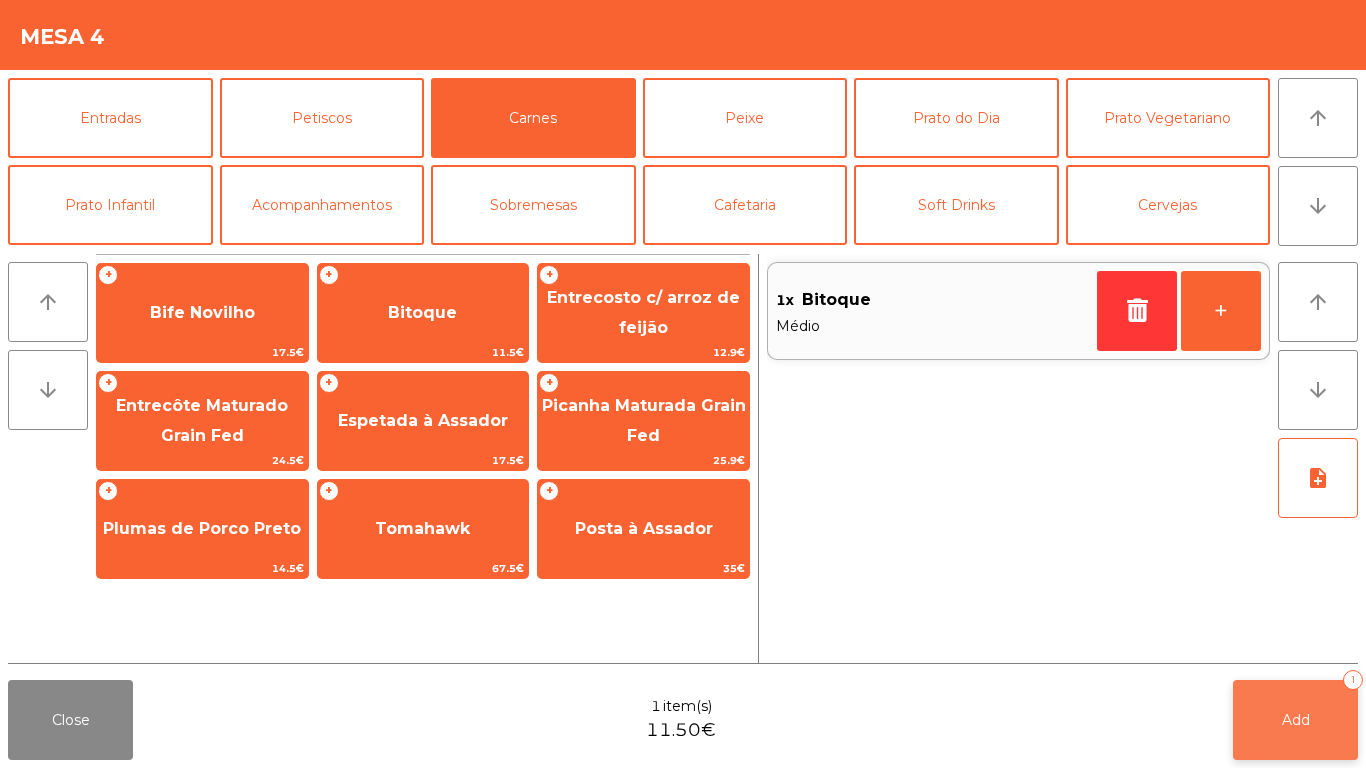 click on "Add   1" 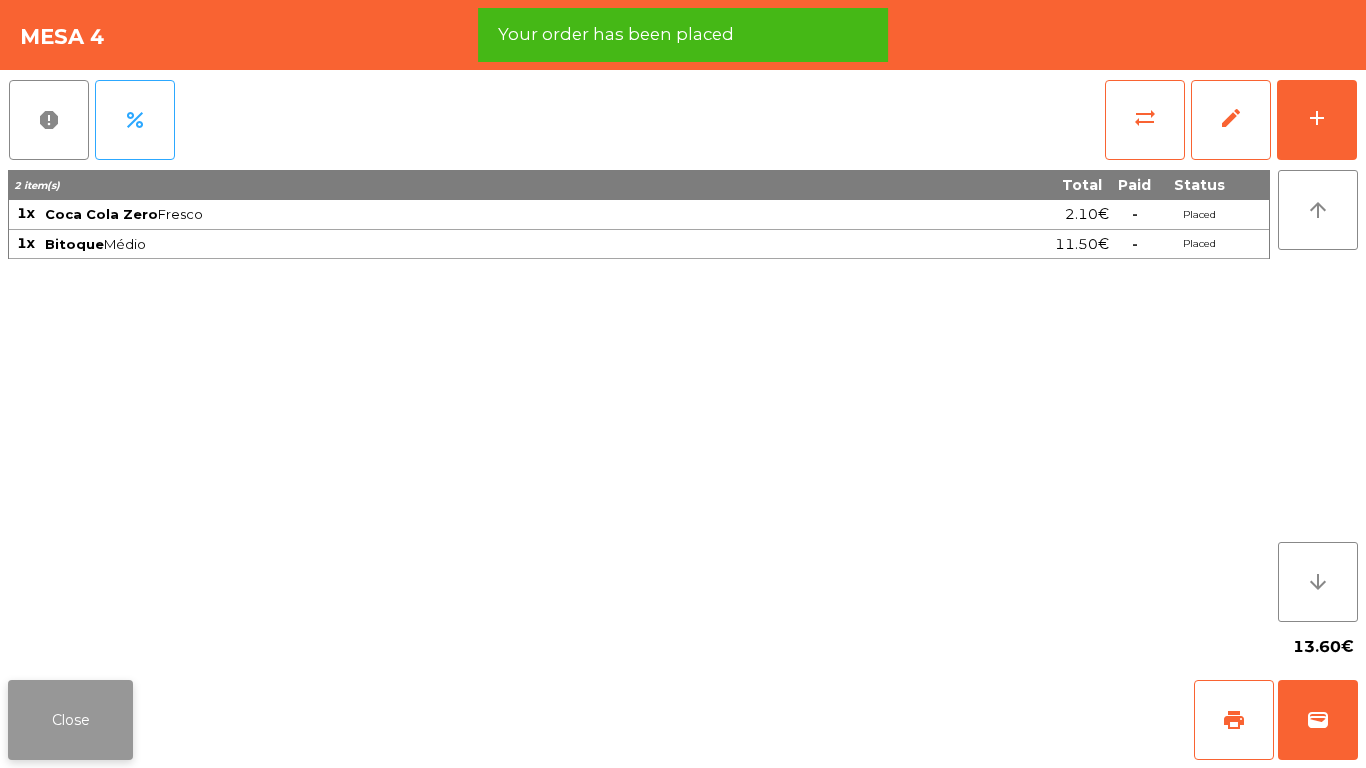 click on "Close" 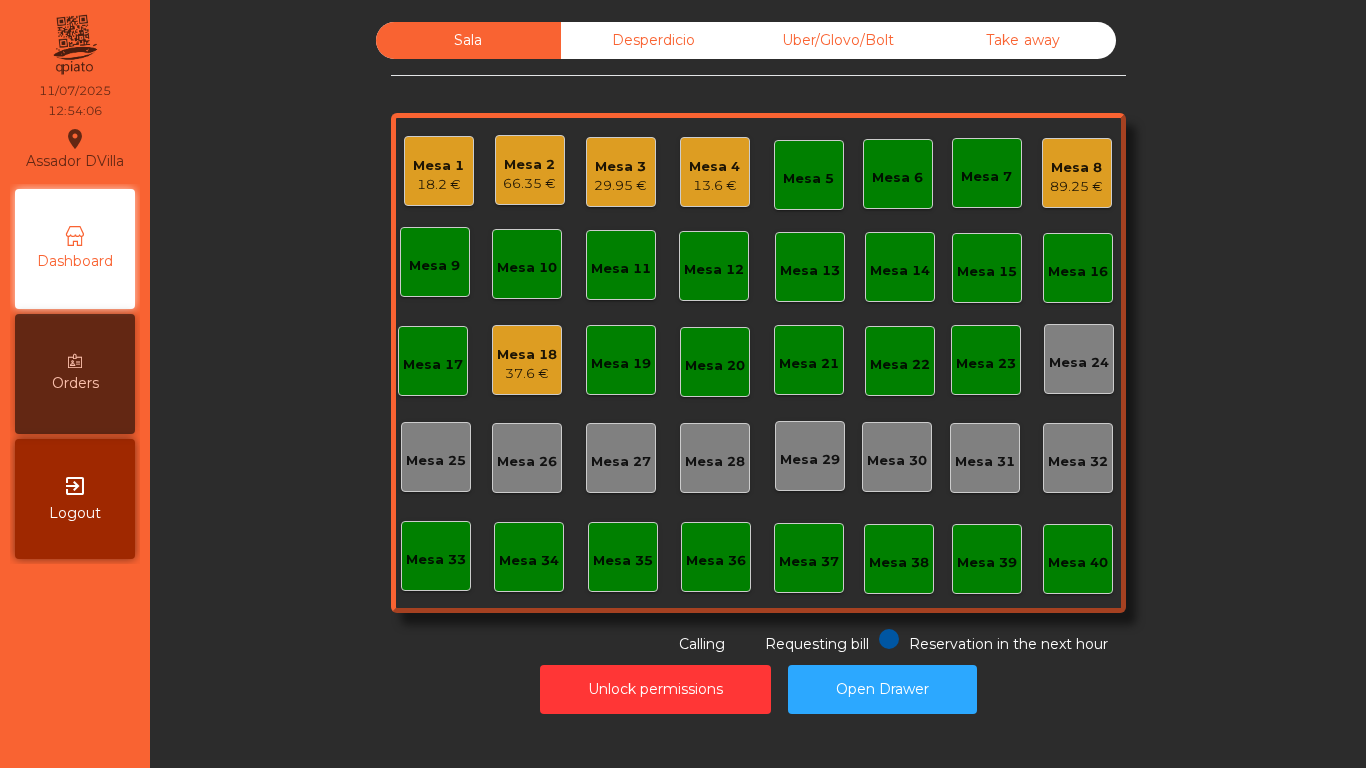 click on "29.95 €" 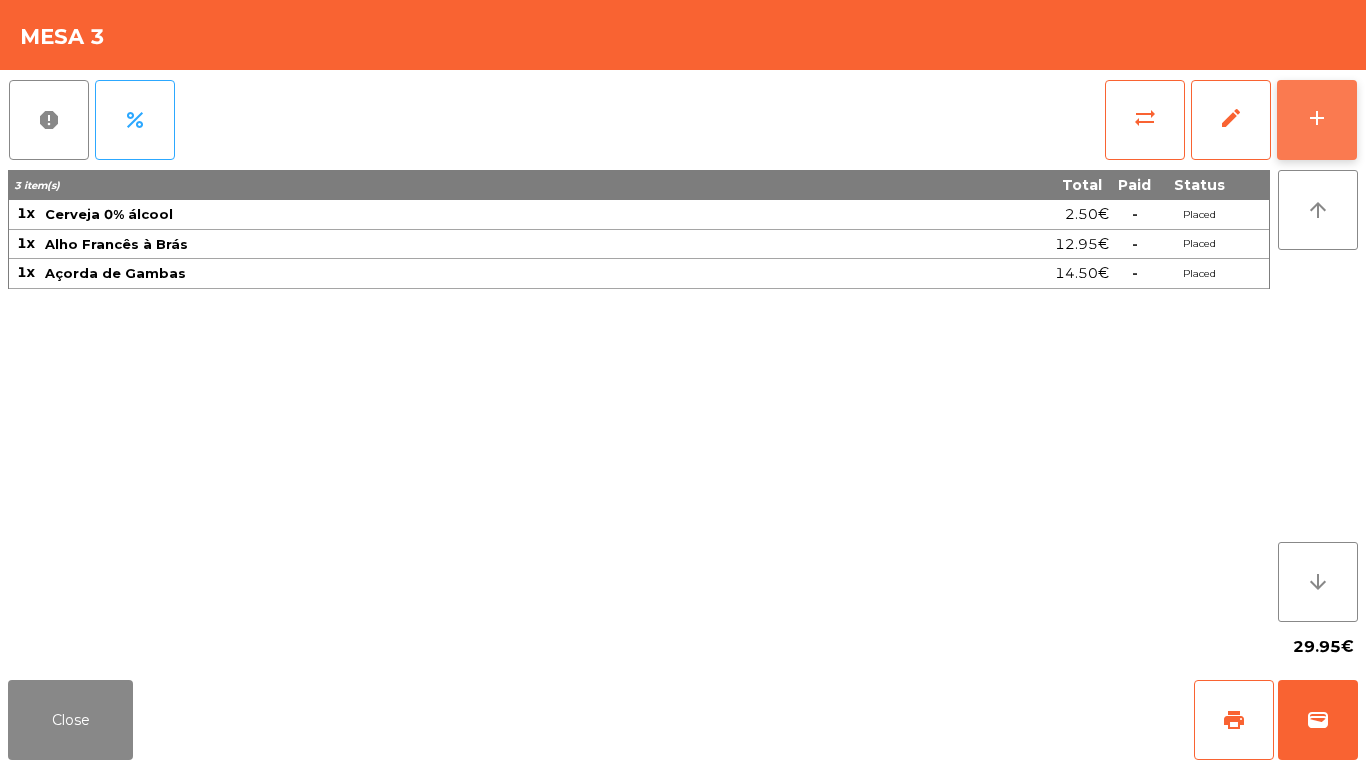 click on "add" 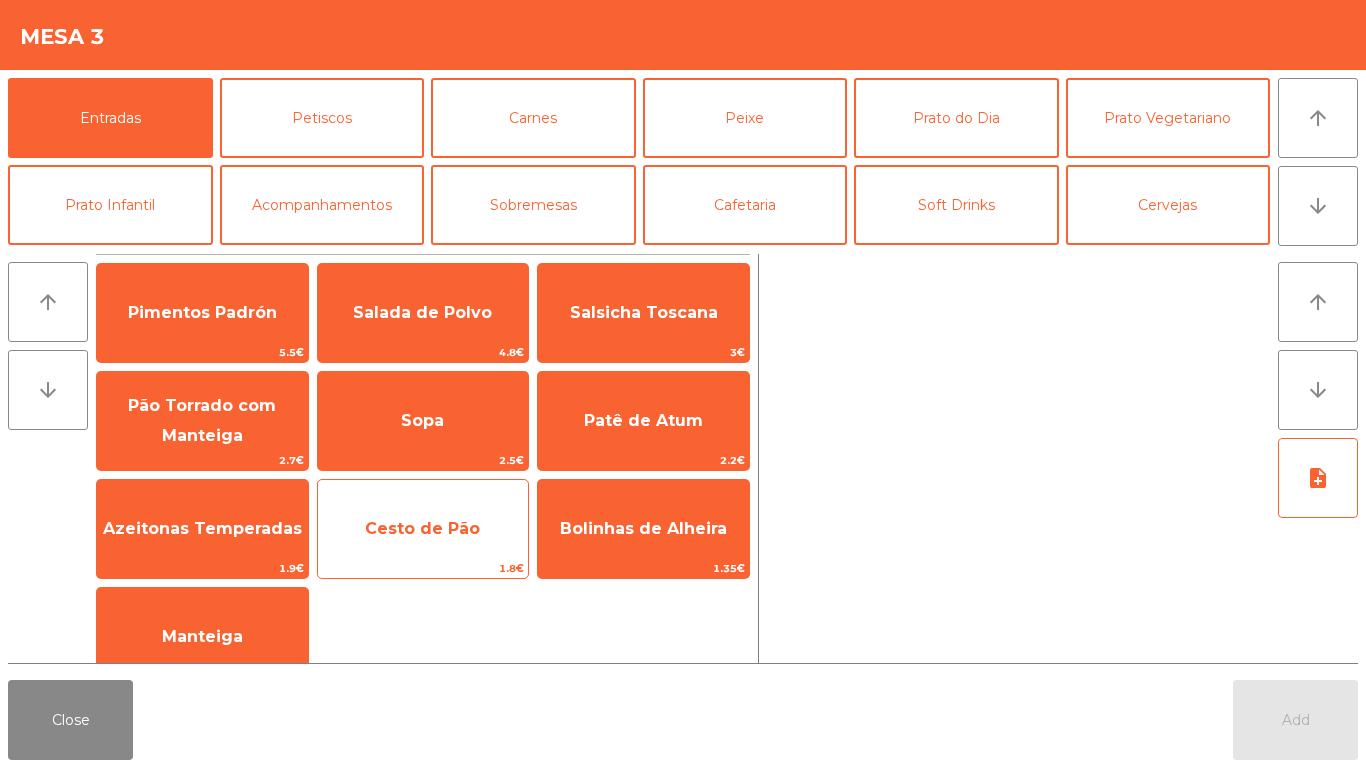 click on "Cesto de Pão" 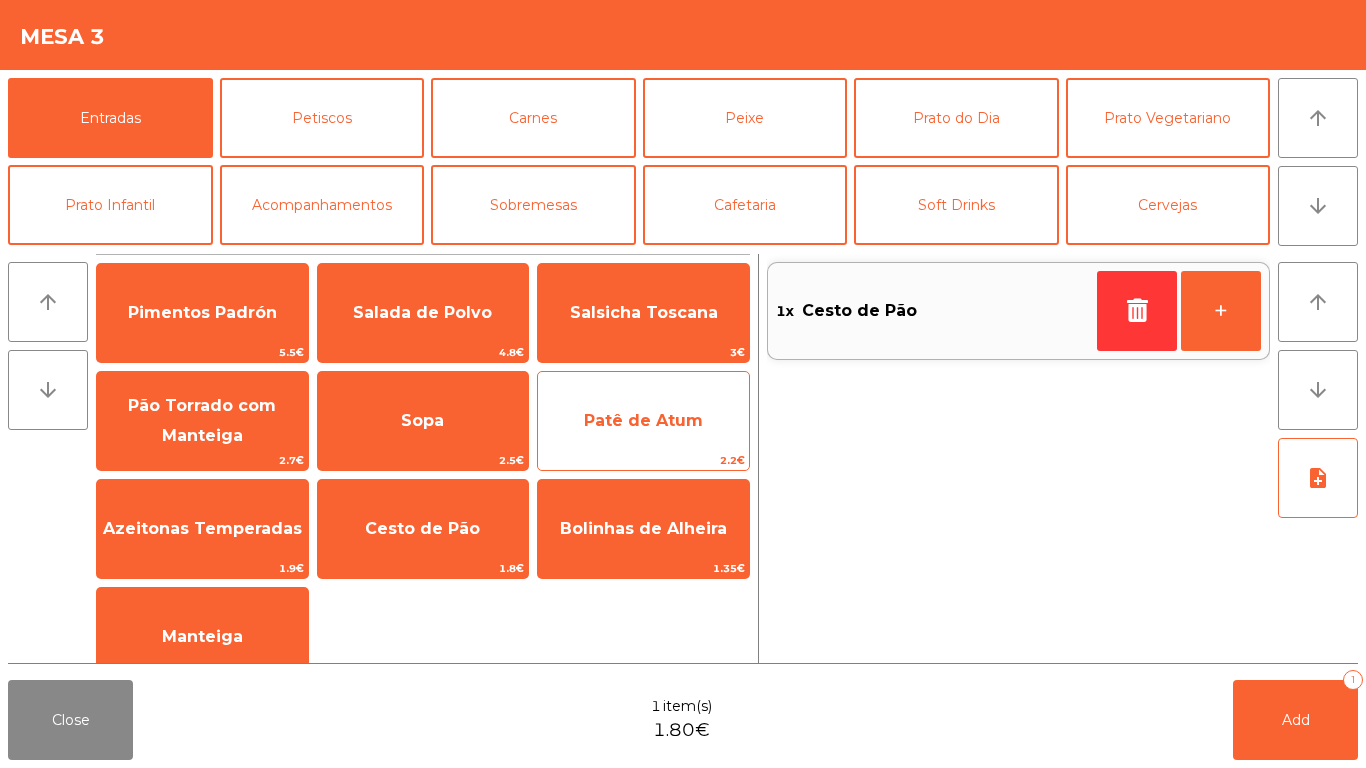 click on "Patê de Atum" 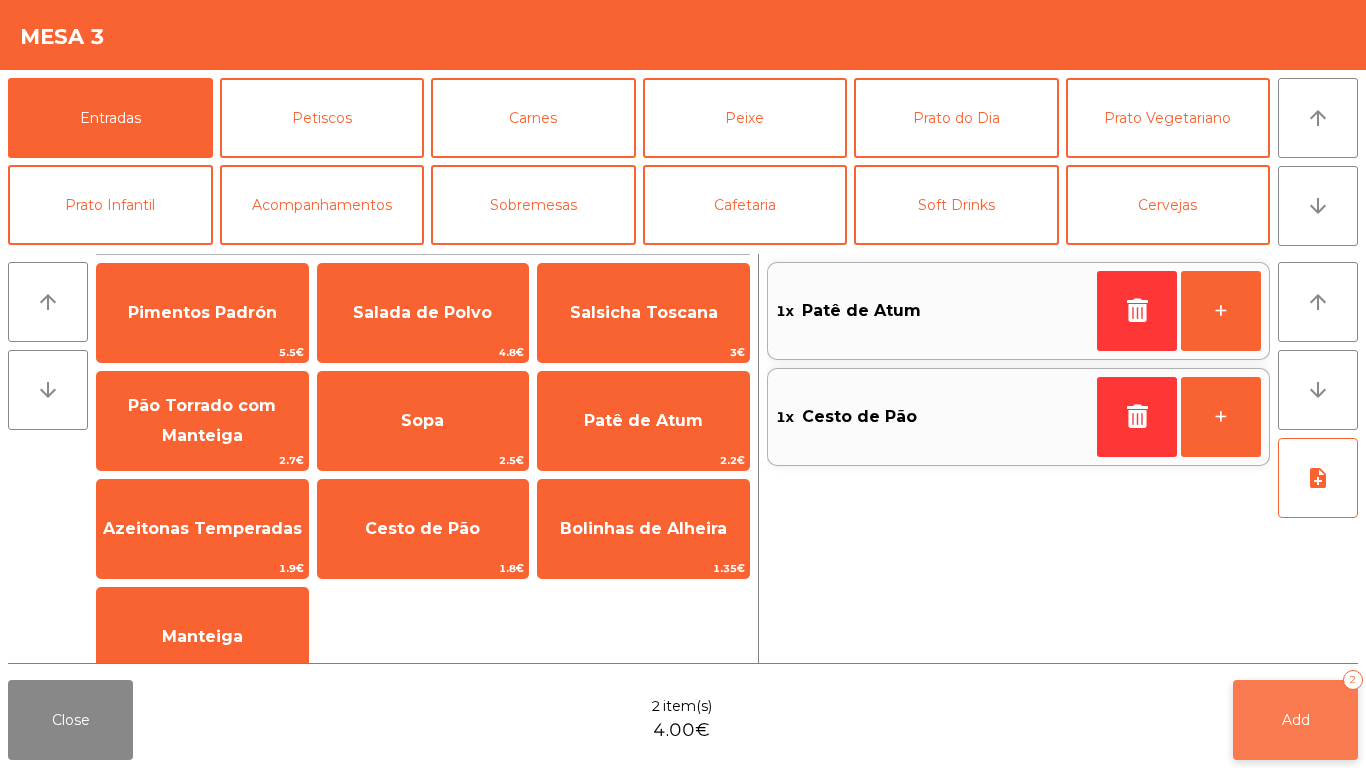 click on "Add   2" 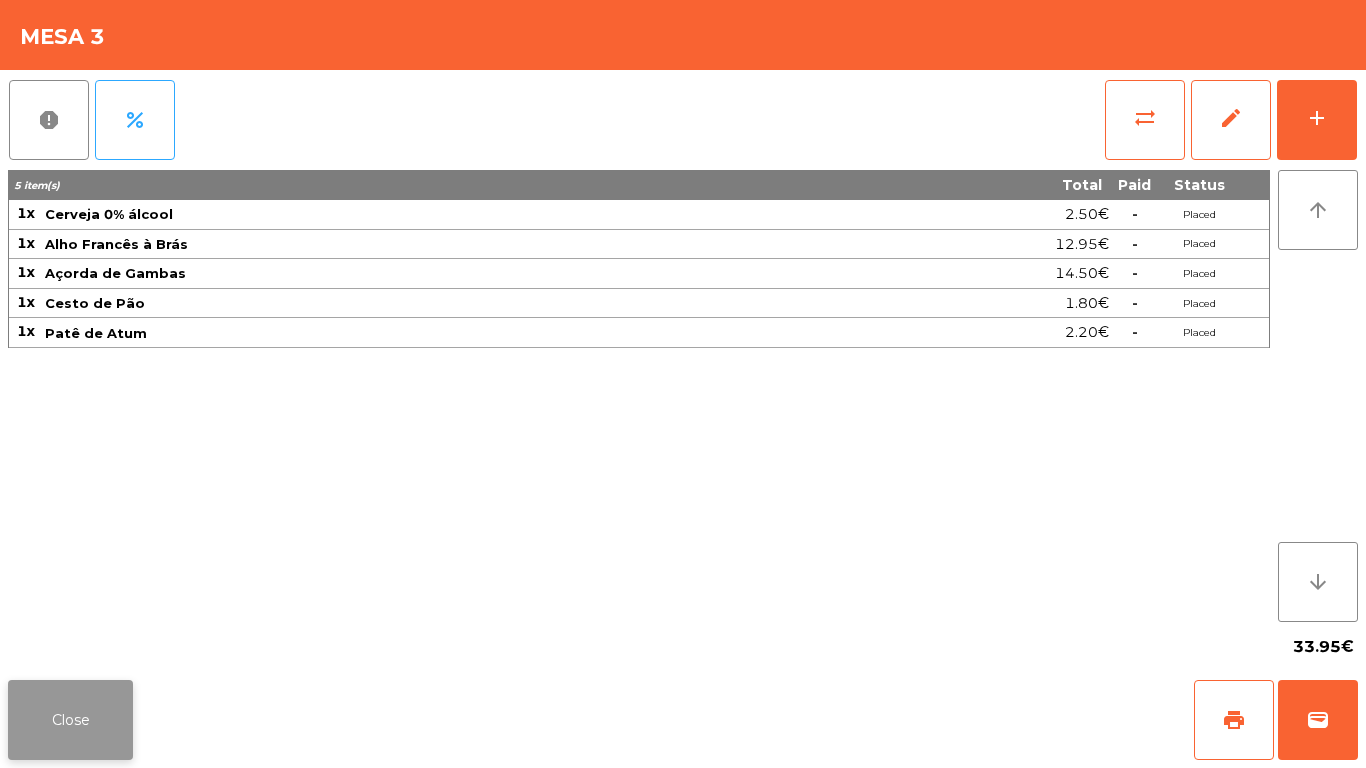 click on "Close" 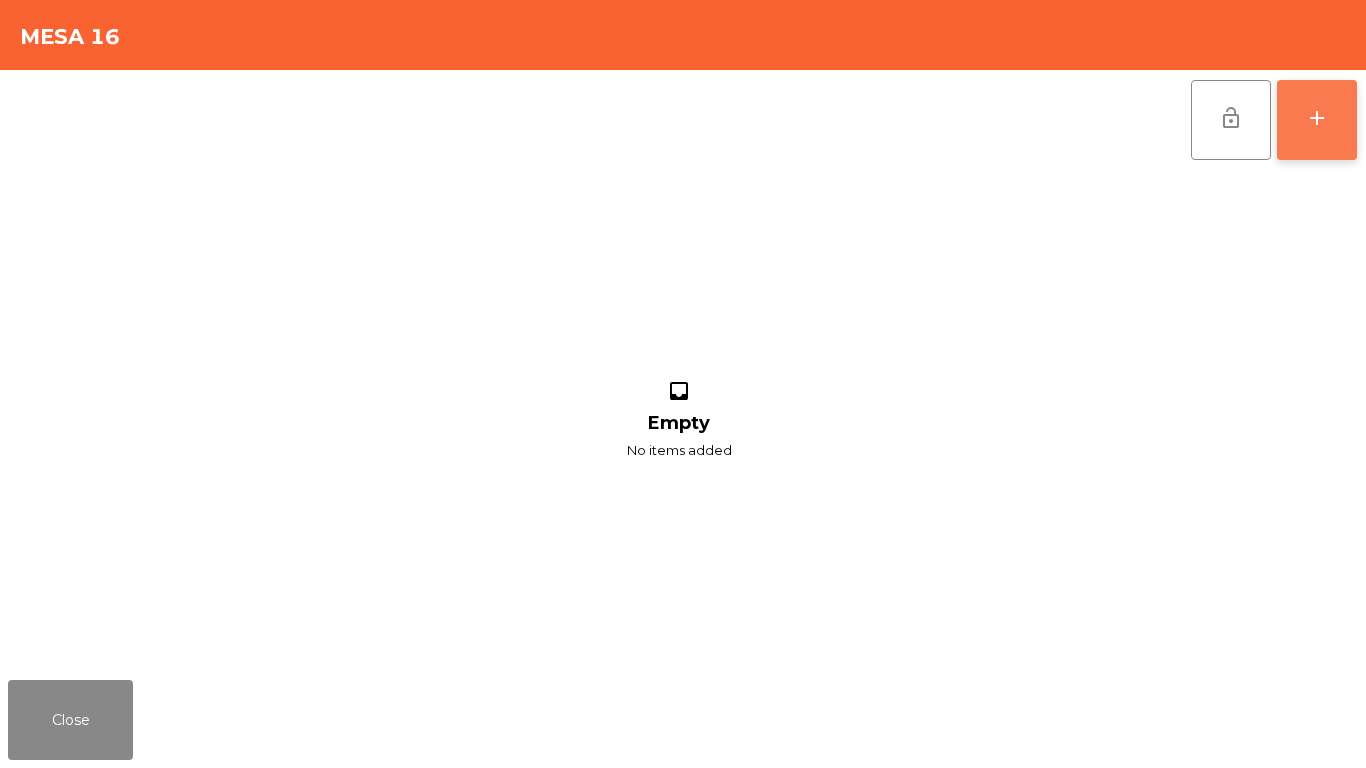 click on "add" 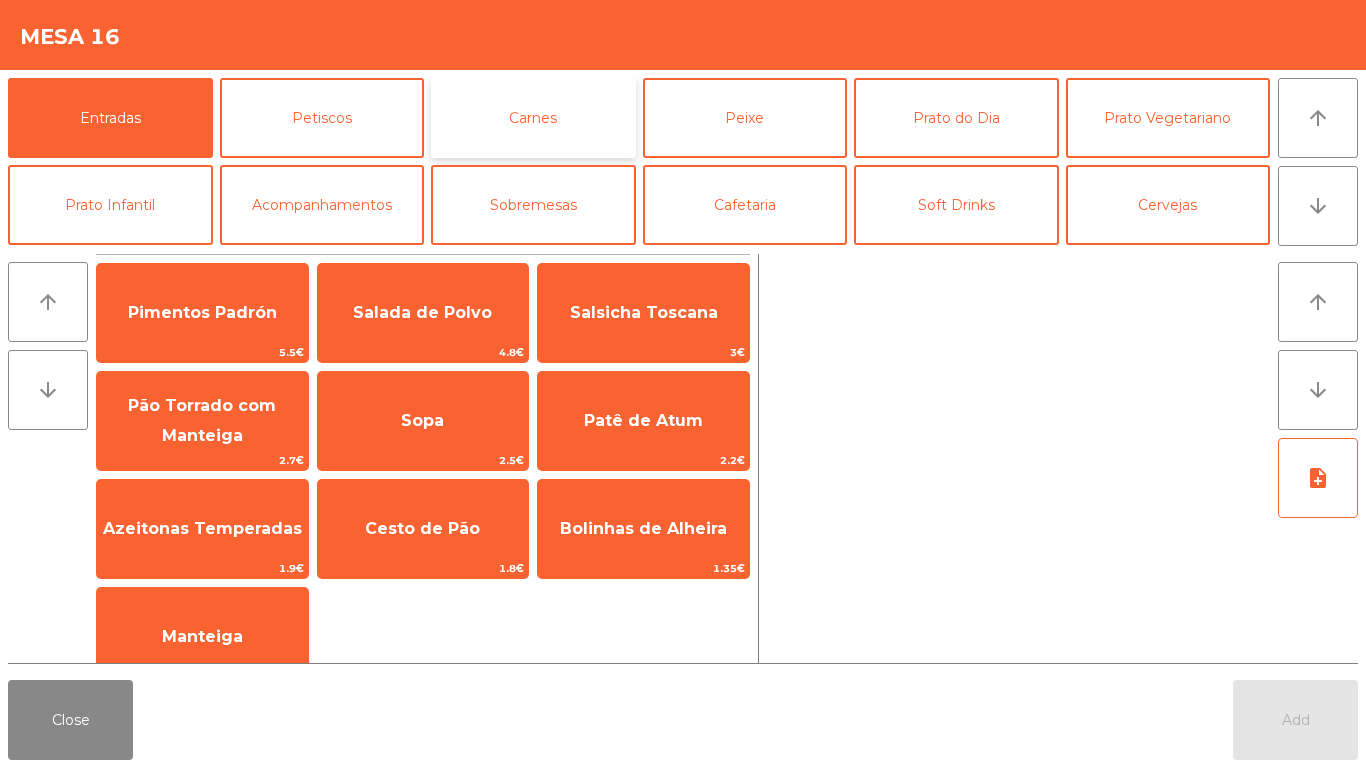 click on "Carnes" 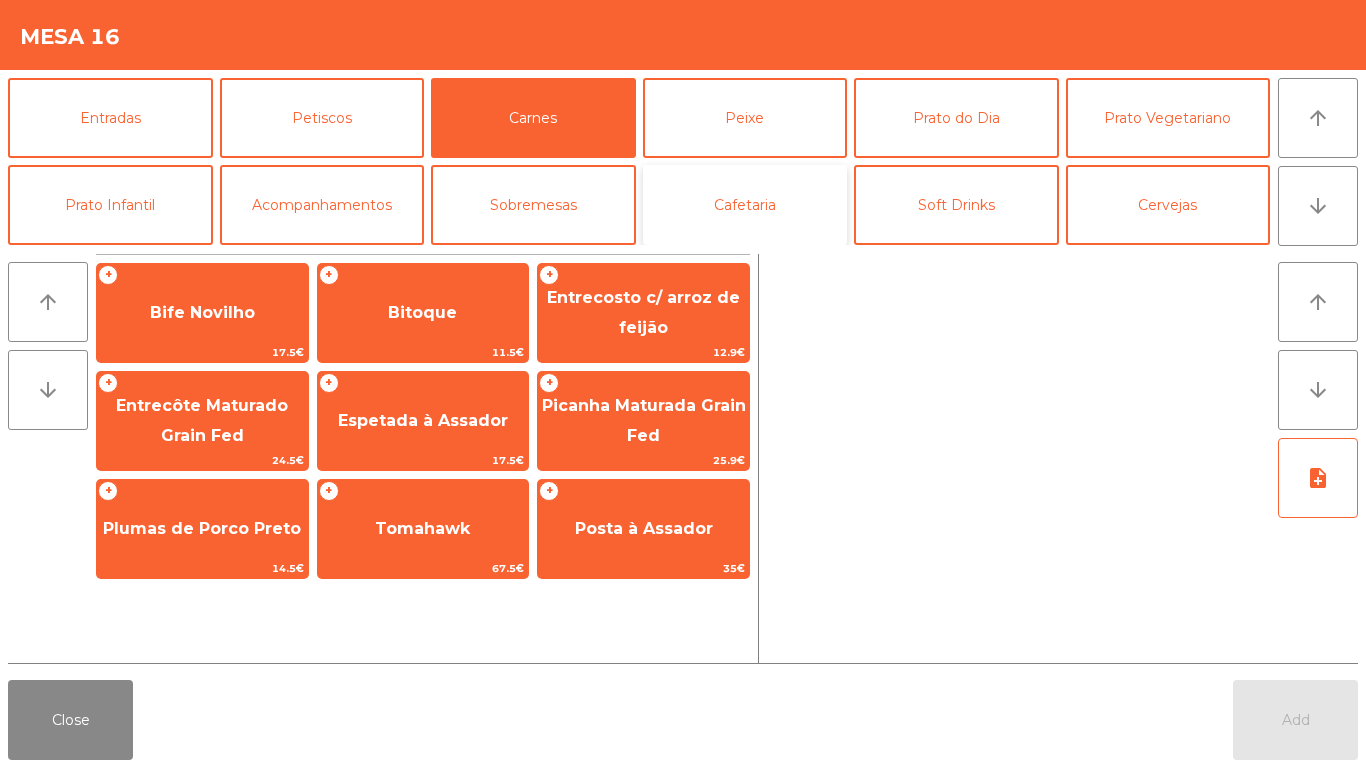click on "Cafetaria" 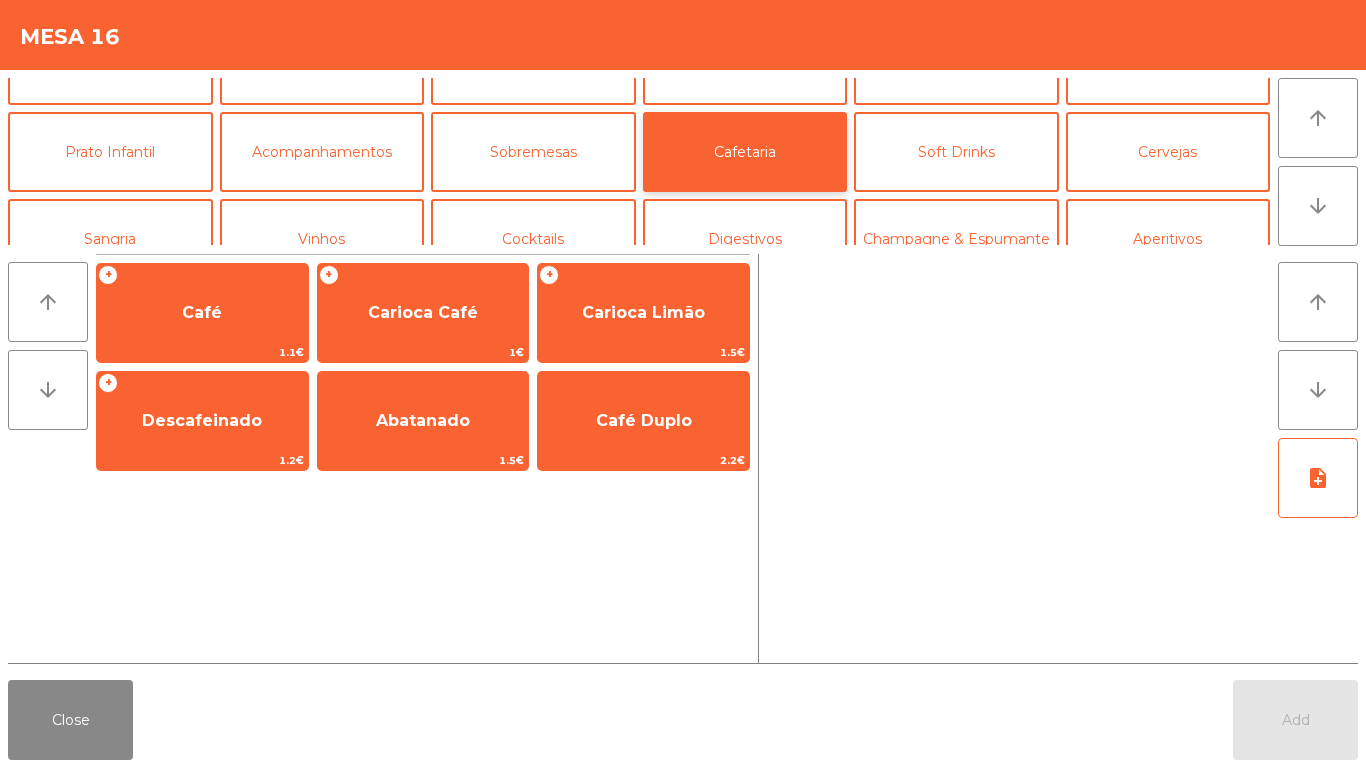 scroll, scrollTop: 0, scrollLeft: 0, axis: both 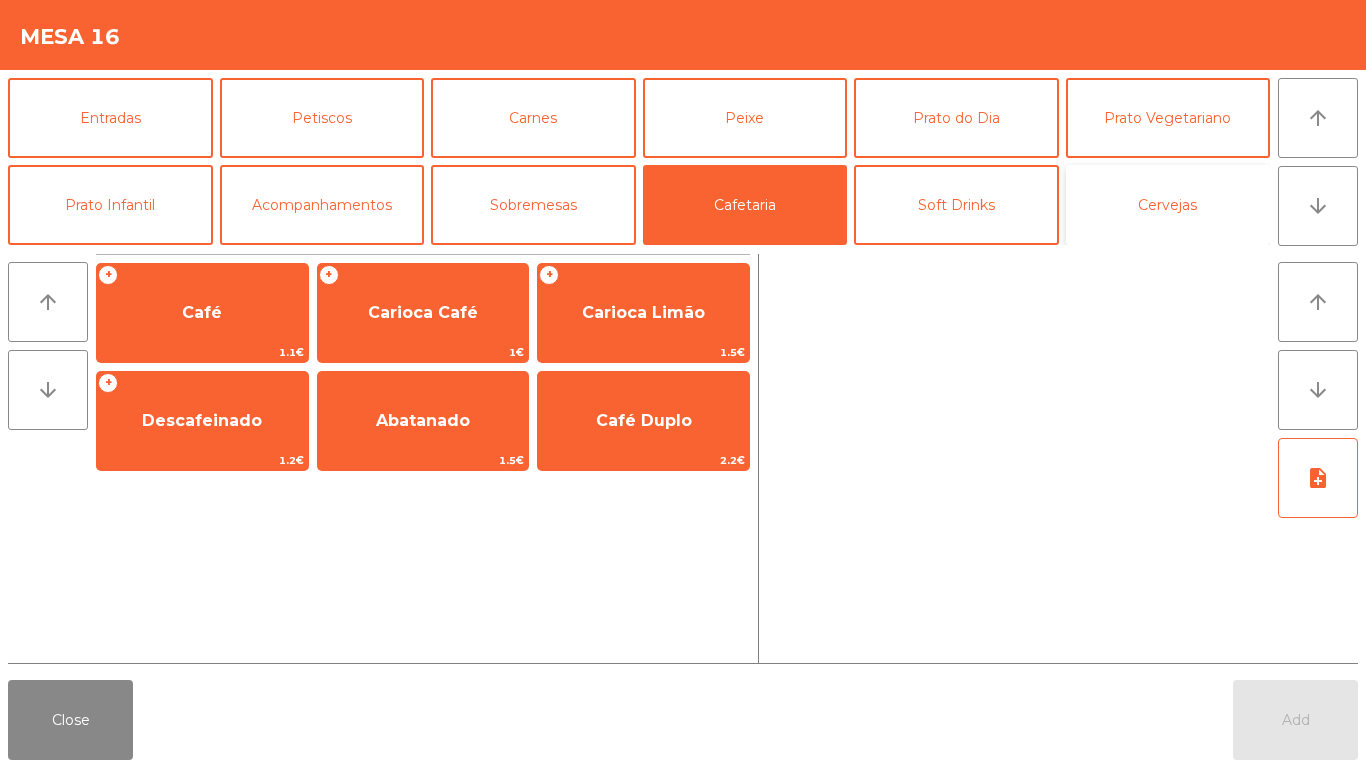 click on "Cervejas" 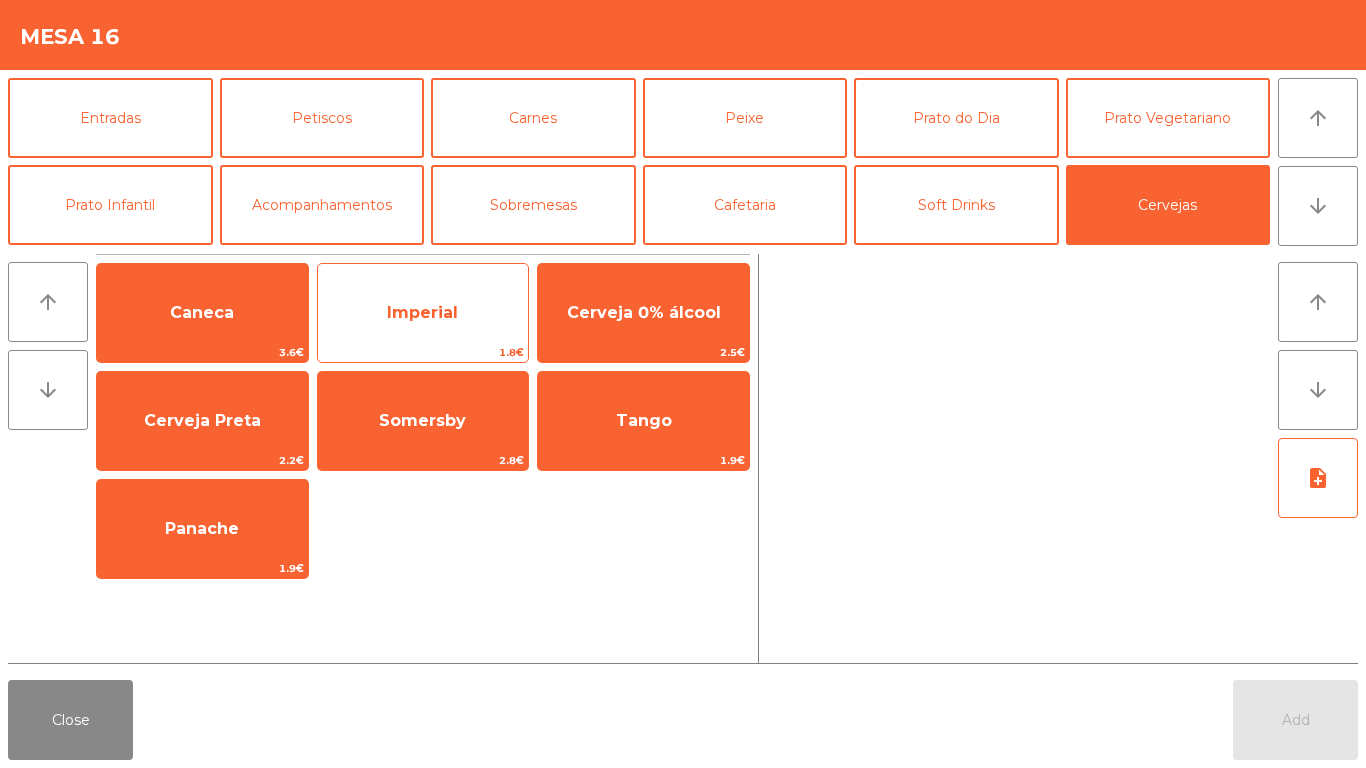 click on "Imperial" 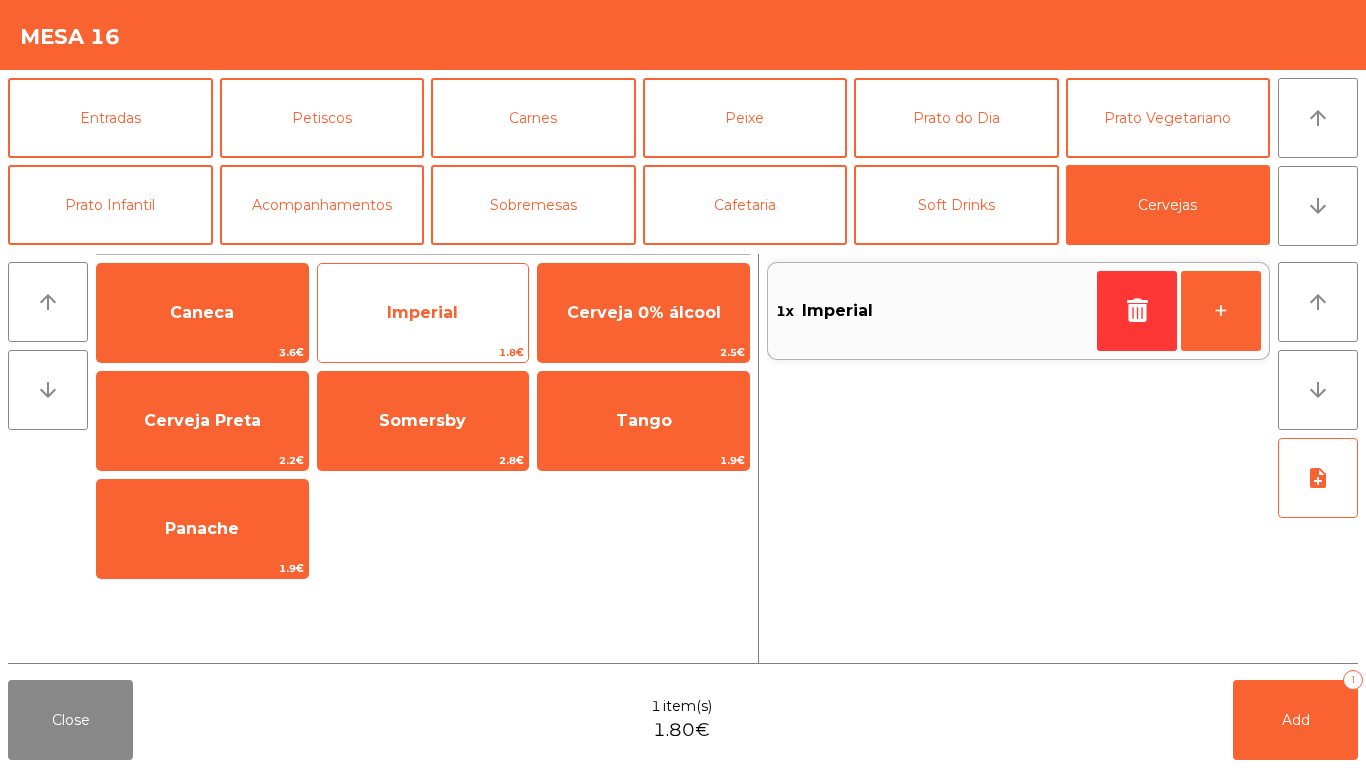 click on "Imperial   1.8€" 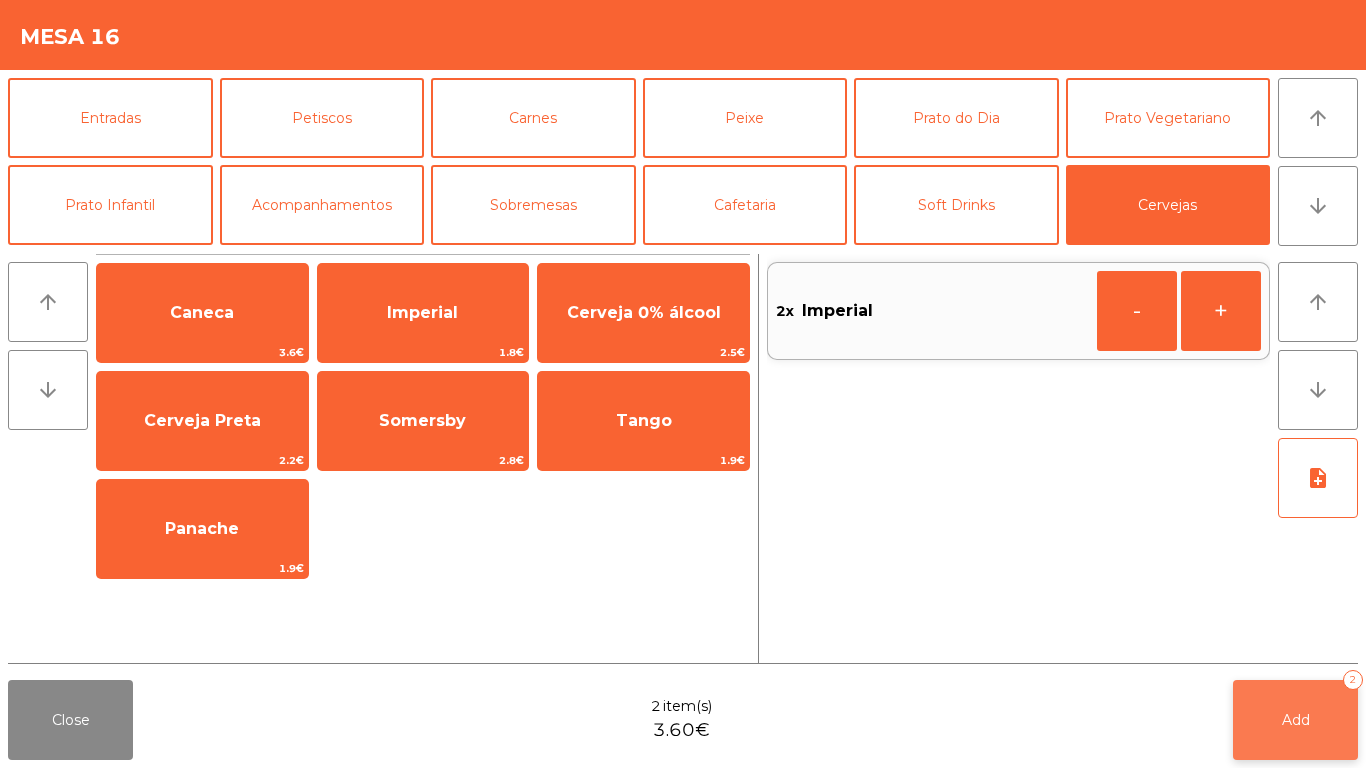 click on "Add   2" 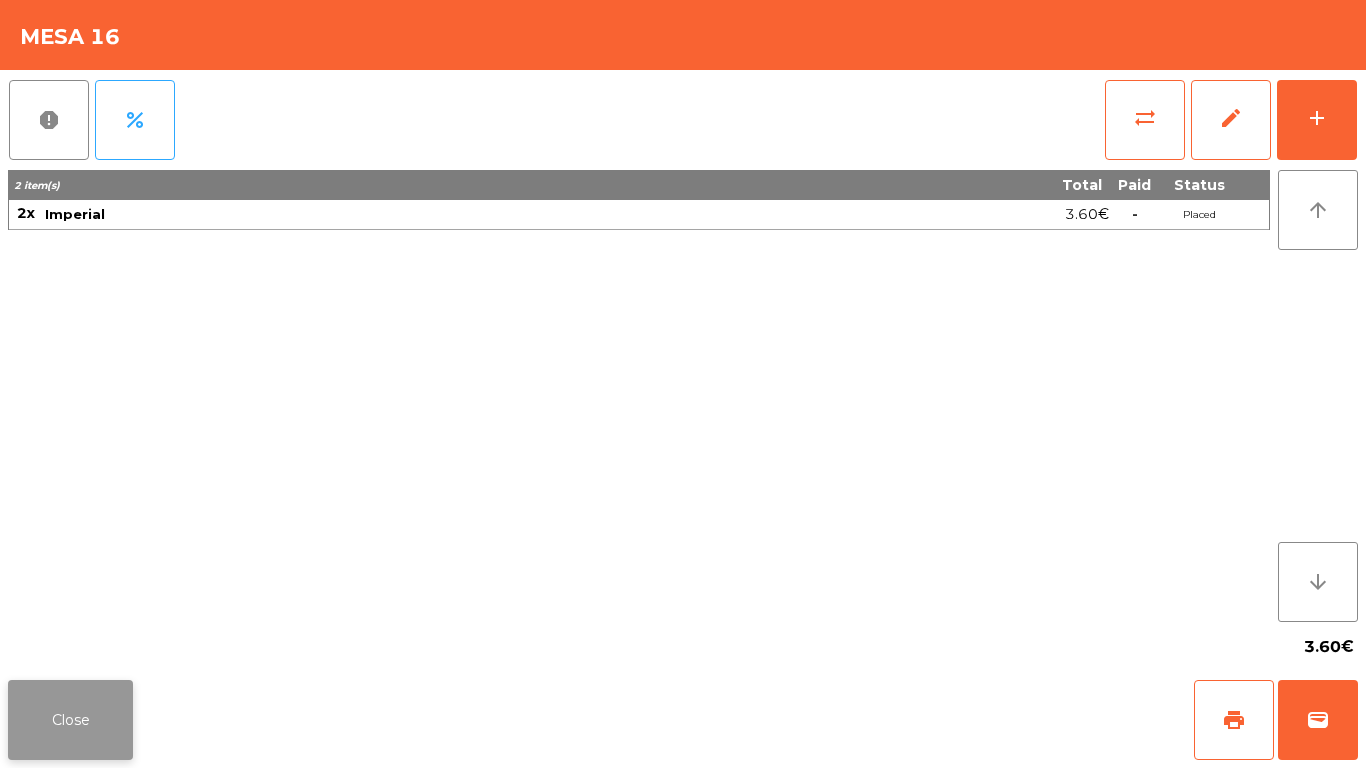click on "Close" 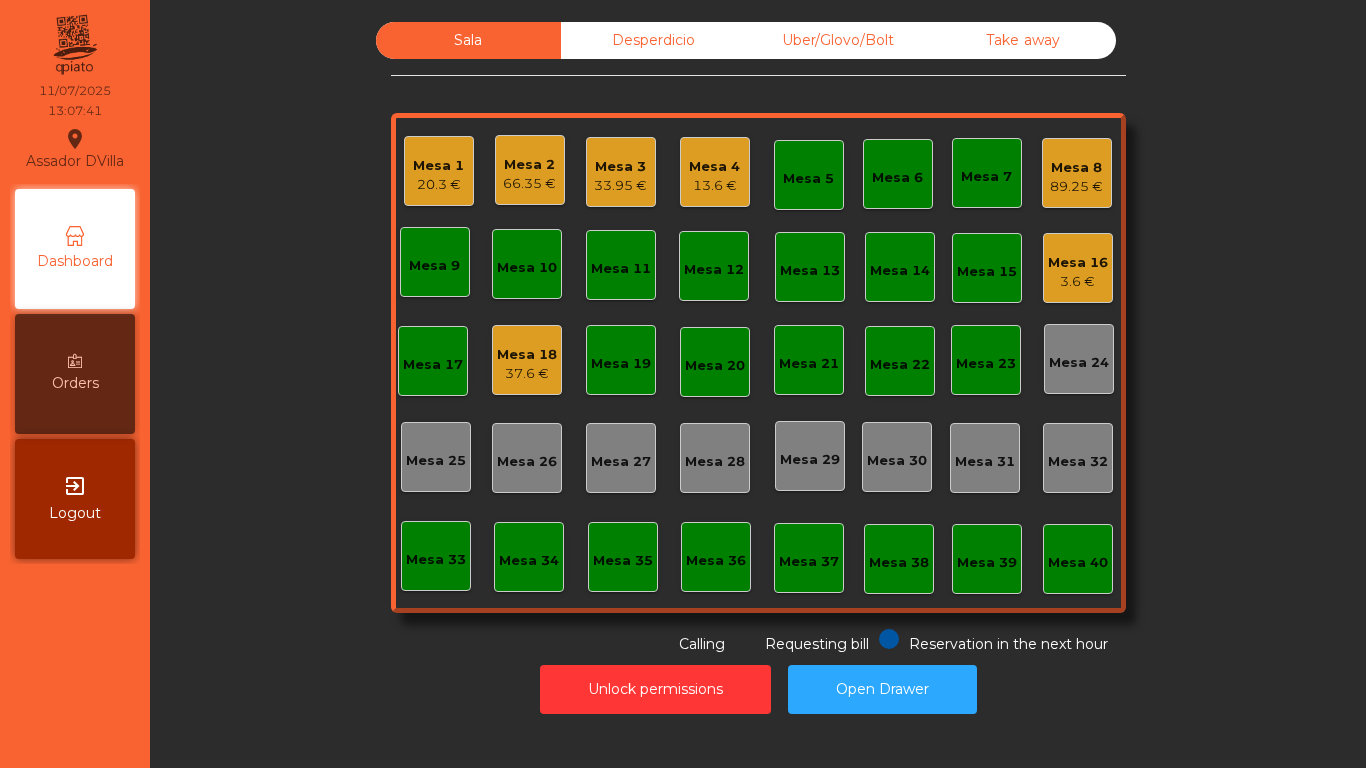 click on "Mesa 16" 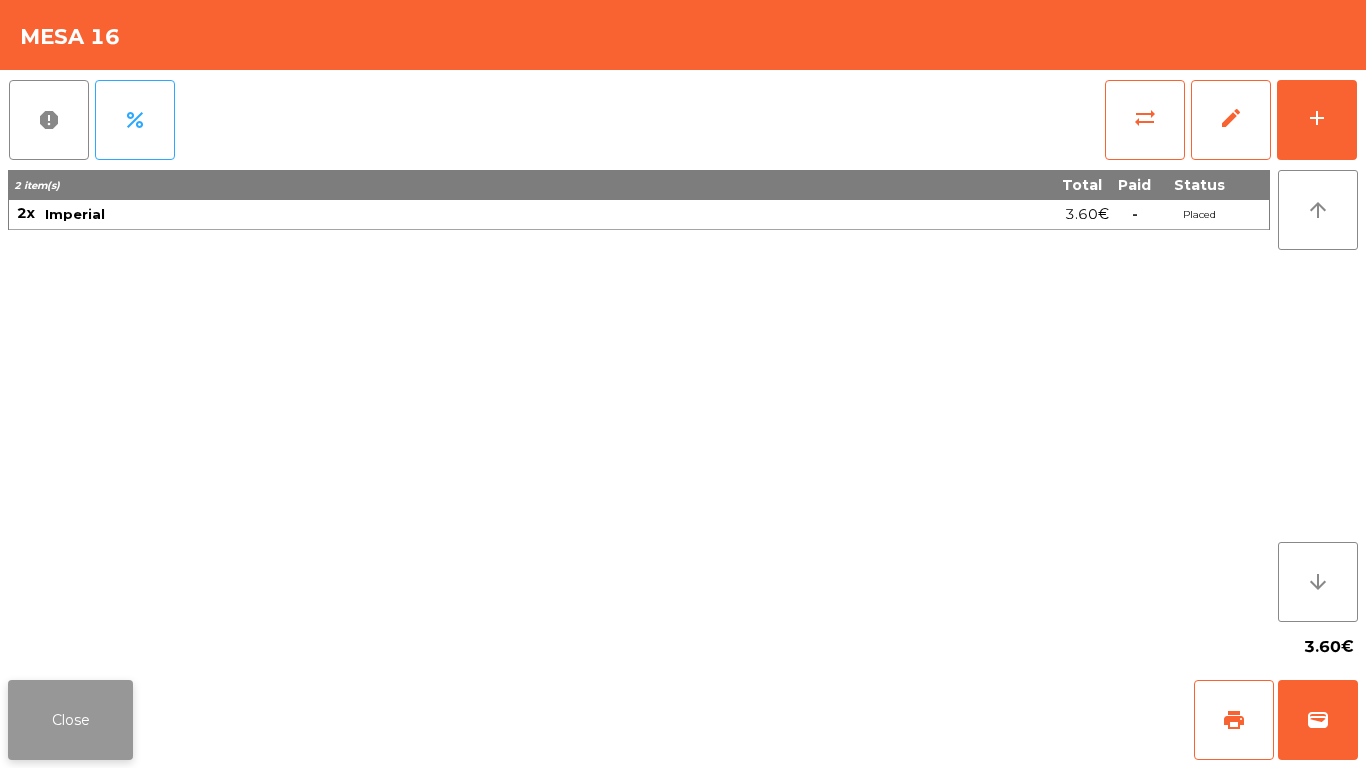 click on "Close" 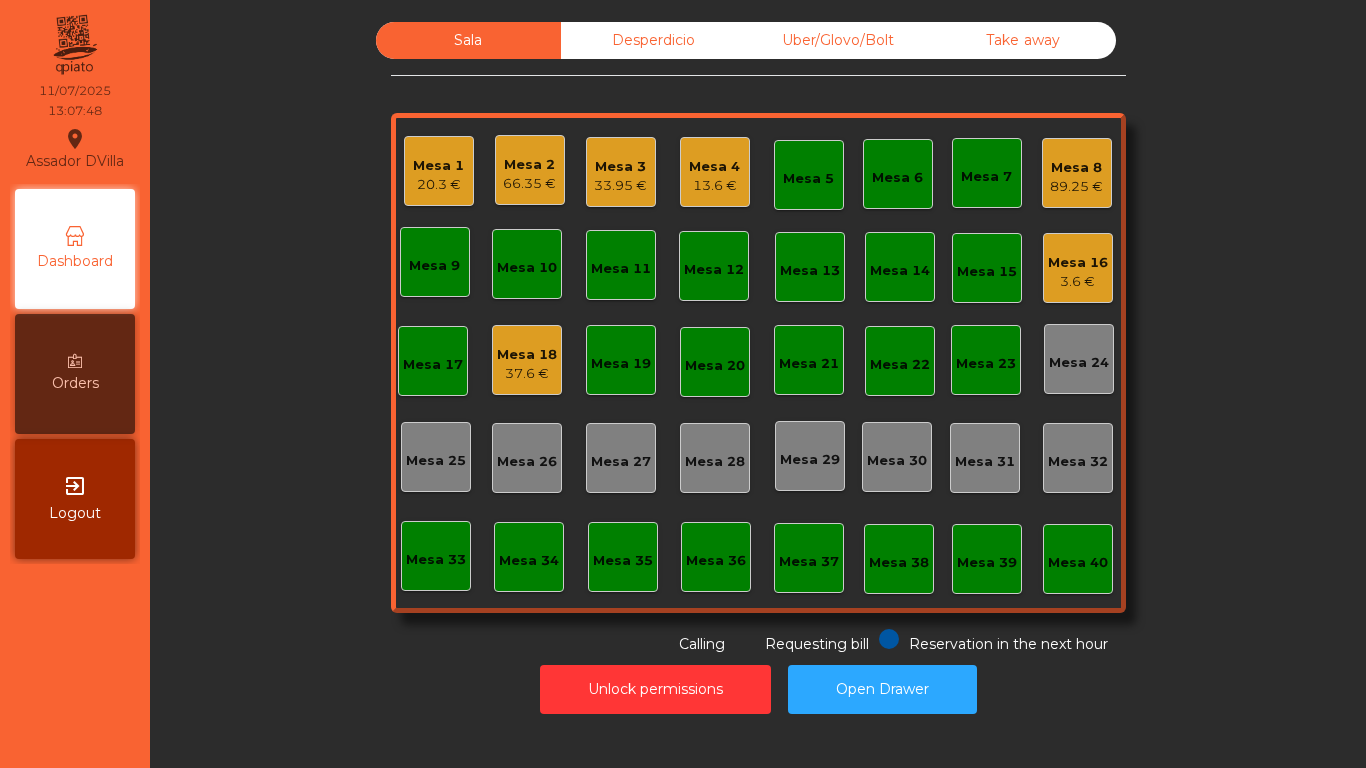 click on "37.6 €" 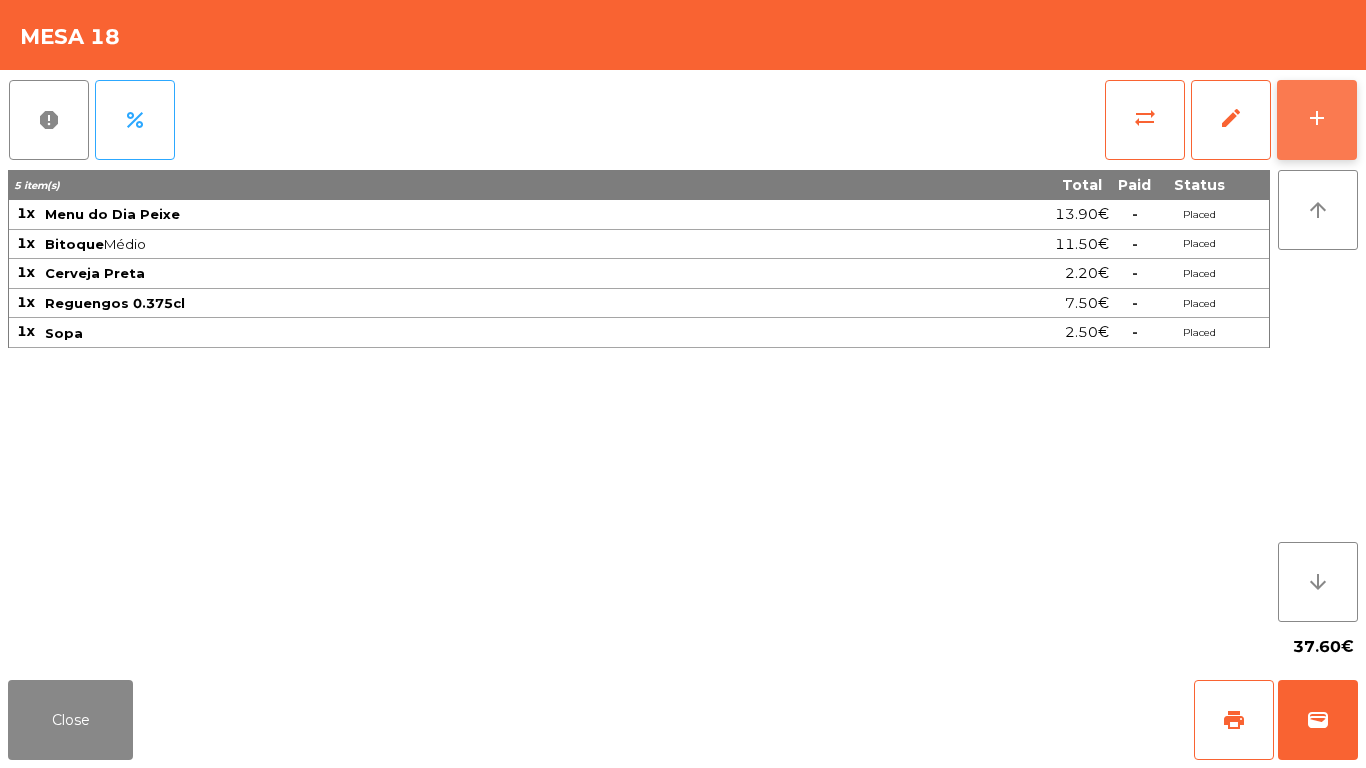 click on "add" 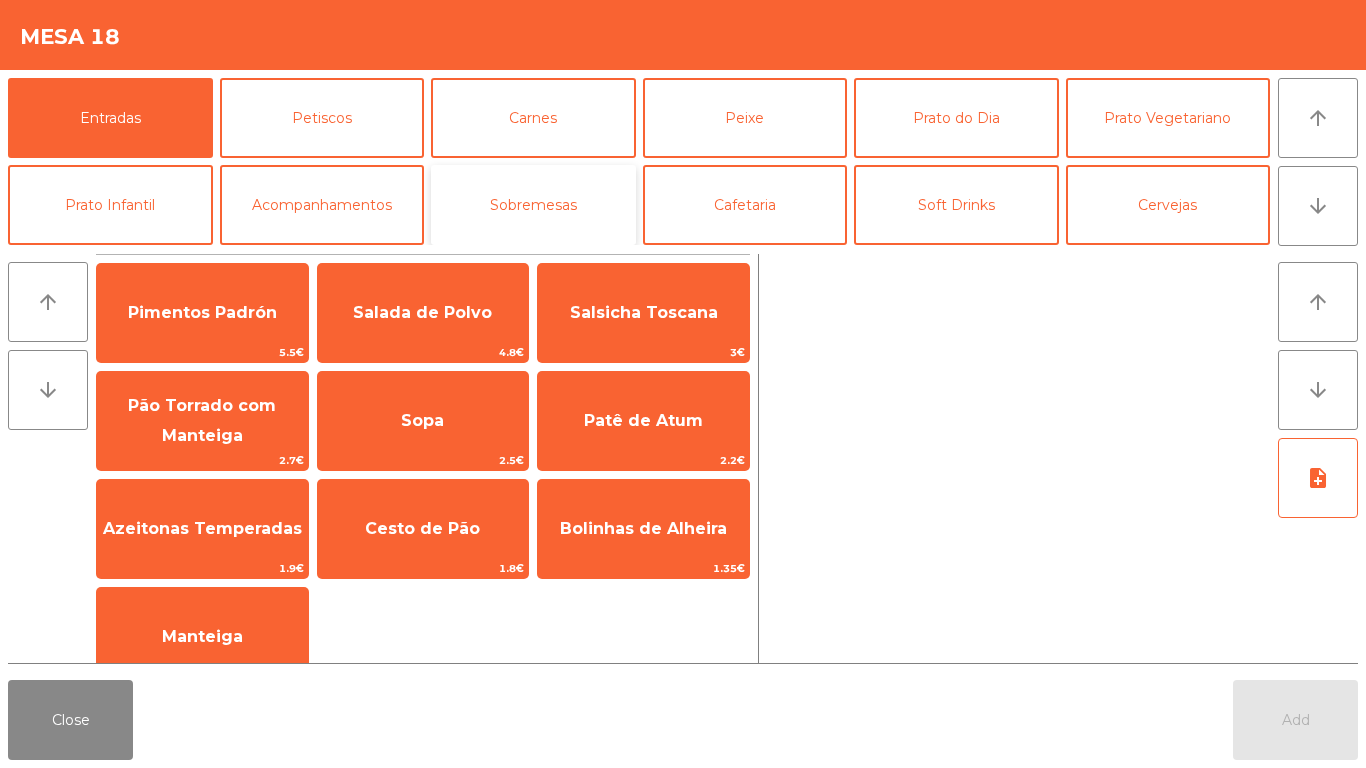 click on "Sobremesas" 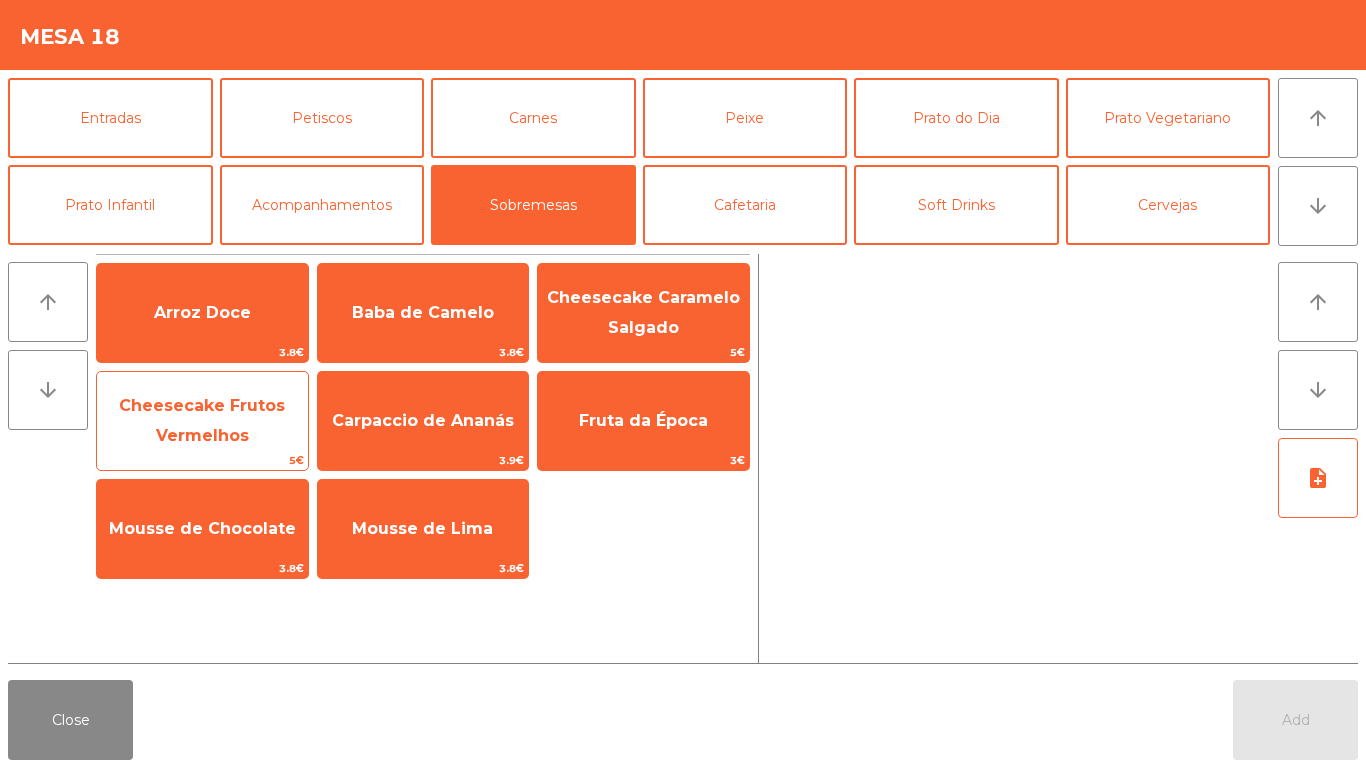 click on "Cheesecake Frutos Vermelhos" 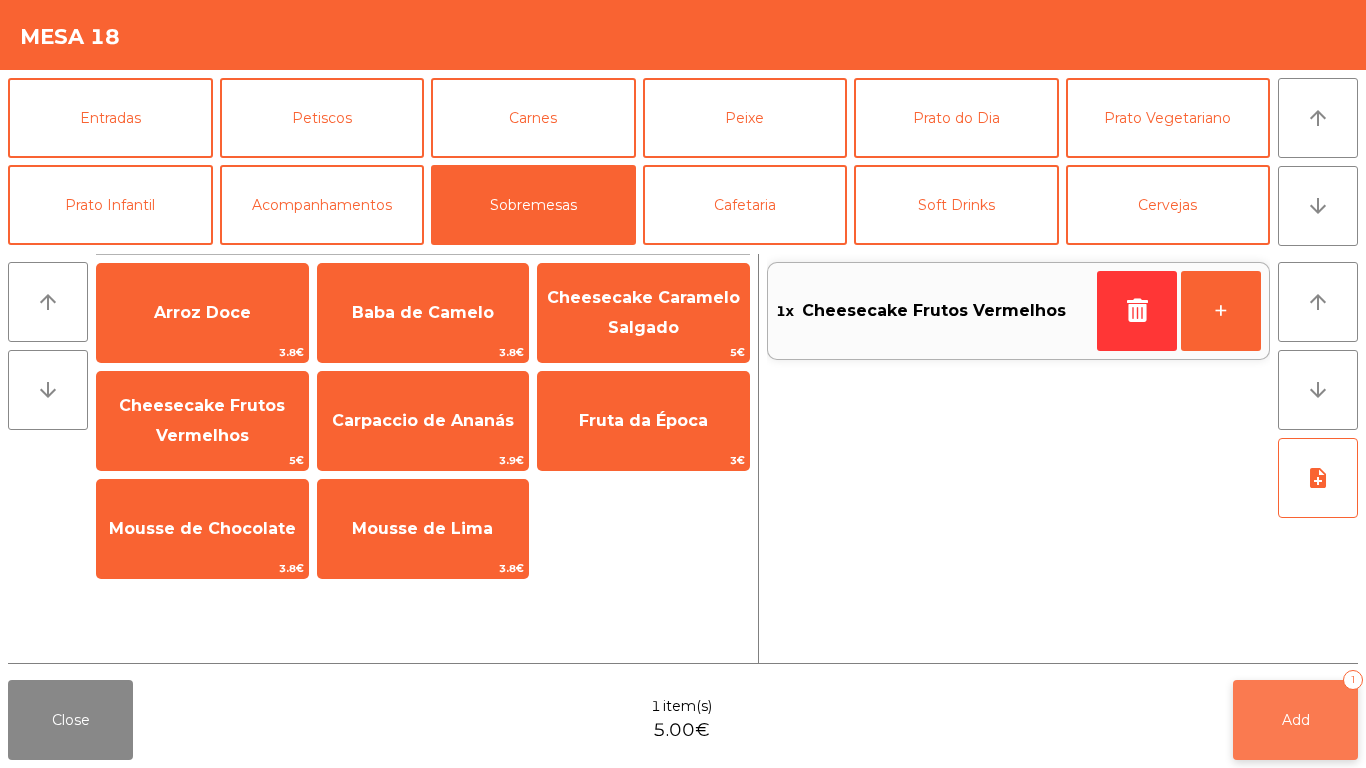 click on "Add   1" 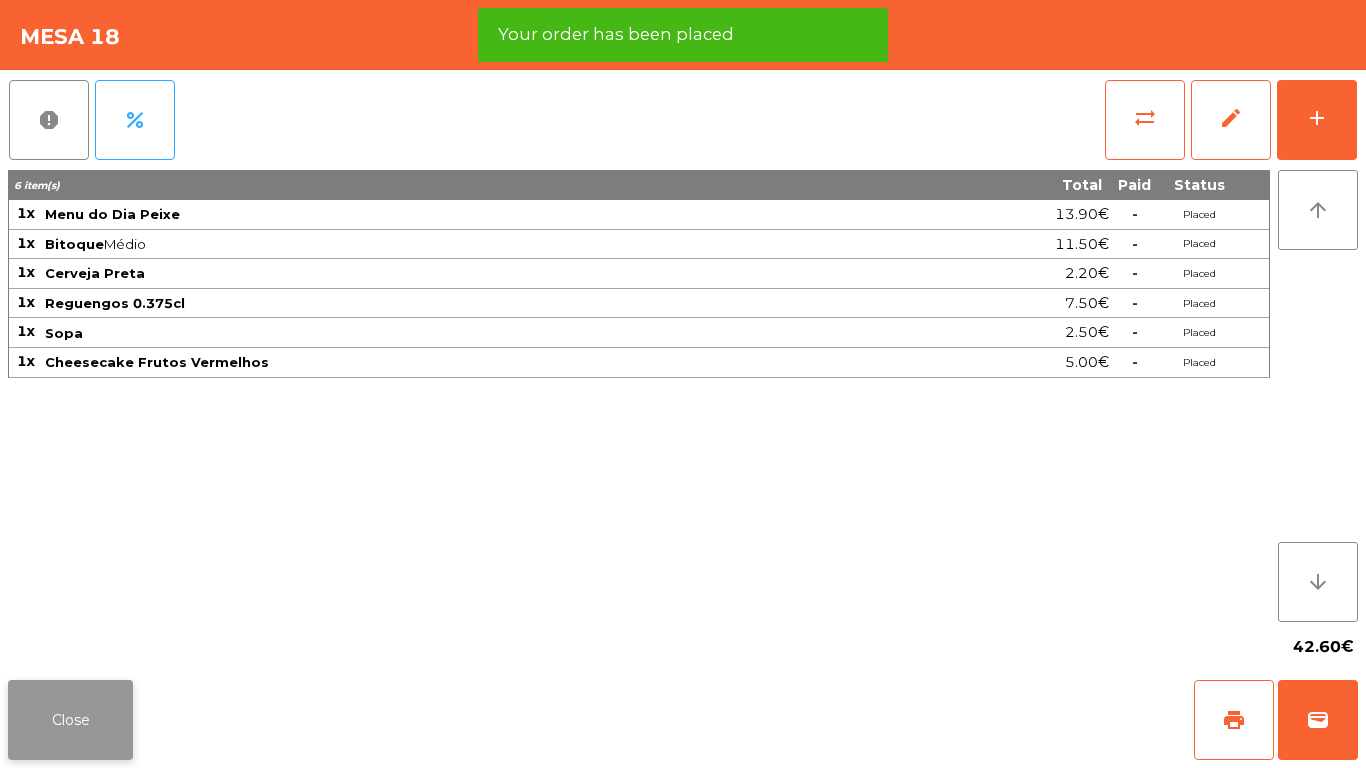 click on "Close" 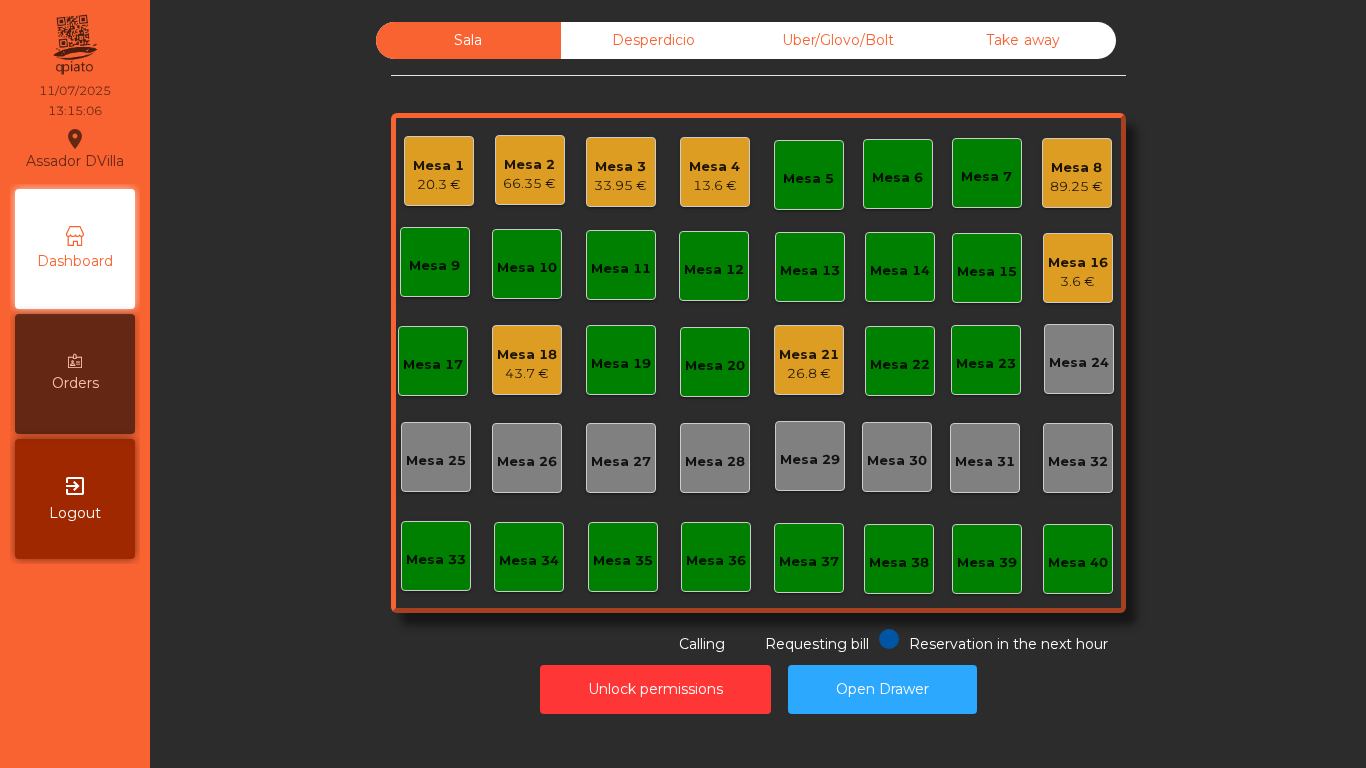 click on "3.6 €" 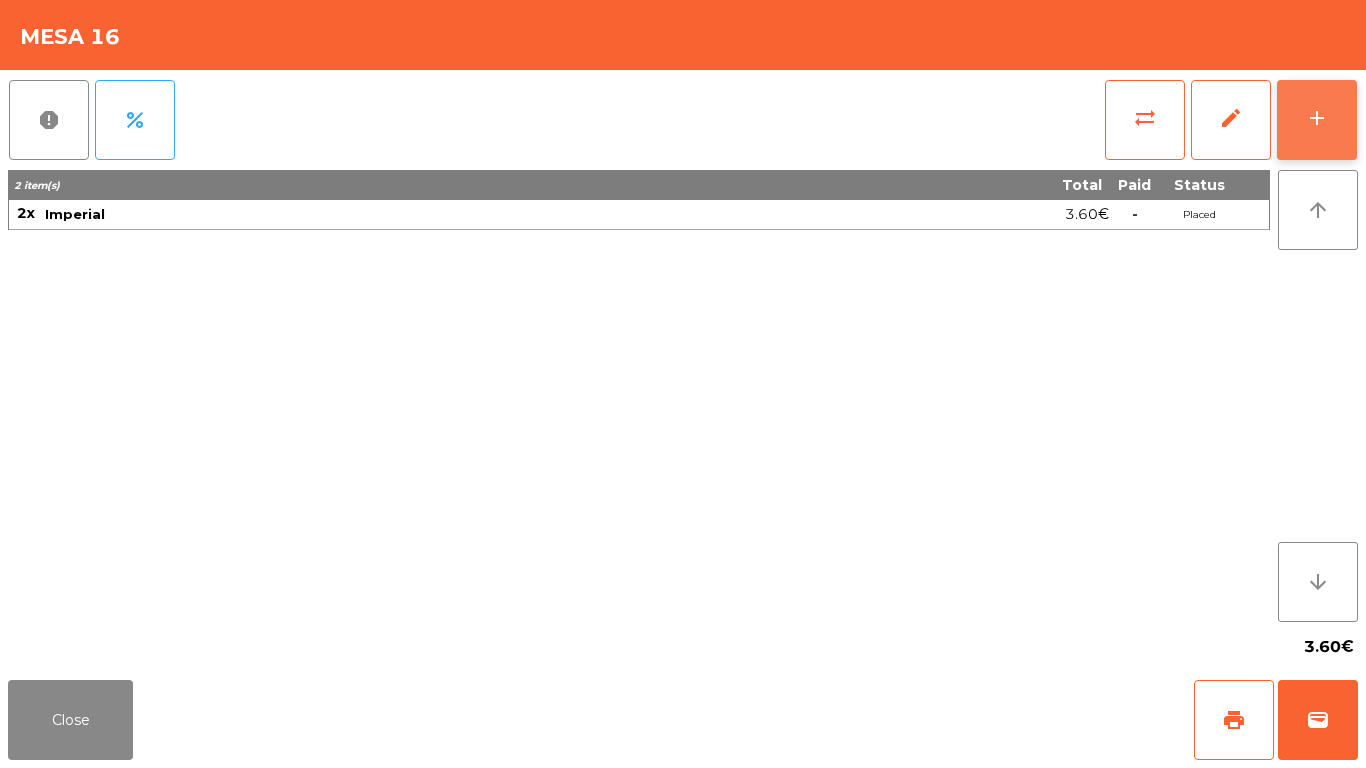 click on "add" 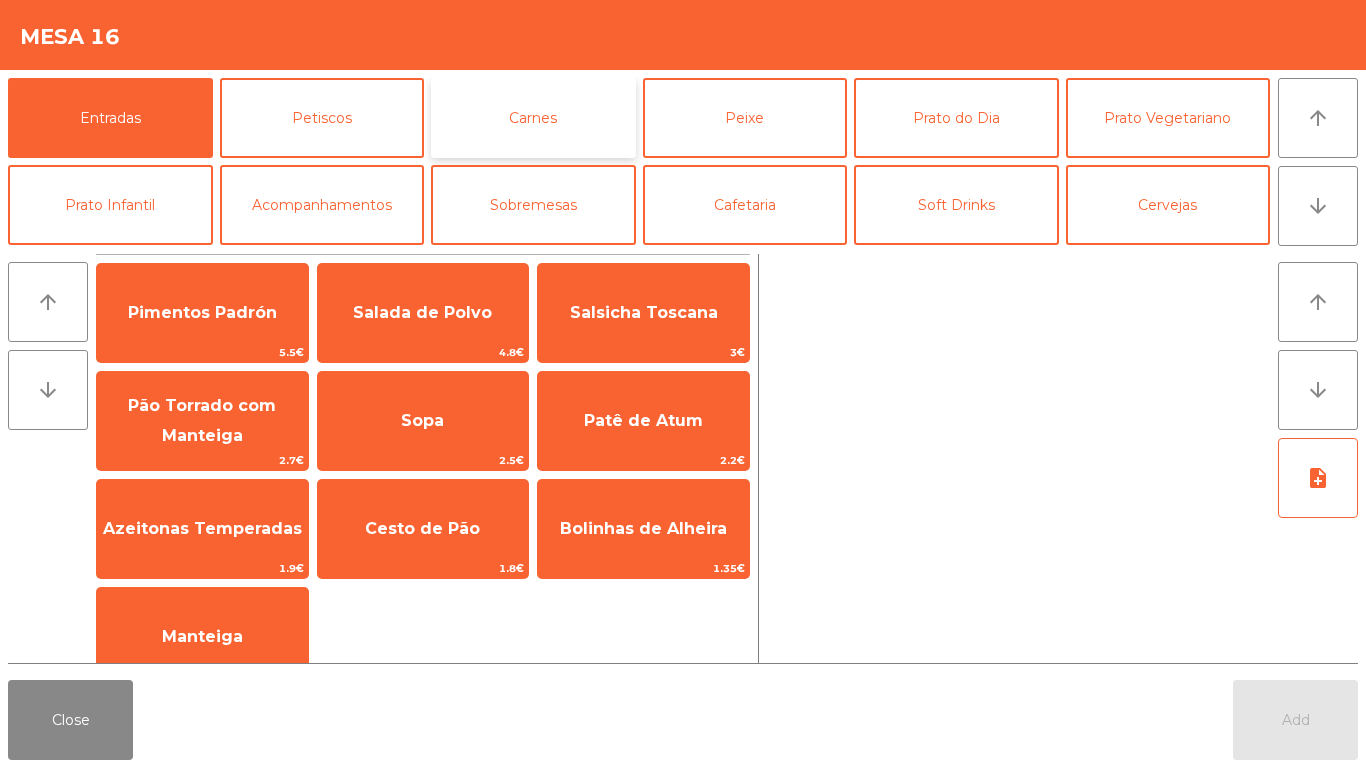 click on "Carnes" 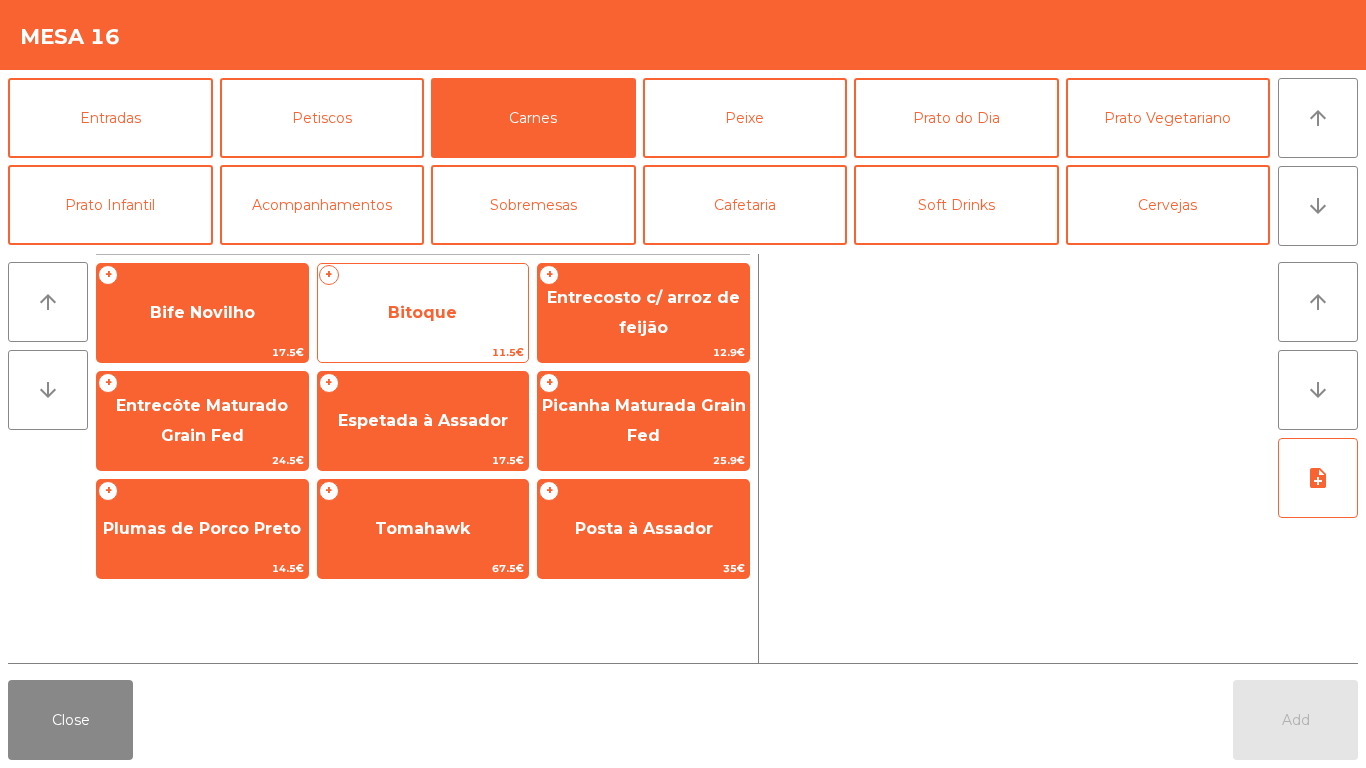 click on "Bitoque" 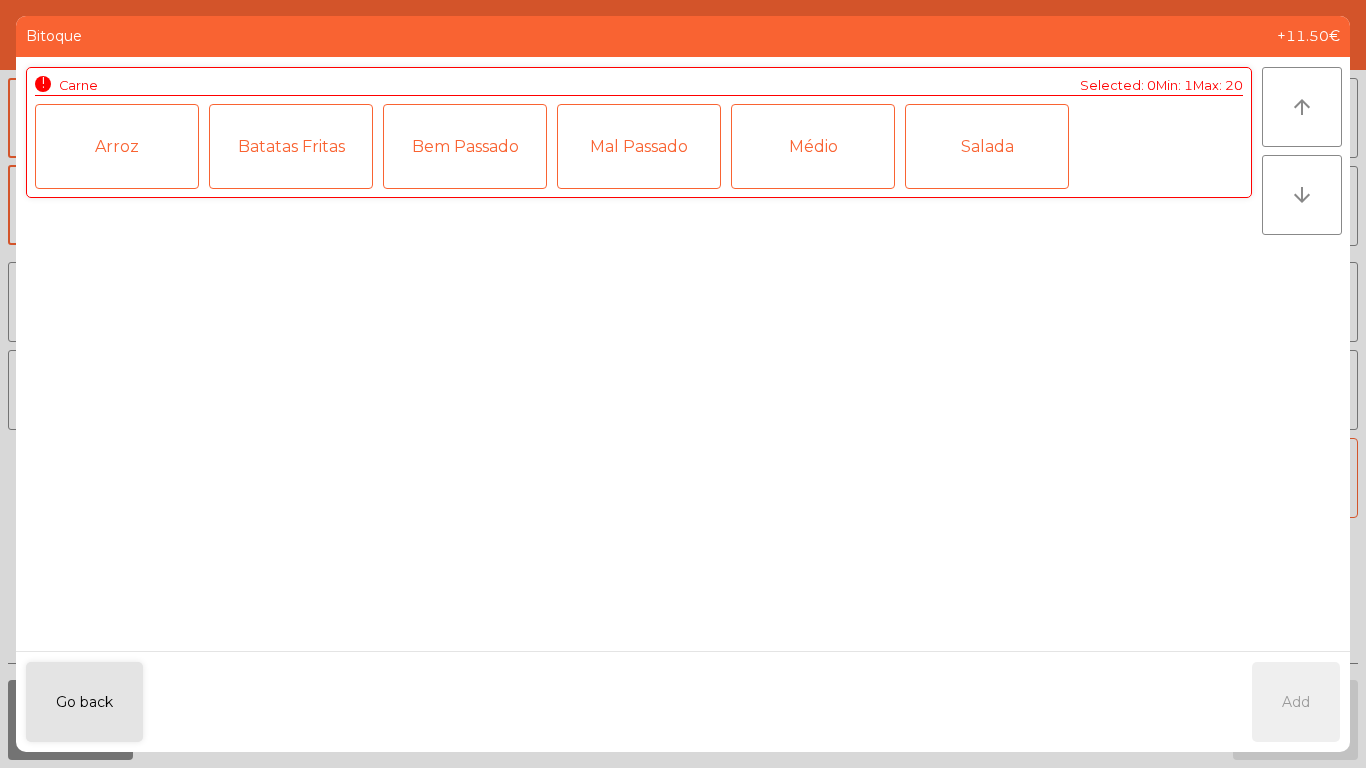 click on "Mal Passado" 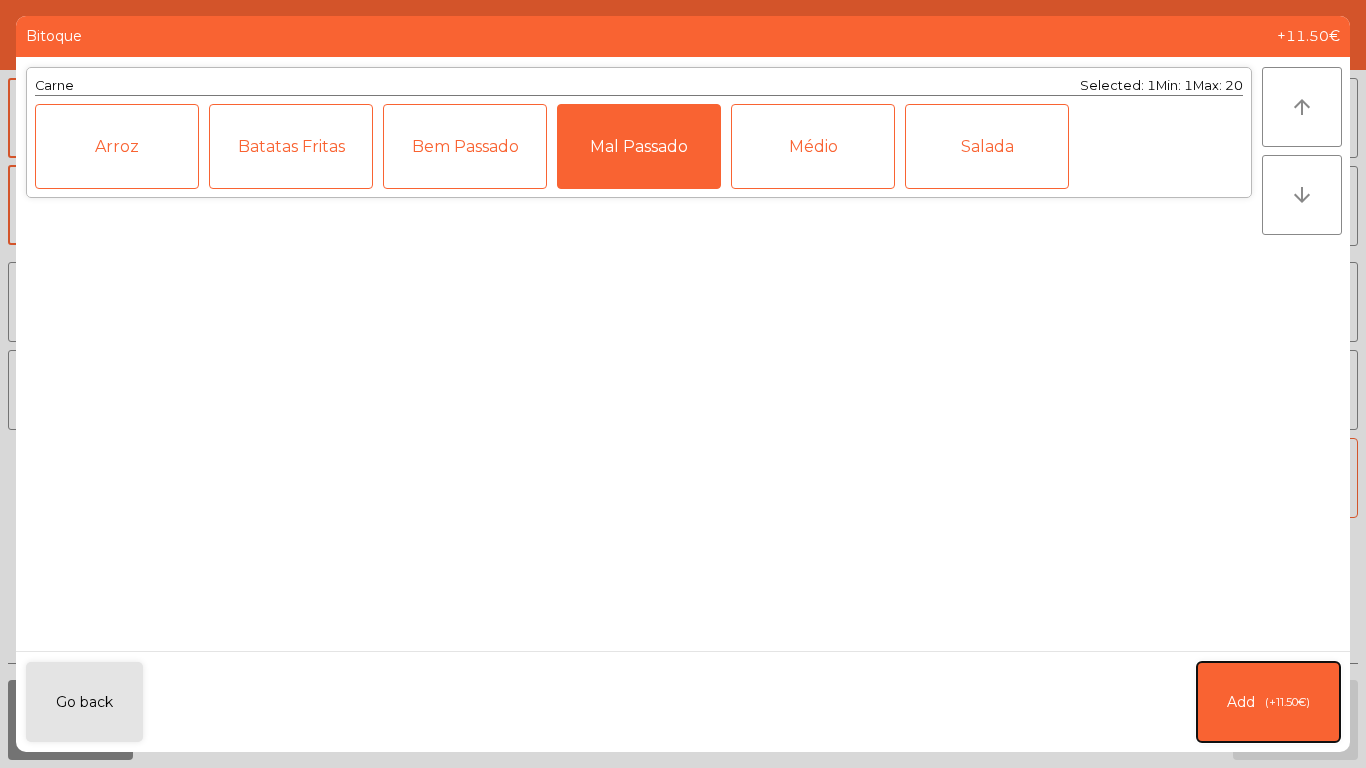 click on "(+11.50€)" 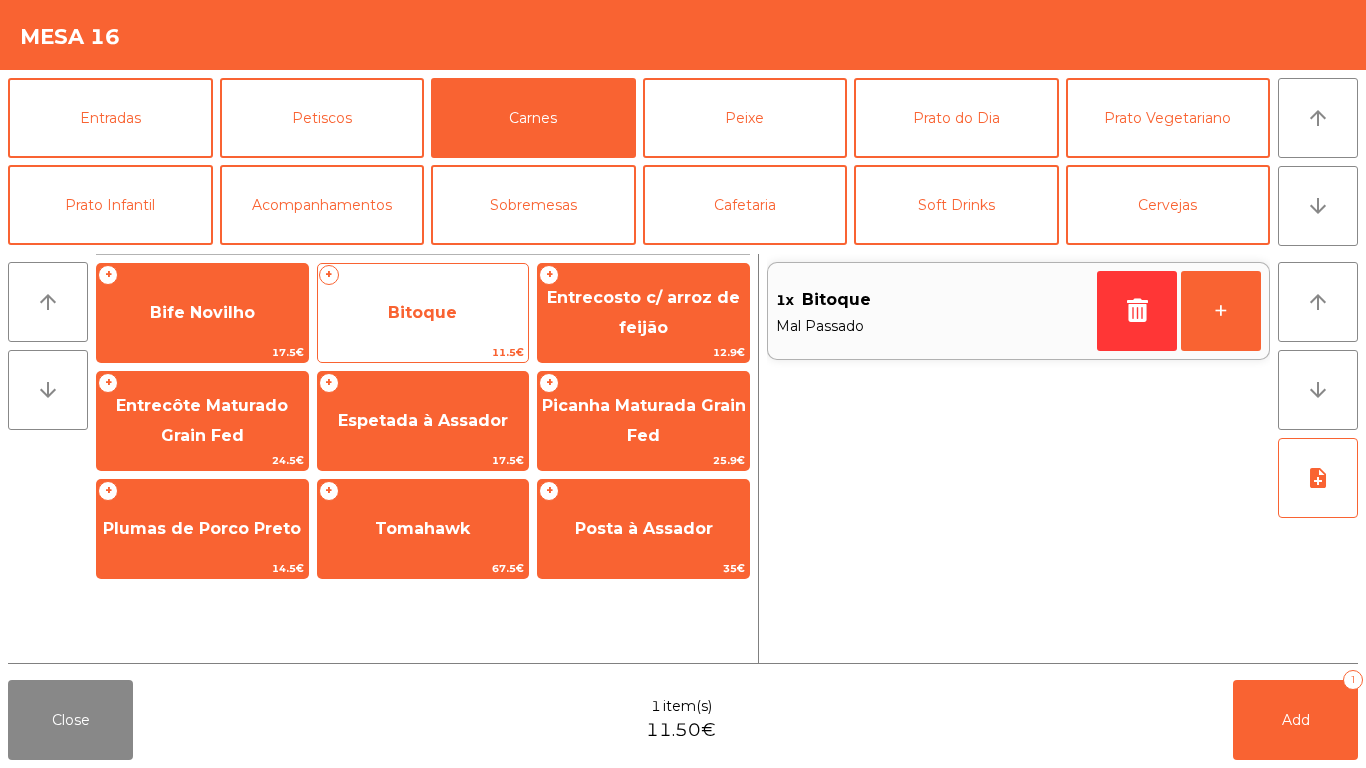 click on "Bitoque" 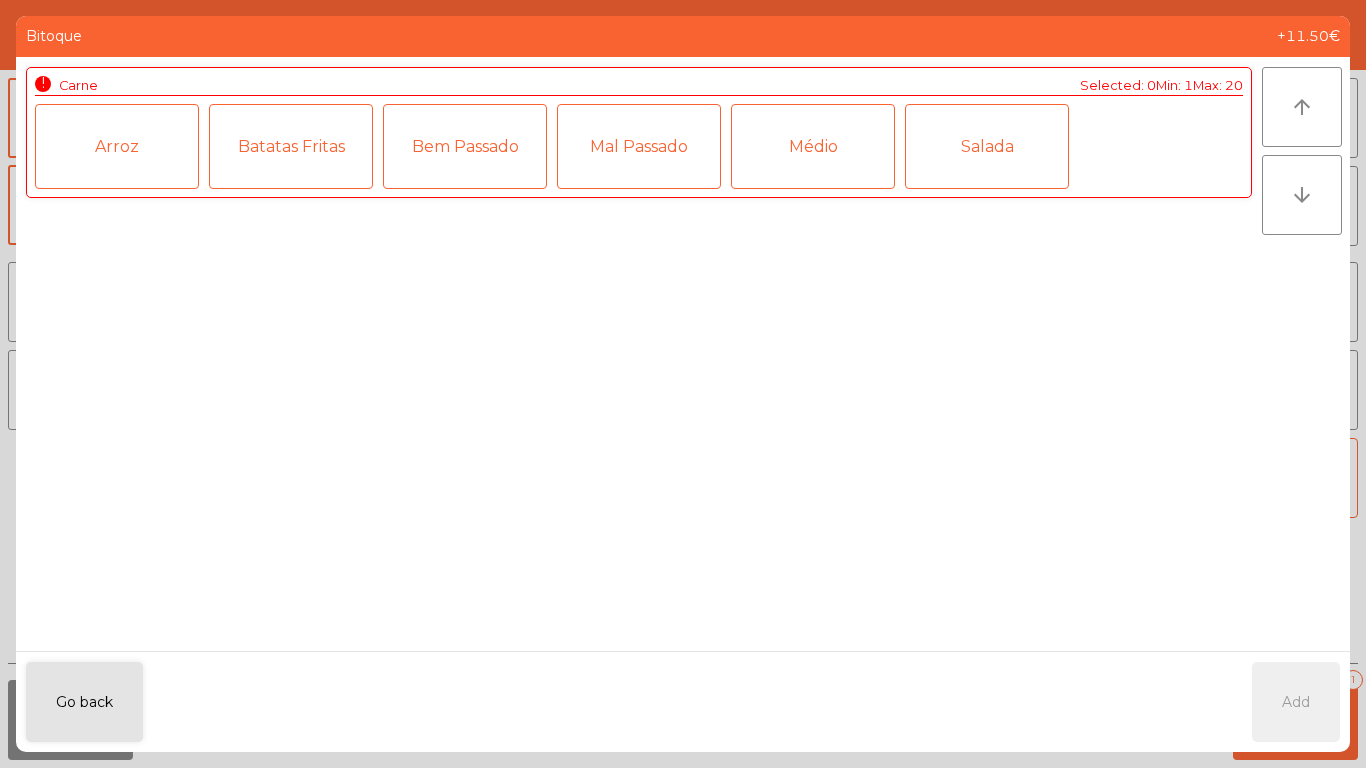 click on "Médio" 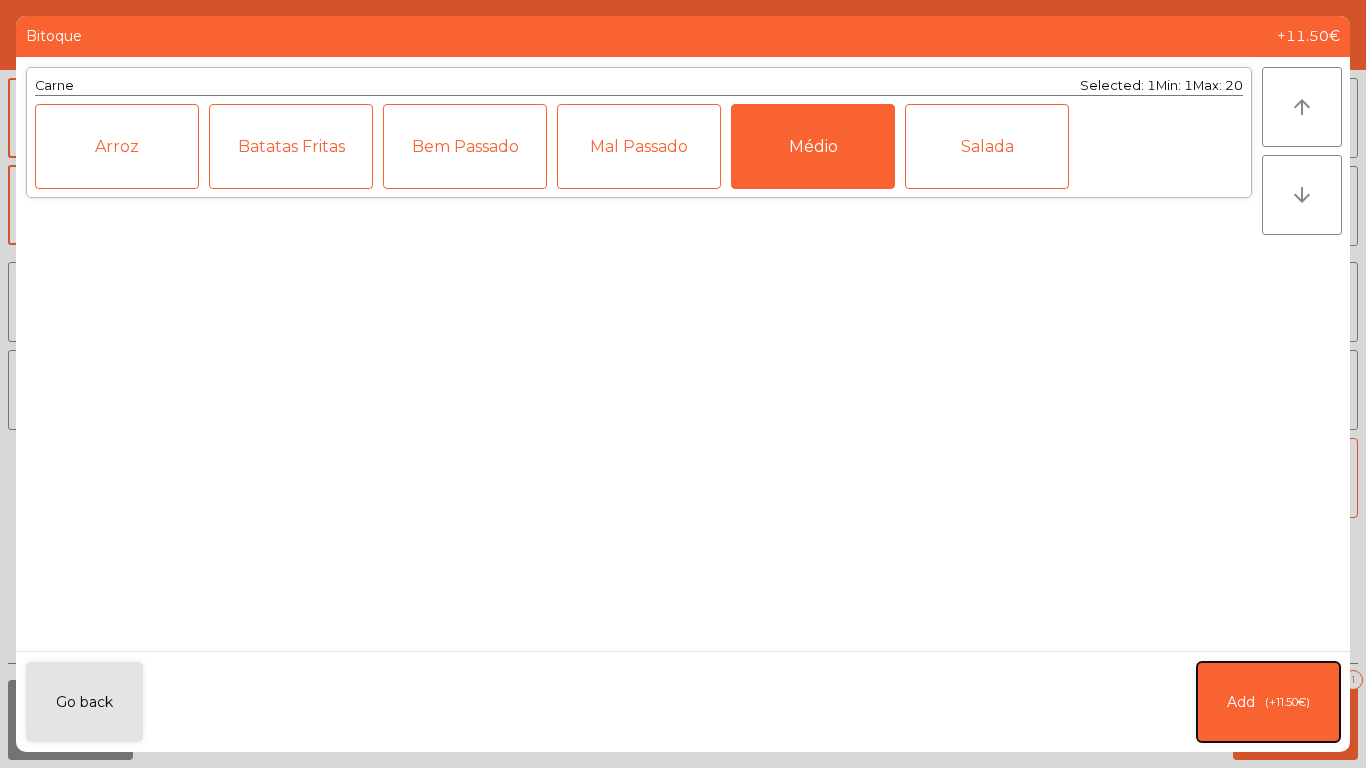 click on "Add   (+11.50€)" 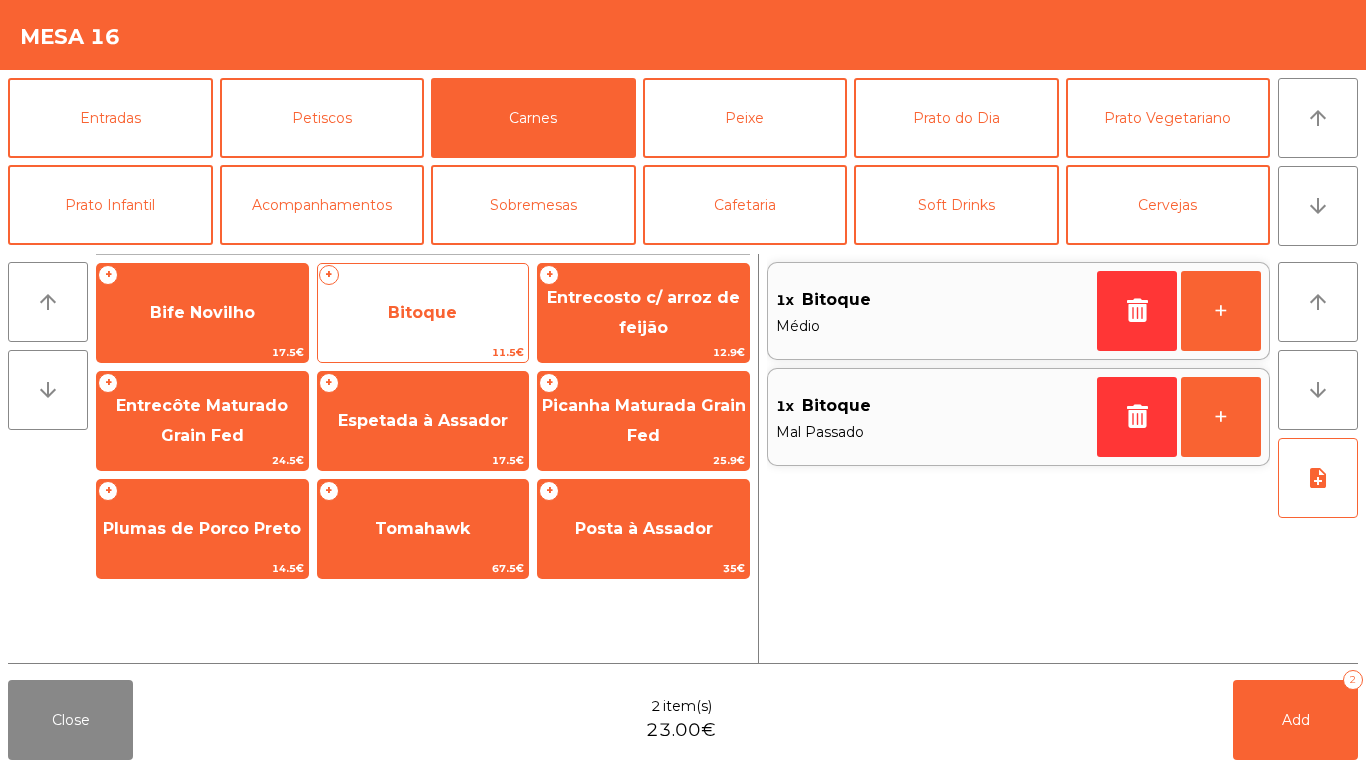click on "Bitoque" 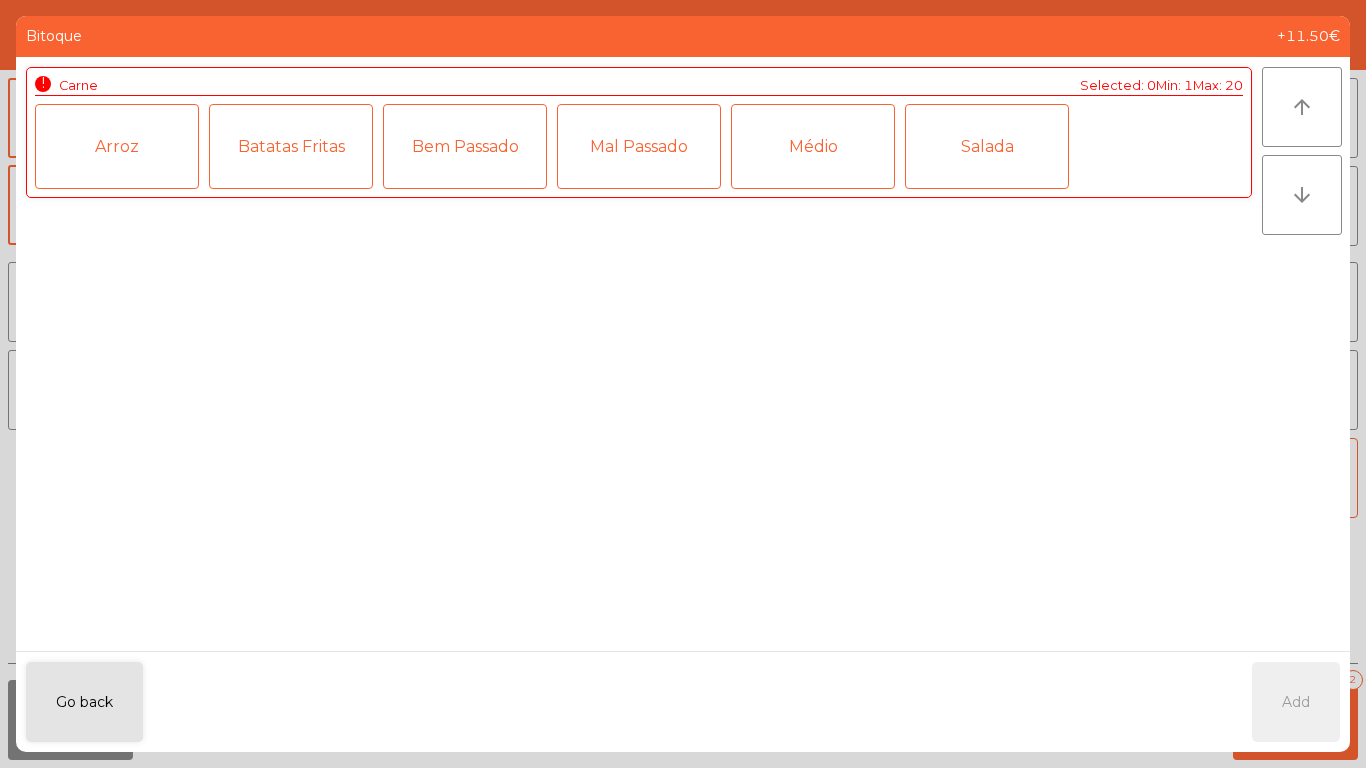 click on "Médio" 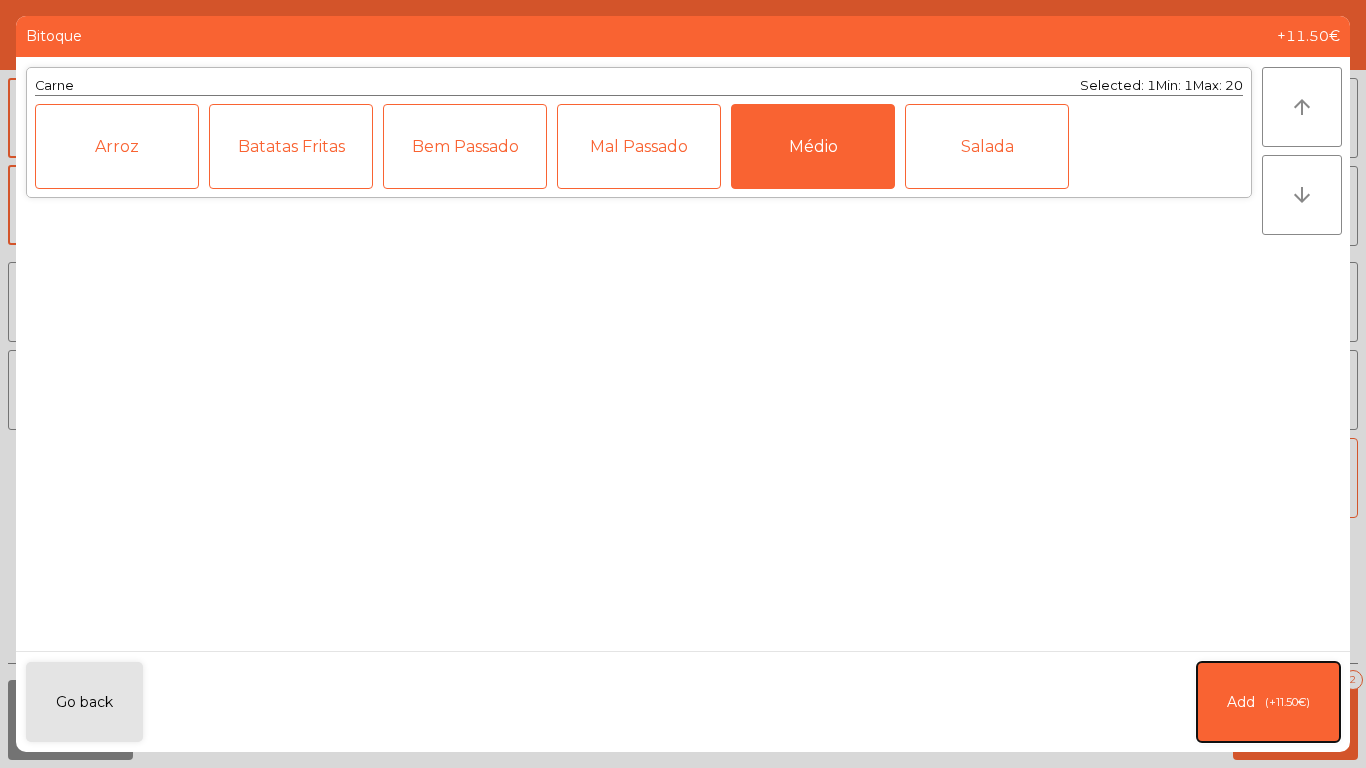 click on "Add   (+11.50€)" 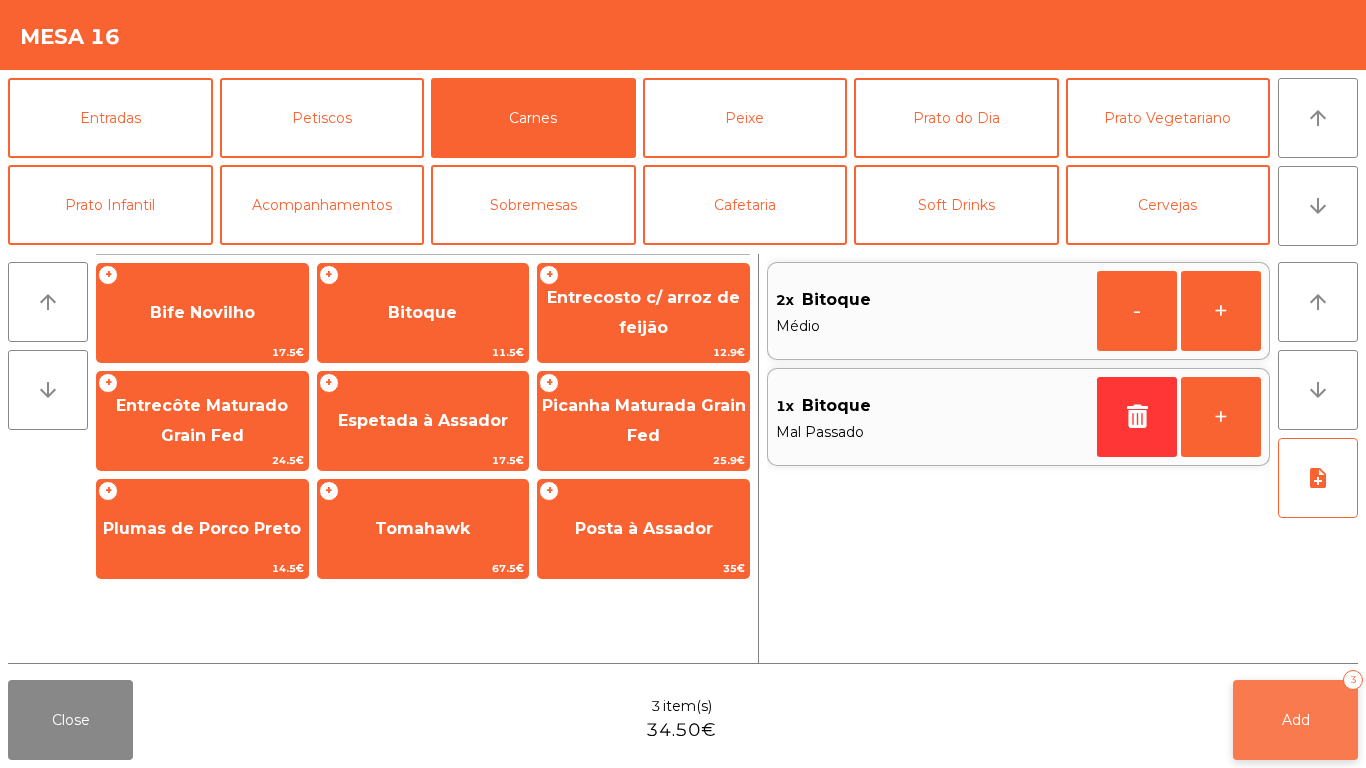 click on "Add   3" 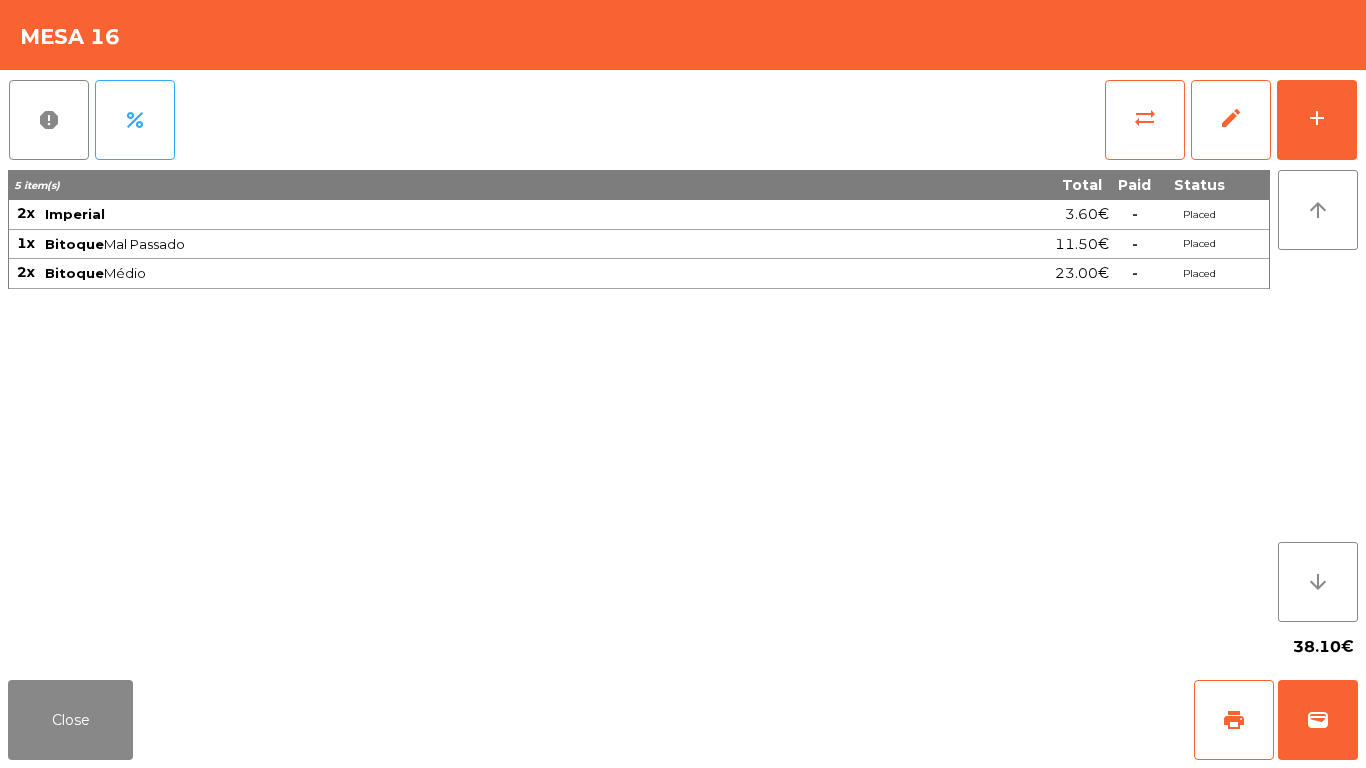 click on "report   percent   sync_alt   edit   add  5 item(s) Total Paid Status 2x Imperial 3.60€  -  Placed 1x Bitoque  Mal Passado  11.50€  -  Placed 2x Bitoque  Médio  23.00€  -  Placed arrow_upward arrow_downward  38.10€" 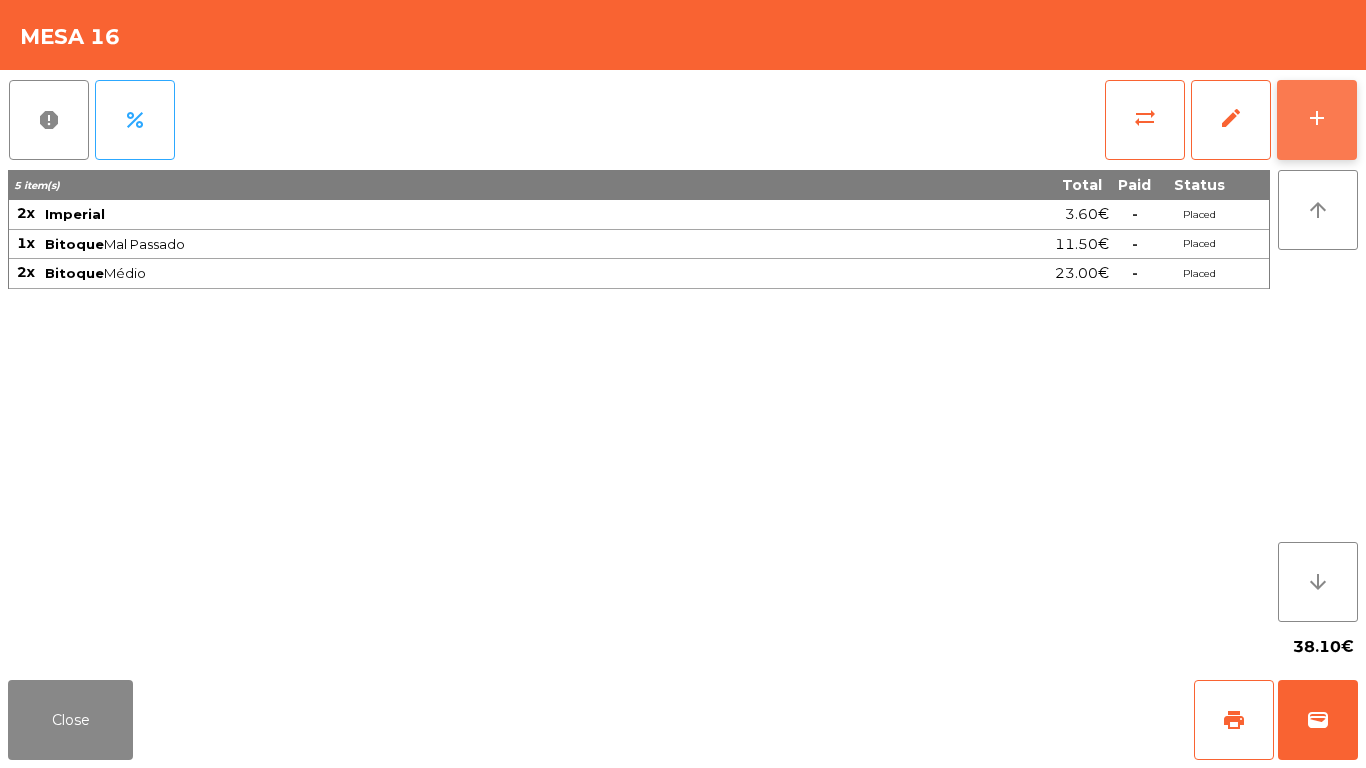 click on "add" 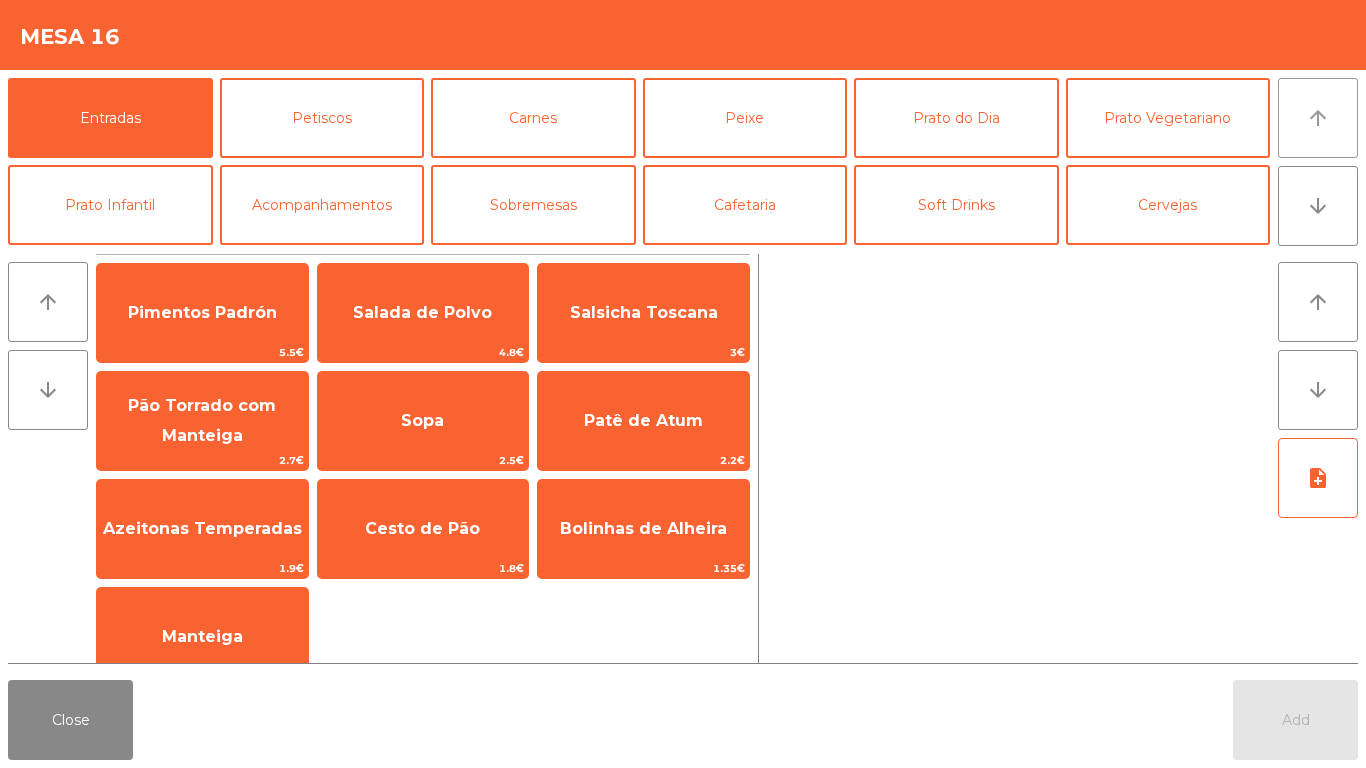 click on "arrow_upward" 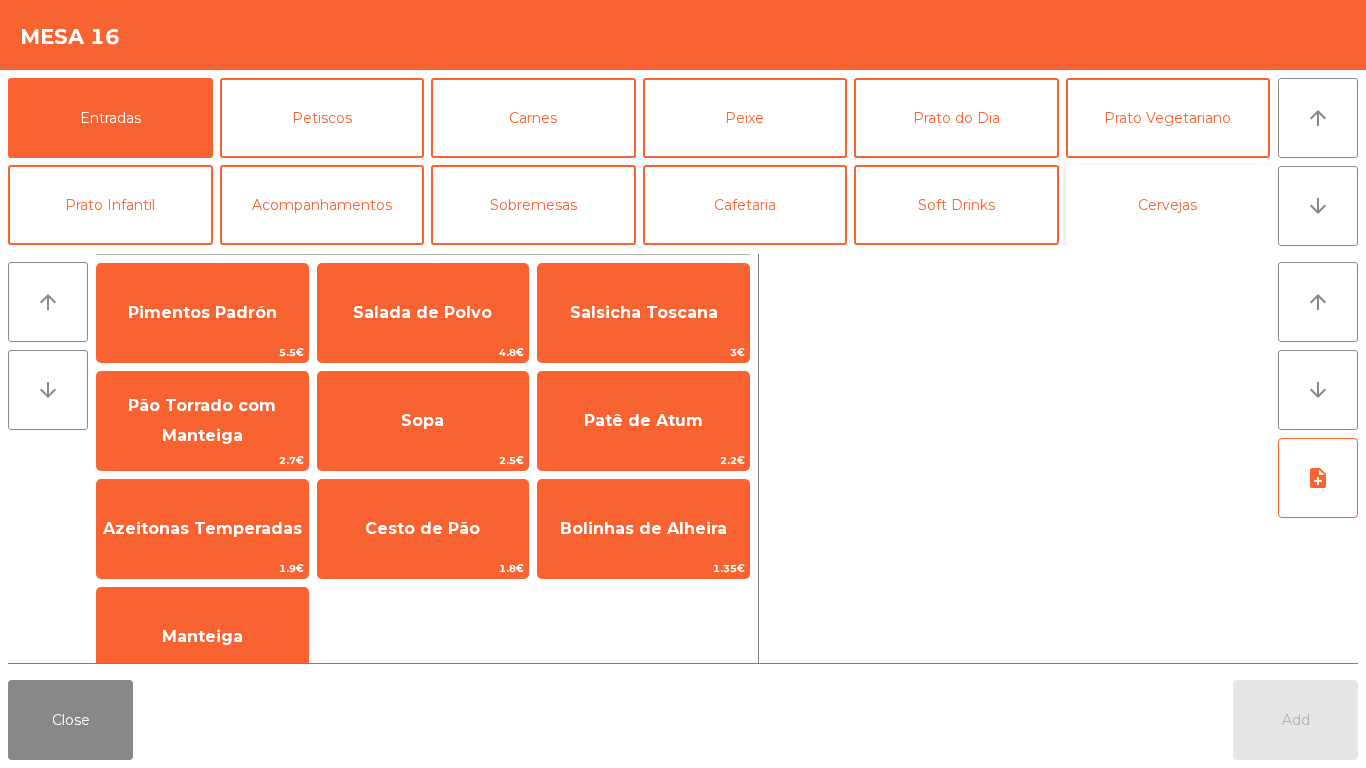 click on "Cervejas" 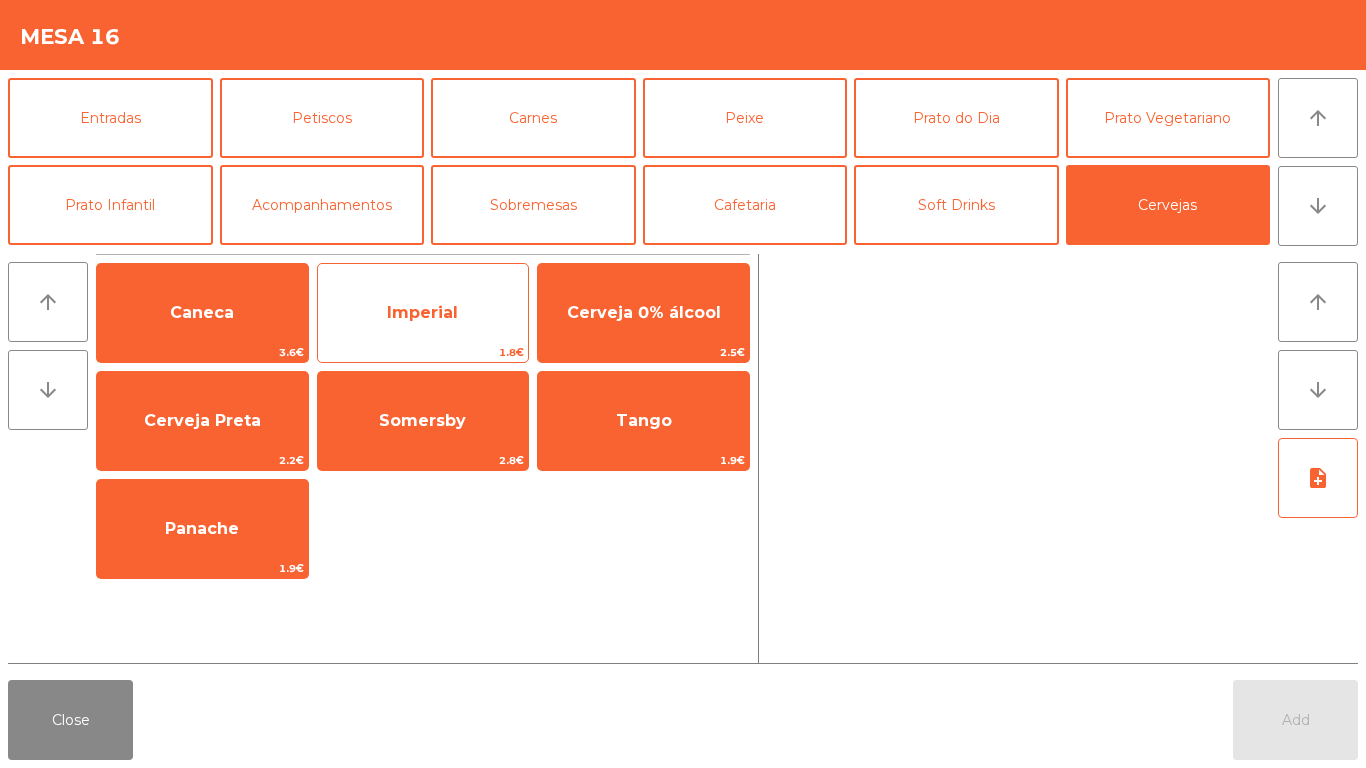 click on "Imperial" 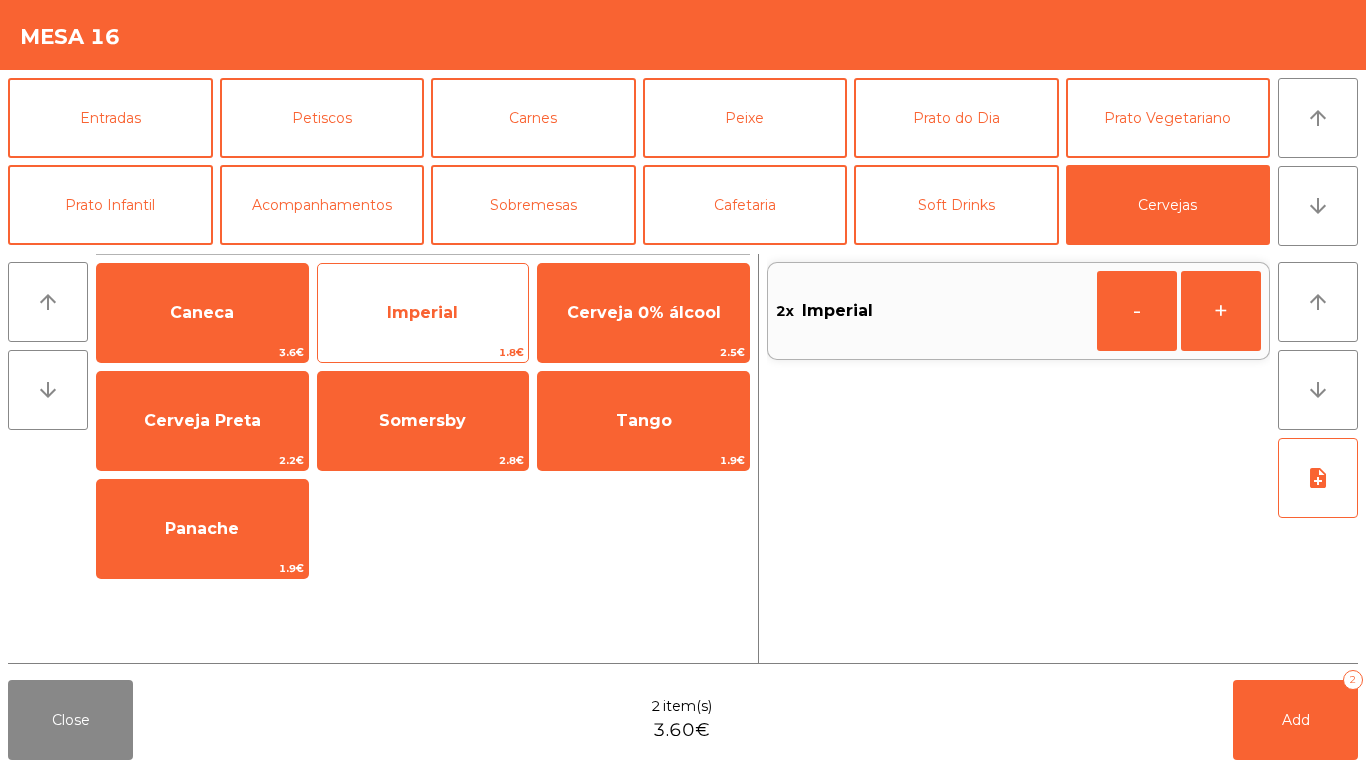 click on "Imperial" 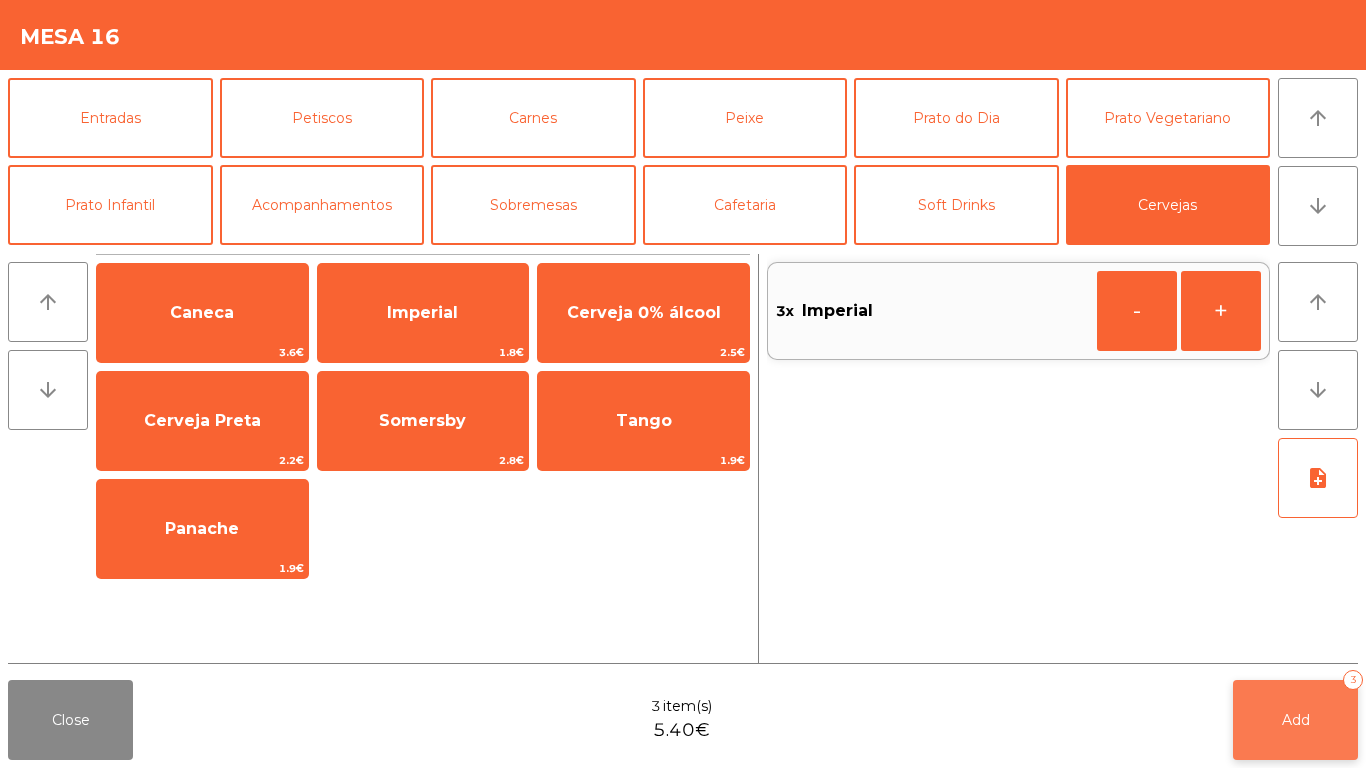 click on "Add   3" 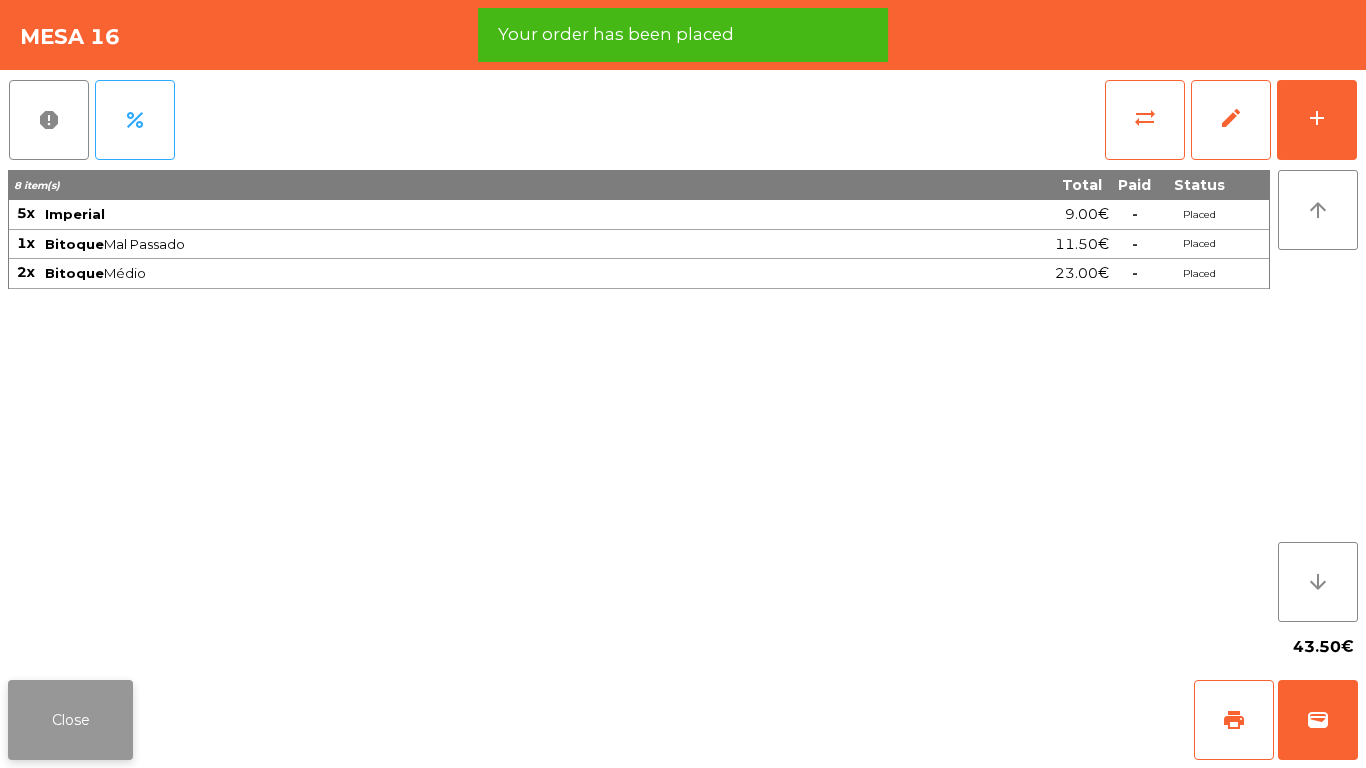 click on "Close" 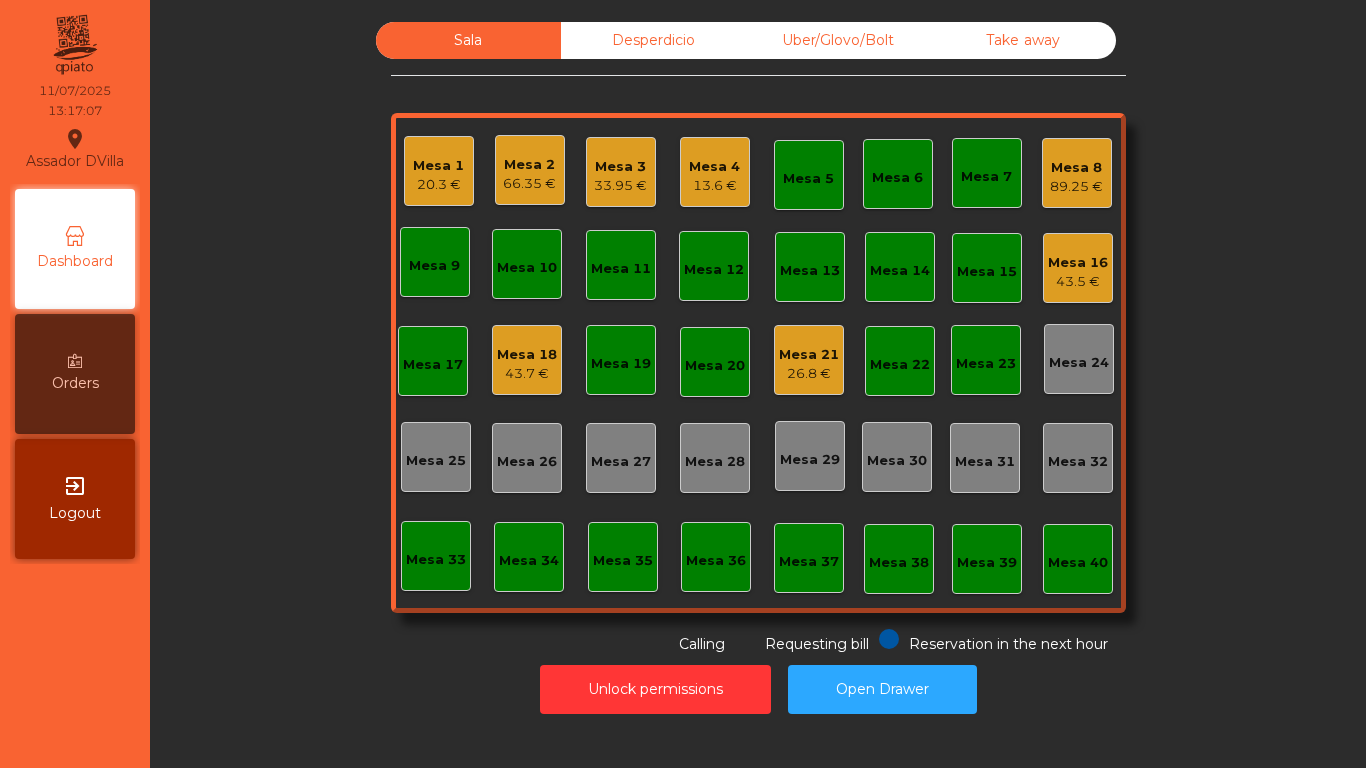click on "Mesa 18" 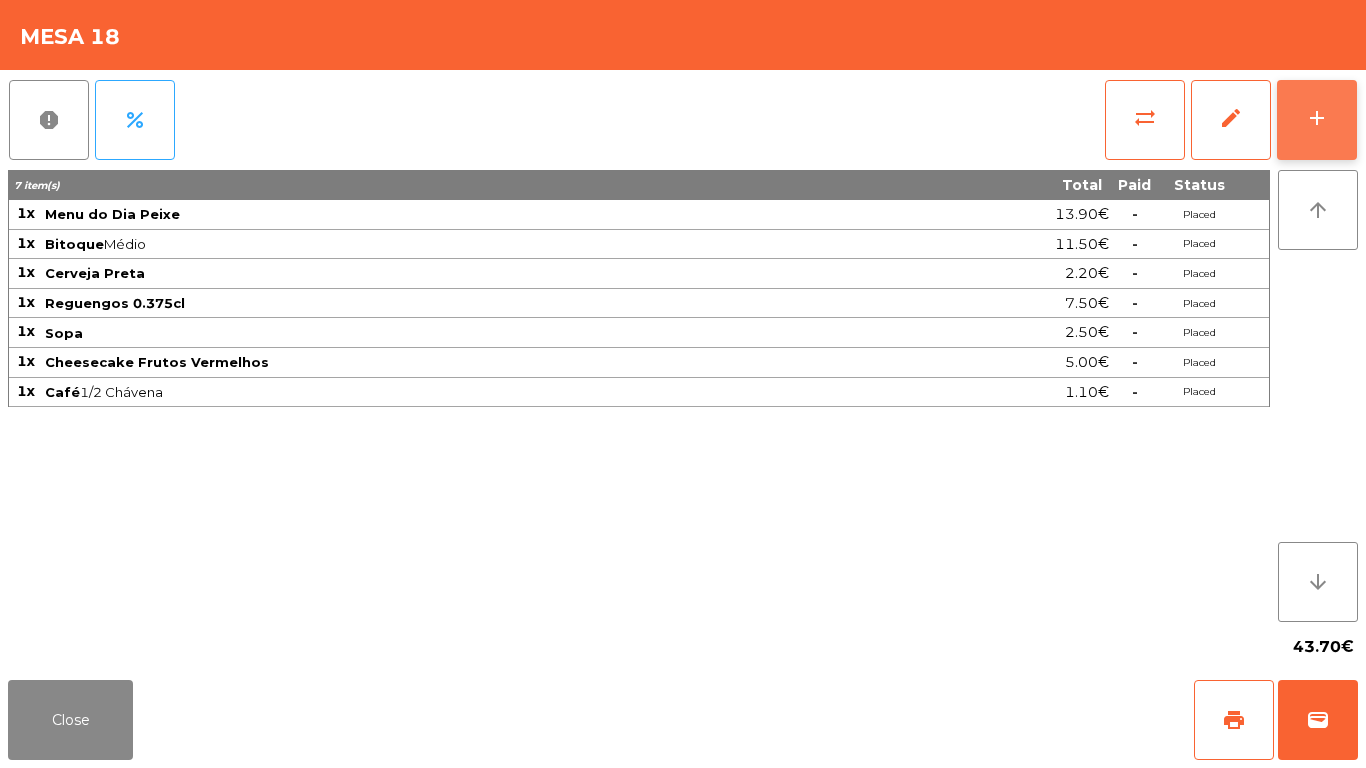 click on "add" 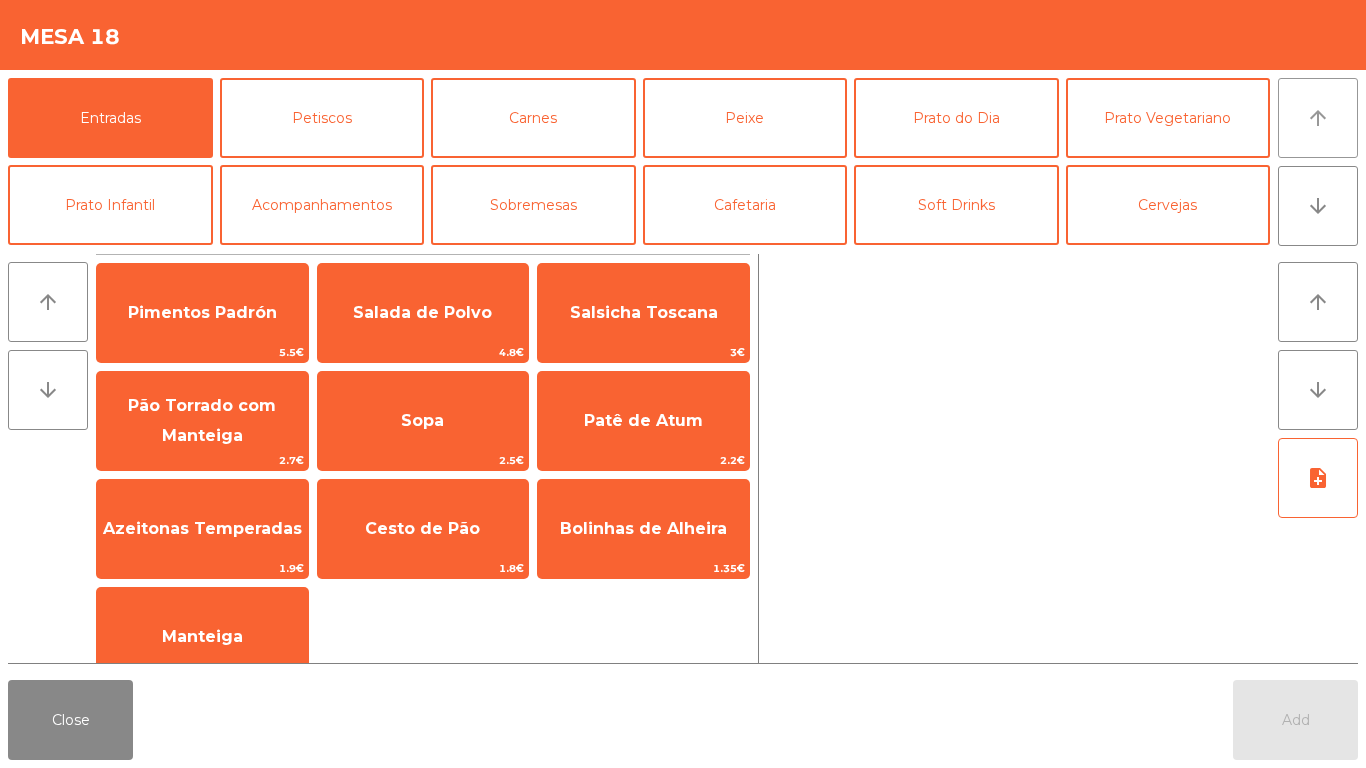 click on "arrow_upward" 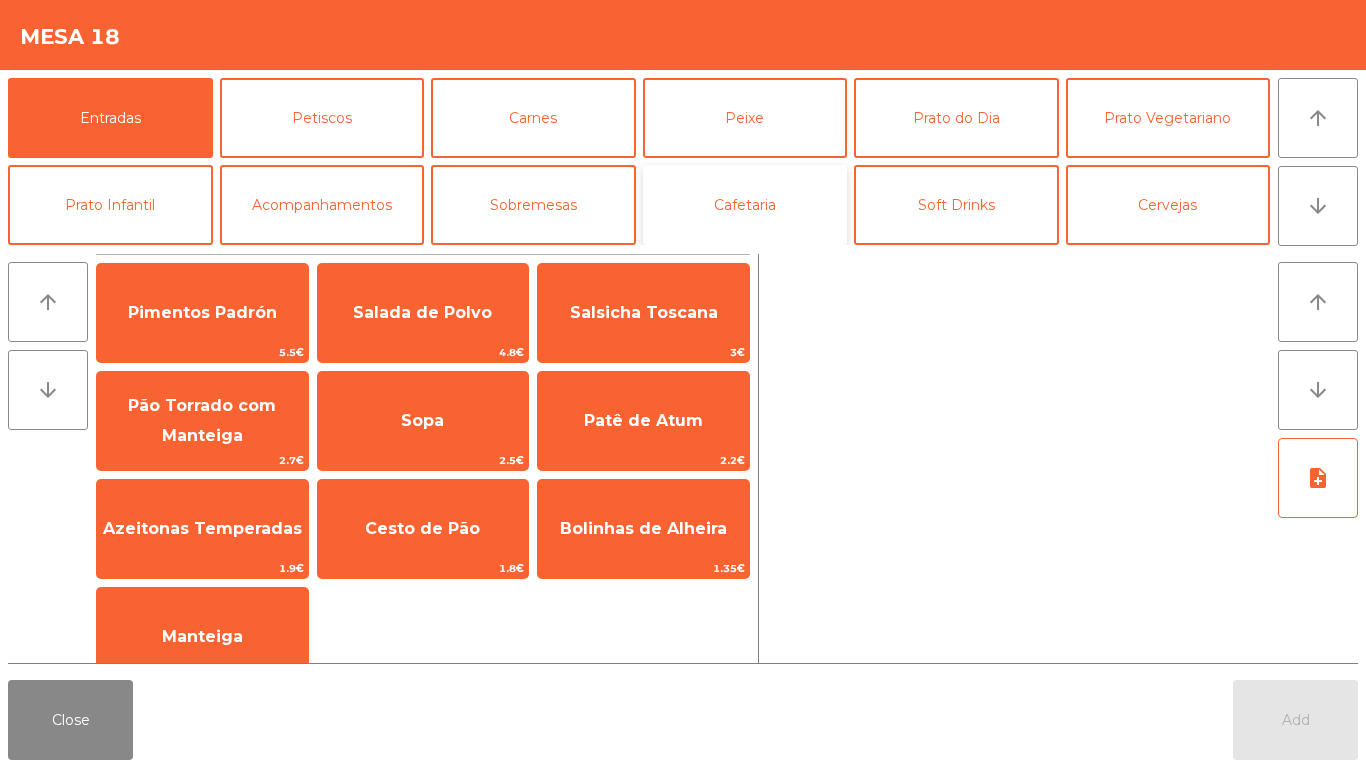 click on "Cafetaria" 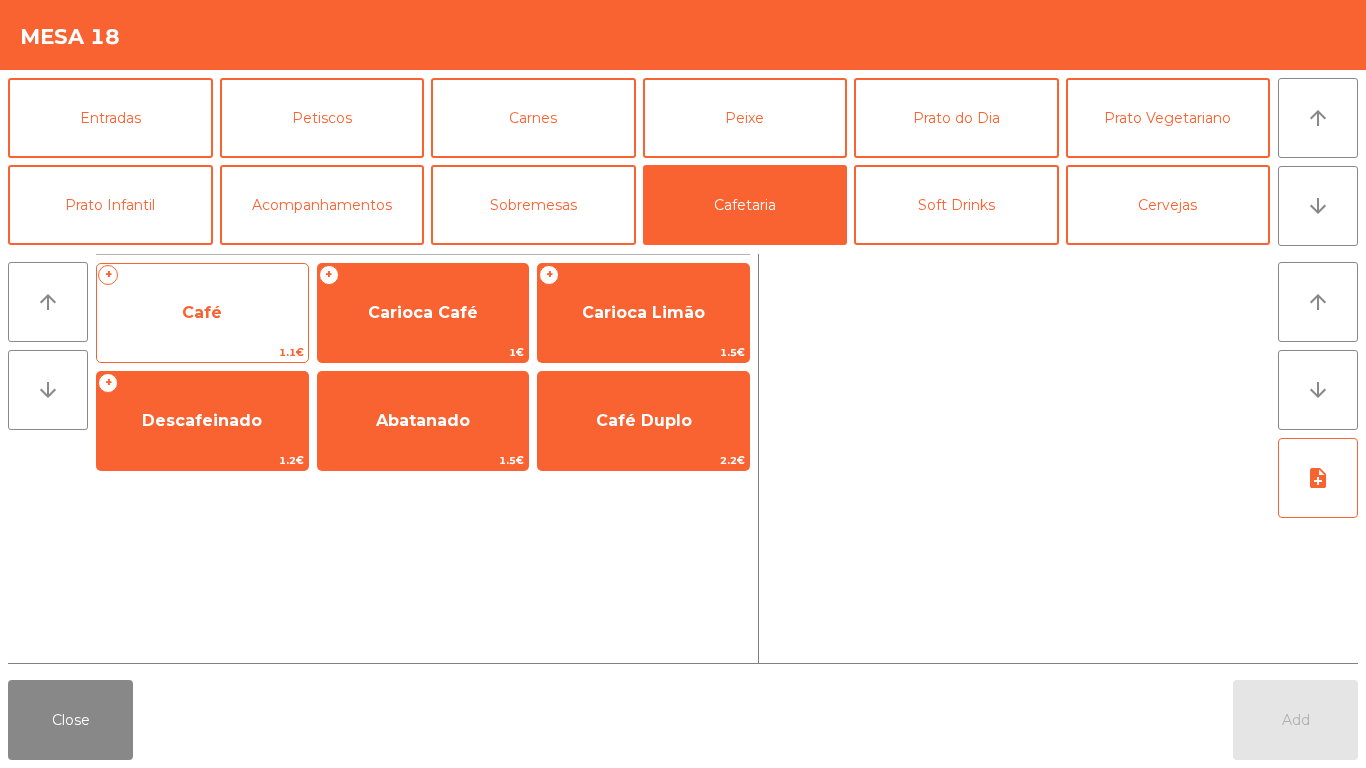click on "Café" 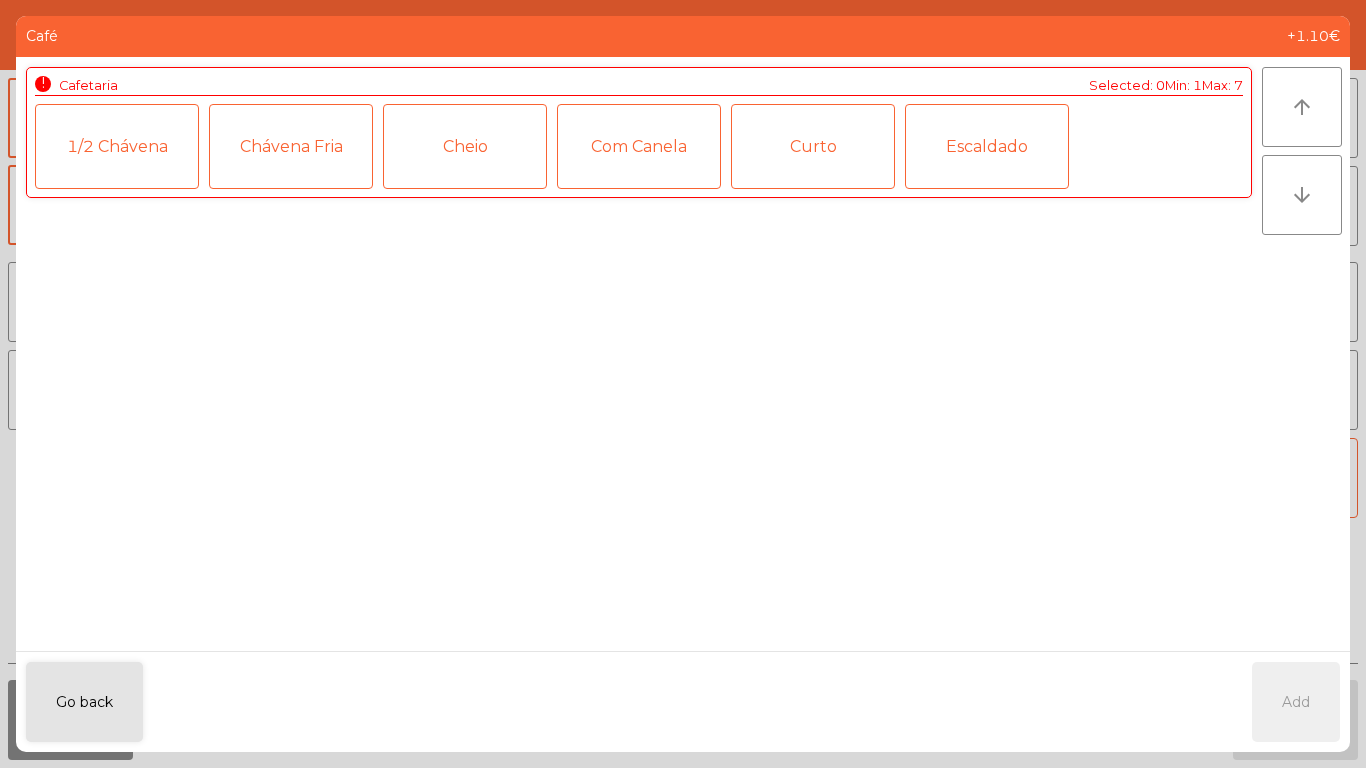 click on "1/2 Chávena" 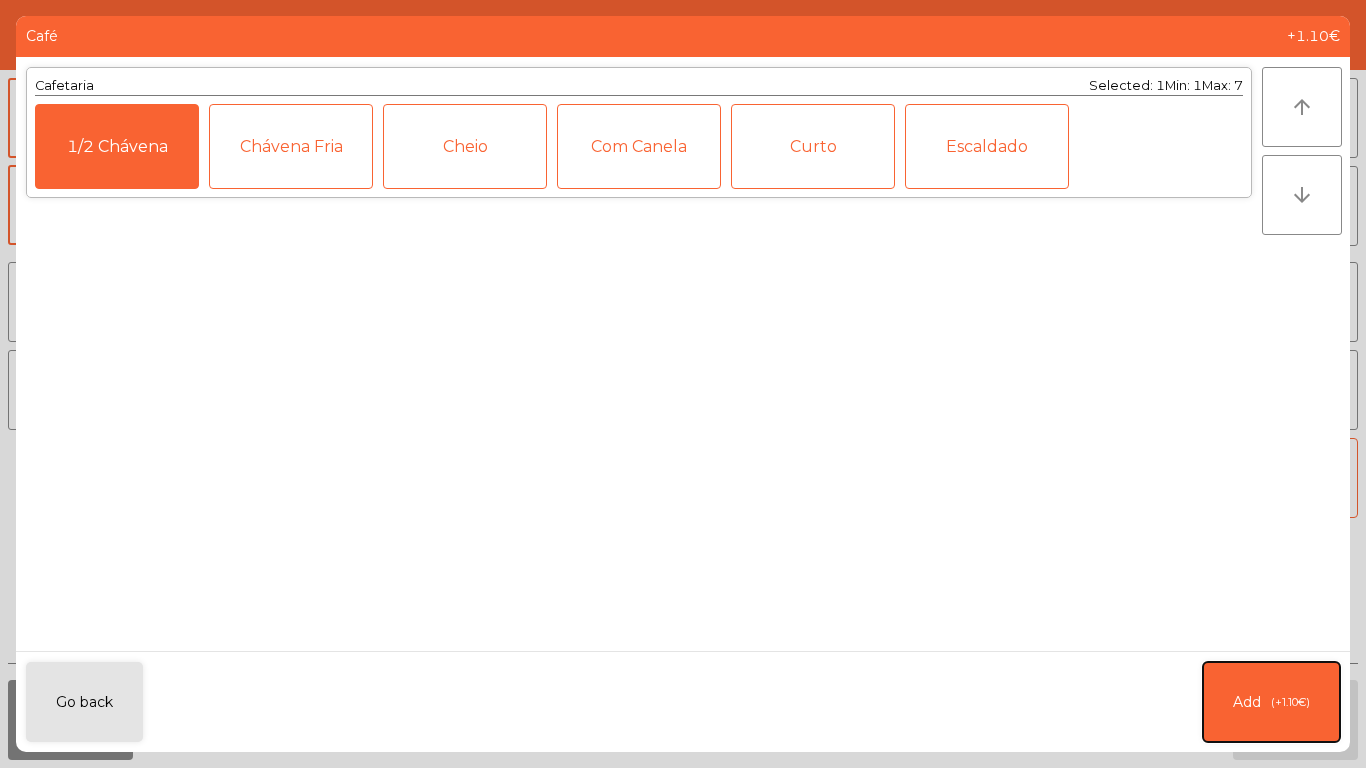 click on "Add   (+1.10€)" 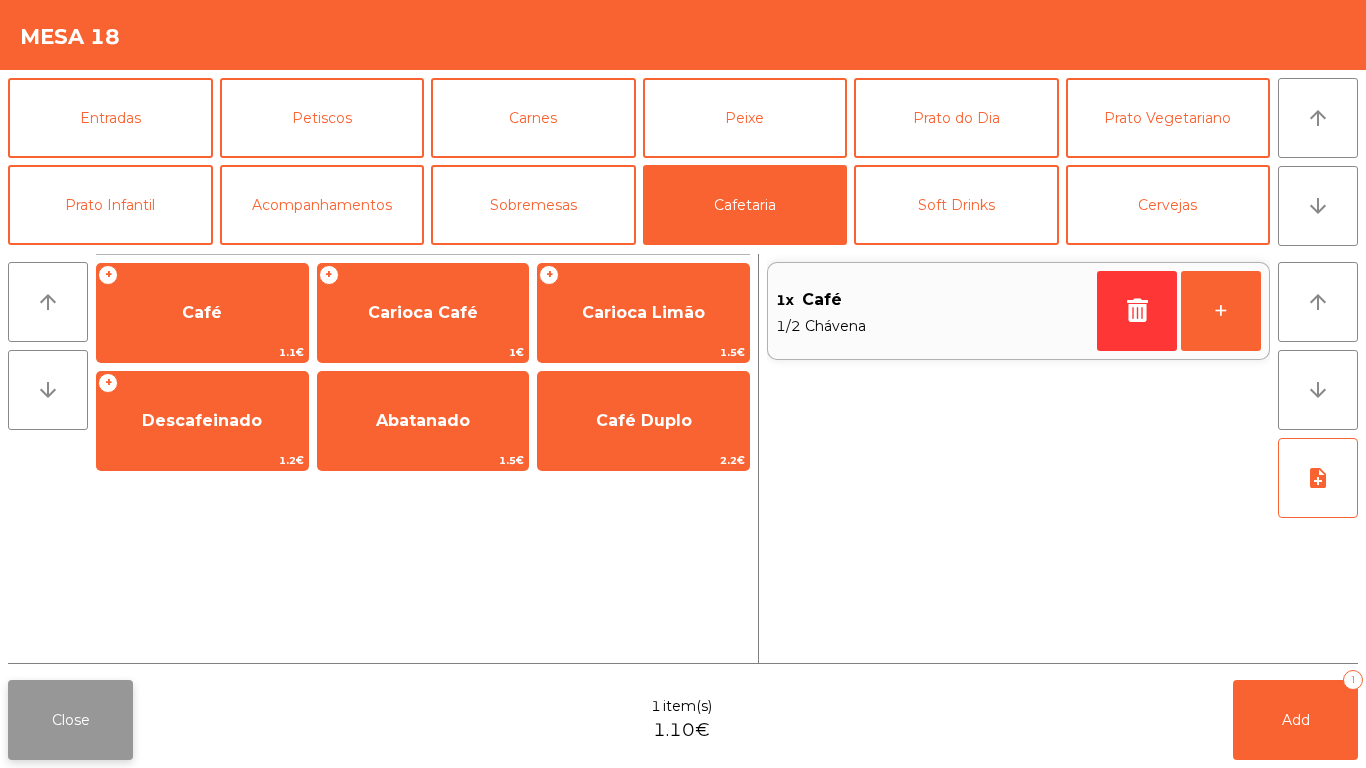 click on "Close" 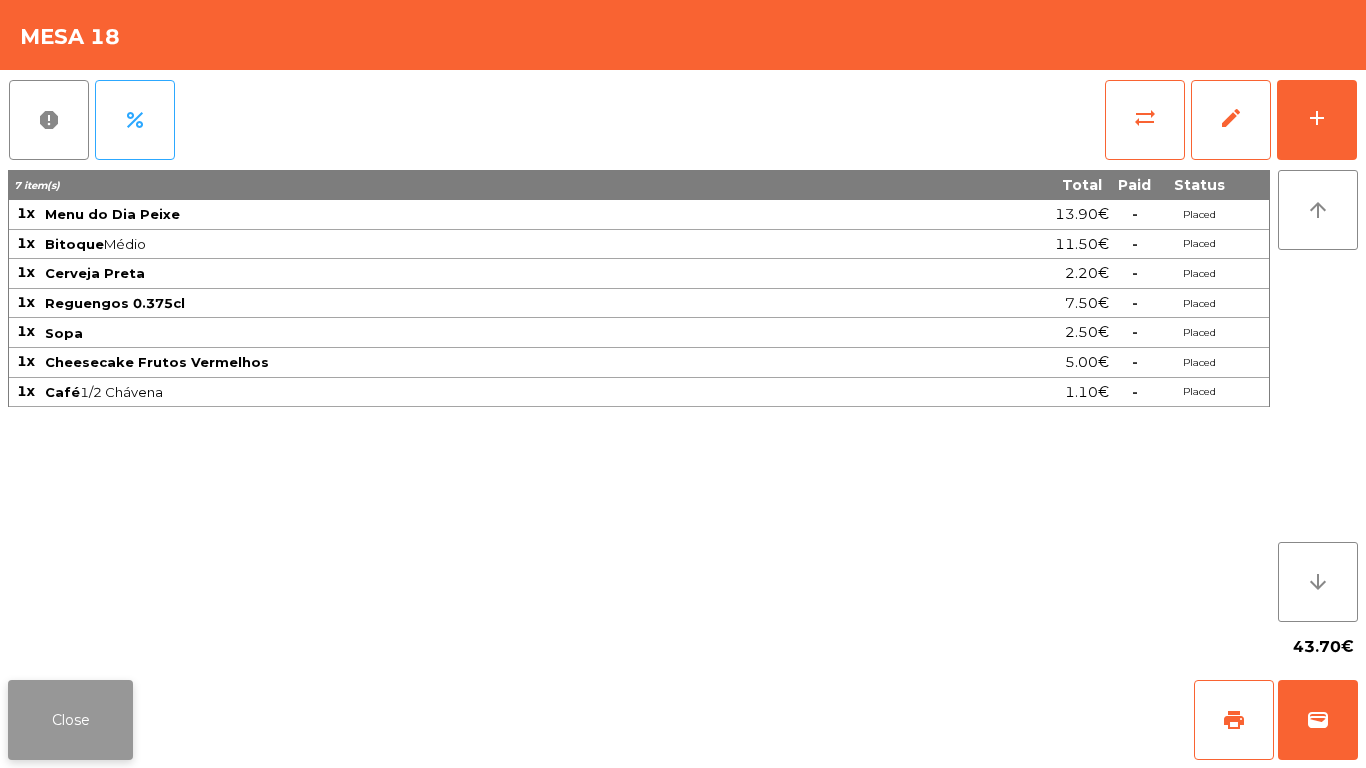click on "Close" 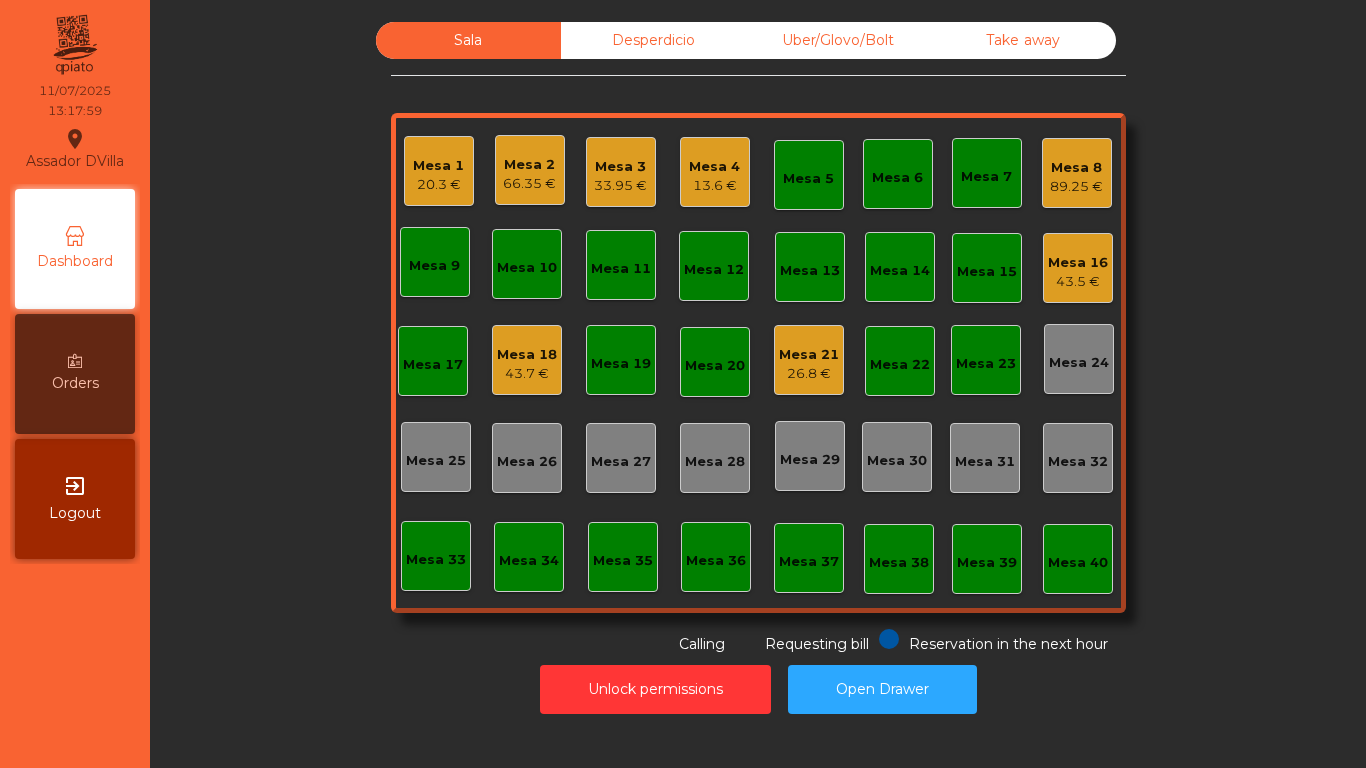 click on "Mesa 18" 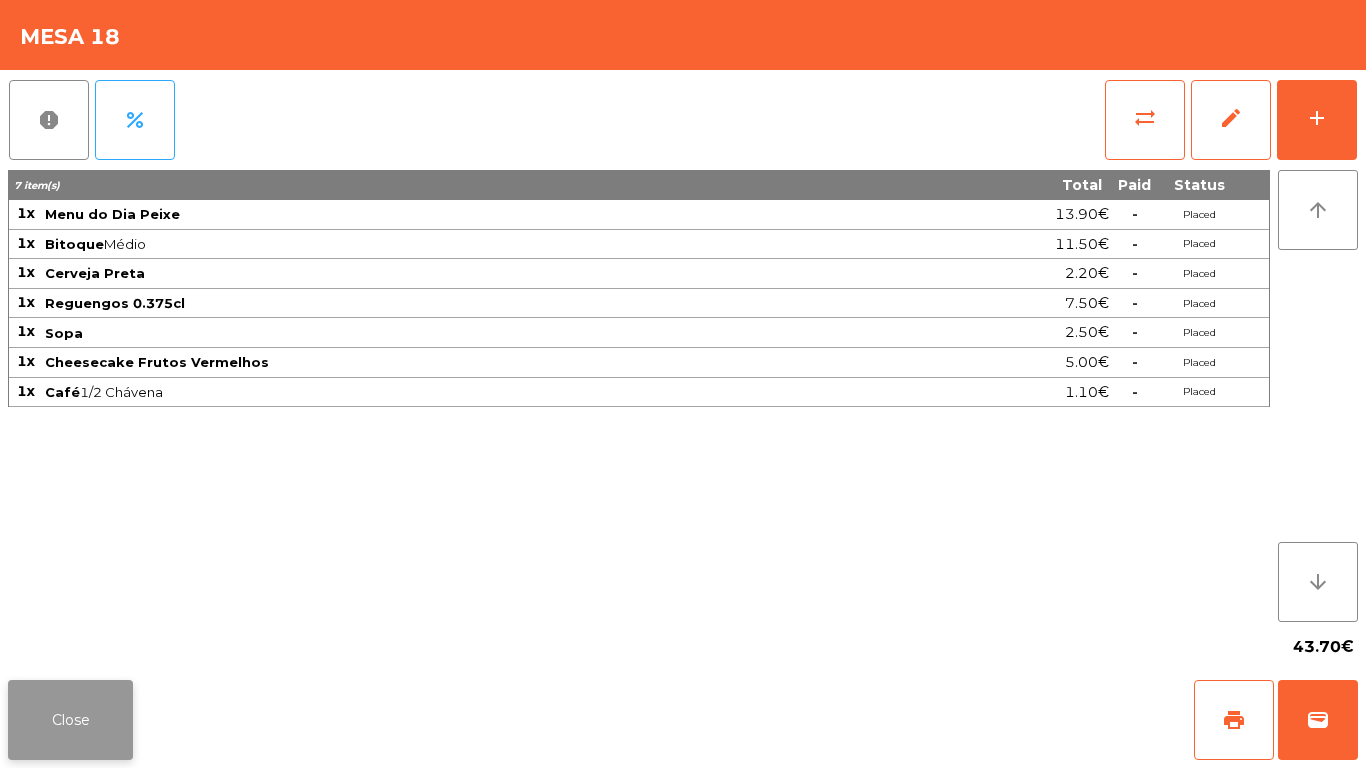 click on "Close" 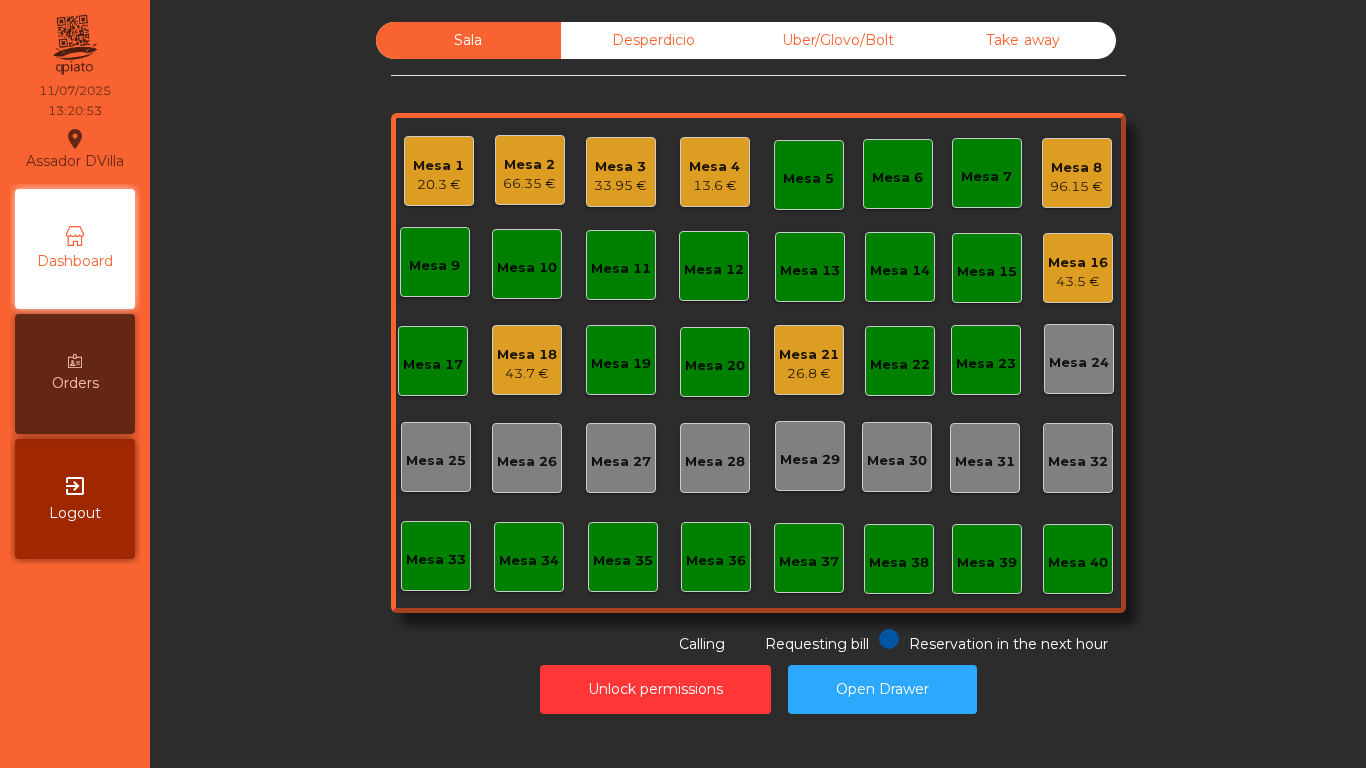 click on "Mesa 3" 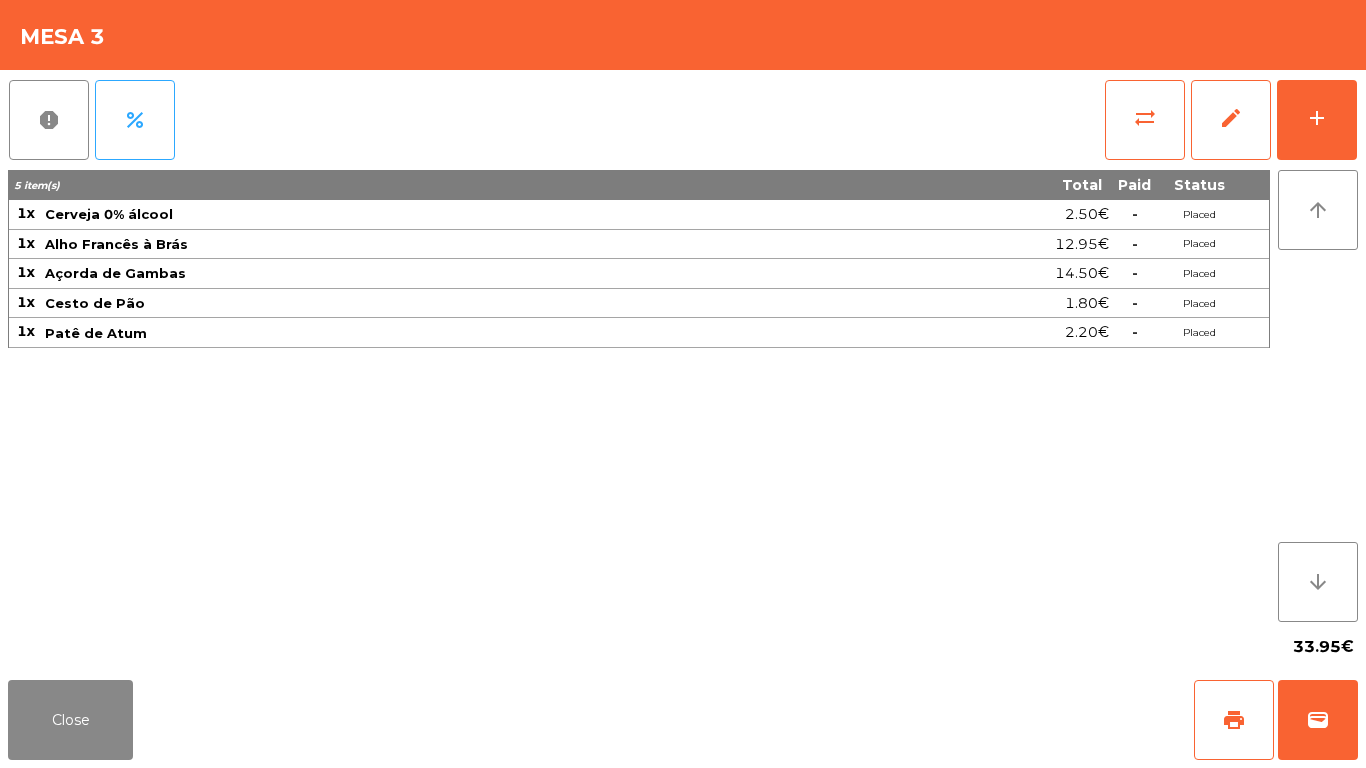 click on "report   percent   sync_alt   edit   add  5 item(s) Total Paid Status 1x Cerveja 0% álcool 2.50€  -  Placed 1x Alho Francês à Brás 12.95€  -  Placed 1x Açorda de Gambas 14.50€  -  Placed 1x Cesto de Pão 1.80€  -  Placed 1x Patê de Atum 2.20€  -  Placed arrow_upward arrow_downward  33.95€" 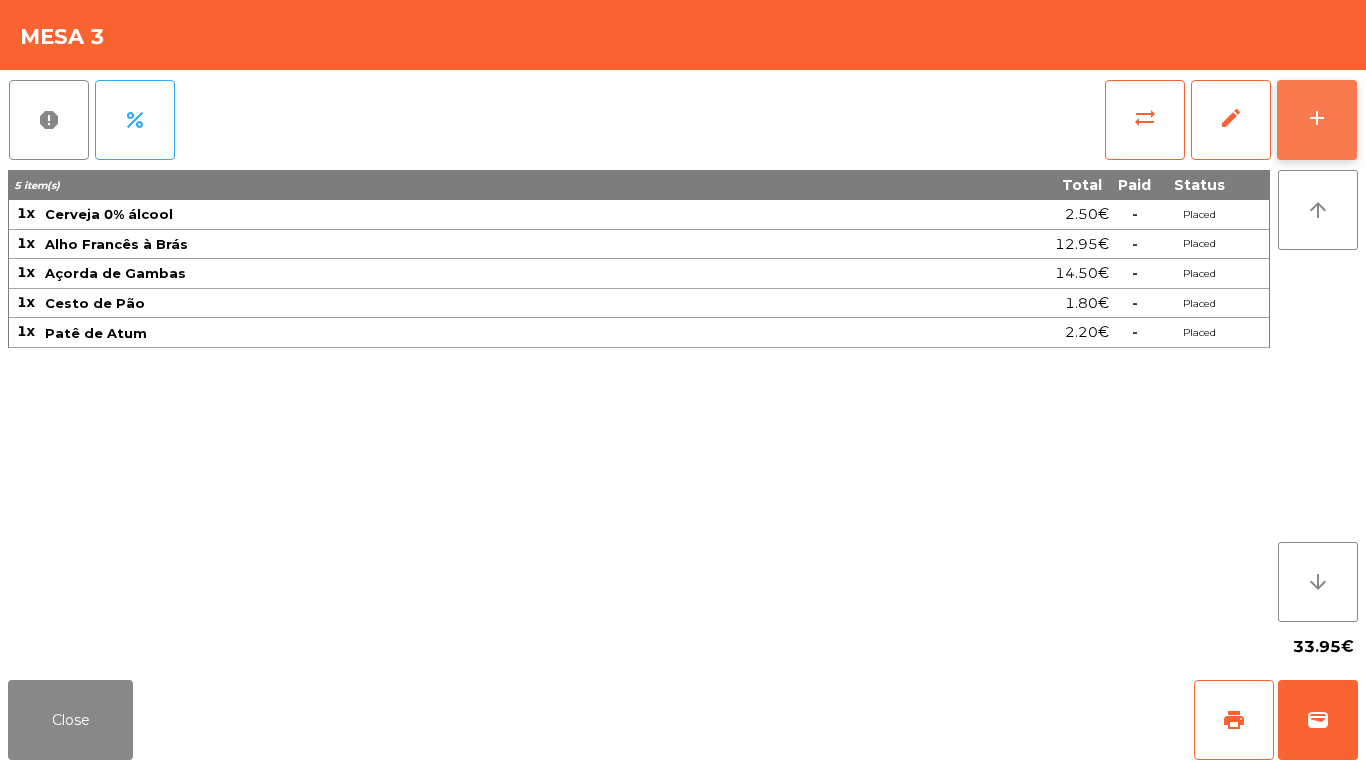 click on "add" 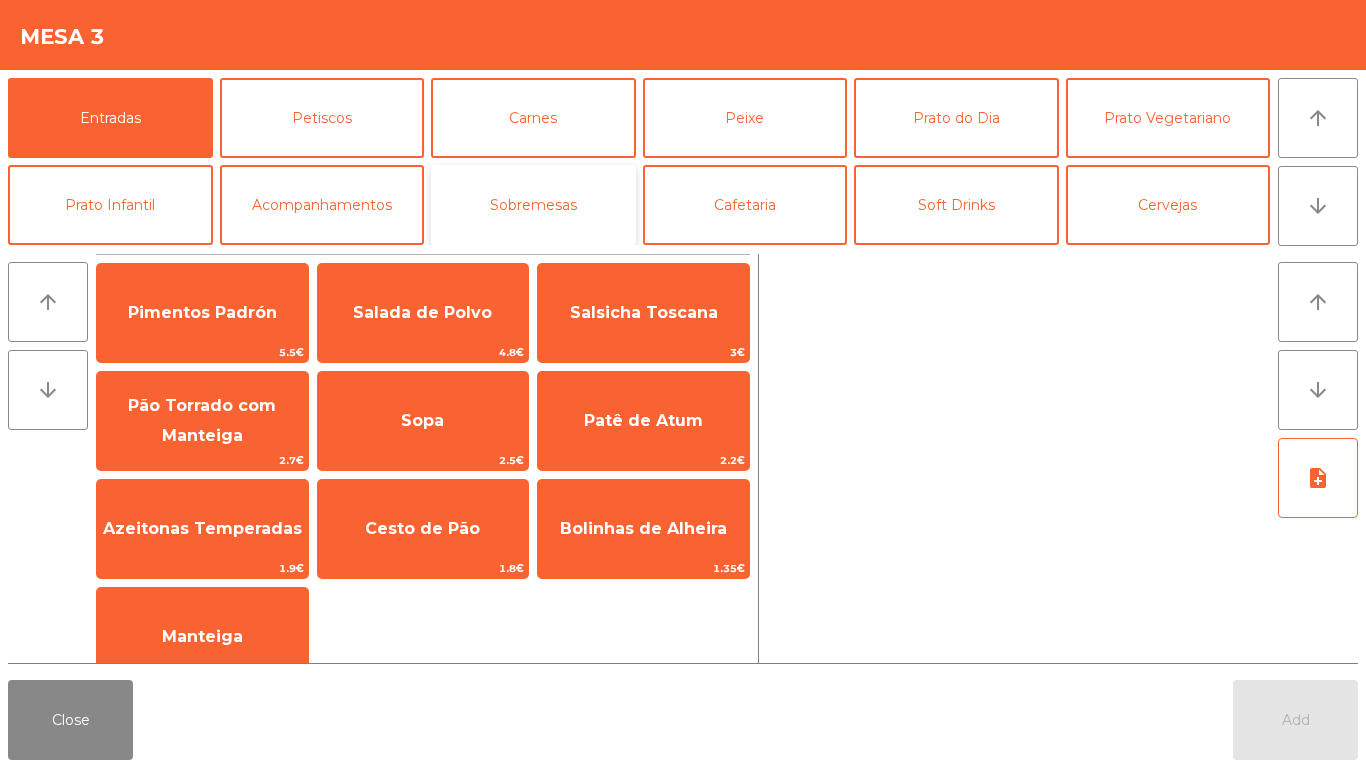 click on "Sobremesas" 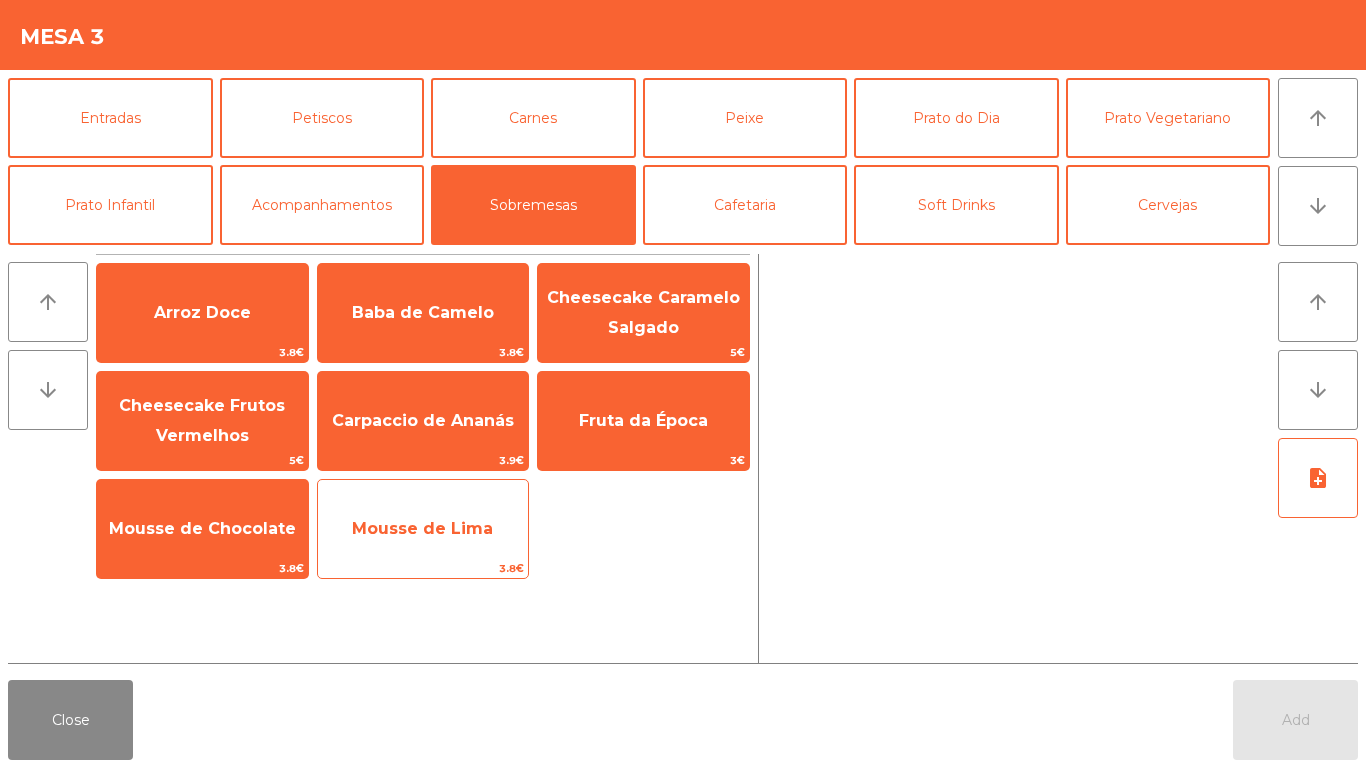 click on "Mousse de Lima" 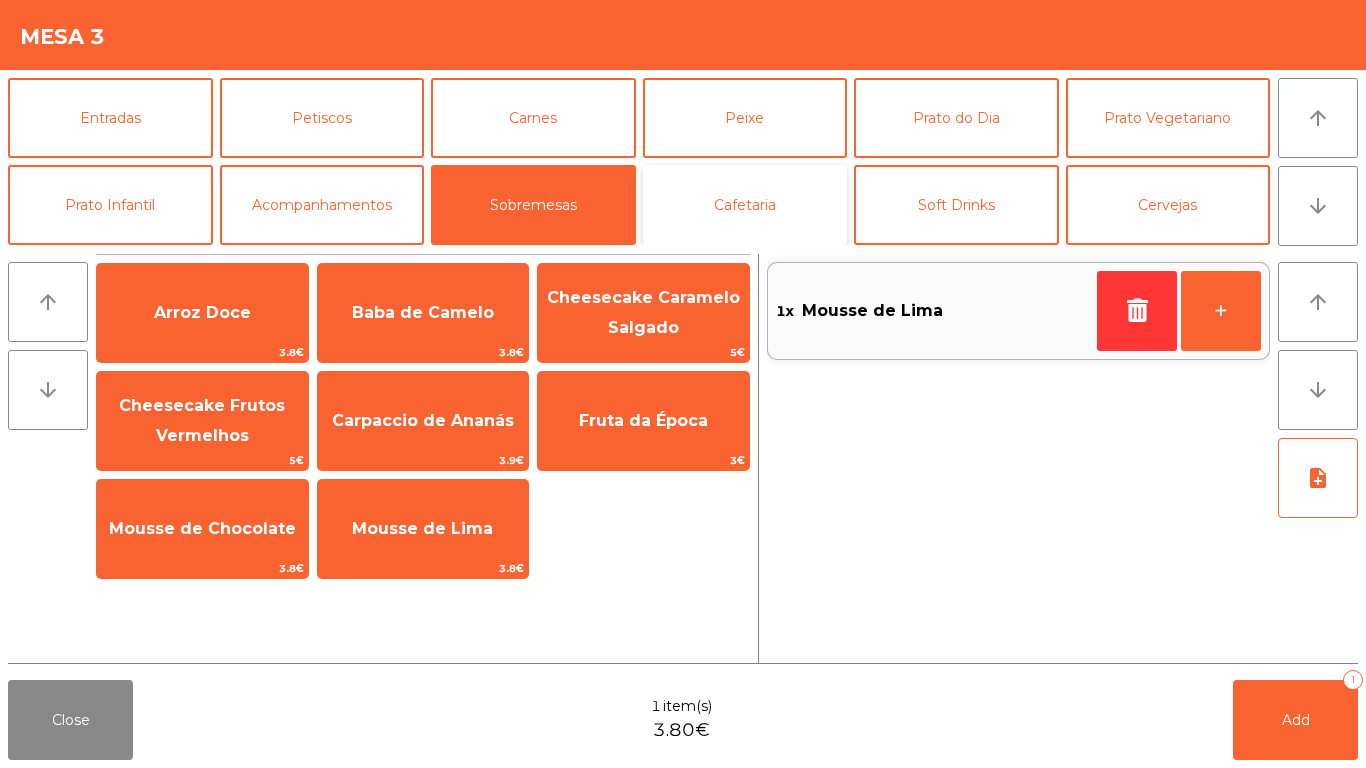 click on "Cafetaria" 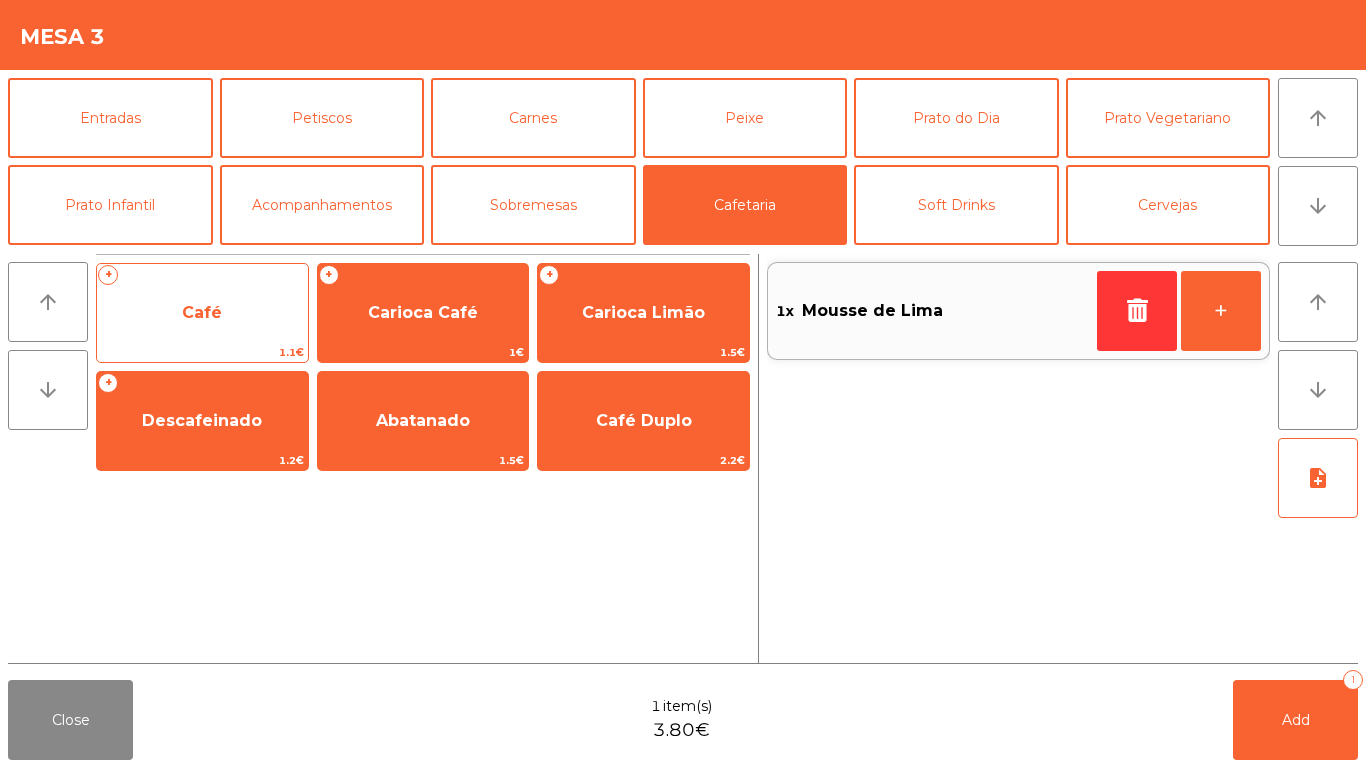 click on "+   Café   1.1€" 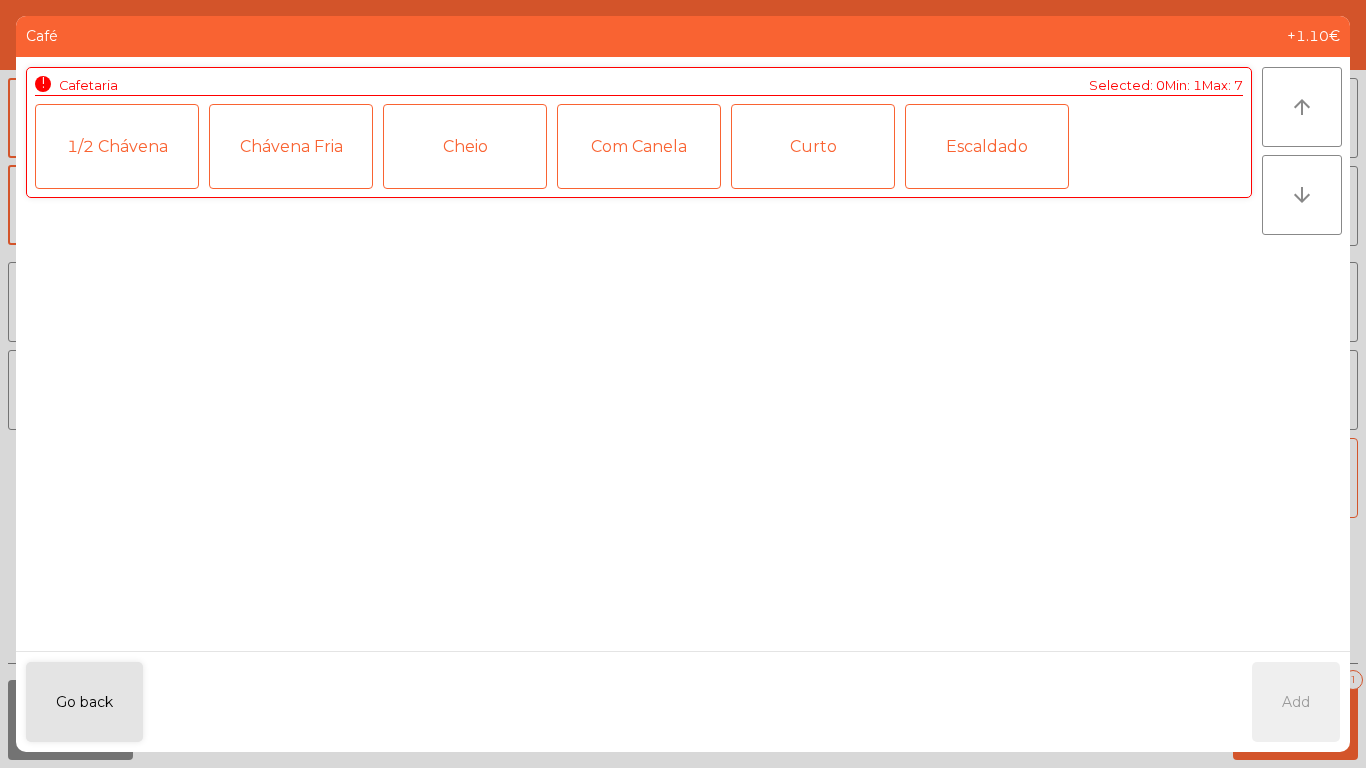 click on "Cheio" 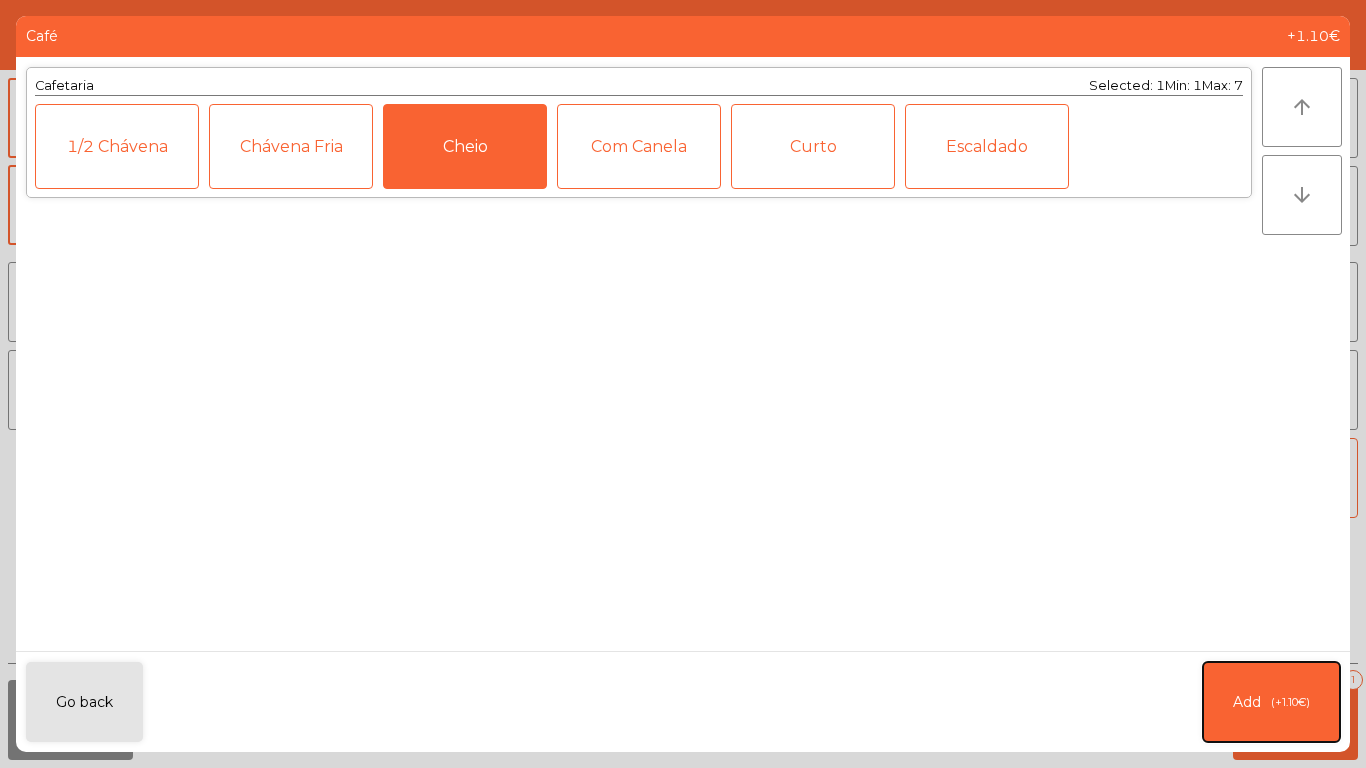 click on "Add   (+1.10€)" 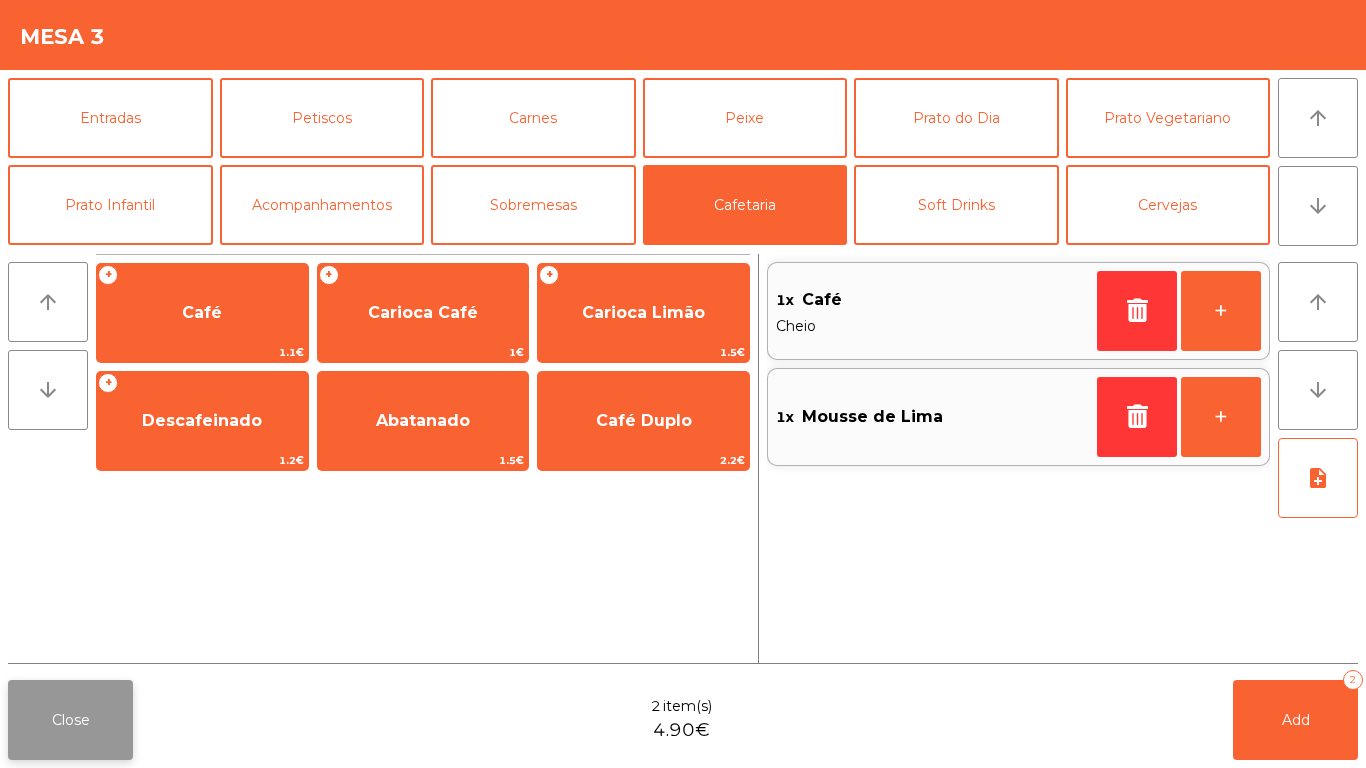 click on "Close" 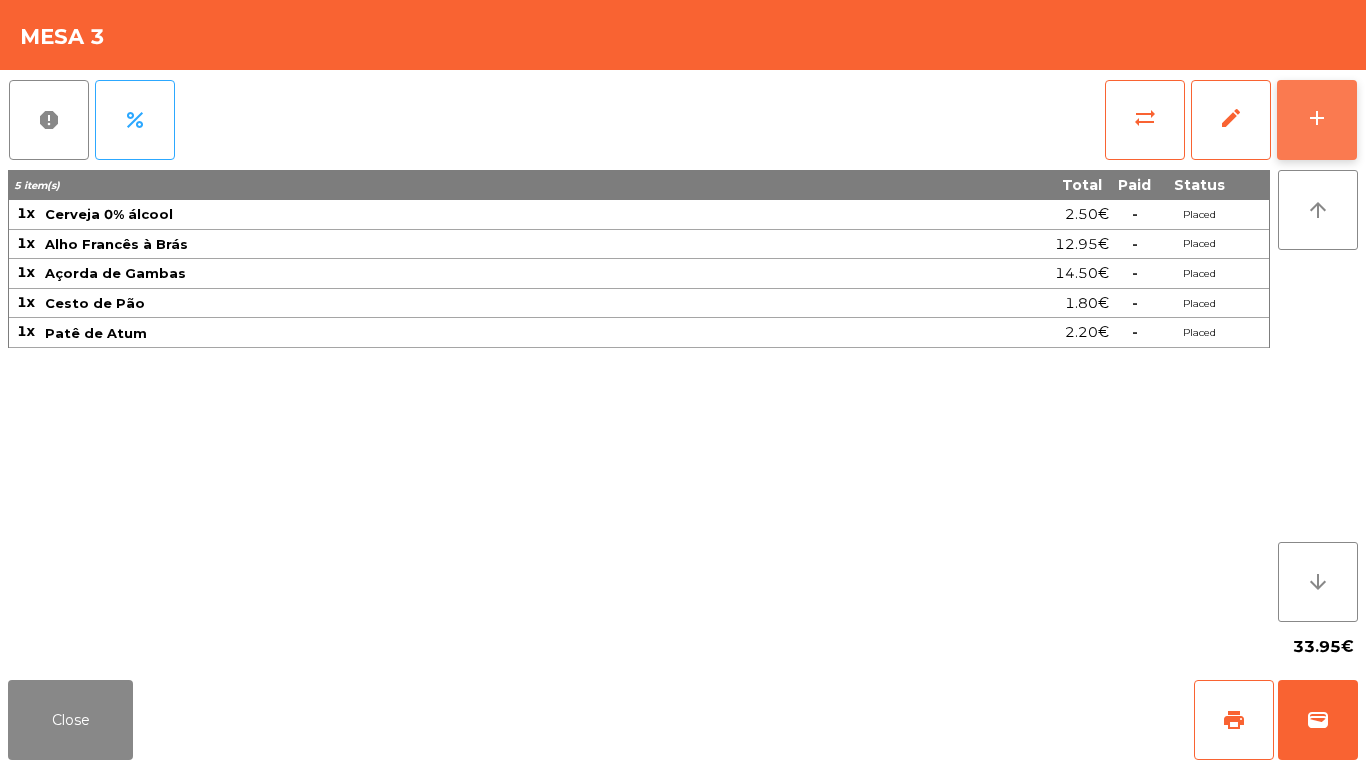 click on "add" 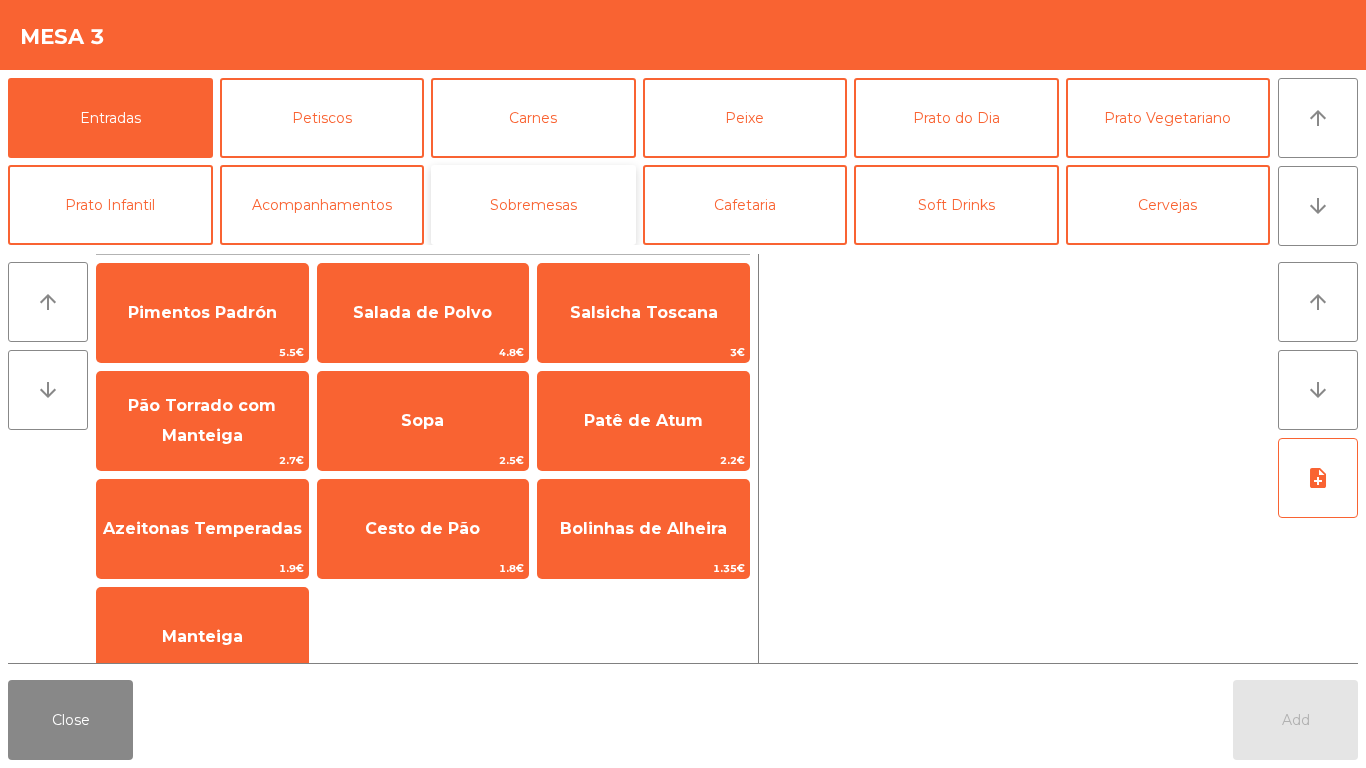 click on "Sobremesas" 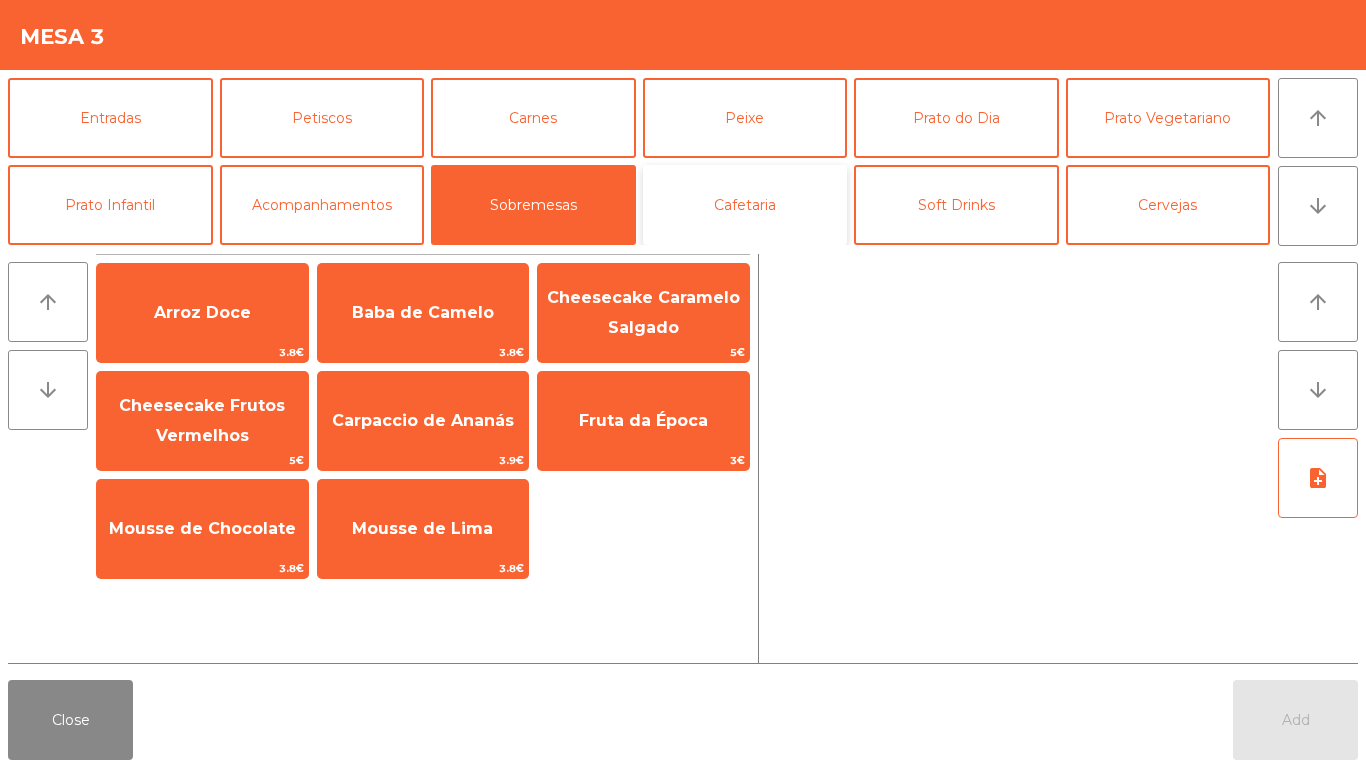 click on "Cafetaria" 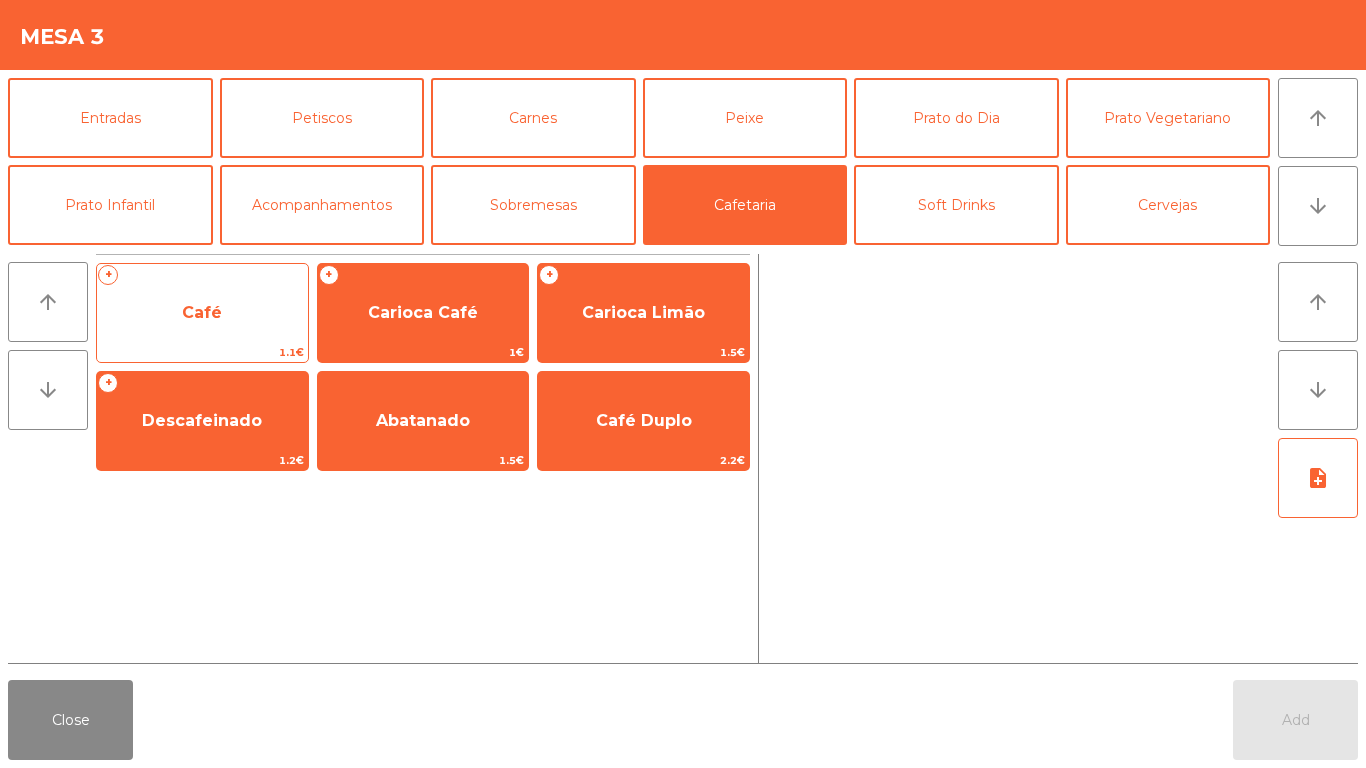 click on "Café" 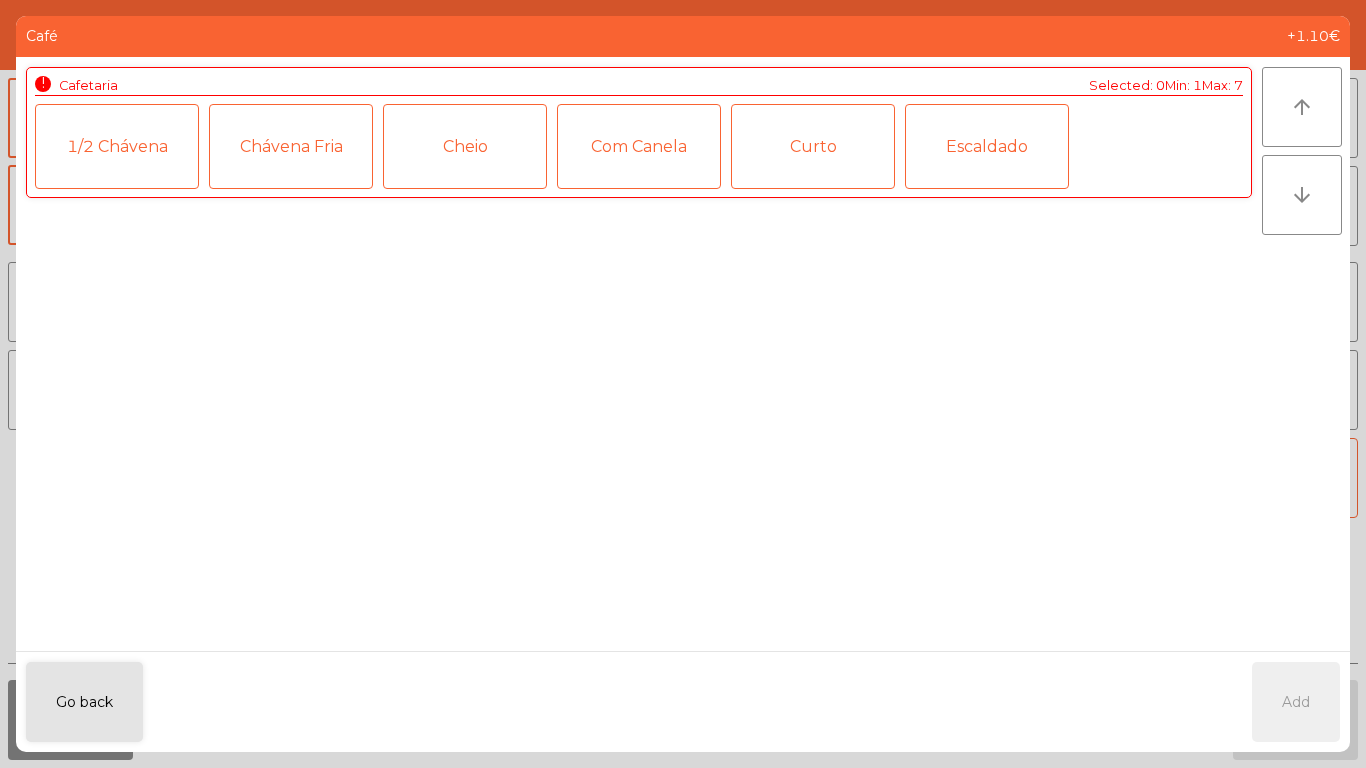 click on "Cheio" 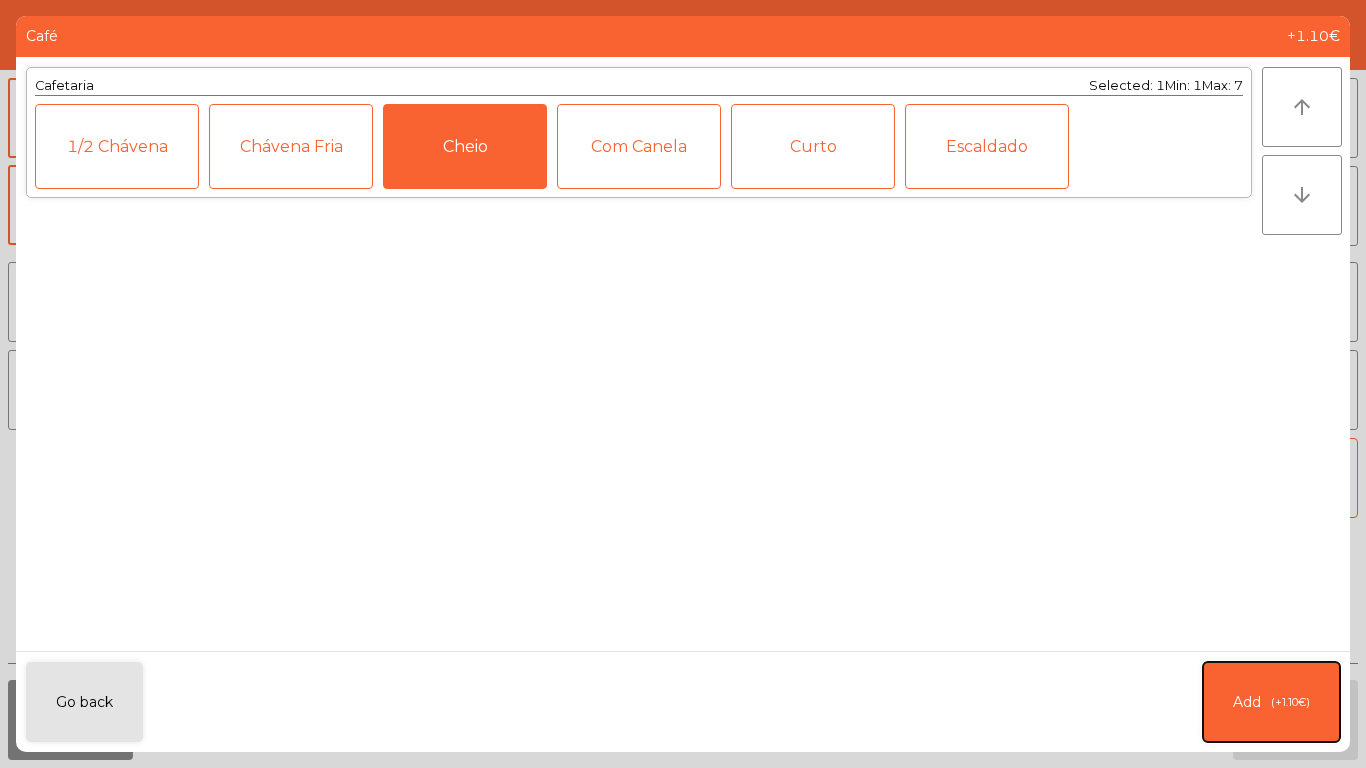 click on "Add   (+1.10€)" 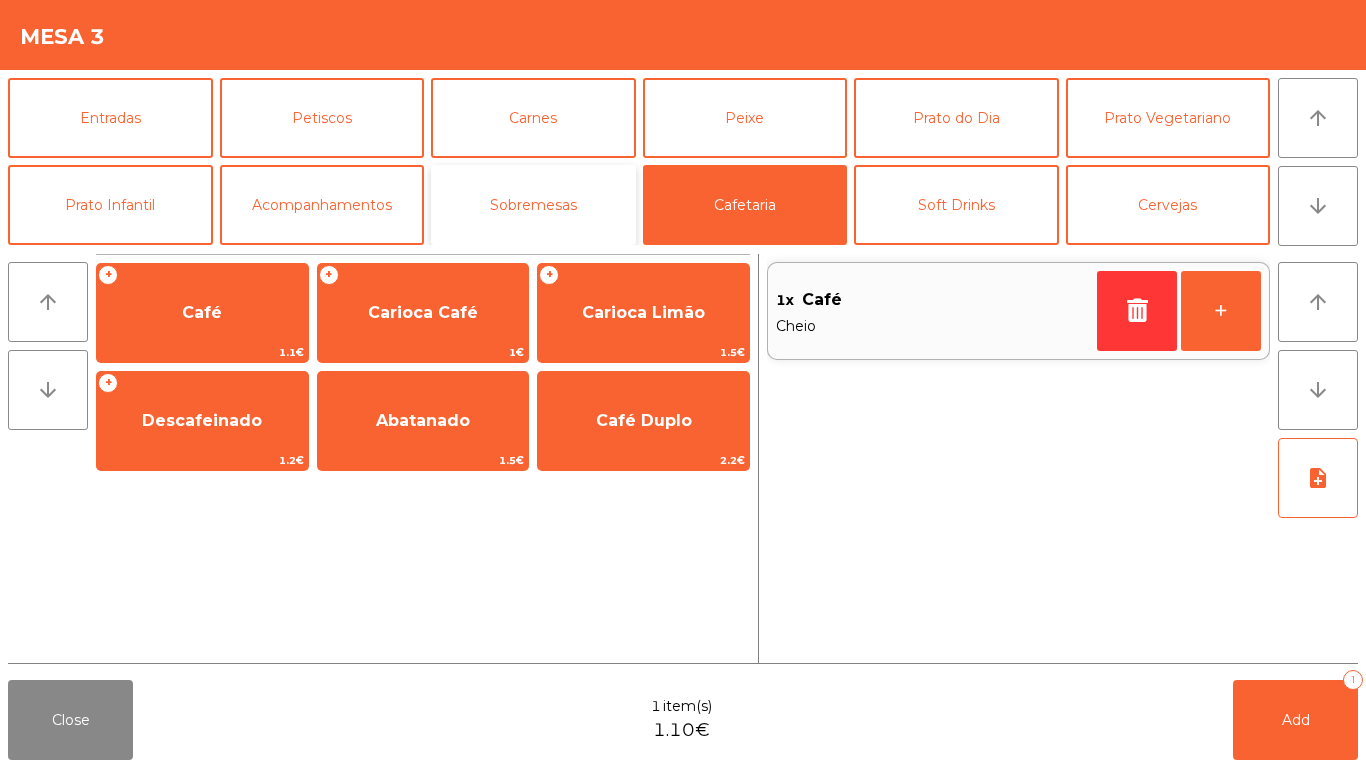 click on "Sobremesas" 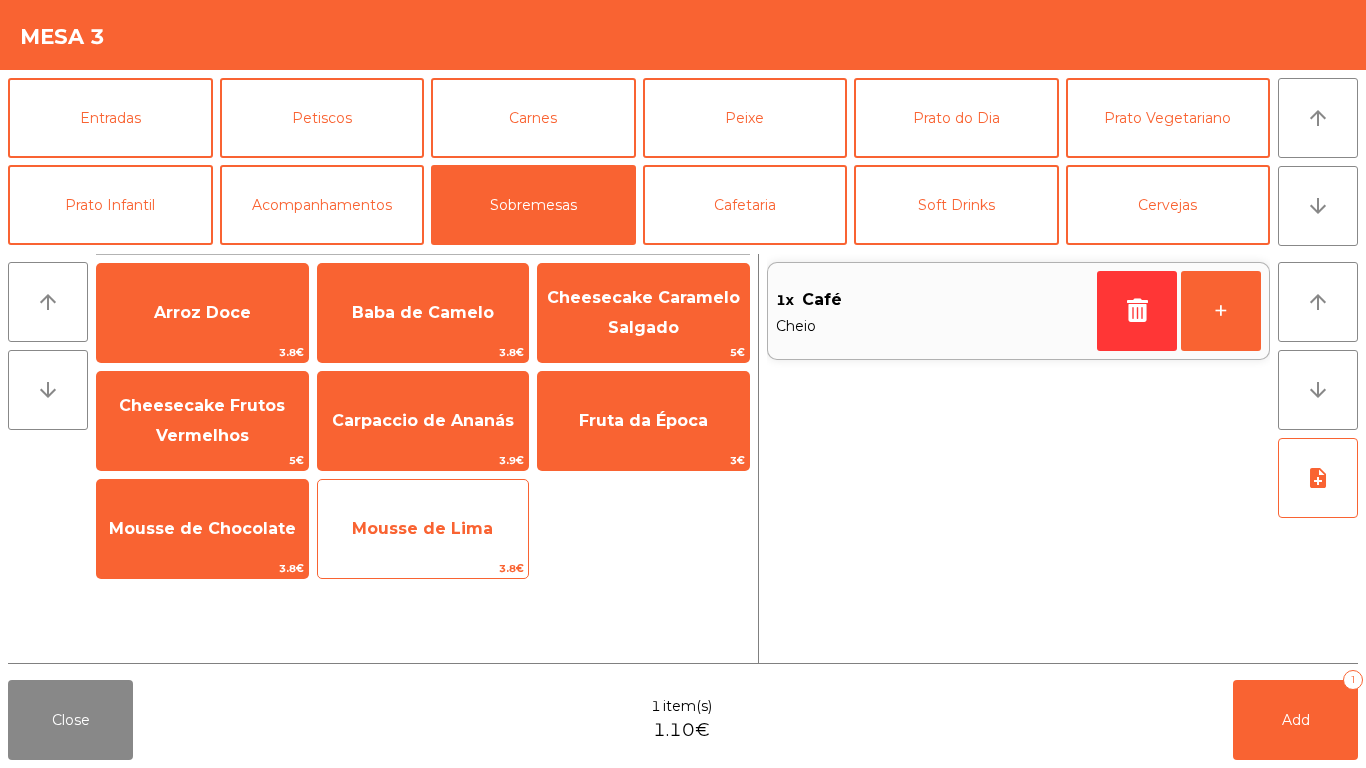 click on "Mousse de Lima" 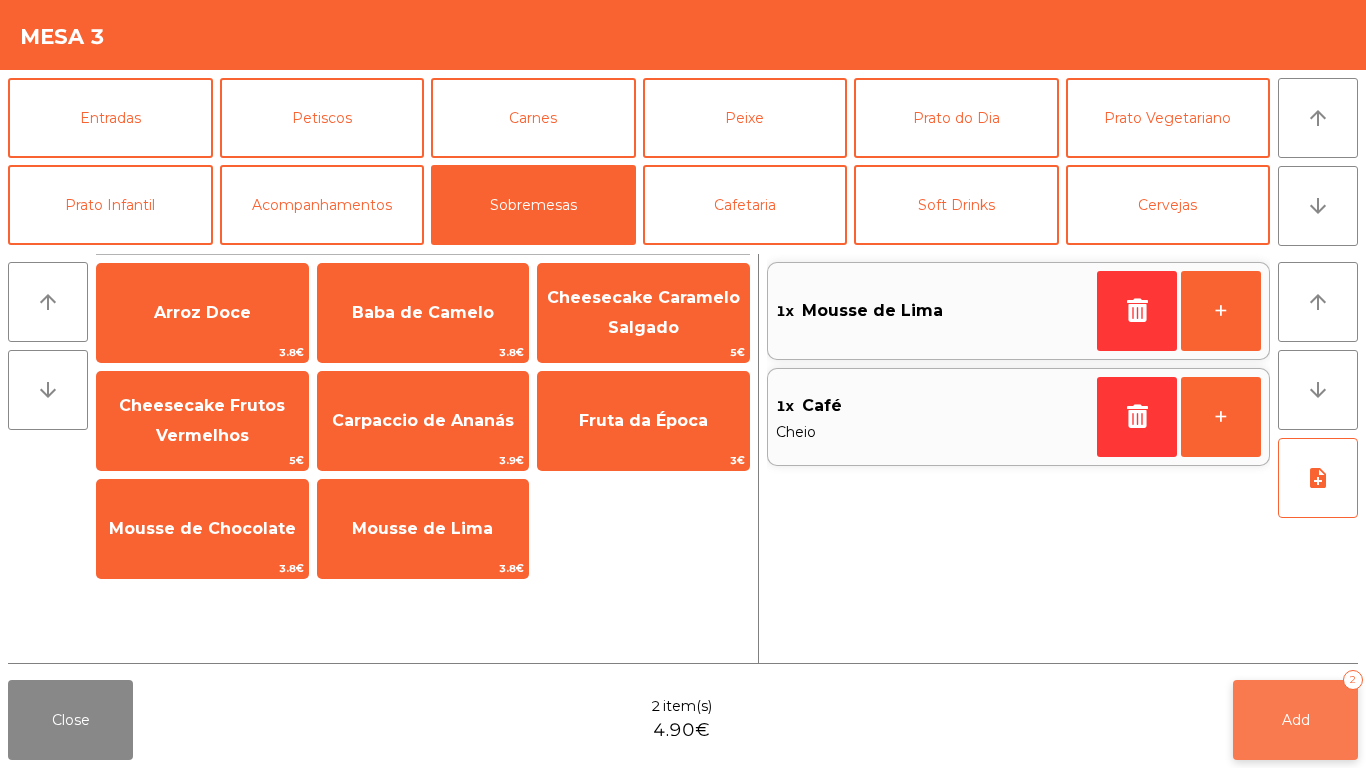 click on "Add   2" 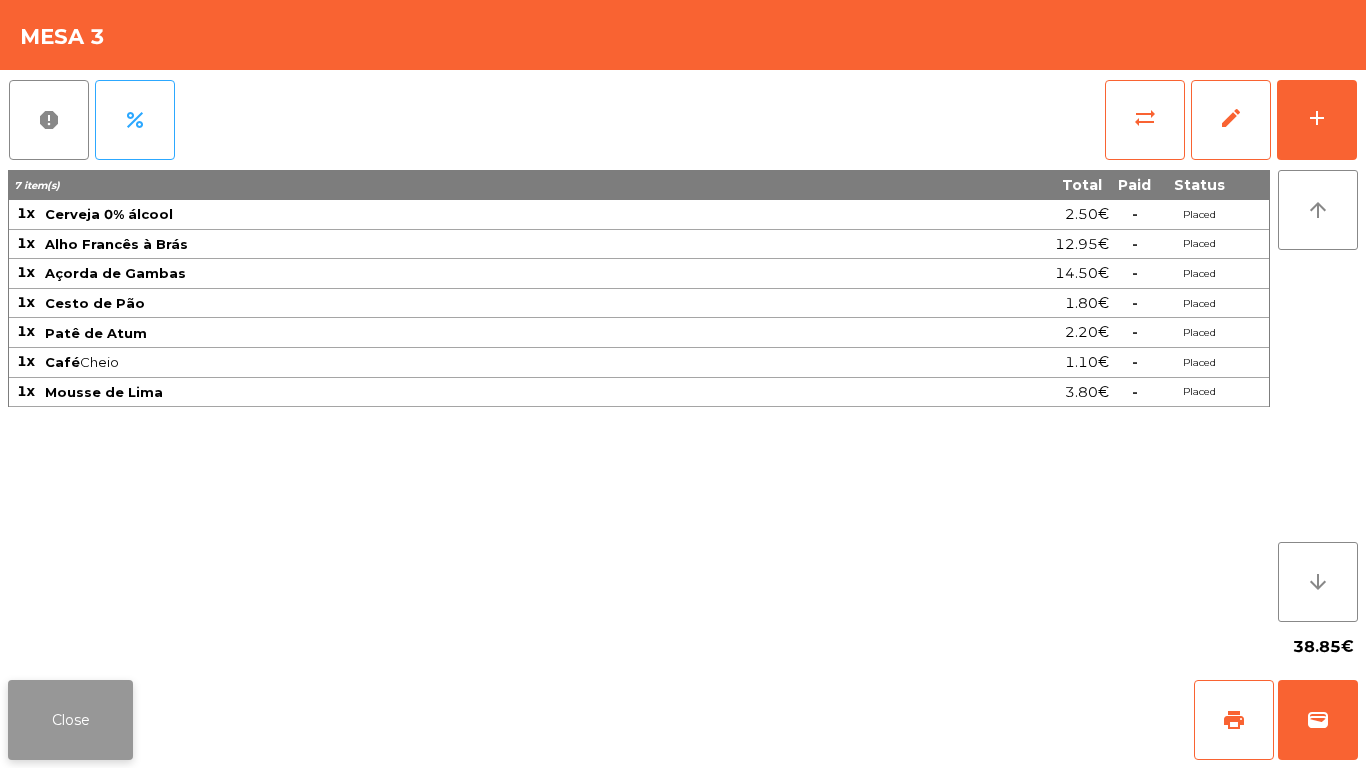 click on "Close" 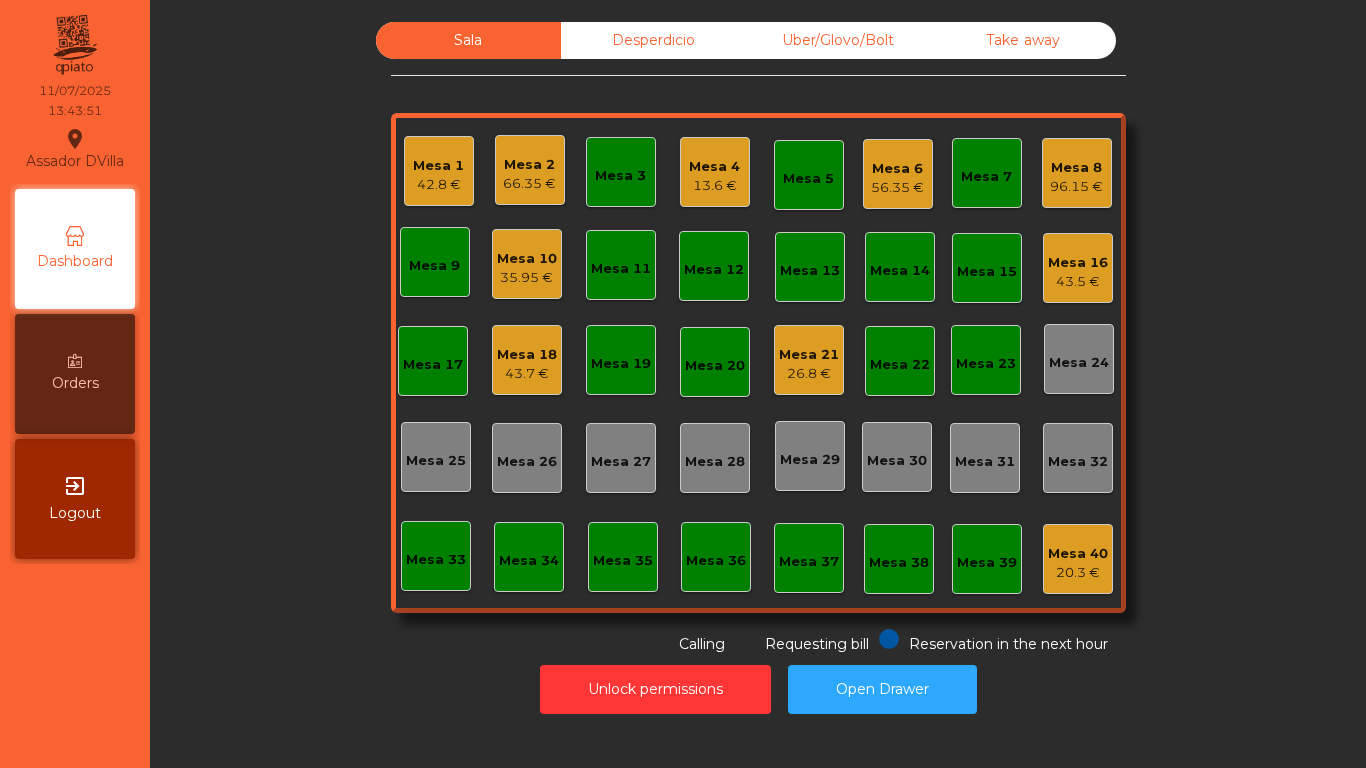 click on "Mesa 16" 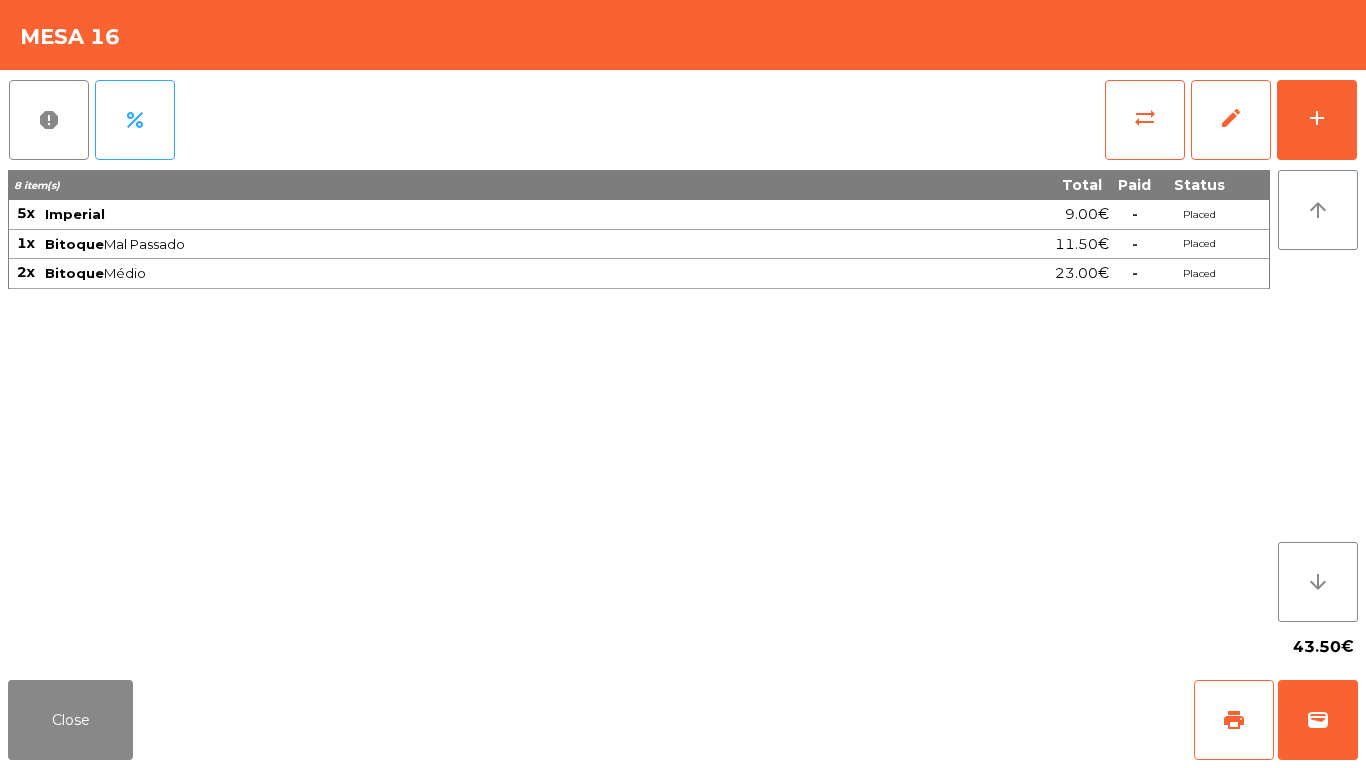 click on "report   percent   sync_alt   edit   add  8 item(s) Total Paid Status 5x Imperial 9.00€  -  Placed 1x Bitoque  Mal Passado  11.50€  -  Placed 2x Bitoque  Médio  23.00€  -  Placed arrow_upward arrow_downward  43.50€" 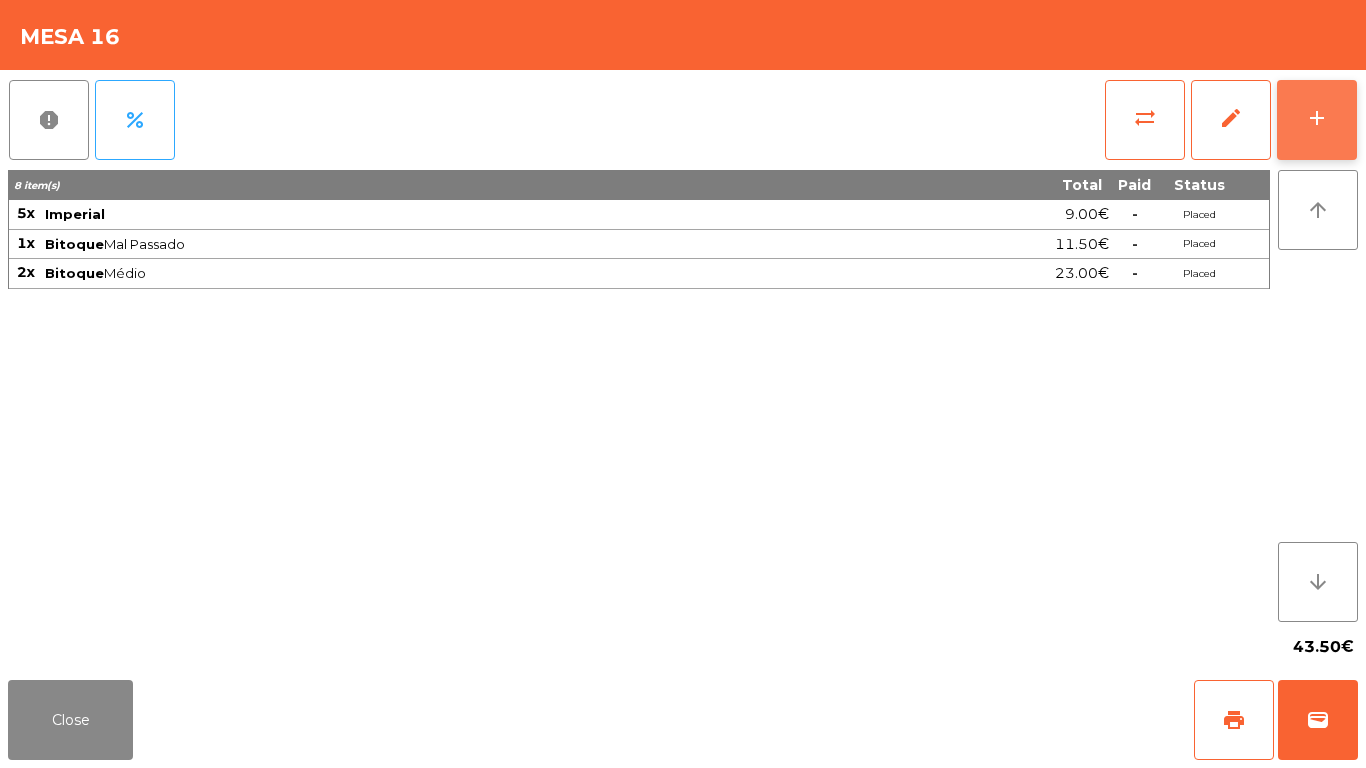 click on "add" 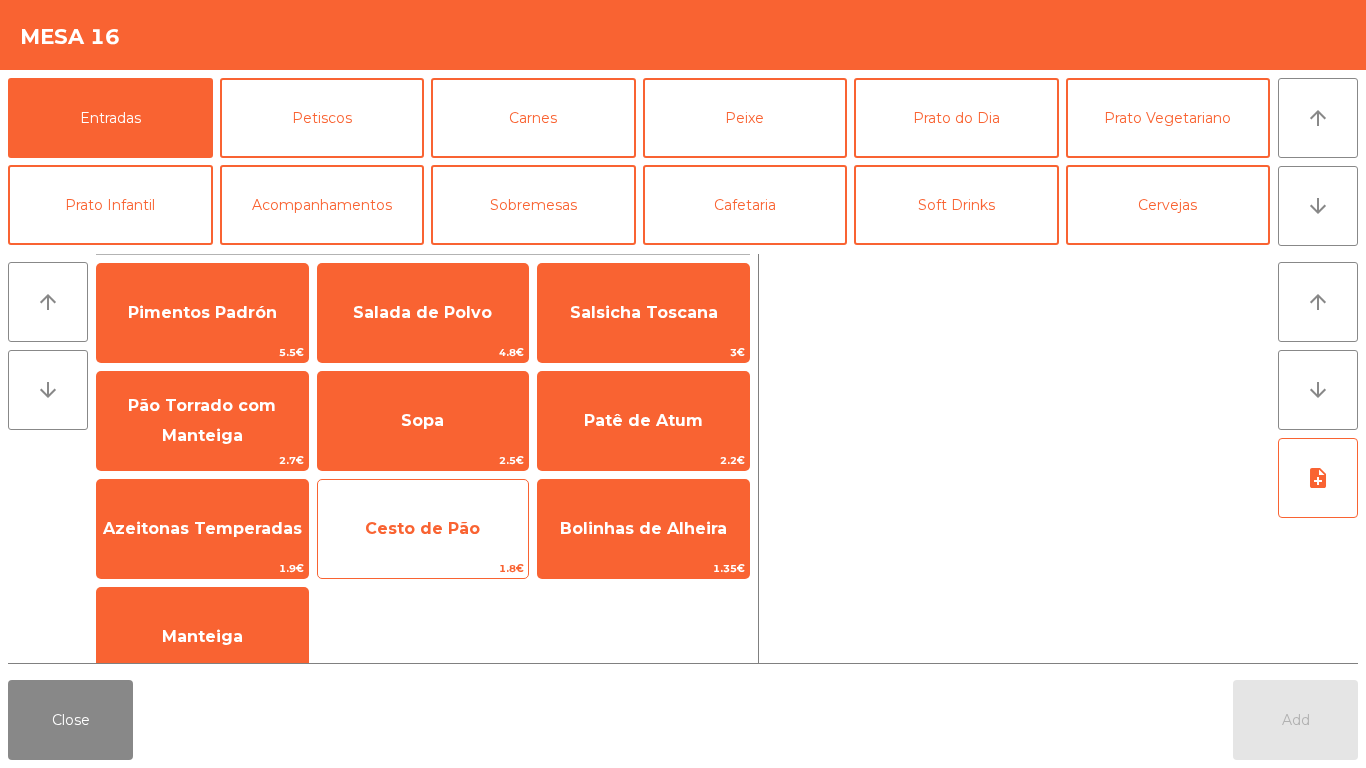 click on "Cesto de Pão" 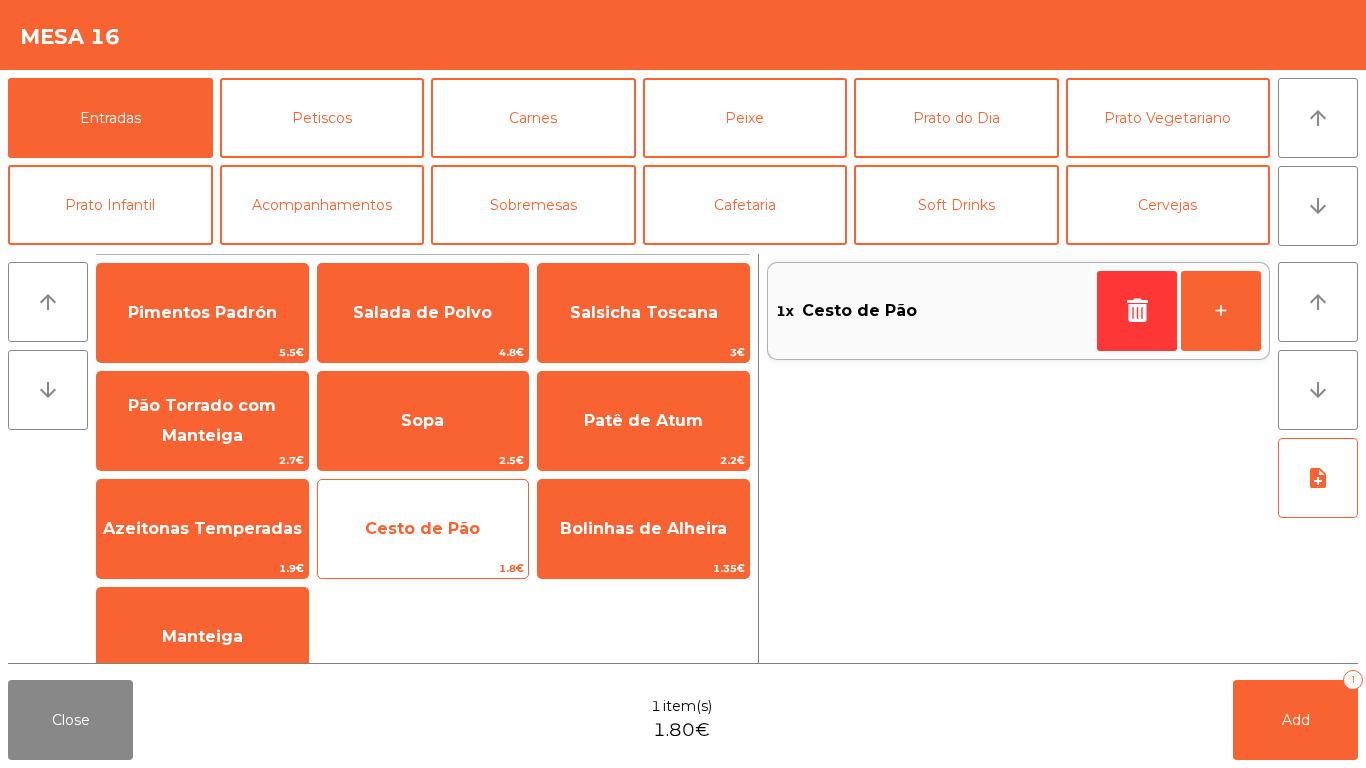 click on "Cesto de Pão" 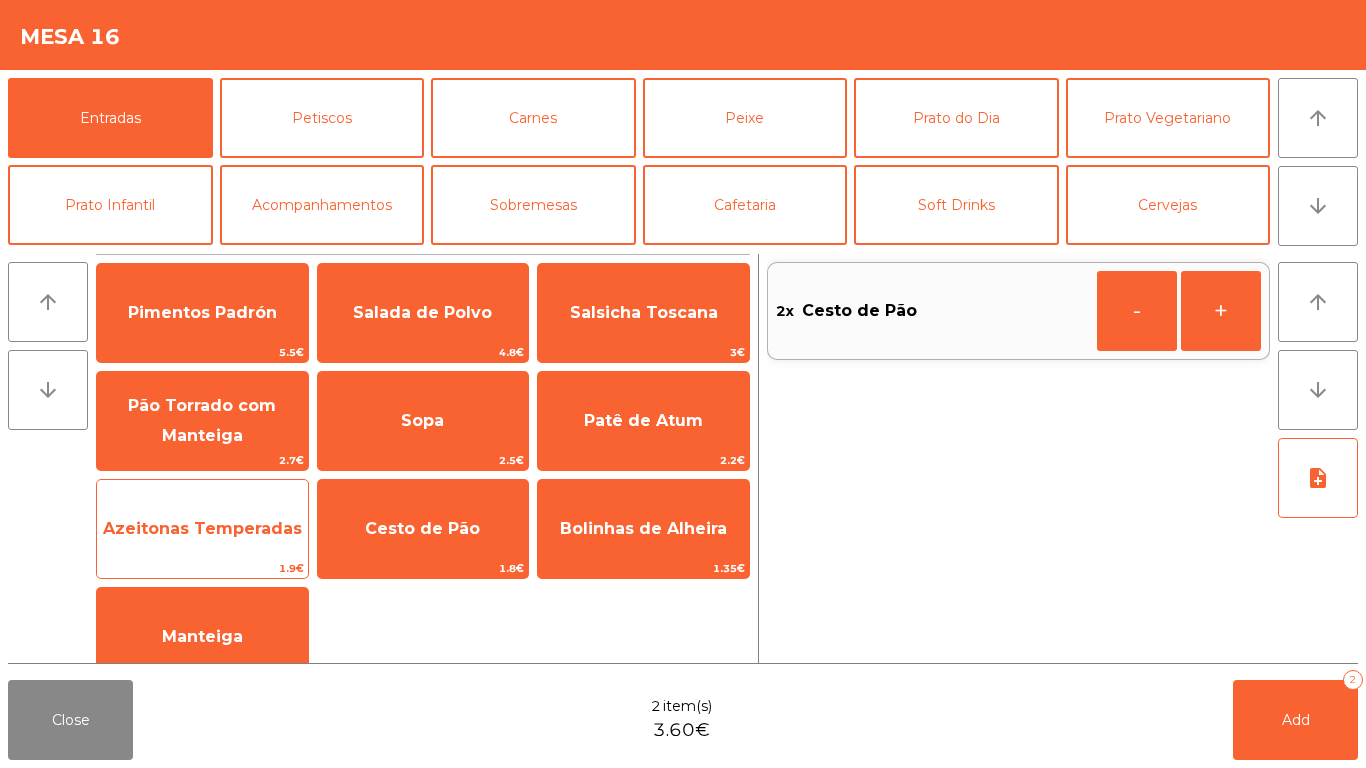 click on "Azeitonas Temperadas" 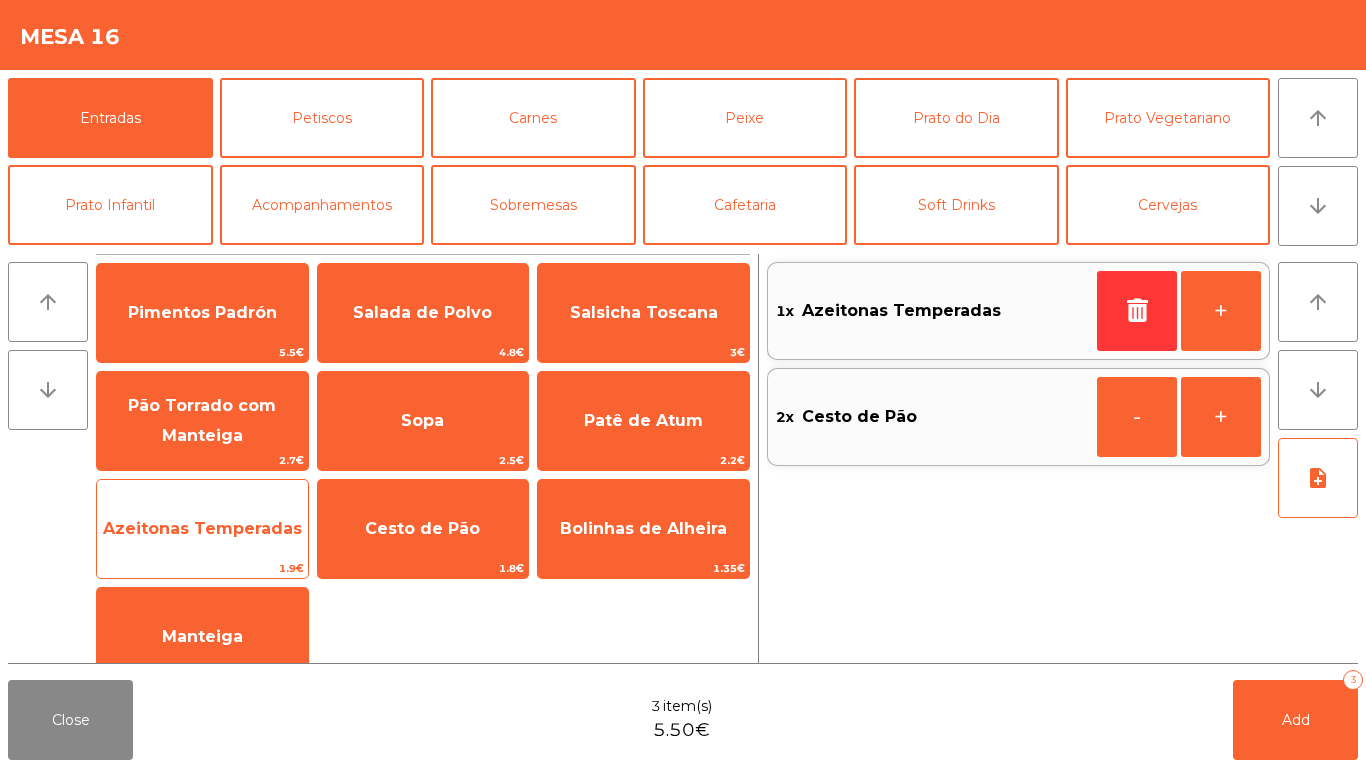 click on "Azeitonas Temperadas" 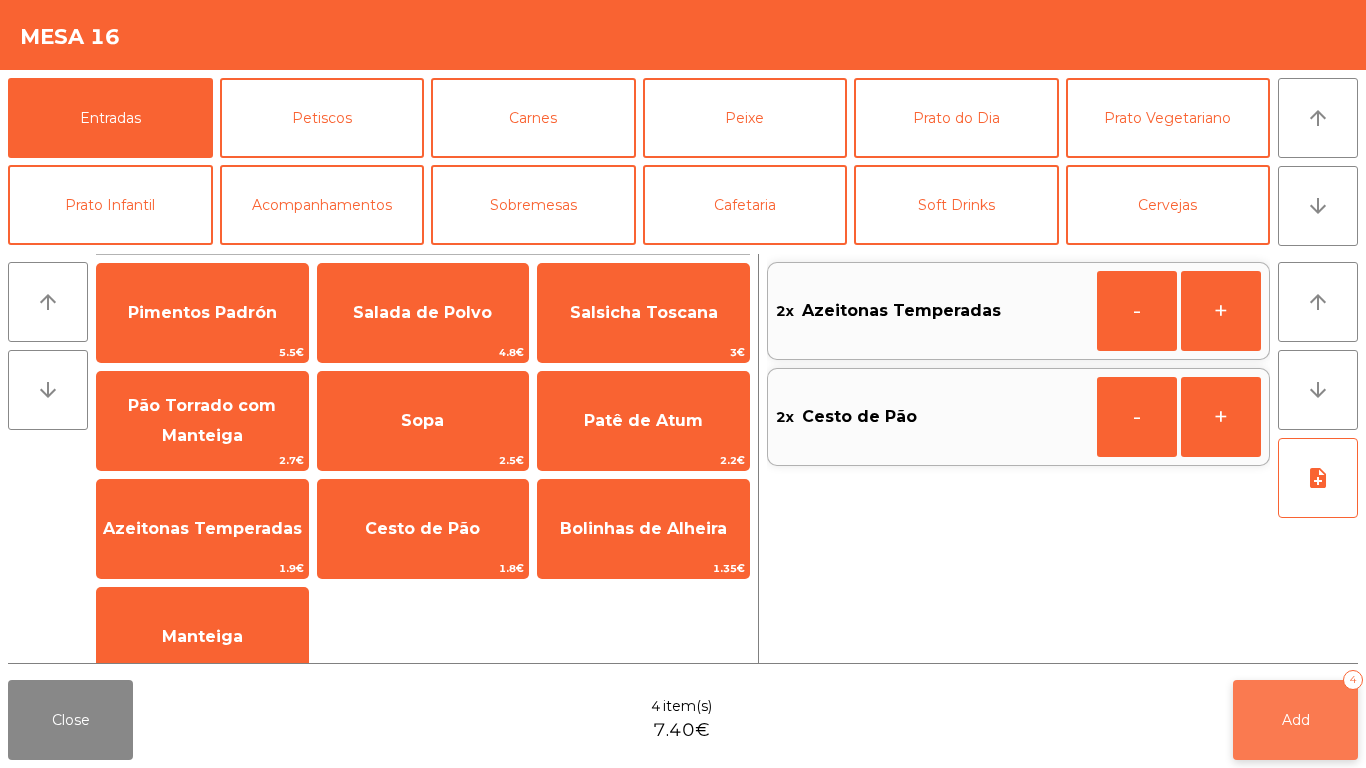 click on "Add   4" 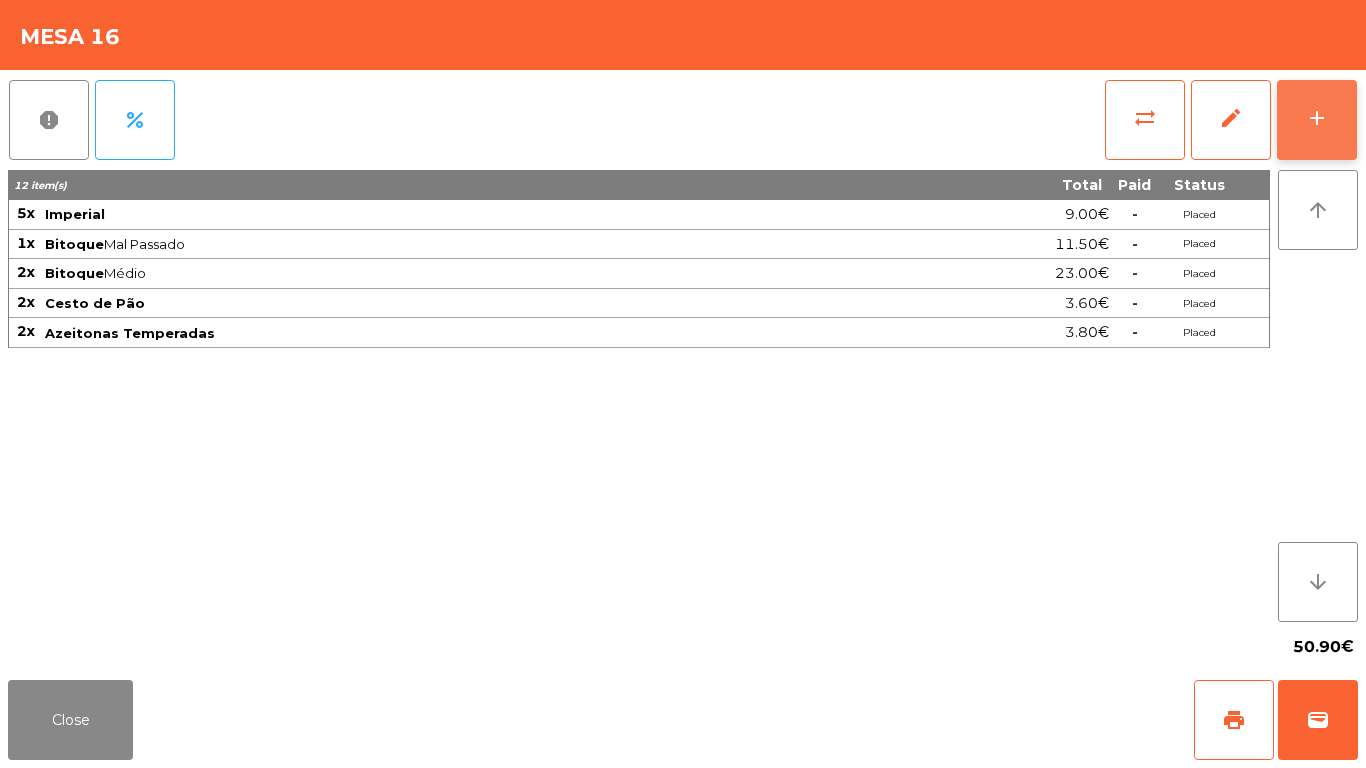 click on "add" 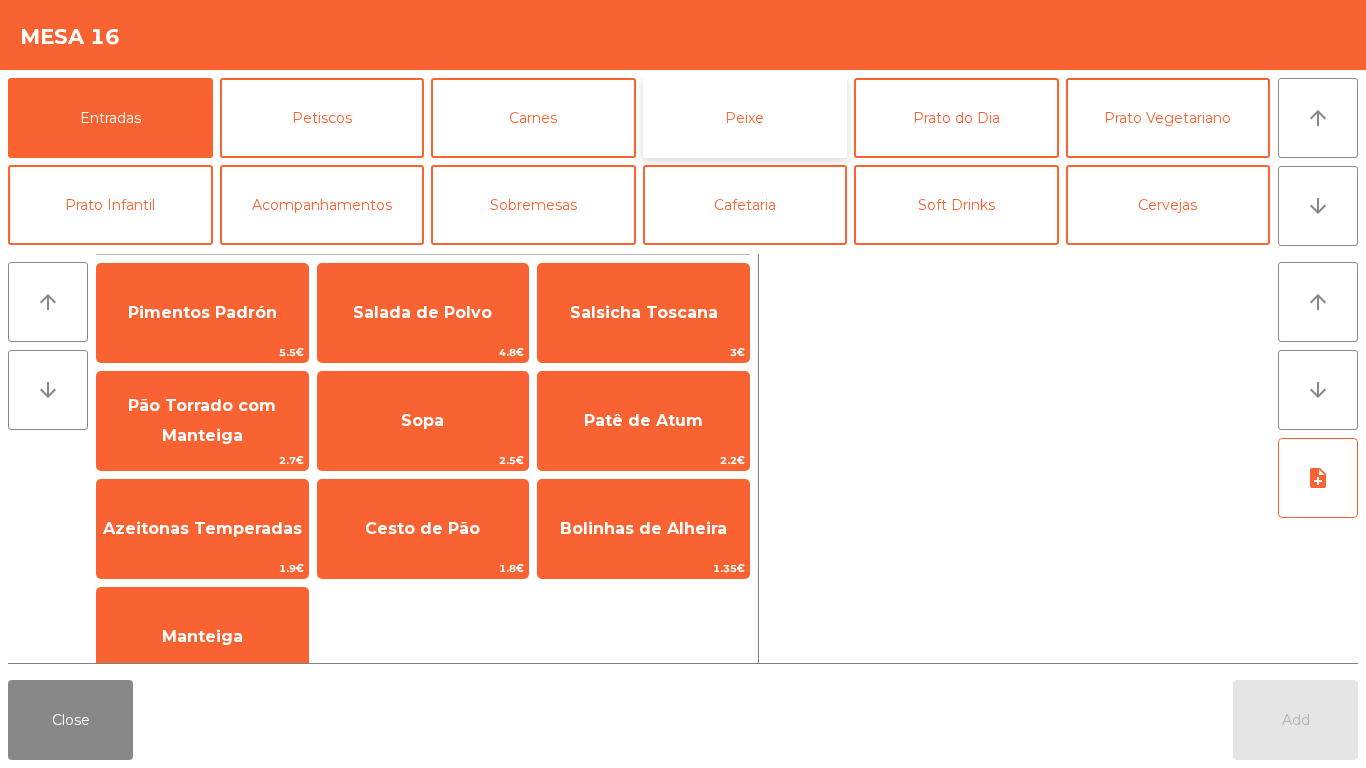 click on "Peixe" 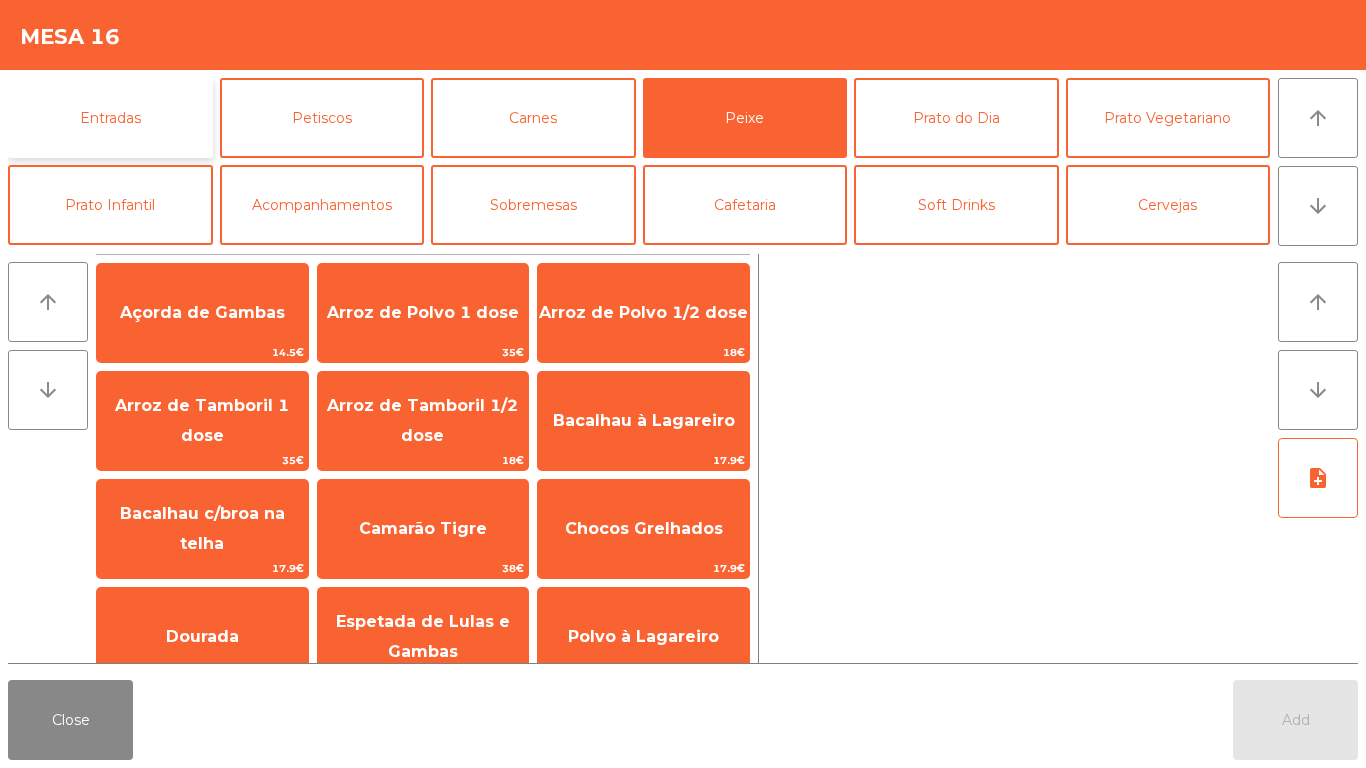 click on "Entradas" 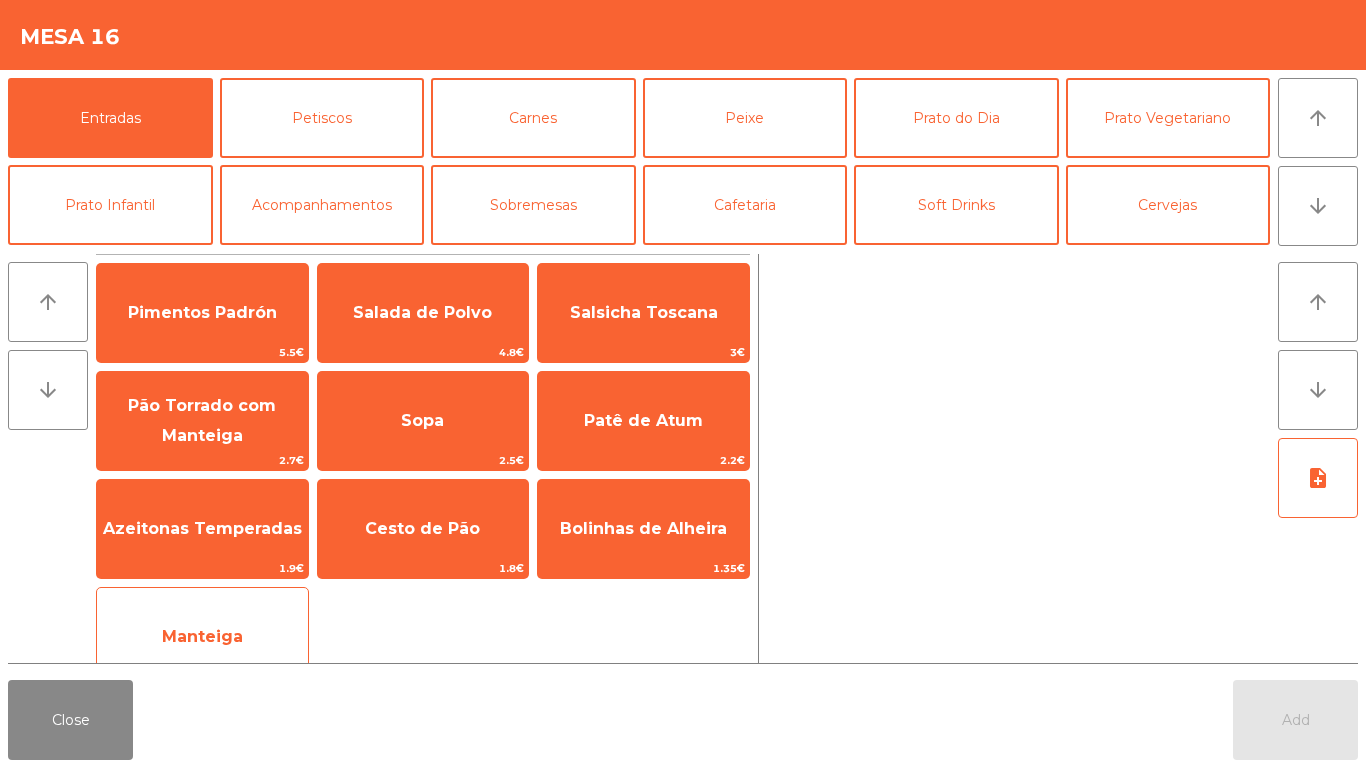 click on "Manteiga" 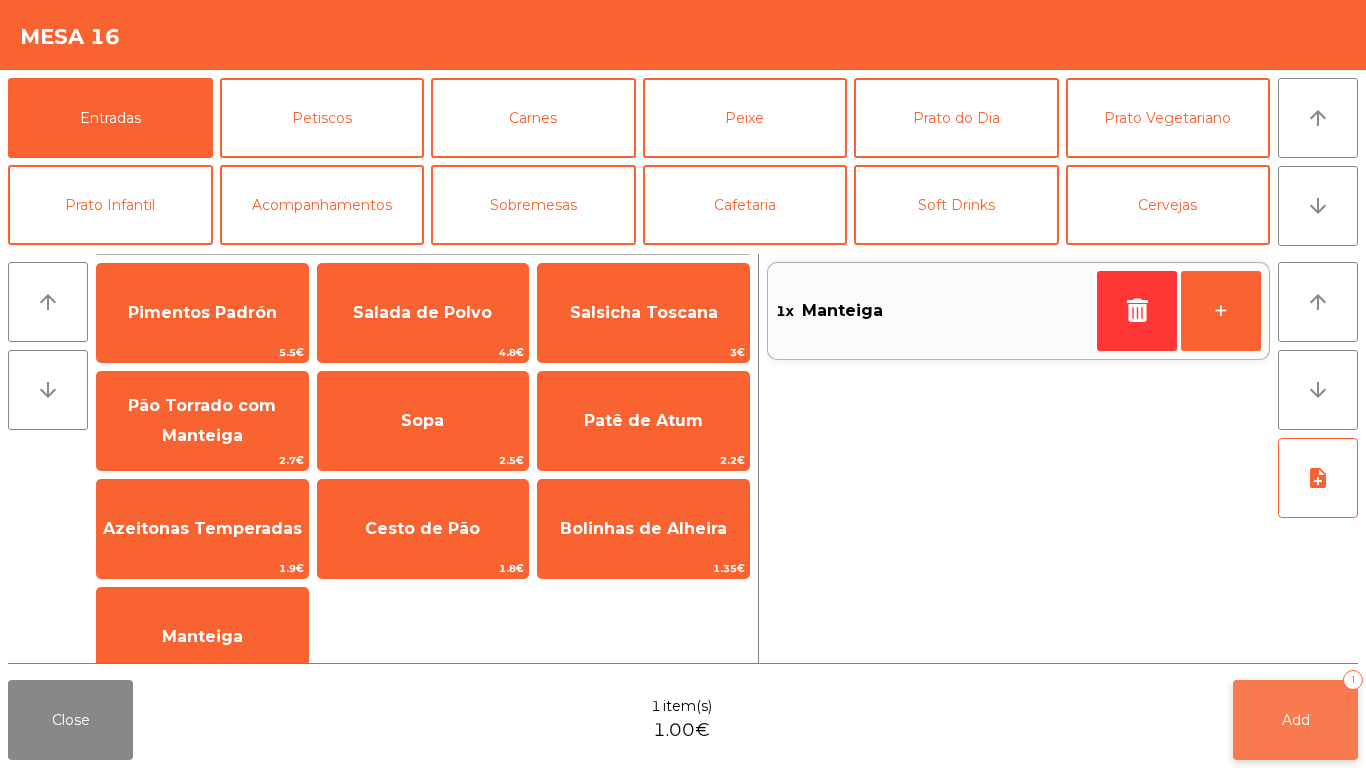 click on "Add   1" 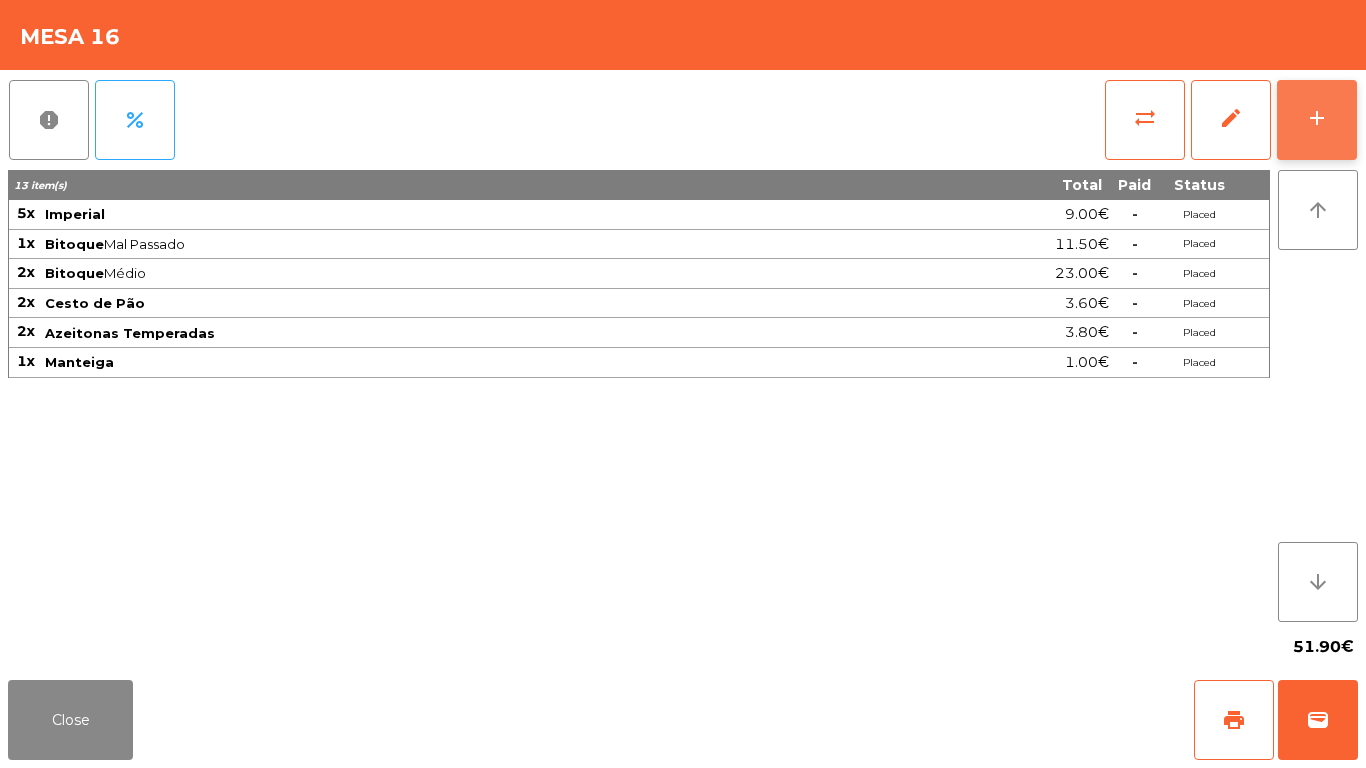 click on "add" 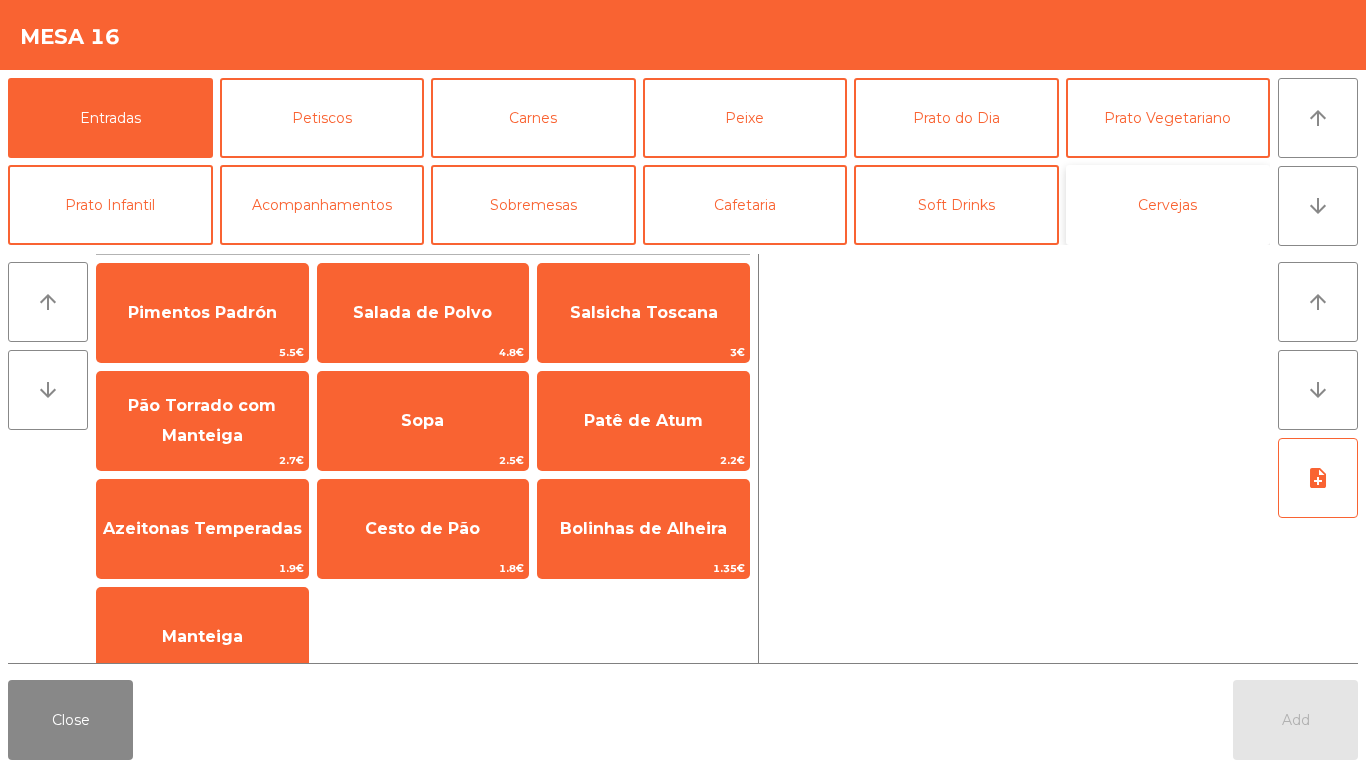 click on "Cervejas" 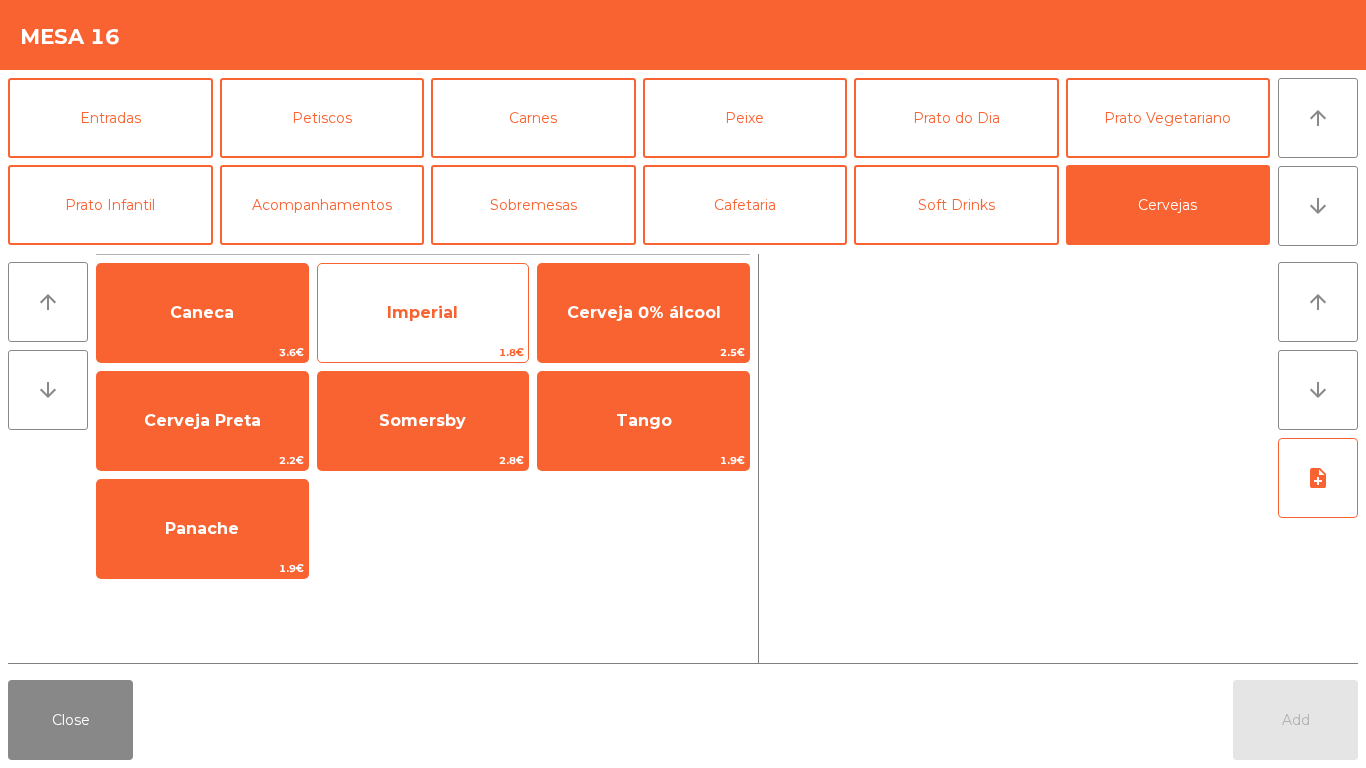 click on "Imperial" 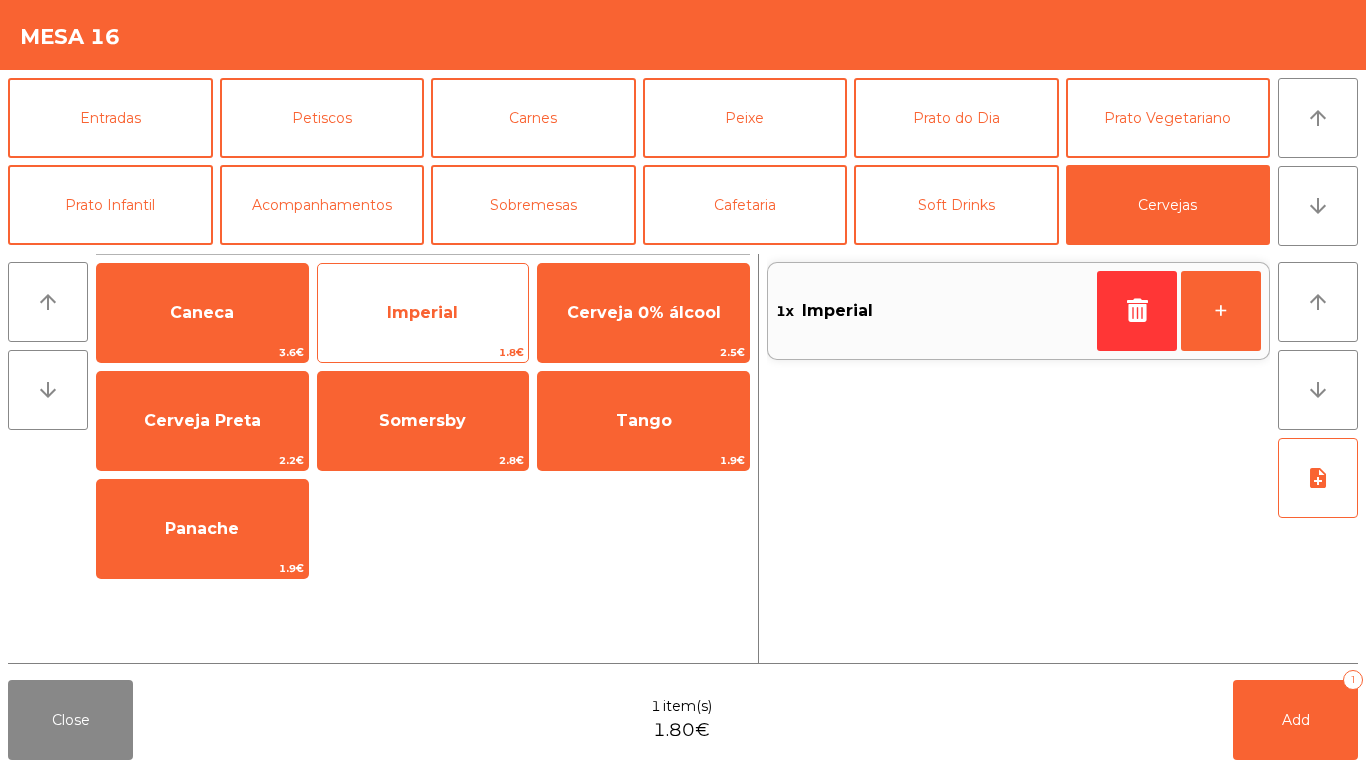 click on "Imperial" 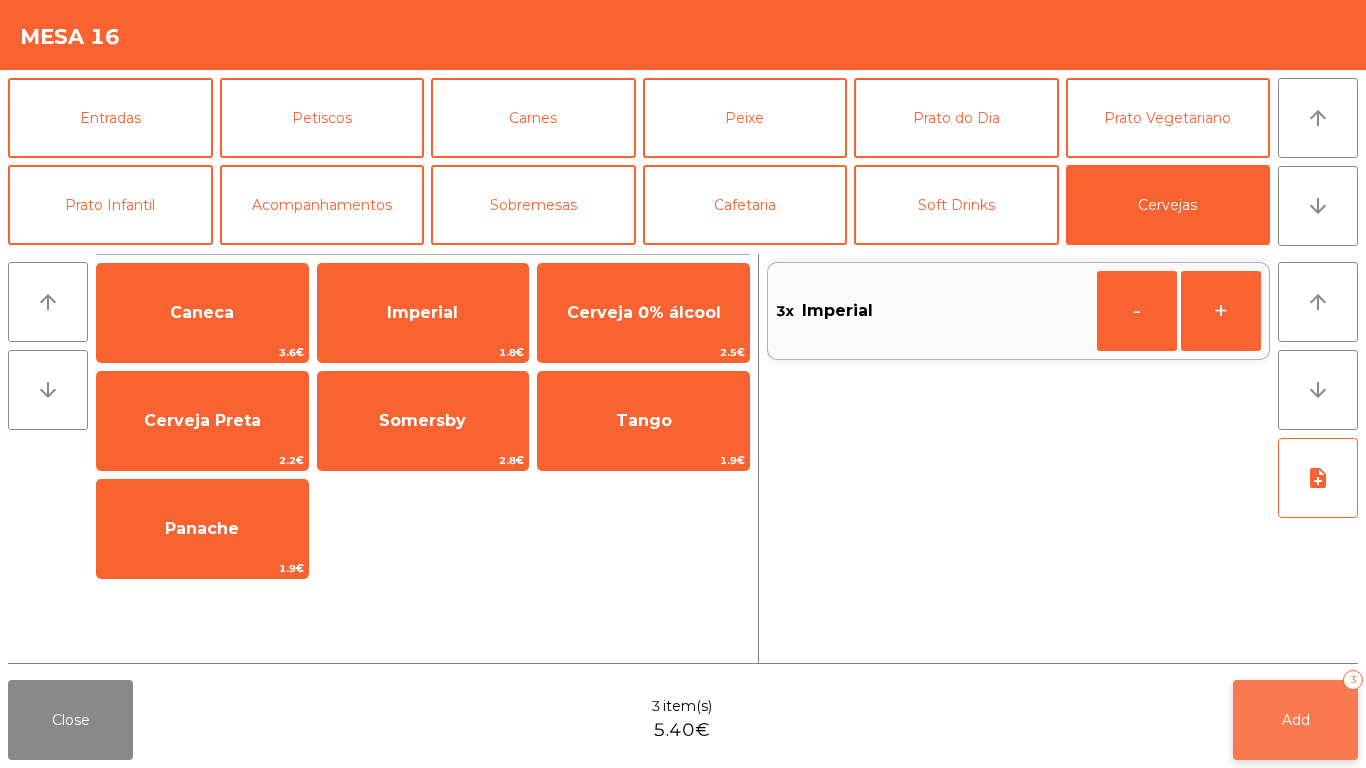 click on "Add   3" 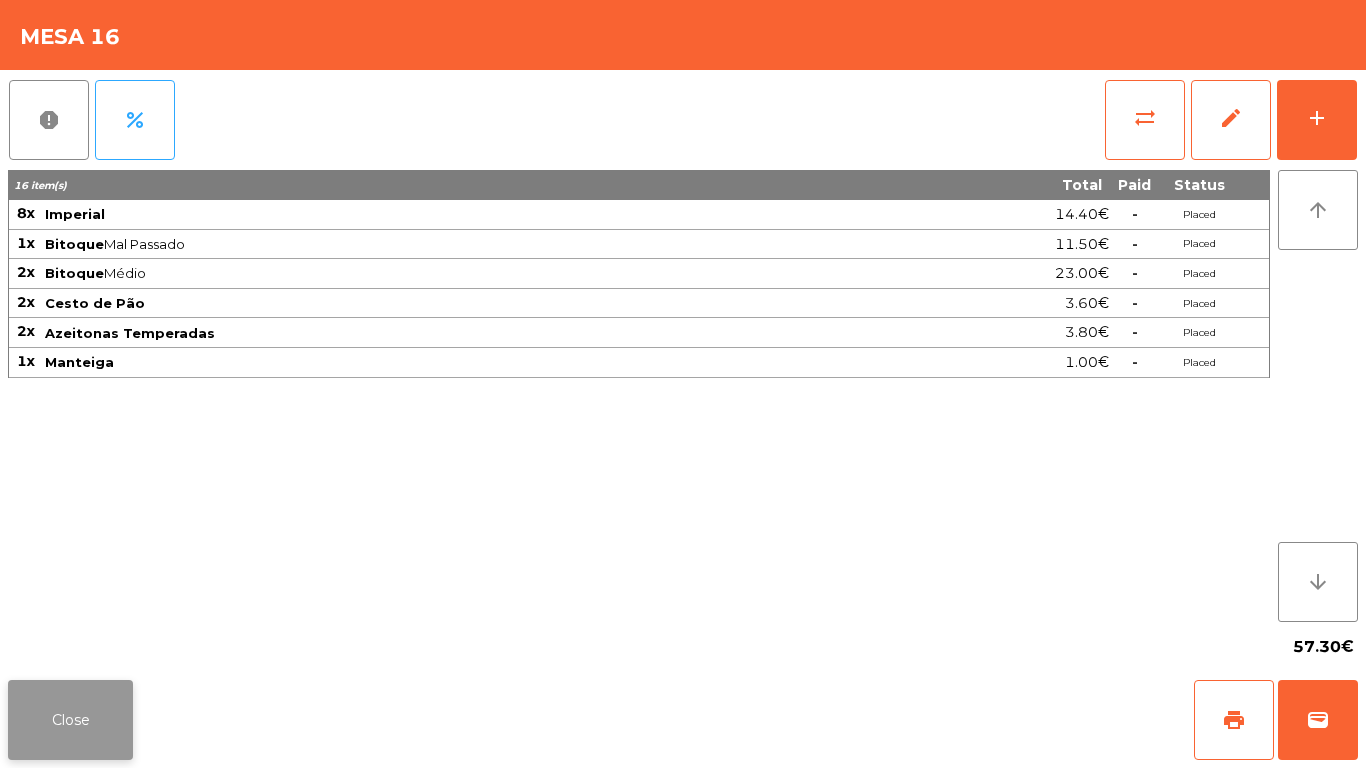 click on "Close" 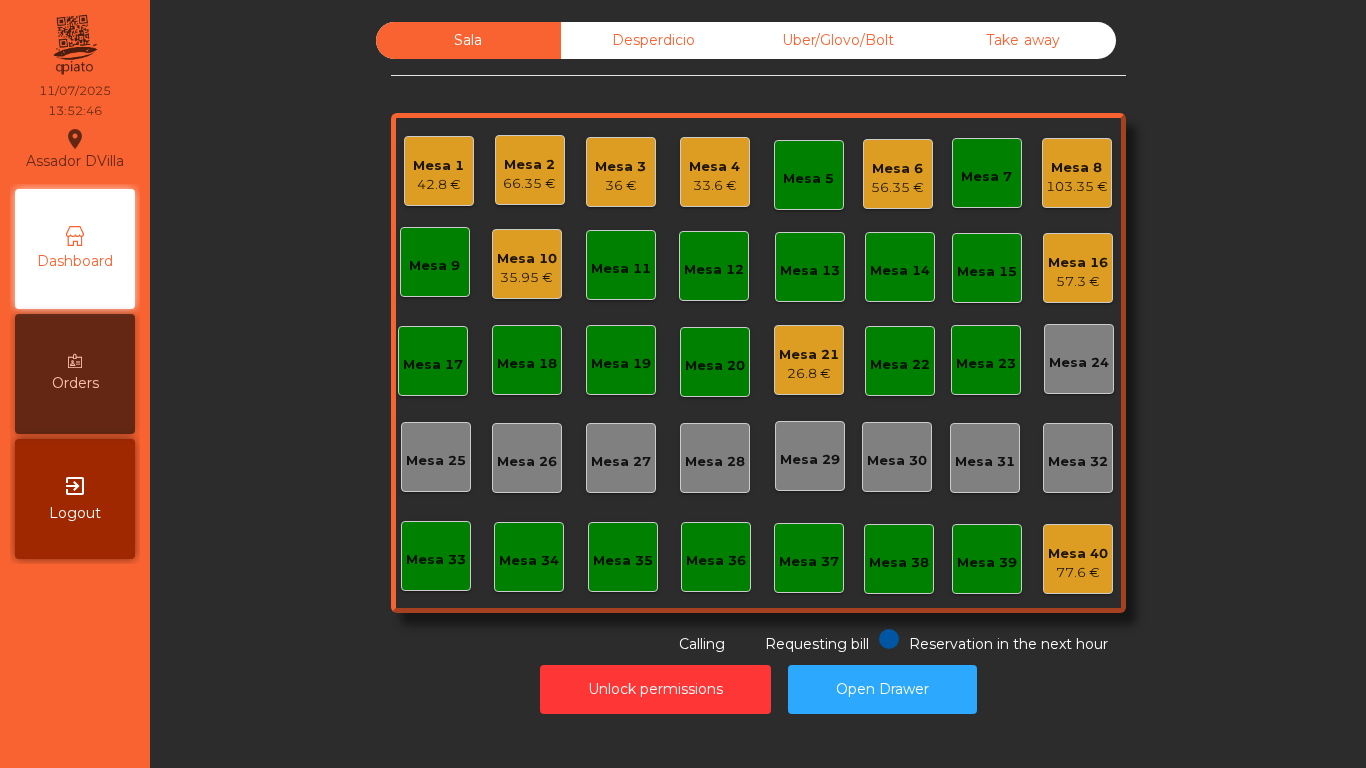 click on "Mesa 8   103.35 €" 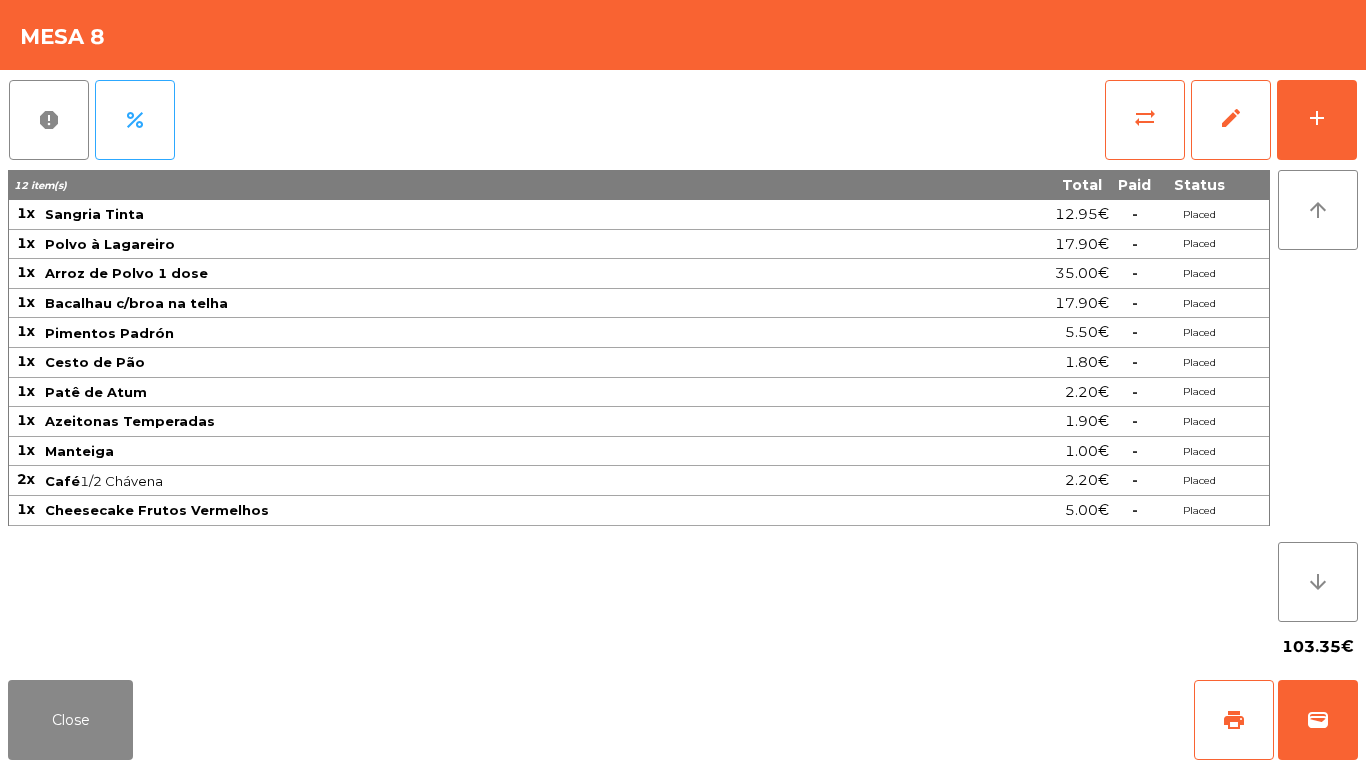 click on "report   percent   sync_alt   edit   add  12 item(s) Total Paid Status 1x Sangria Tinta 12.95€  -  Placed 1x Polvo à Lagareiro 17.90€  -  Placed 1x Arroz de Polvo 1 dose 35.00€  -  Placed 1x Bacalhau c/broa na telha 17.90€  -  Placed 1x Pimentos Padrón 5.50€  -  Placed 1x Cesto de Pão 1.80€  -  Placed 1x Patê de Atum 2.20€  -  Placed 1x Azeitonas Temperadas 1.90€  -  Placed 1x Manteiga 1.00€  -  Placed 2x Café  1/2 Chávena  2.20€  -  Placed 1x Cheesecake Frutos Vermelhos 5.00€  -  Placed arrow_upward arrow_downward  103.35€" 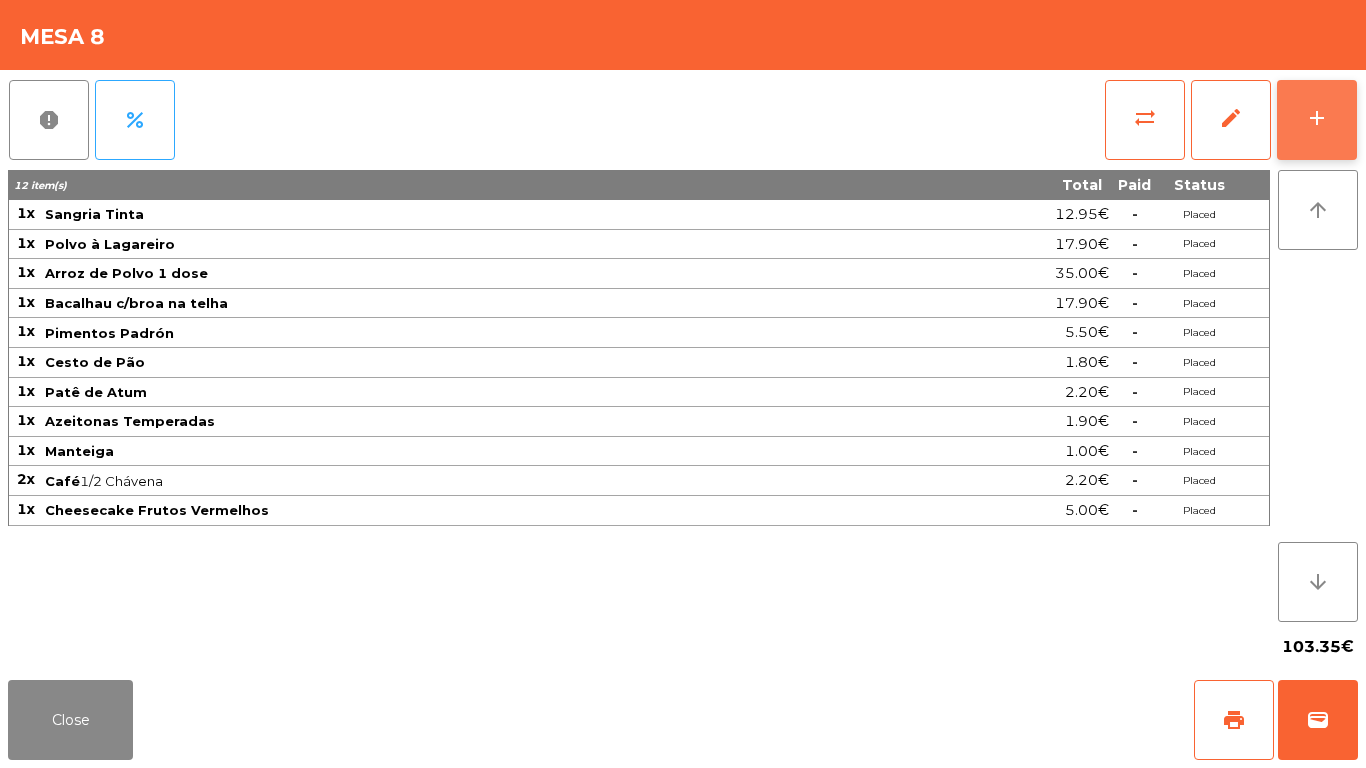 click on "add" 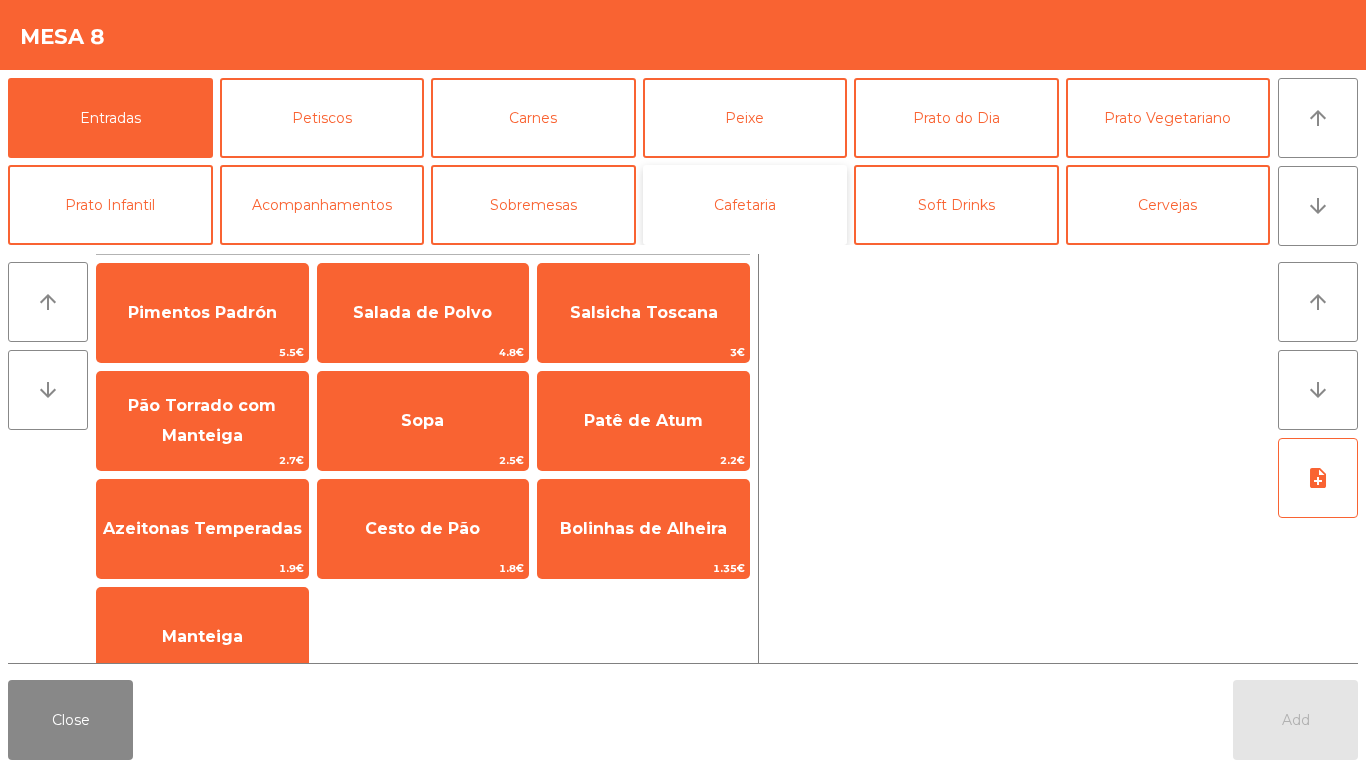 click on "Cafetaria" 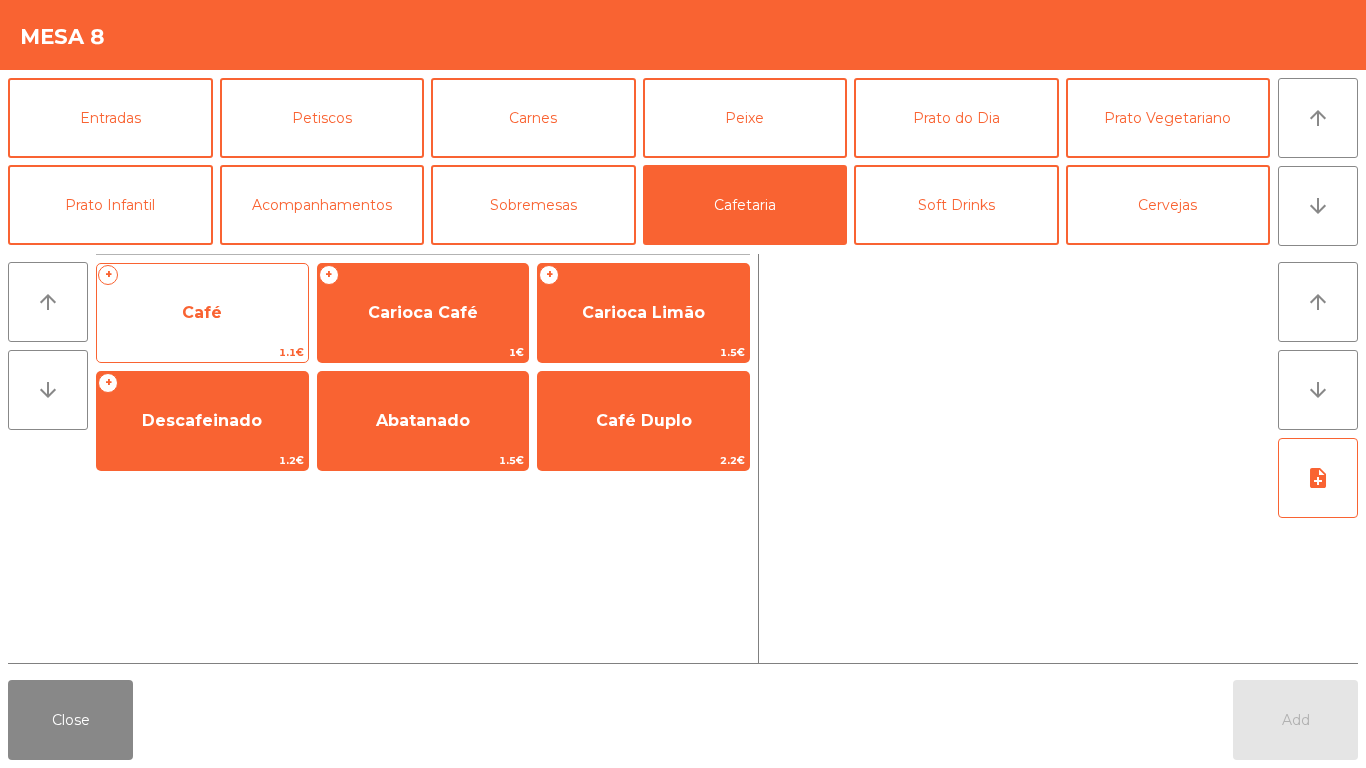 click on "+   Café   1.1€" 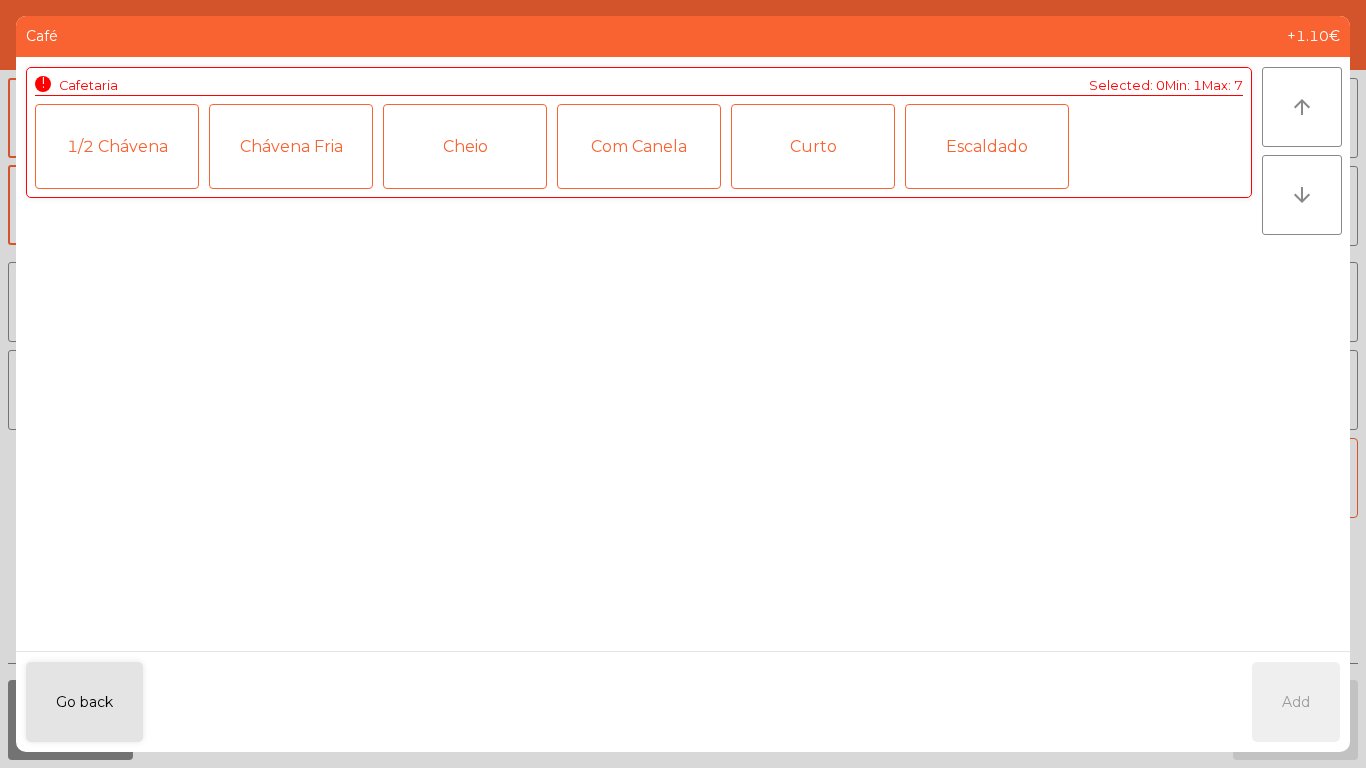 click on "Chávena Fria" 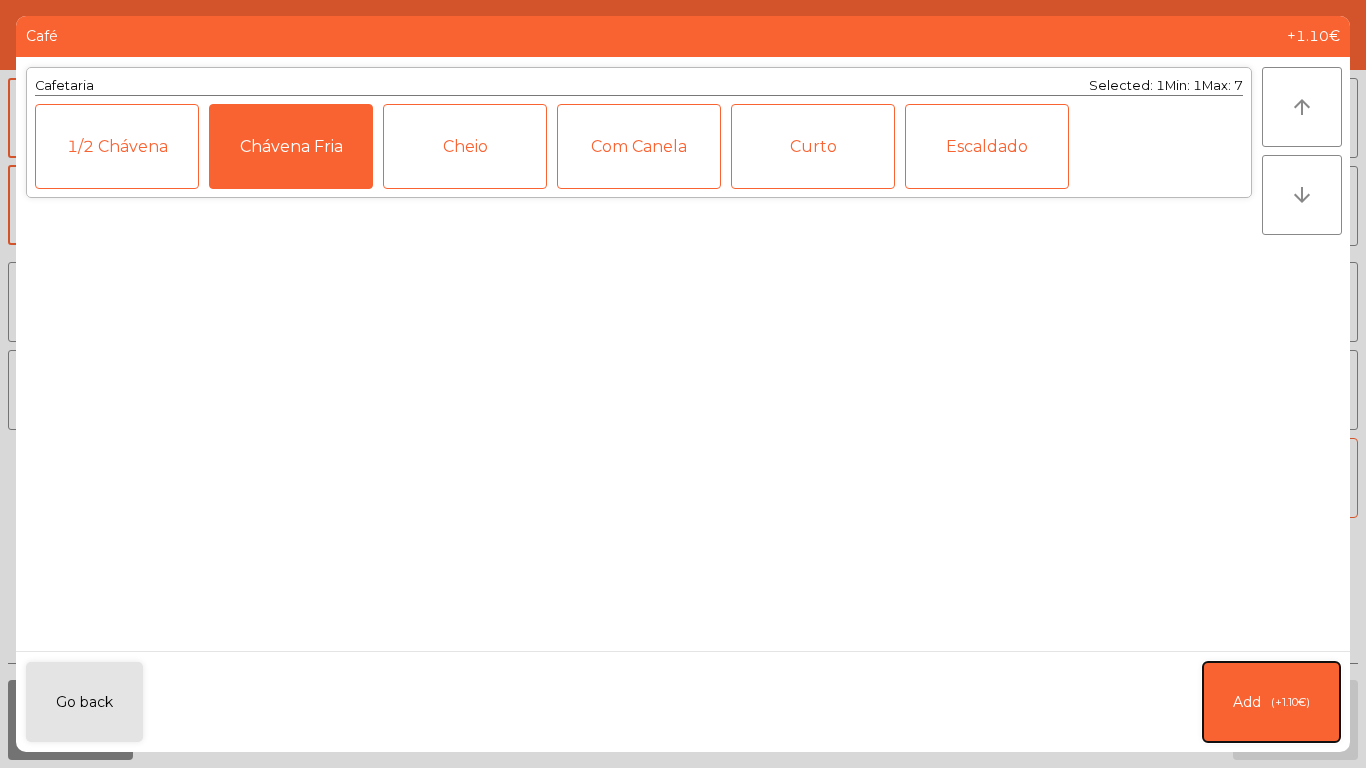 click on "Add   (+1.10€)" 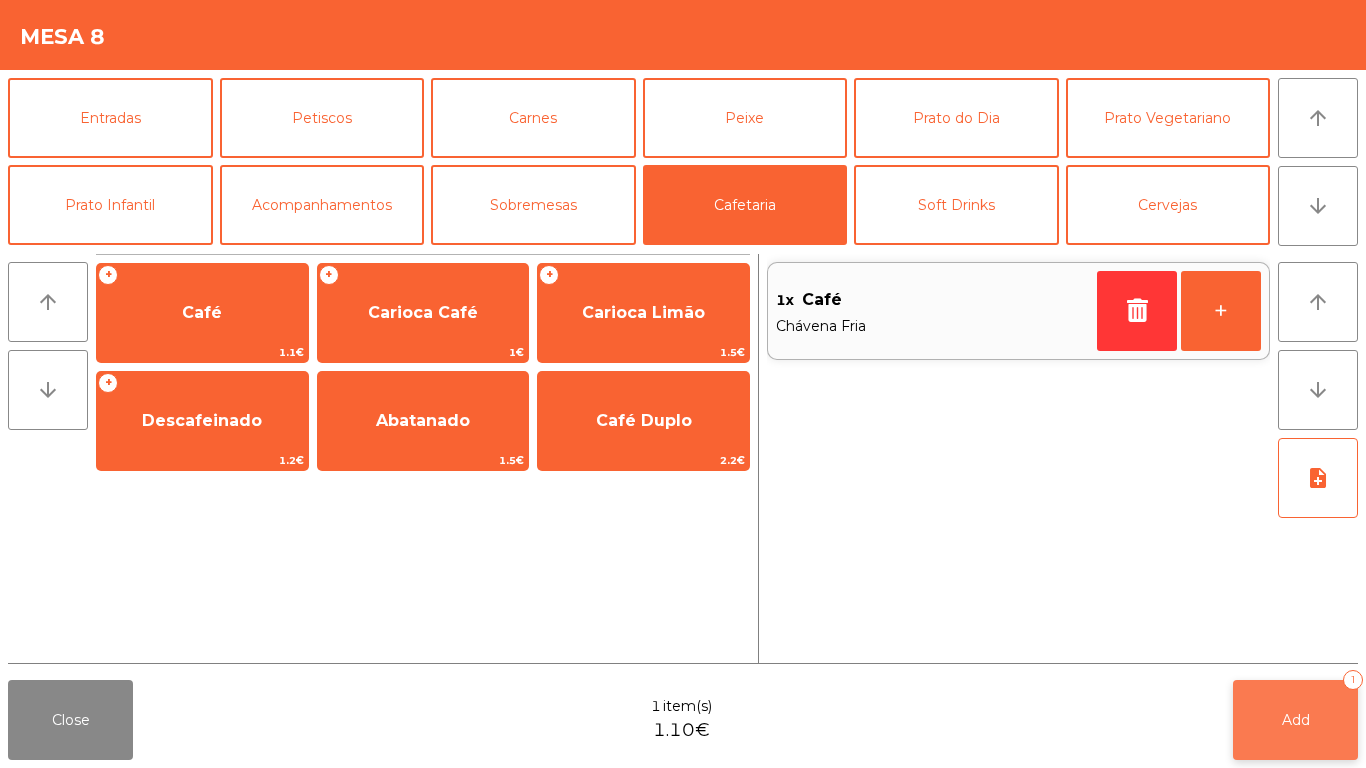 click on "Add   1" 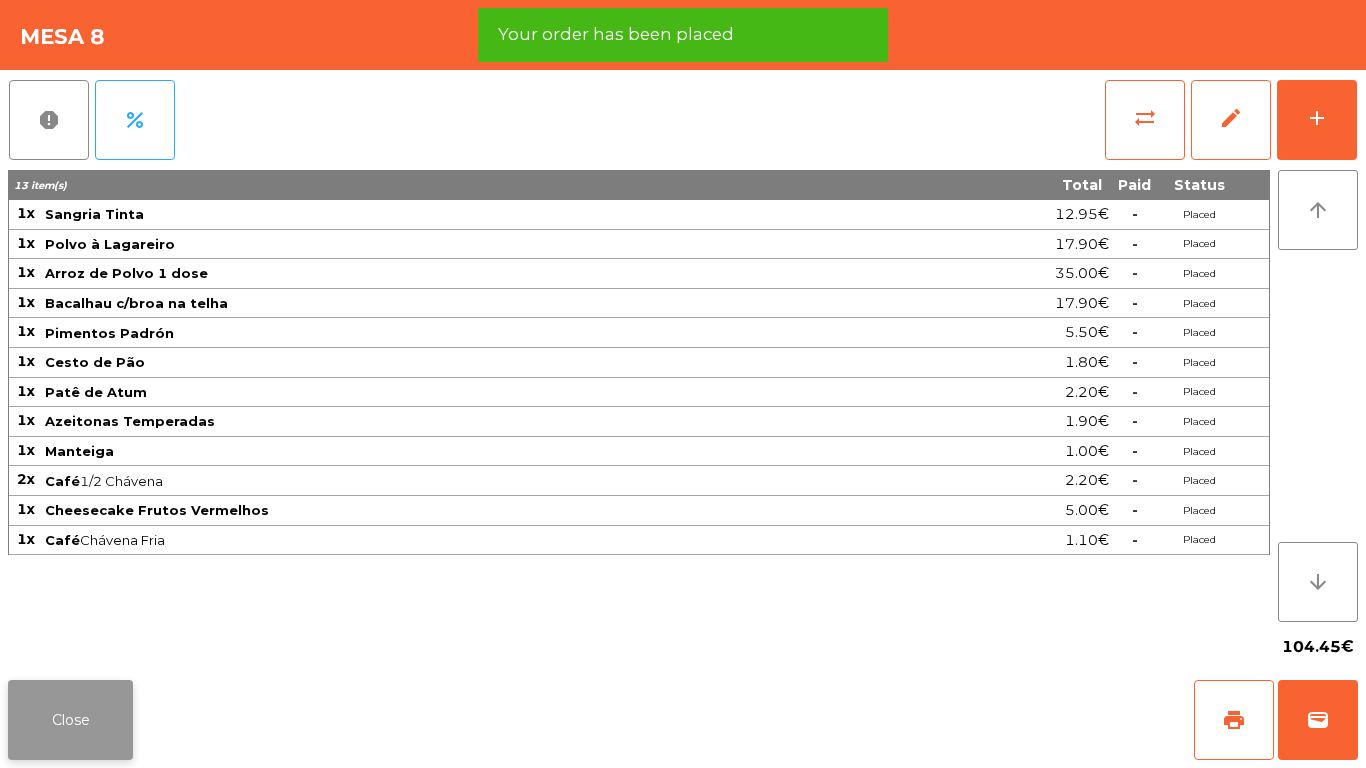 click on "Close" 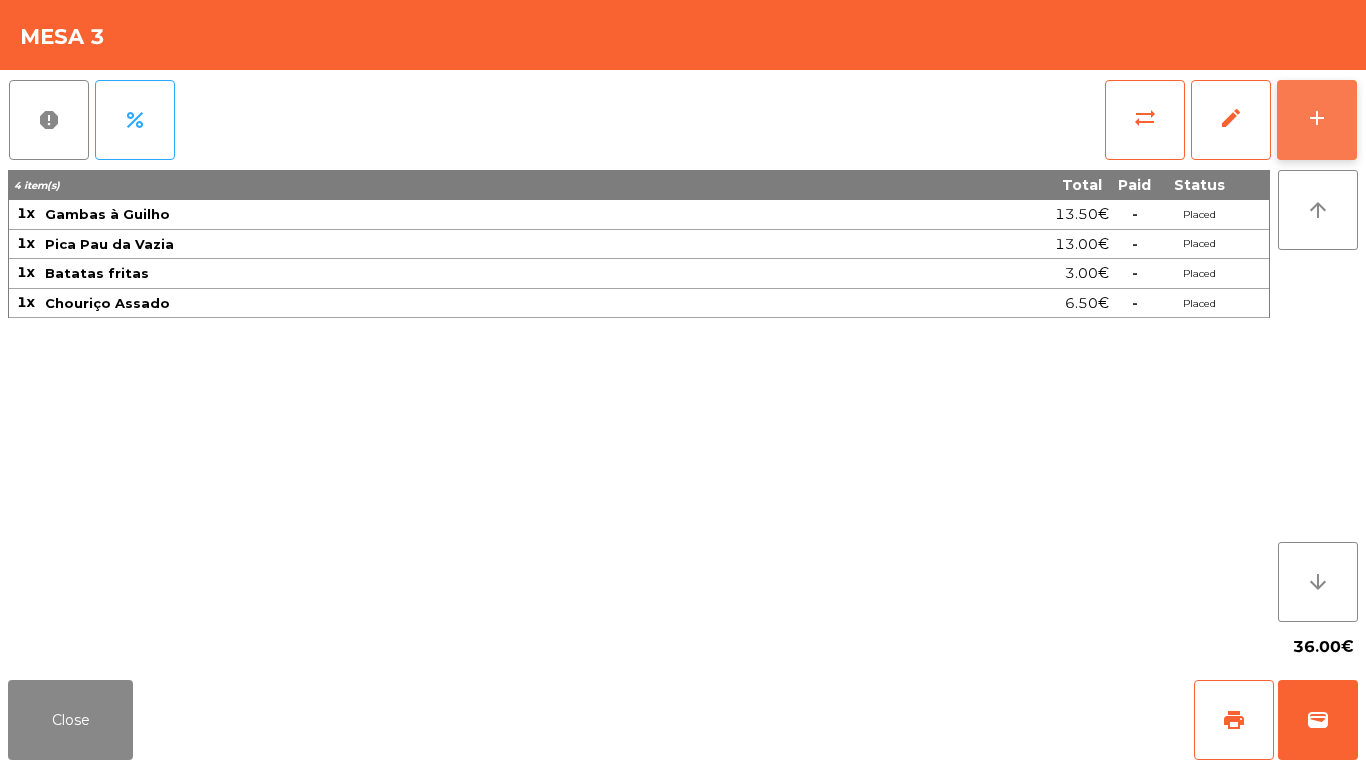 click on "add" 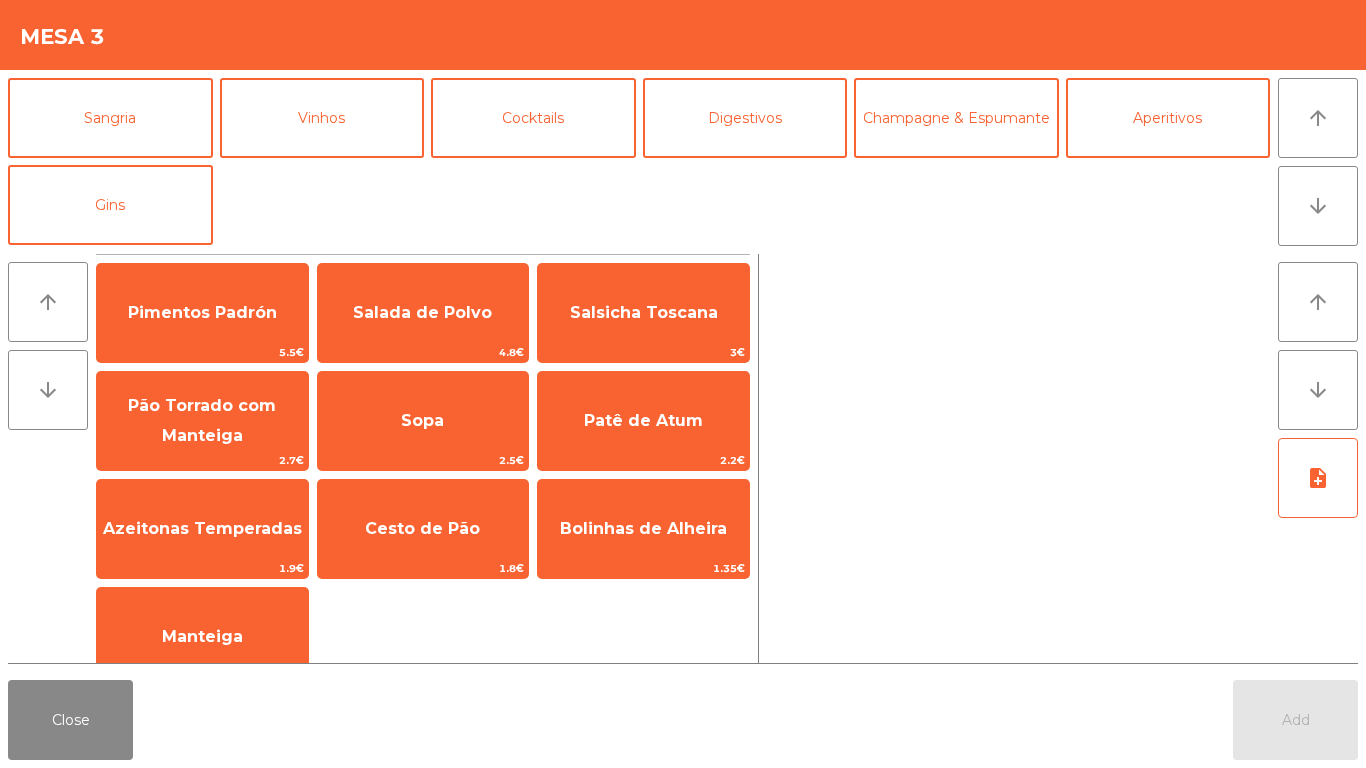 scroll, scrollTop: 74, scrollLeft: 0, axis: vertical 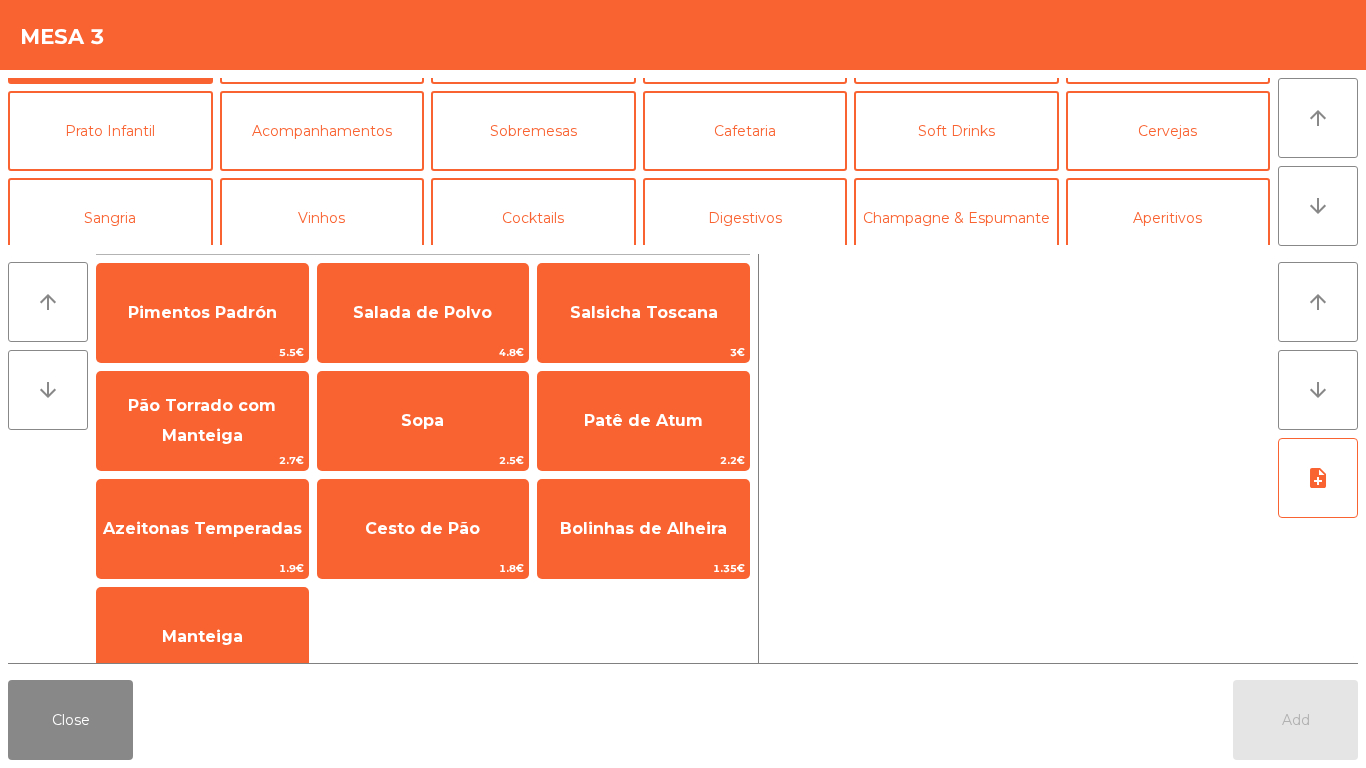 click on "Entradas   Petiscos   Carnes   Peixe   Prato do Dia   Prato Vegetariano   Prato Infantil   Acompanhamentos   Sobremesas   Cafetaria   Soft Drinks   Cervejas   Sangria   Vinhos   Cocktails   Digestivos   Champagne & Espumante   Aperitivos   Gins" 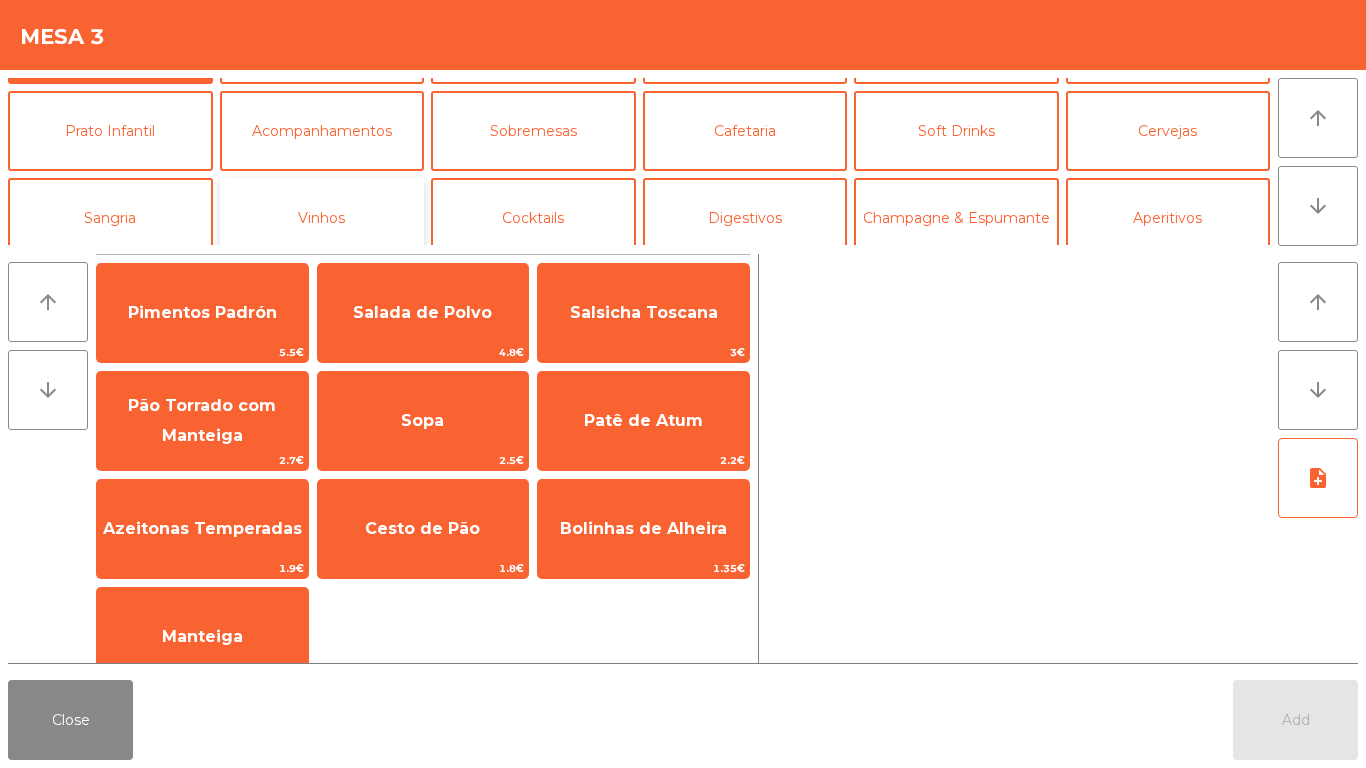 click on "Vinhos" 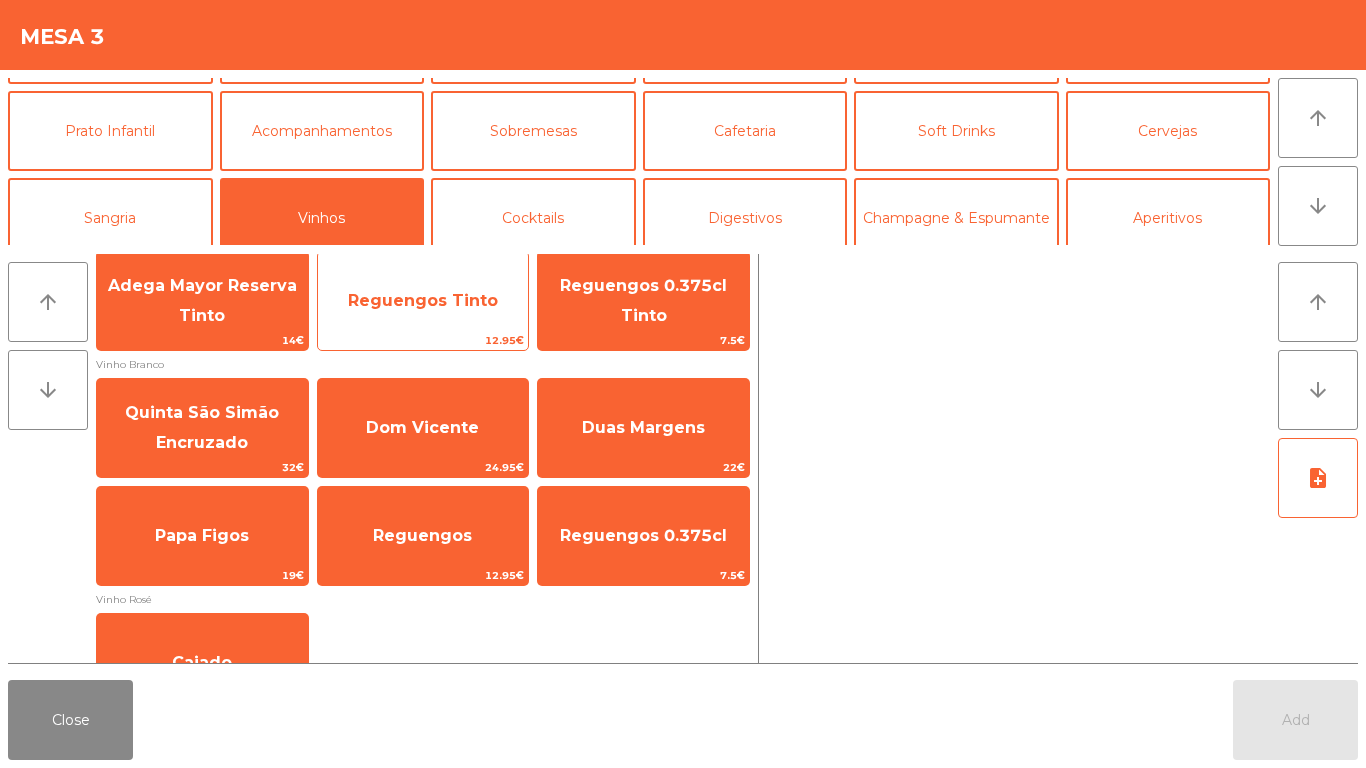 scroll, scrollTop: 500, scrollLeft: 0, axis: vertical 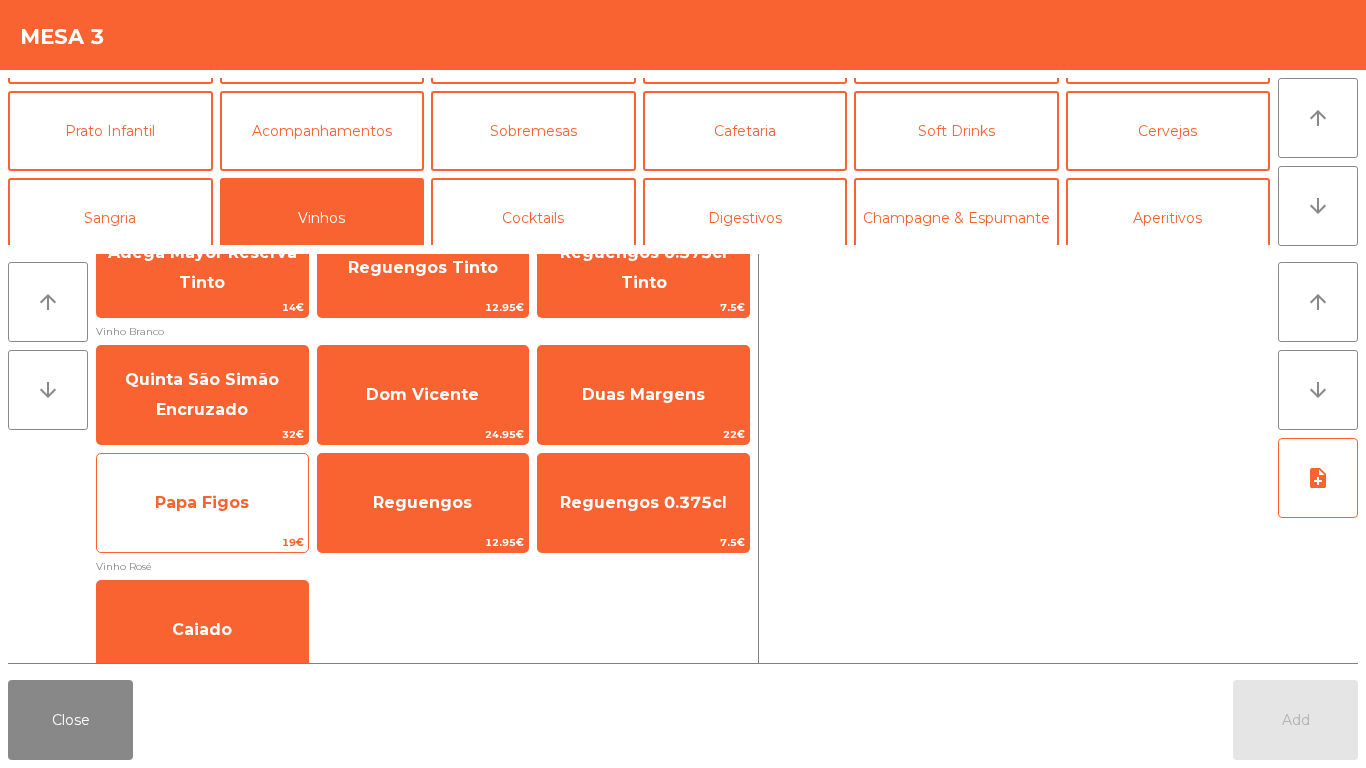 click on "Papa Figos" 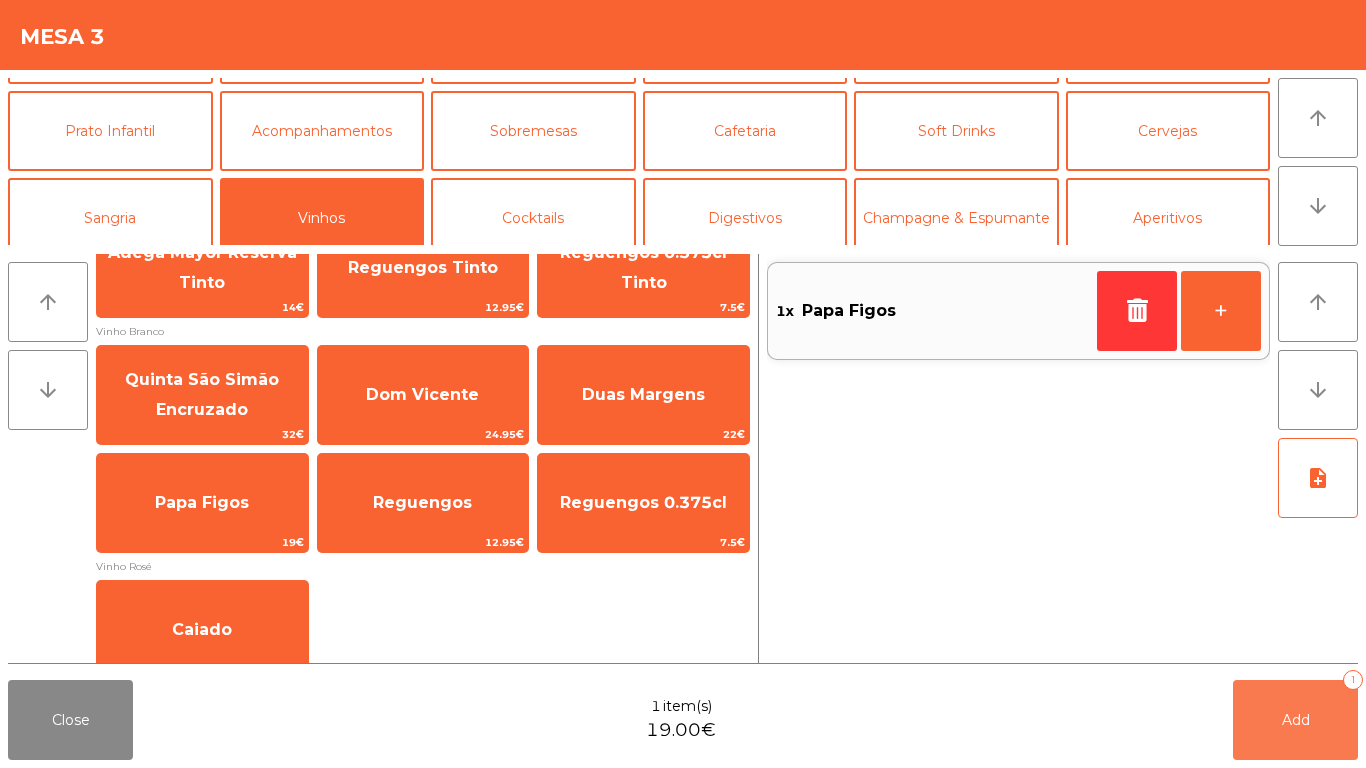 drag, startPoint x: 1325, startPoint y: 719, endPoint x: 1320, endPoint y: 693, distance: 26.476404 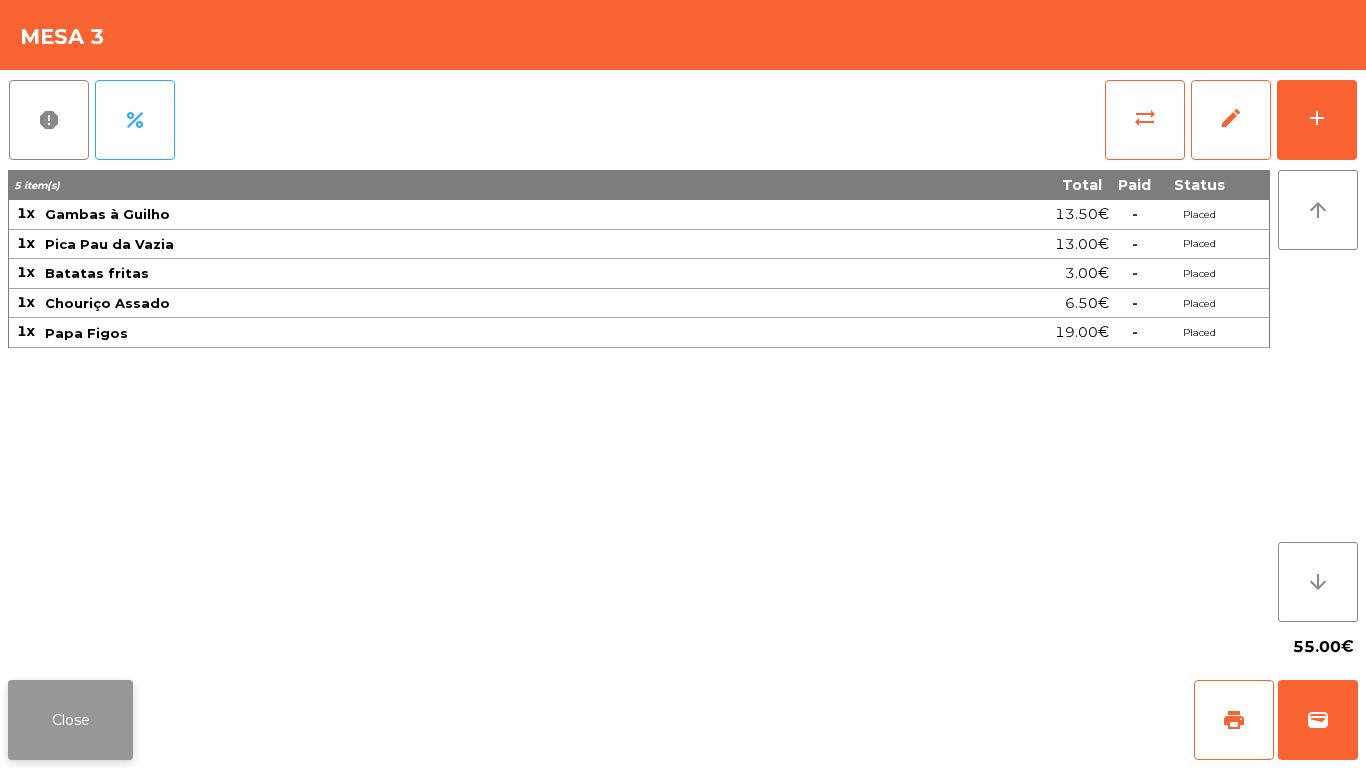 click on "Close" 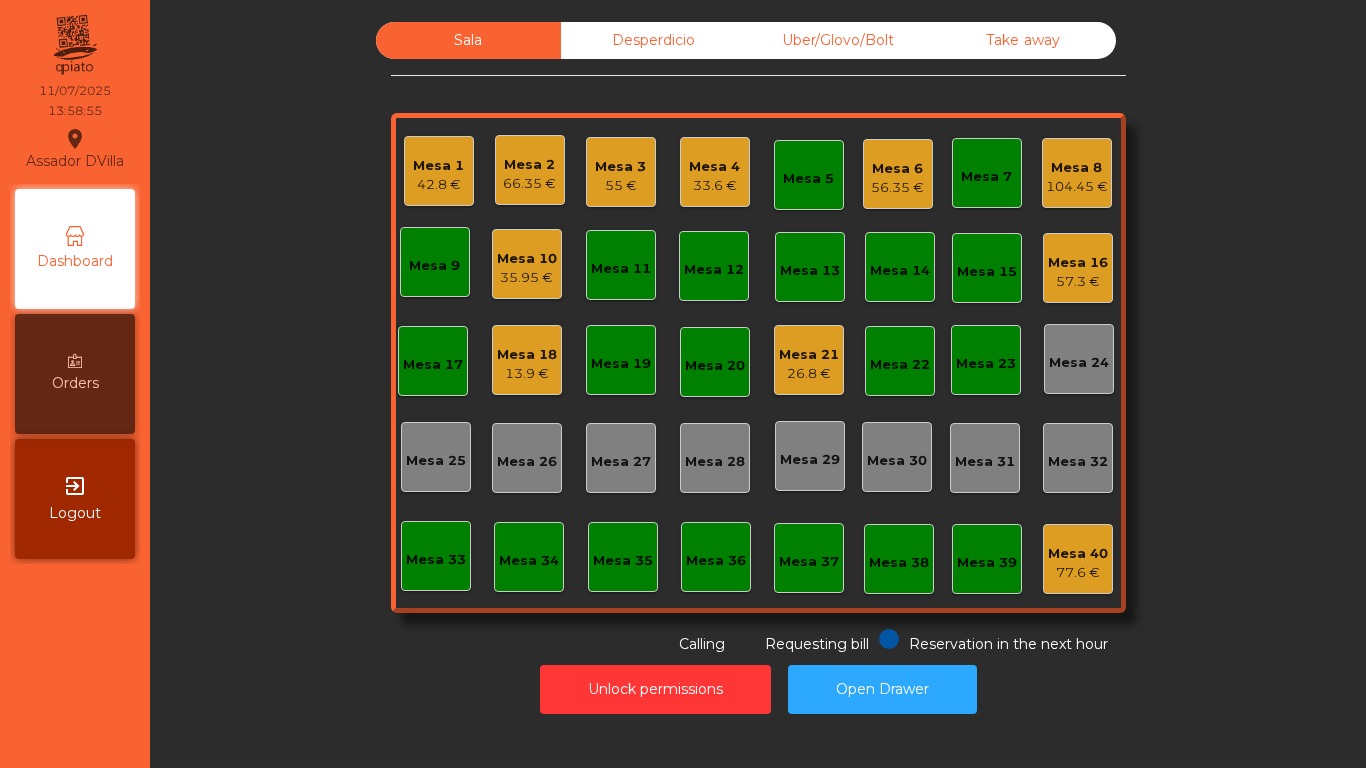 click on "Mesa 21" 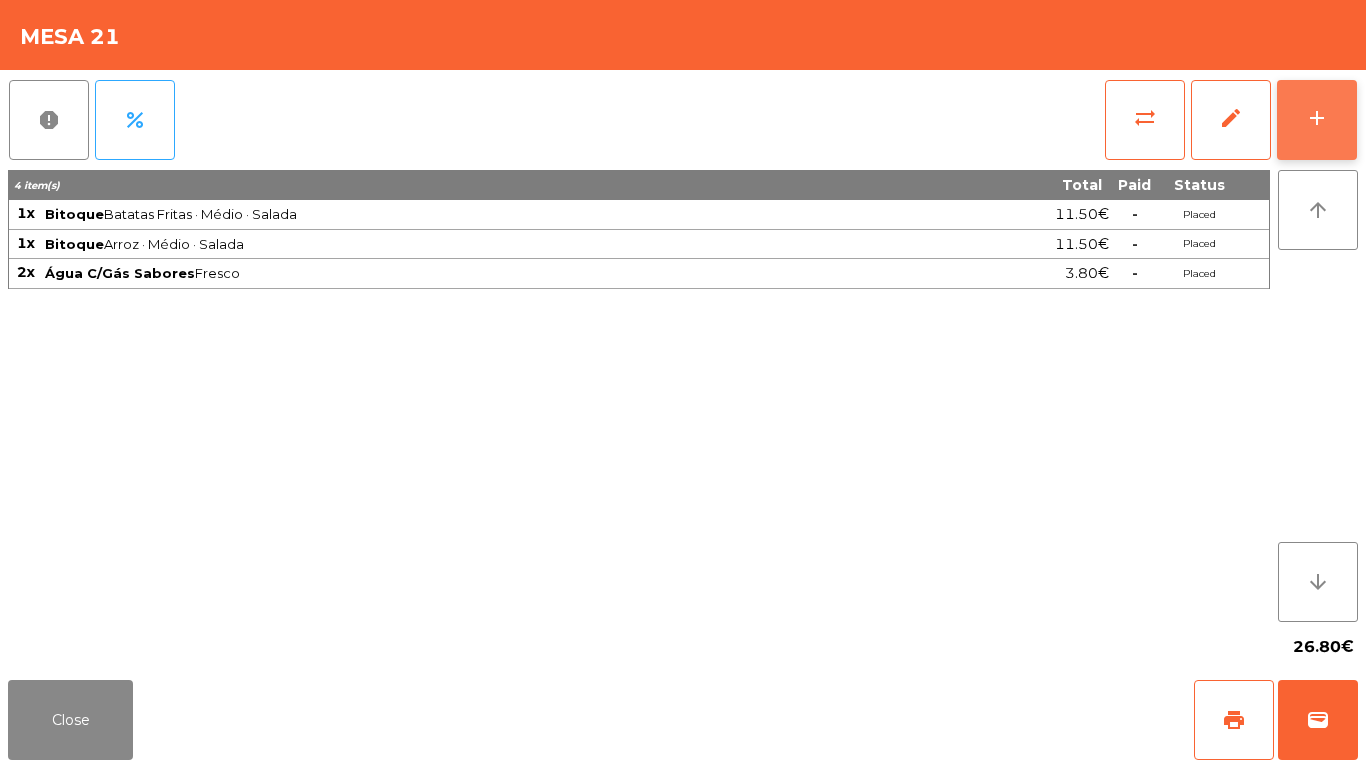 click on "add" 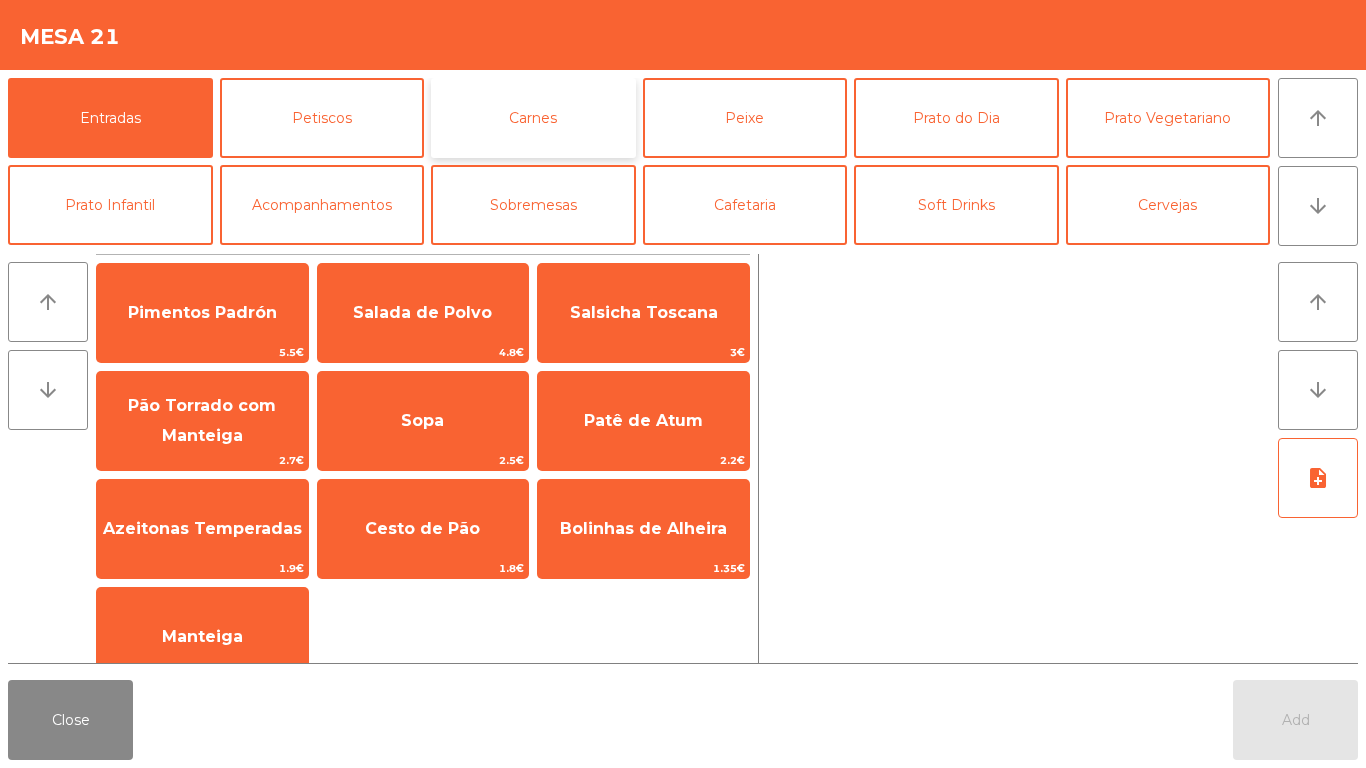 click on "Carnes" 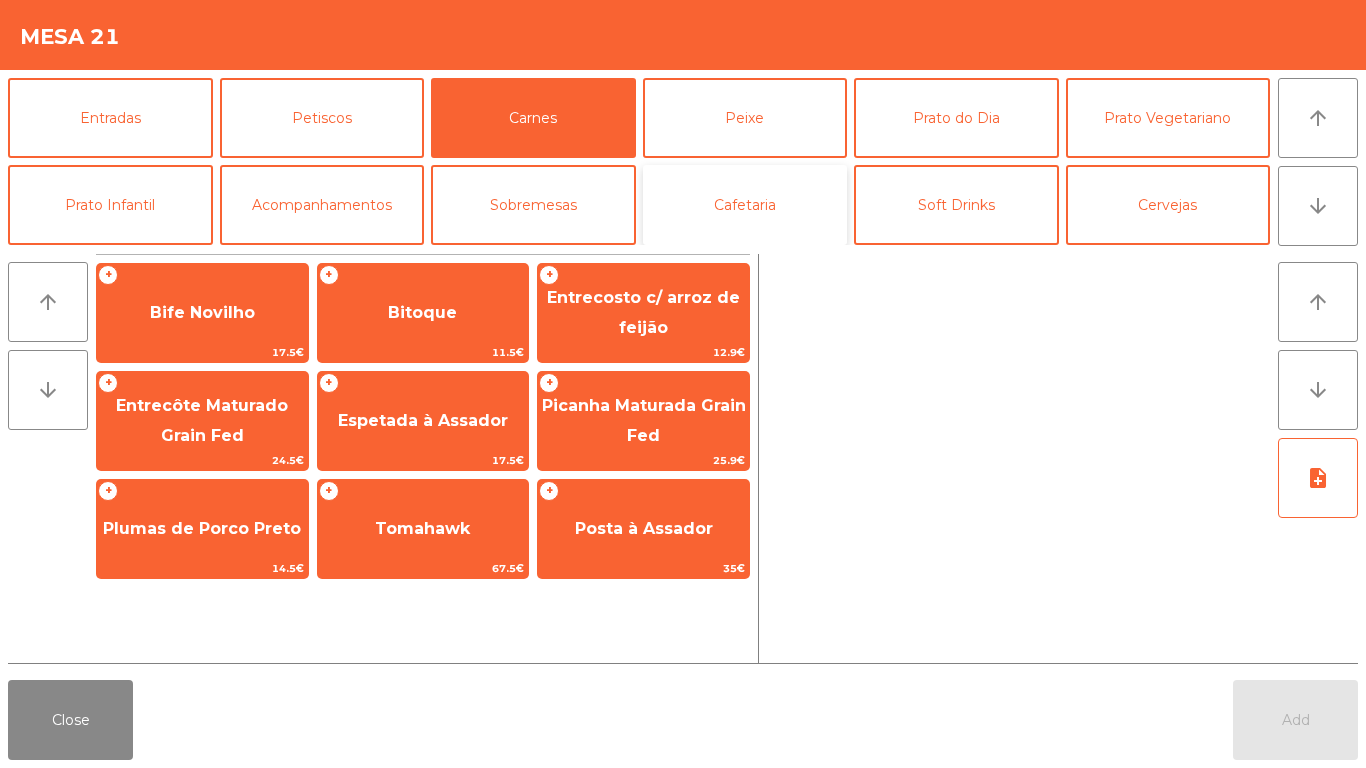 click on "Cafetaria" 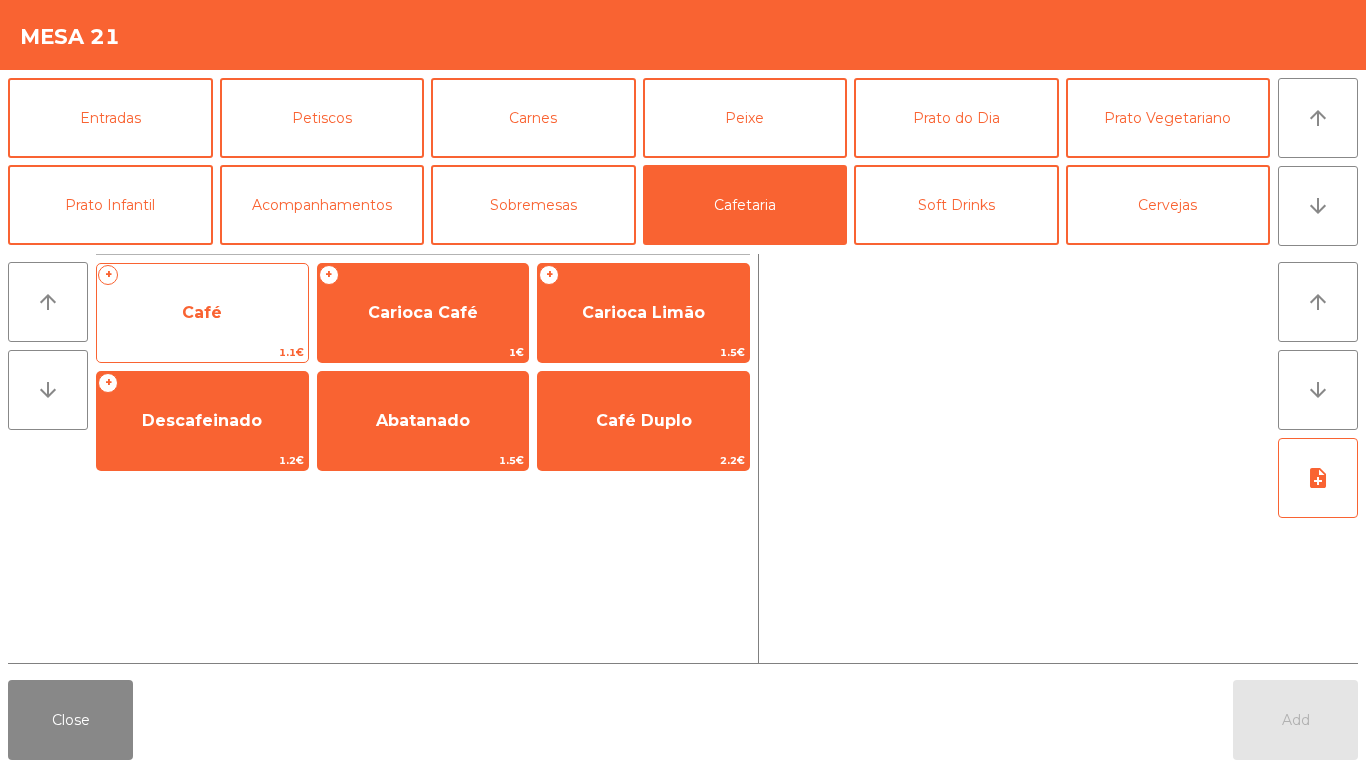 click on "Café" 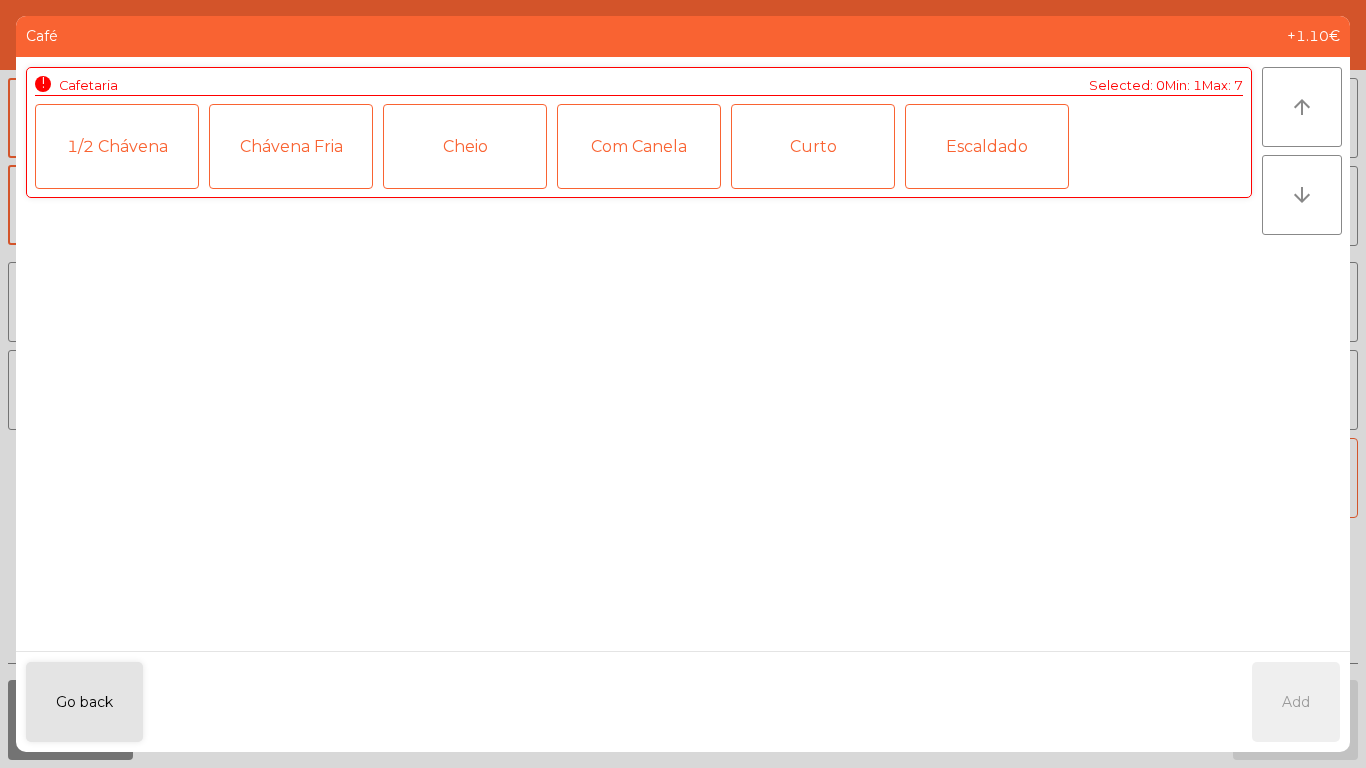 click on "Chávena Fria" 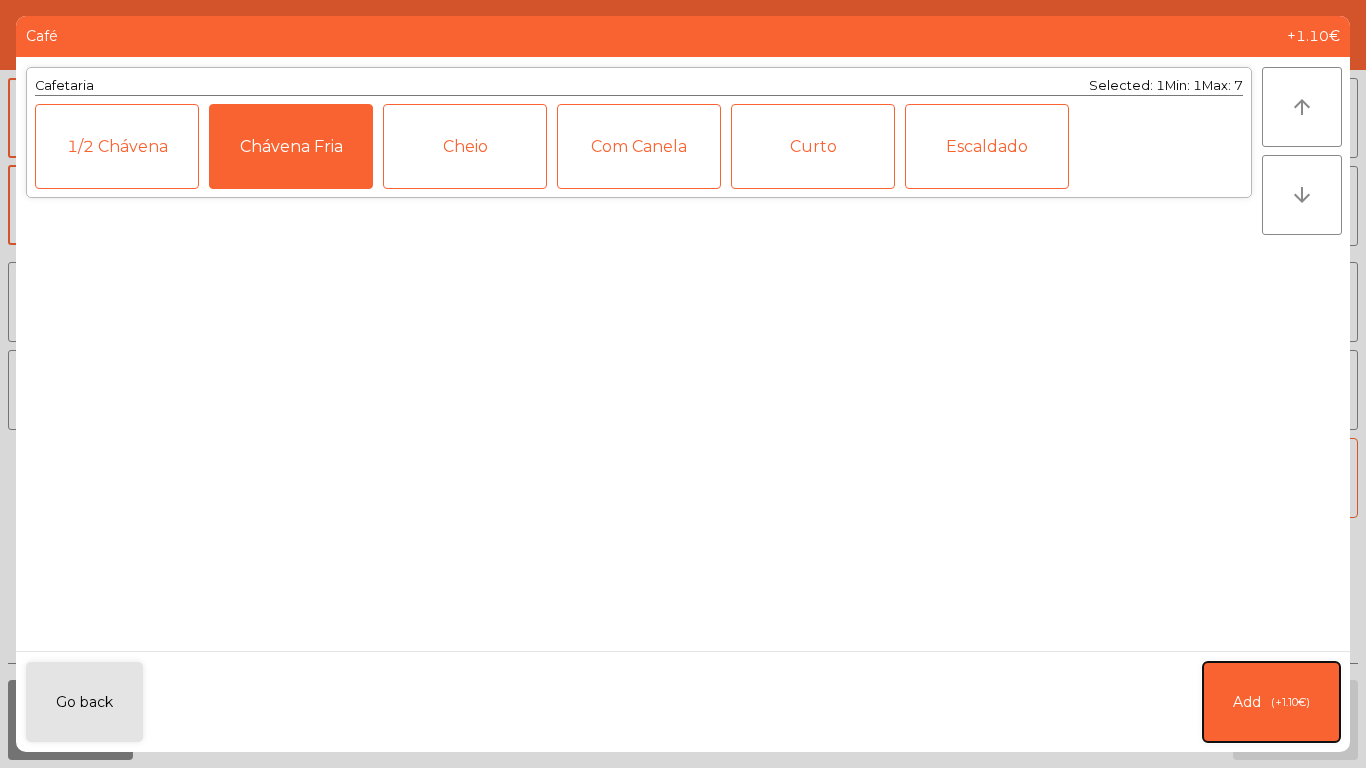 click on "Add   (+1.10€)" 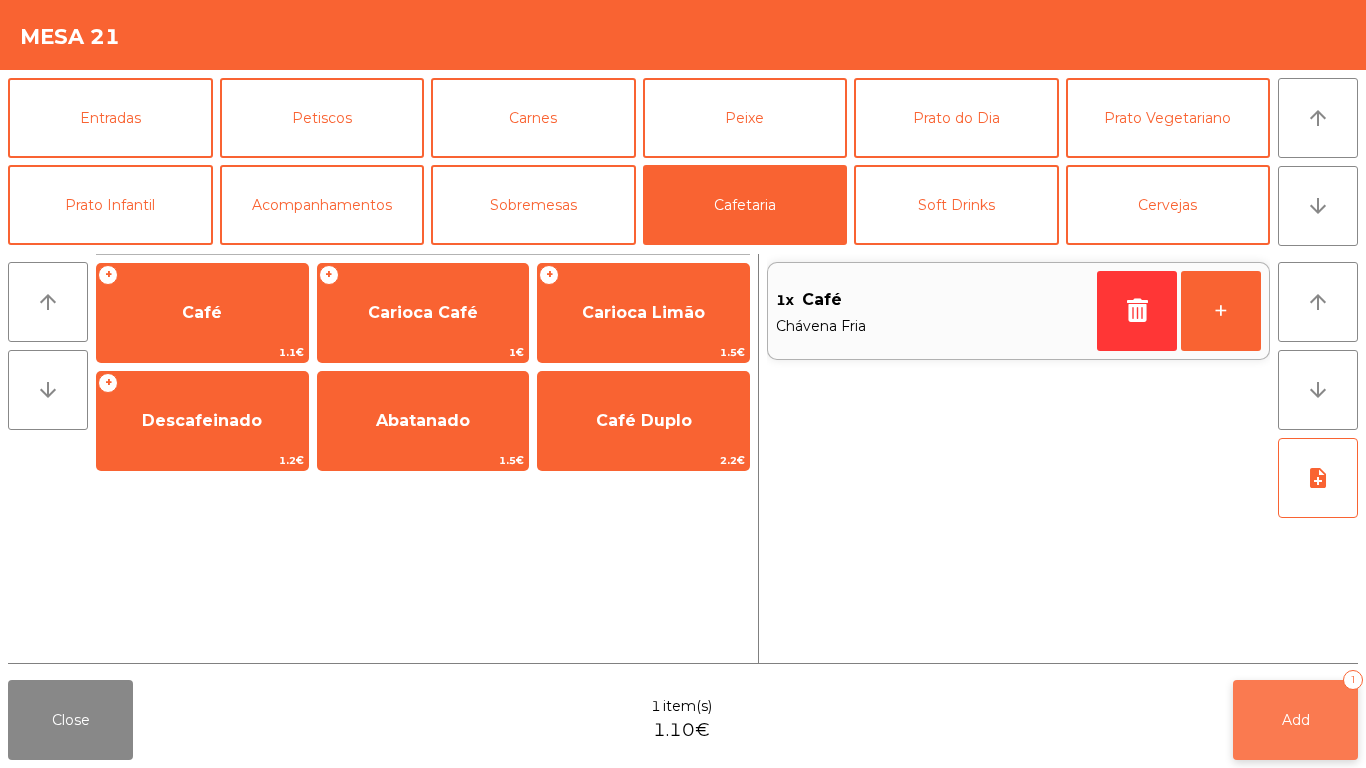 click on "Add" 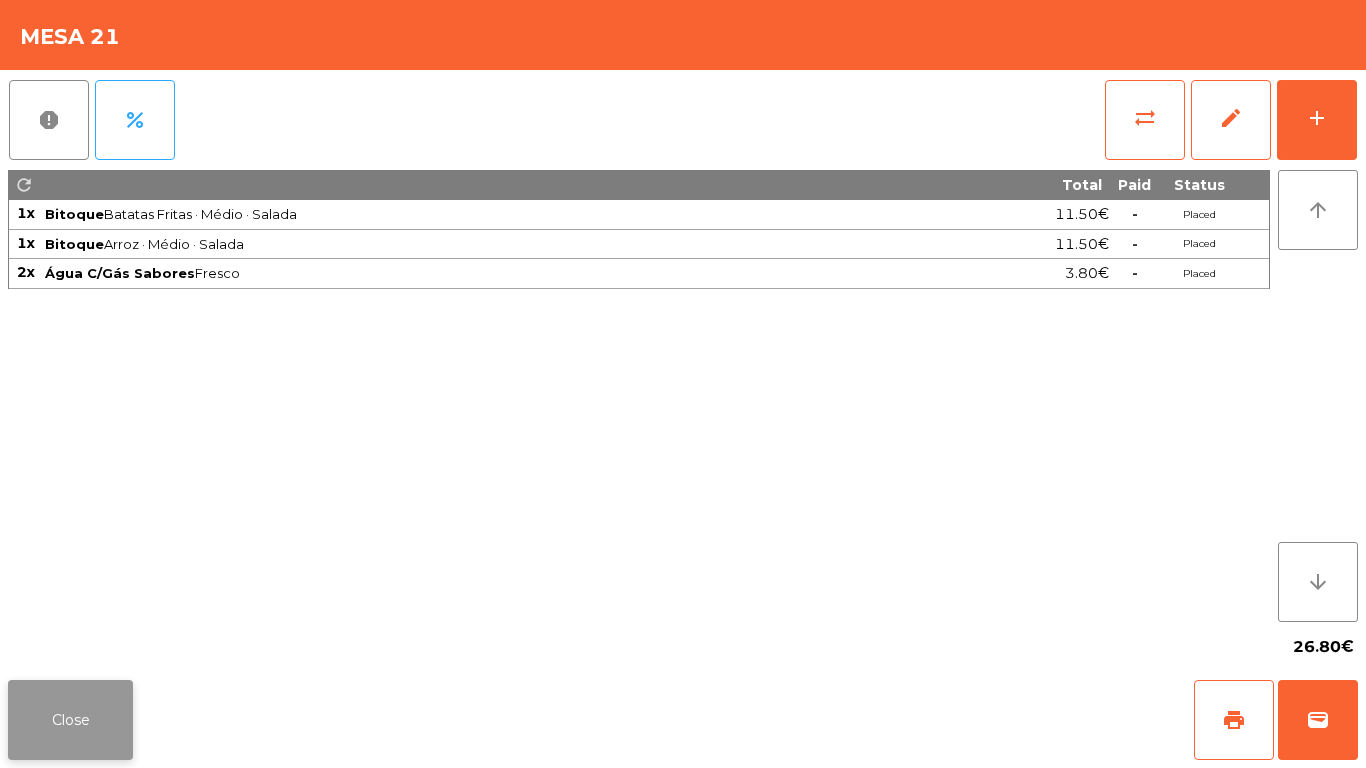 click on "Close" 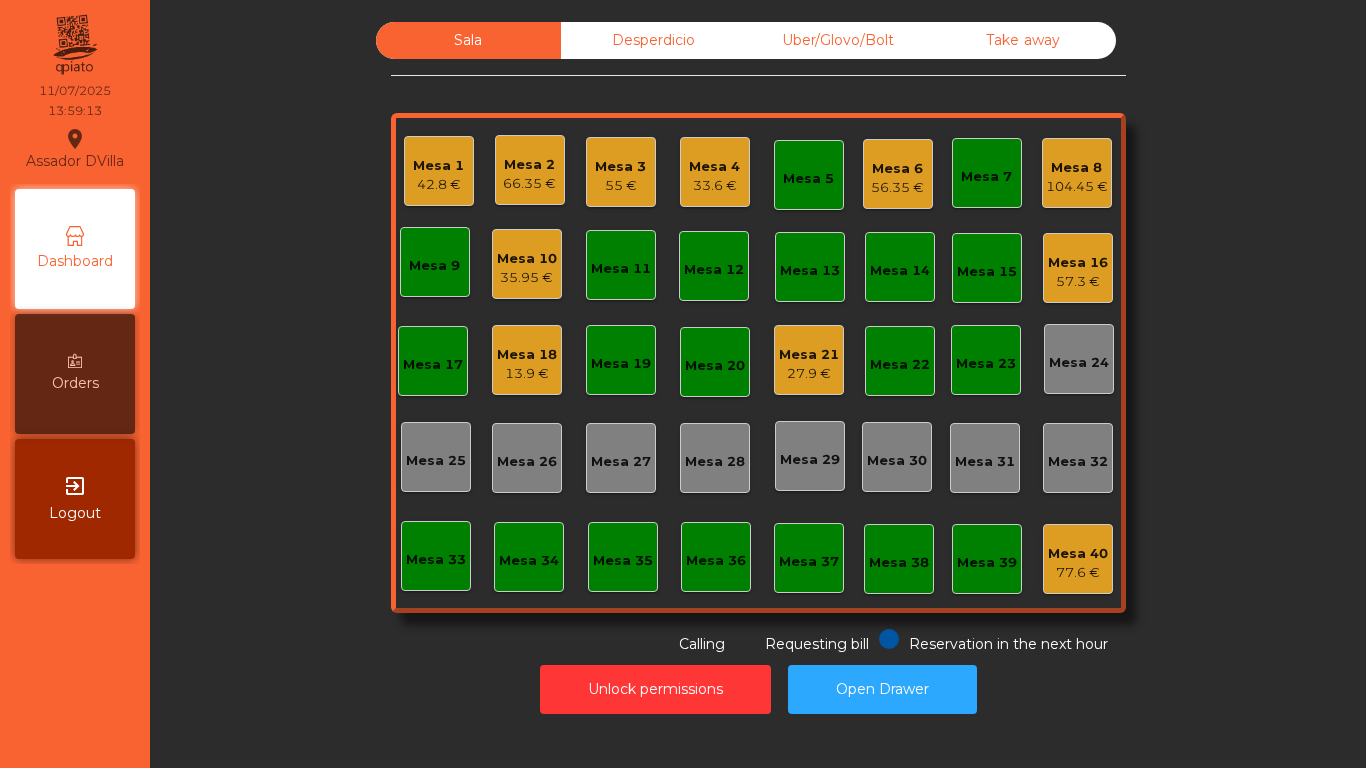 click on "Mesa 21   27.9 €" 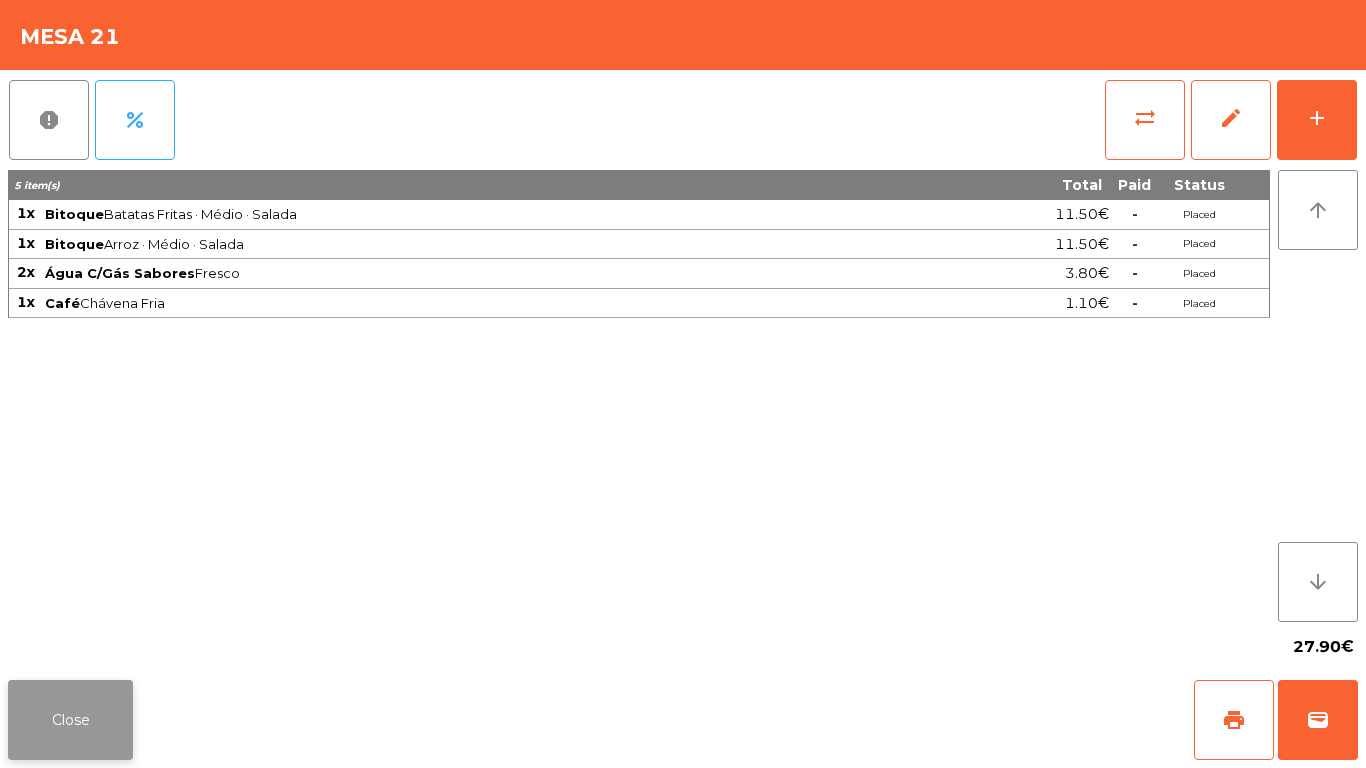 click on "Close" 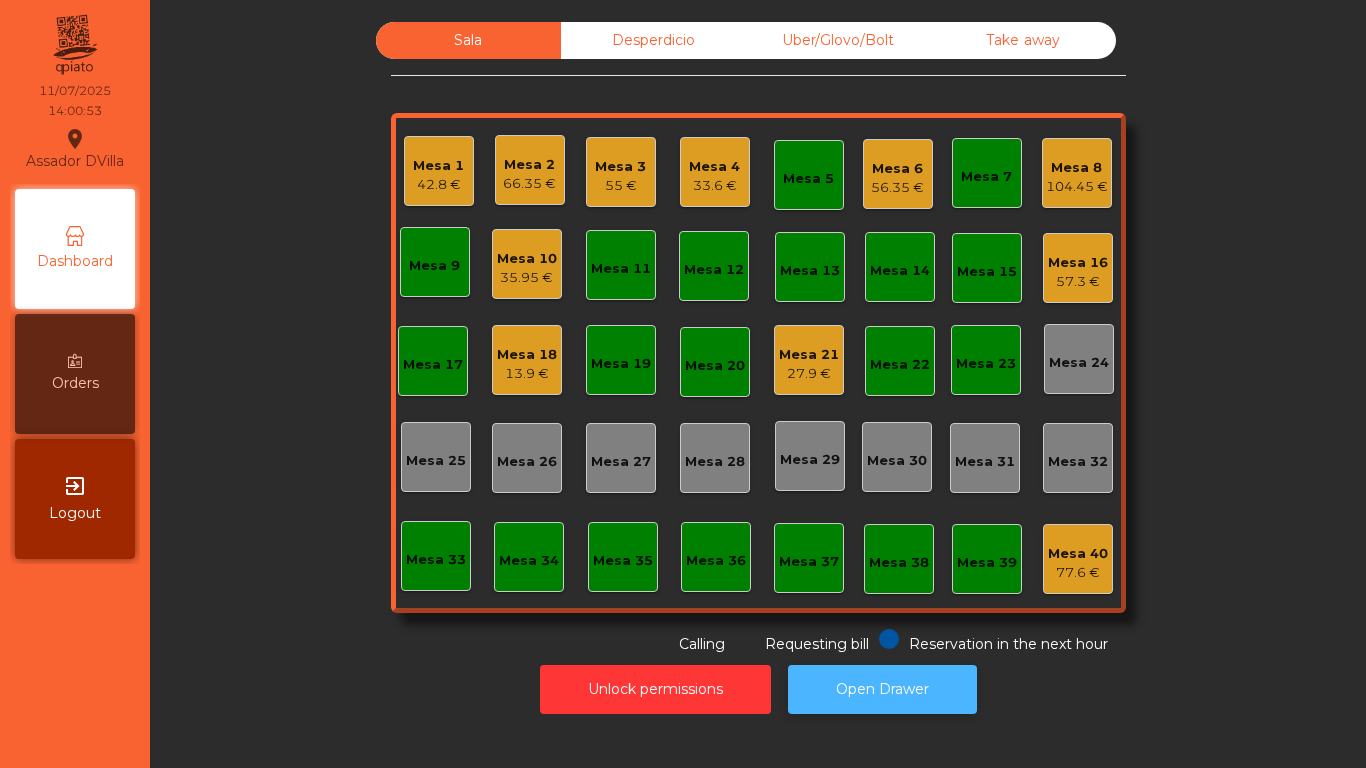 click on "Open Drawer" 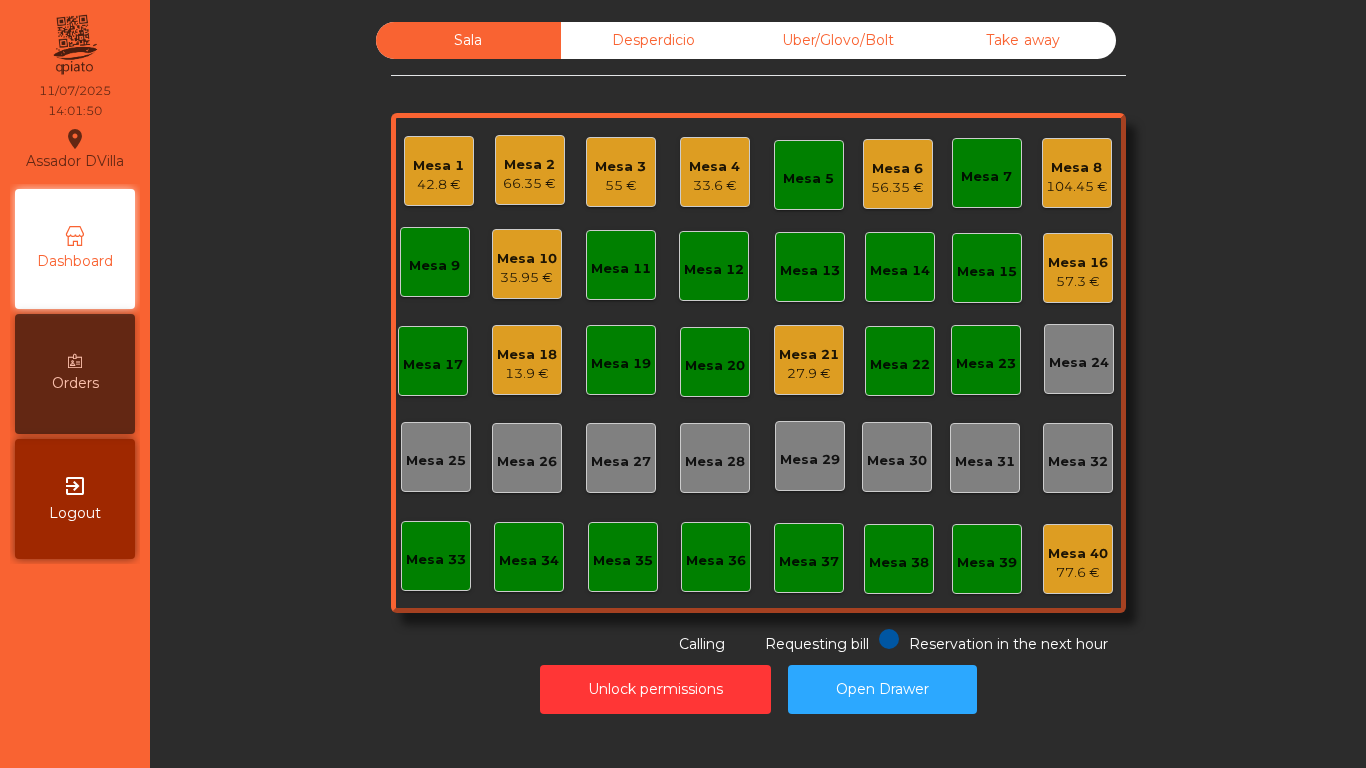 click on "Mesa 8" 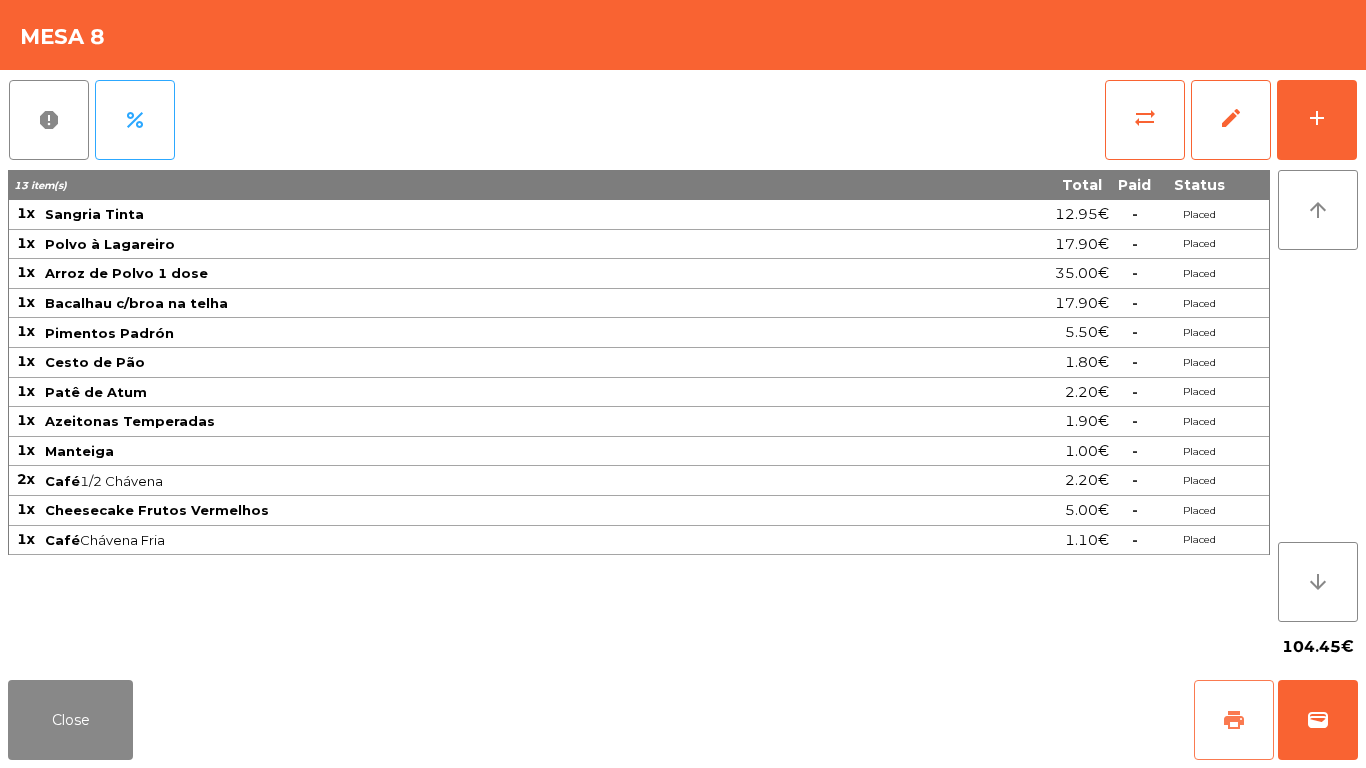 click on "print" 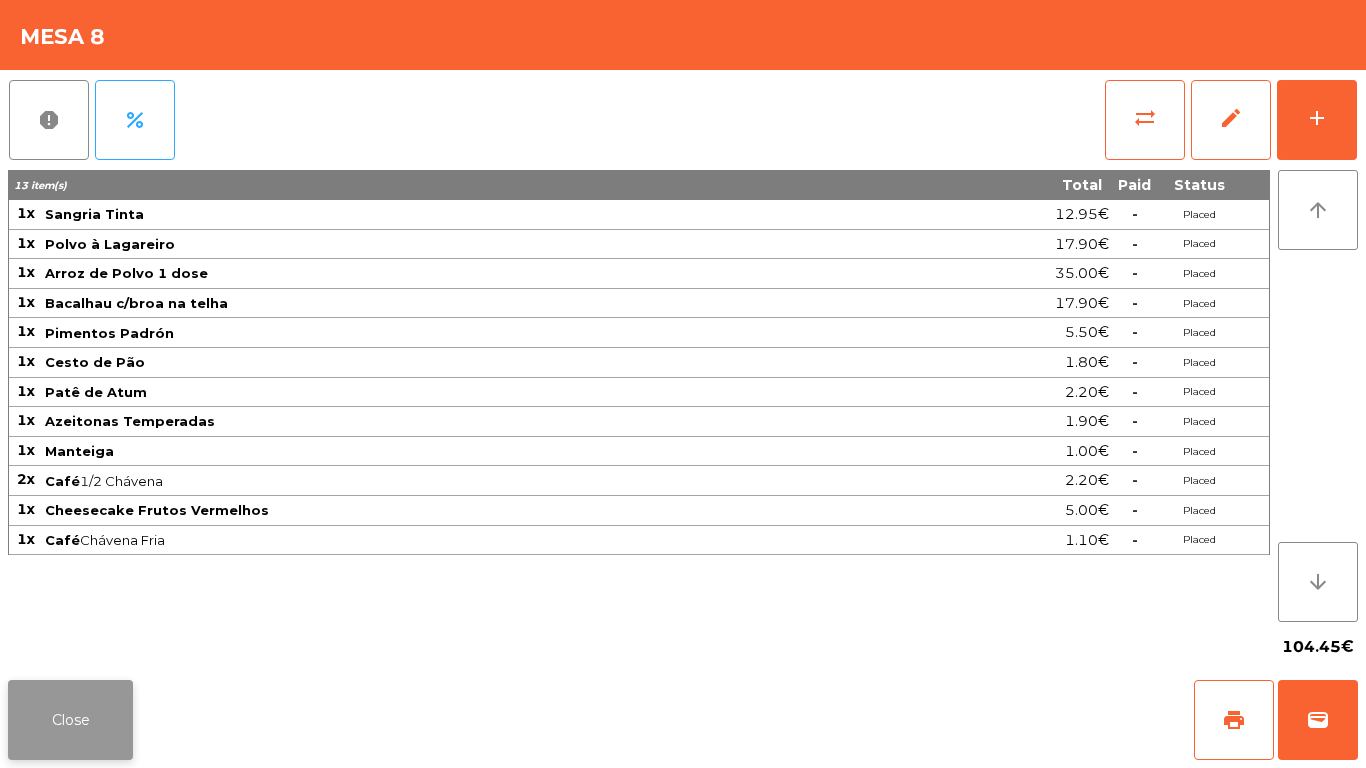 click on "Close" 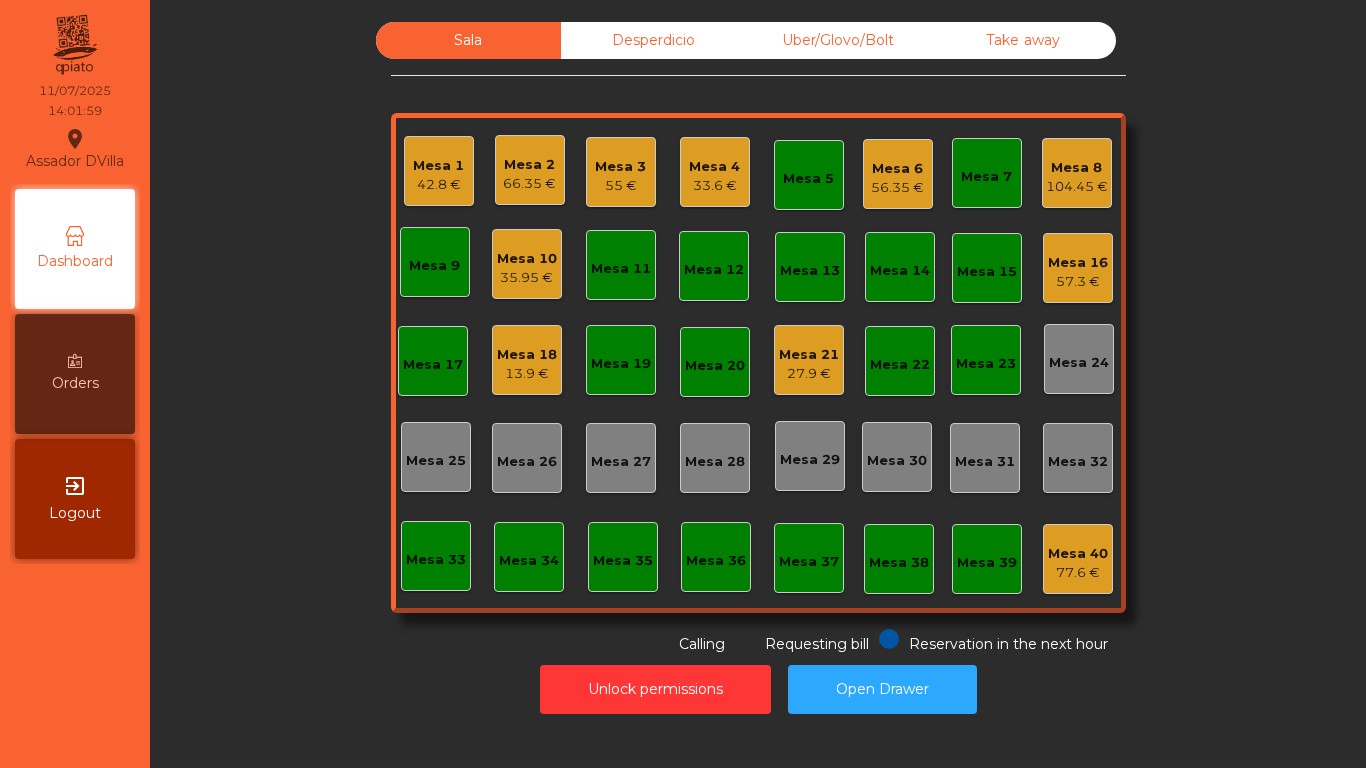 click on "Mesa 8   104.45 €" 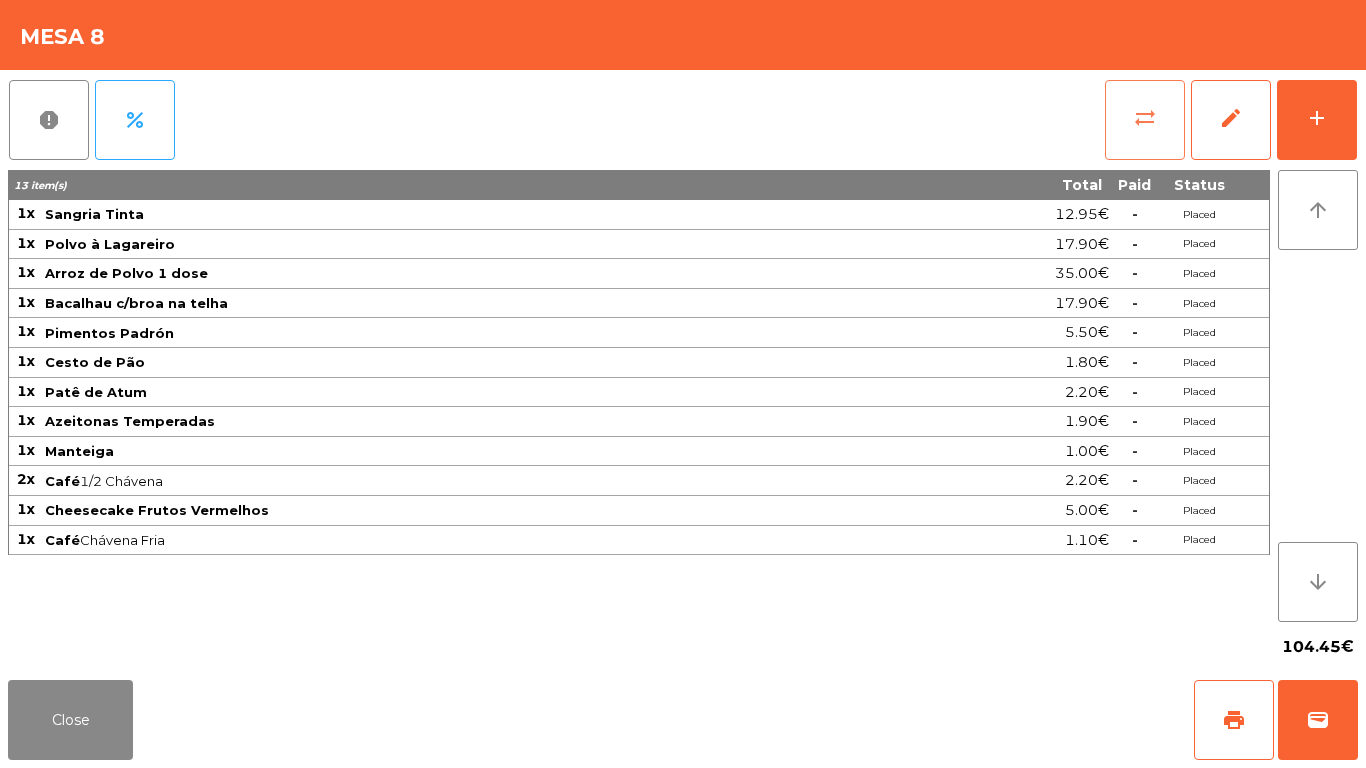 click on "sync_alt" 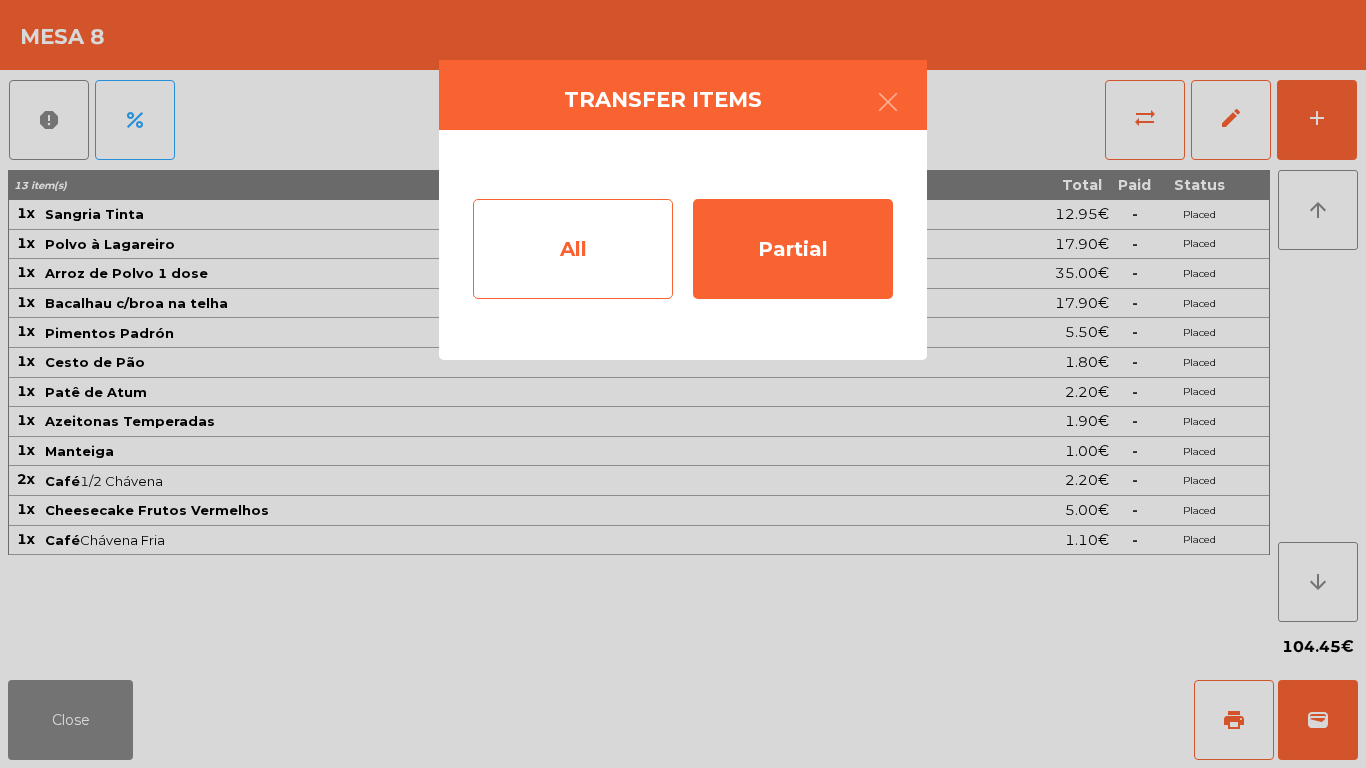 click on "All" 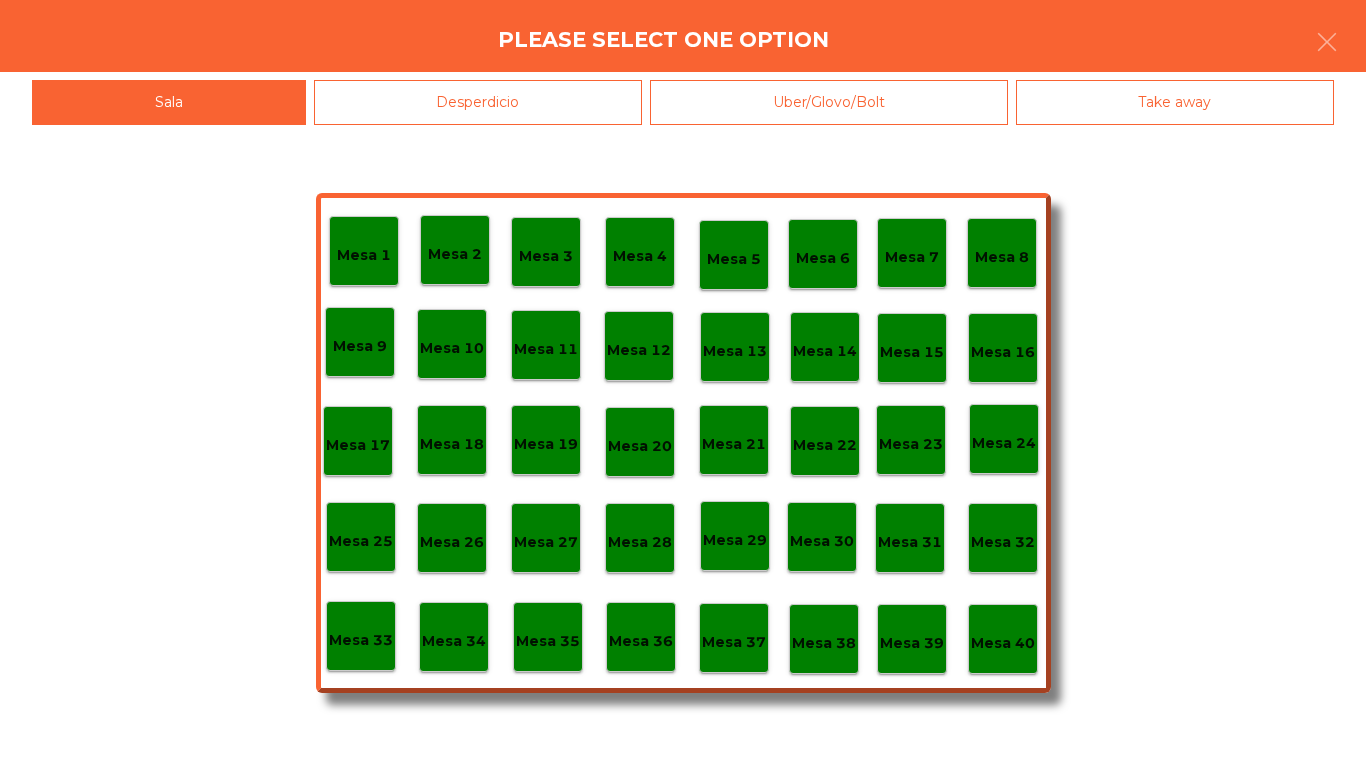 click on "Mesa 40" 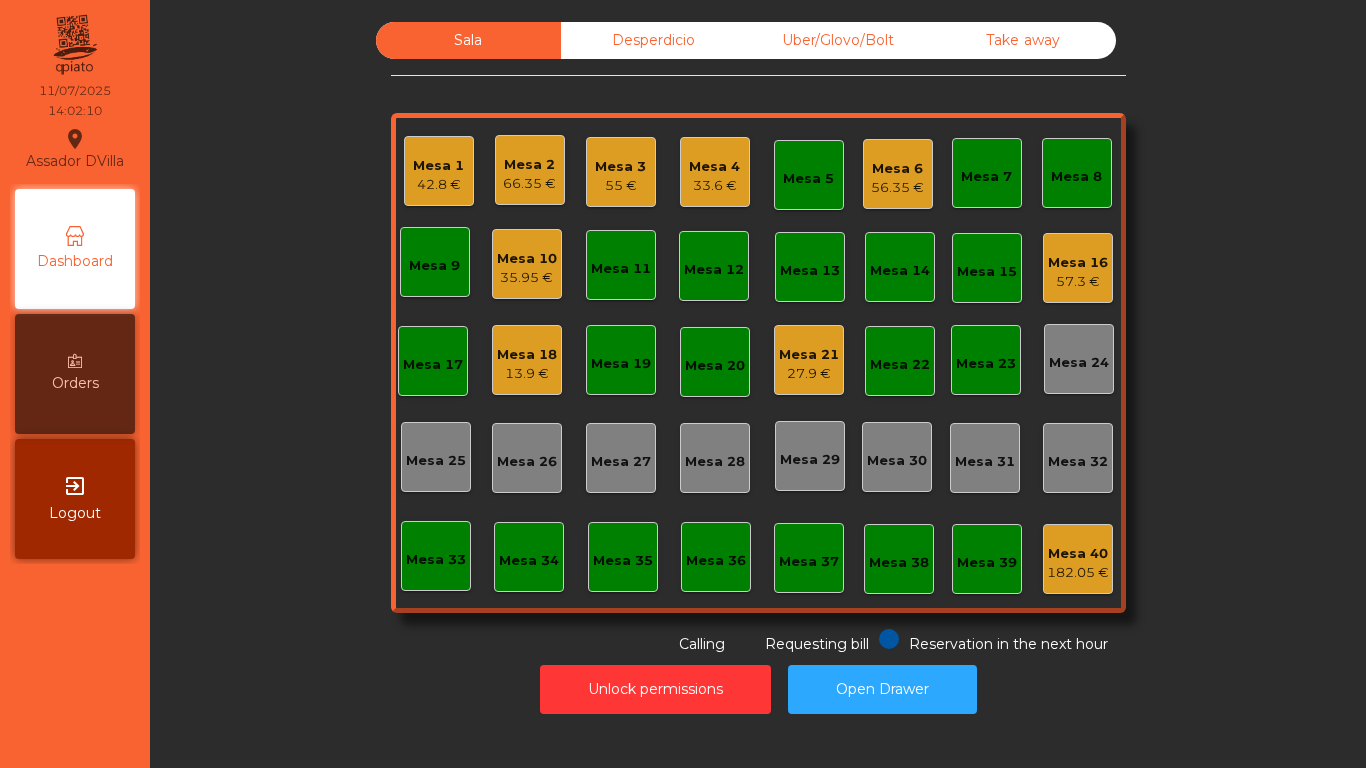 click on "Mesa 19" 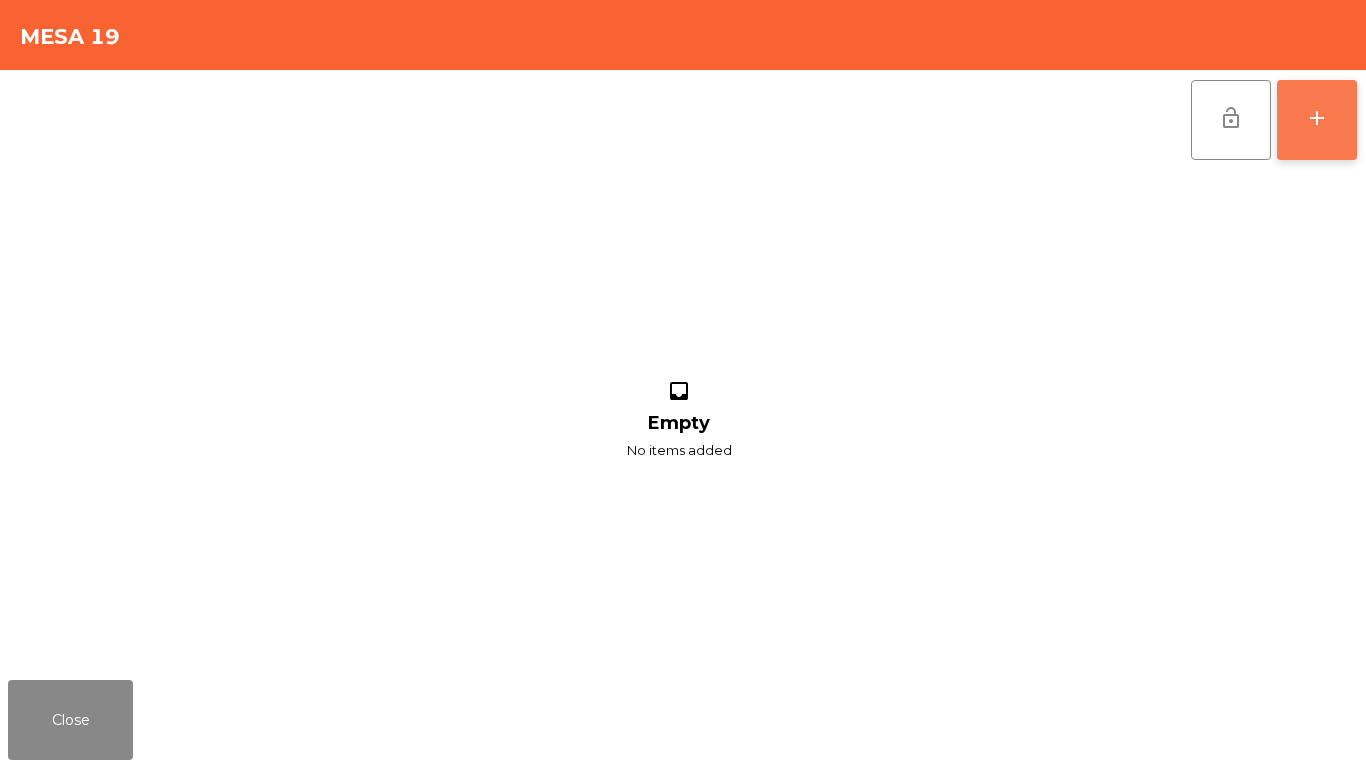 click on "add" 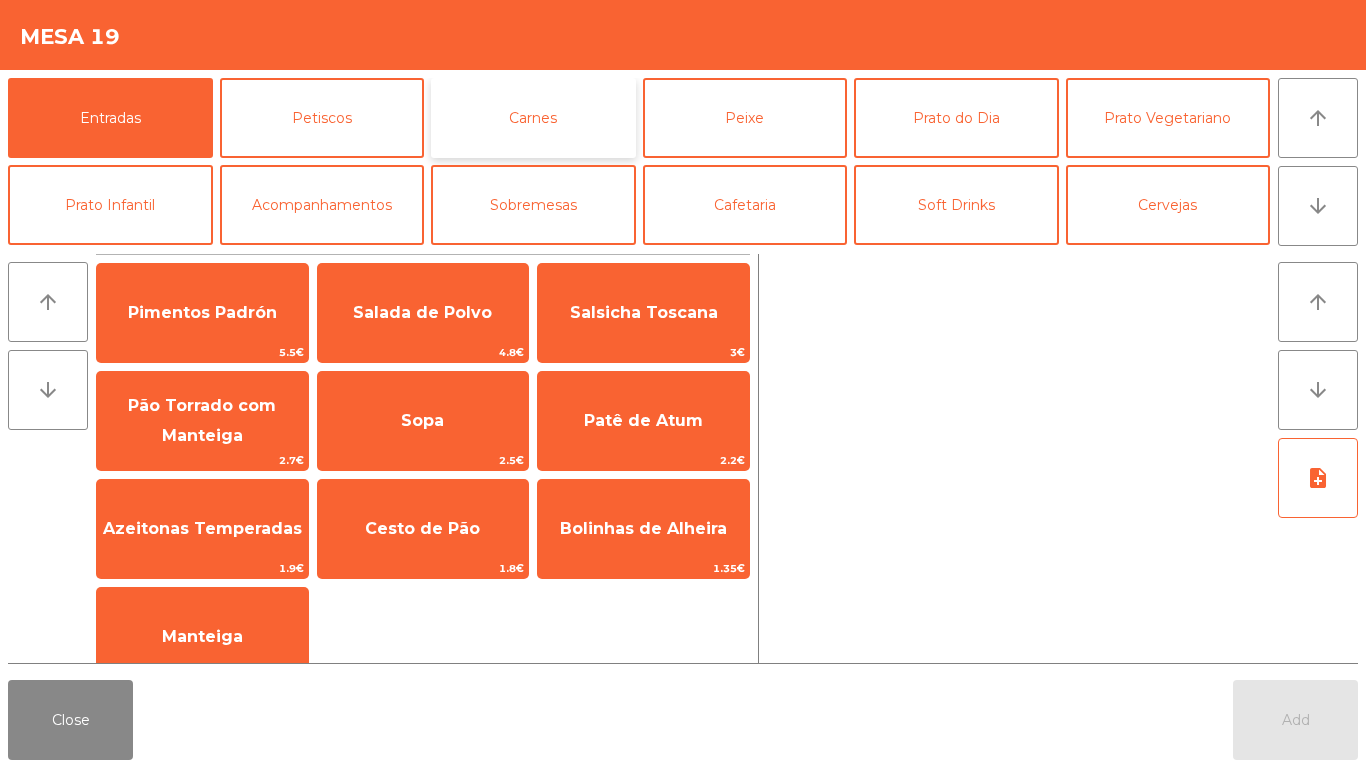 click on "Carnes" 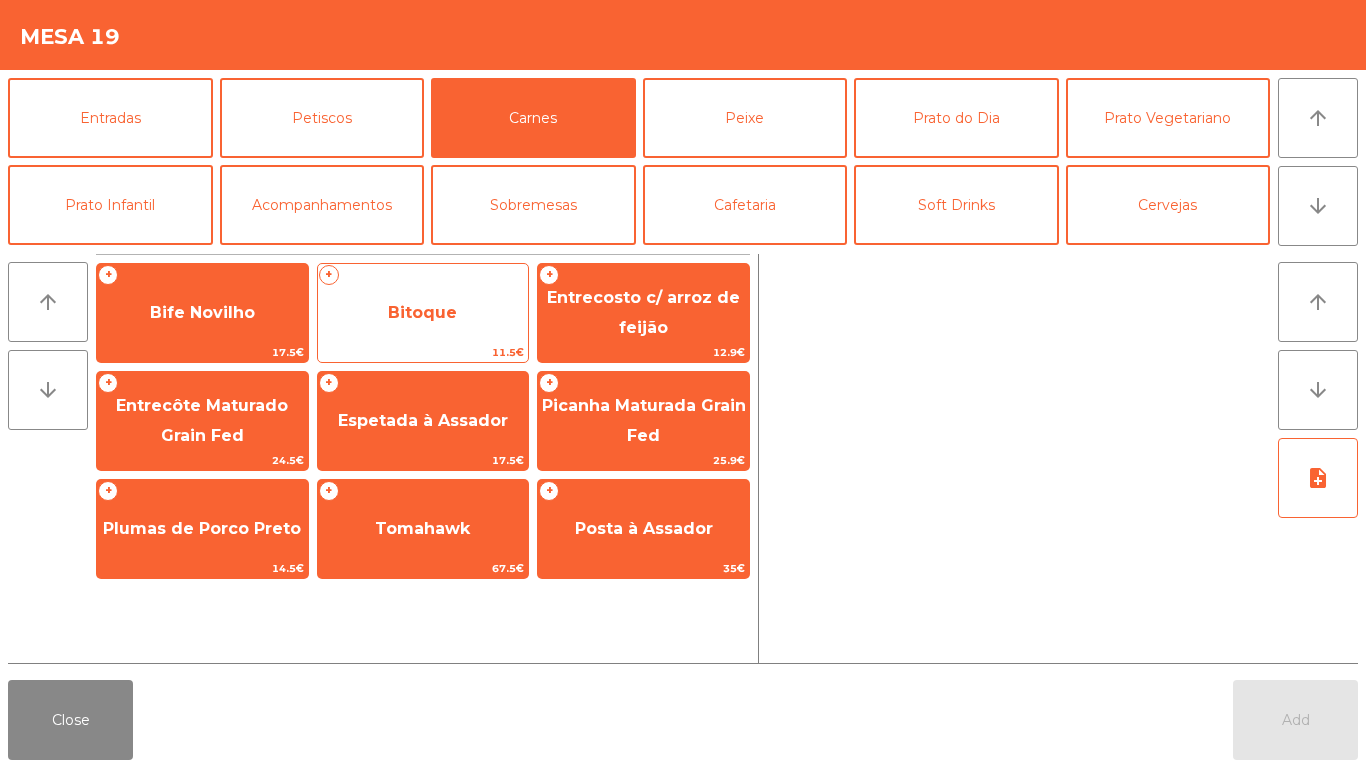 click on "Bitoque" 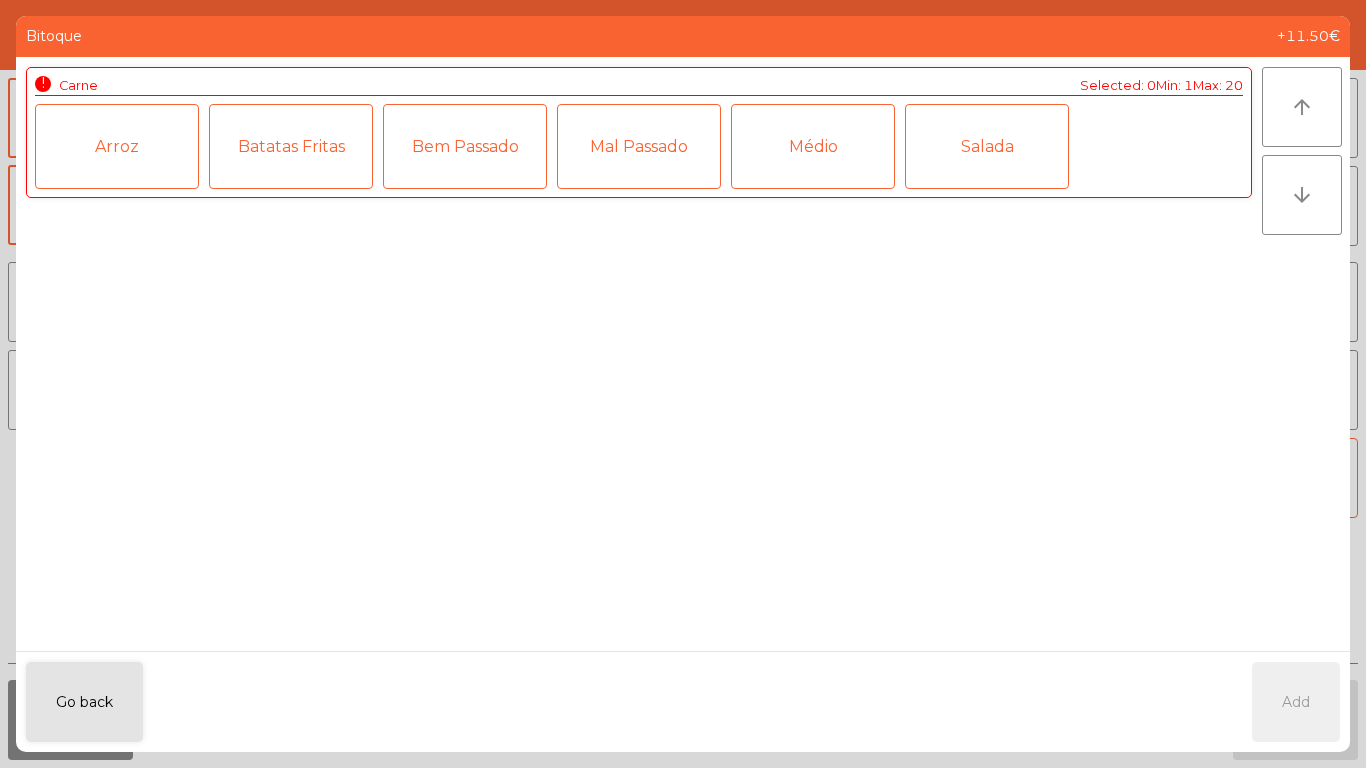 click on "Médio" 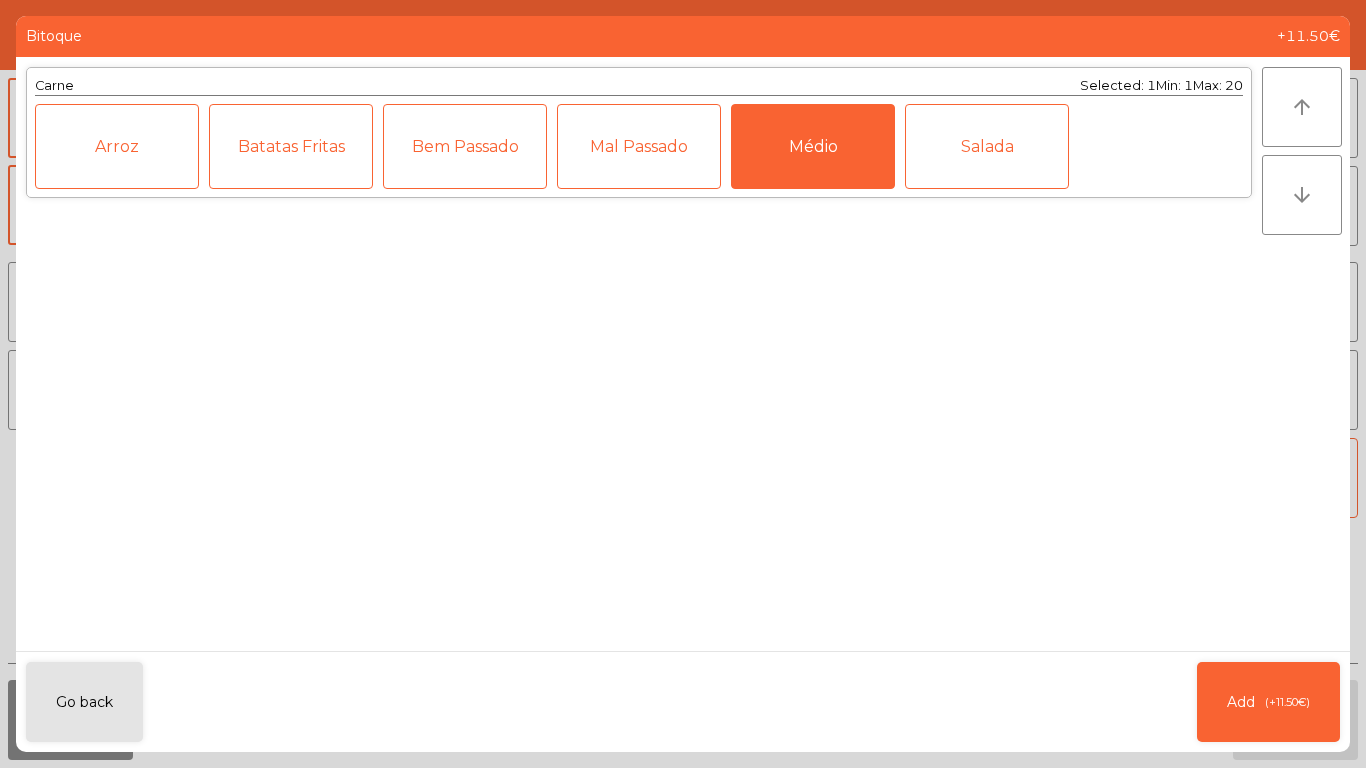 click on "Batatas Fritas" 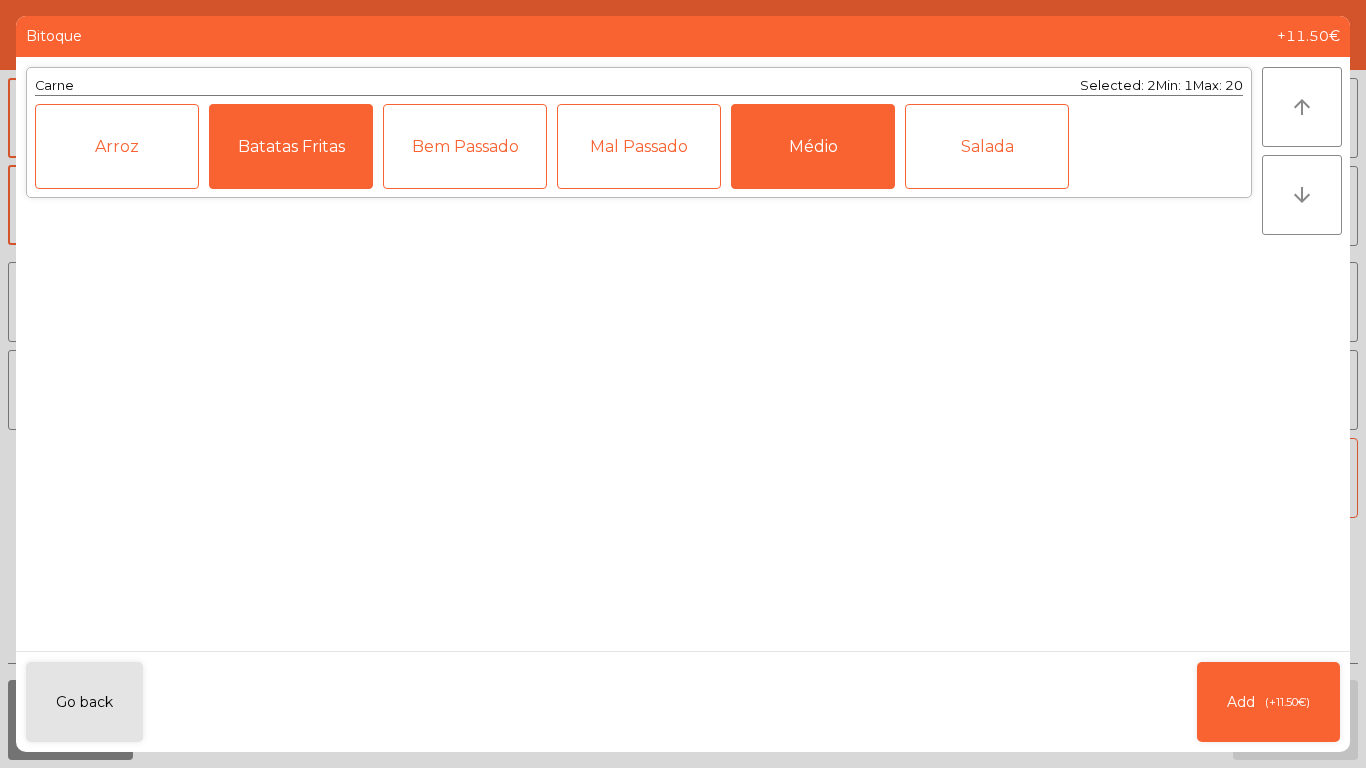 click on "Salada" 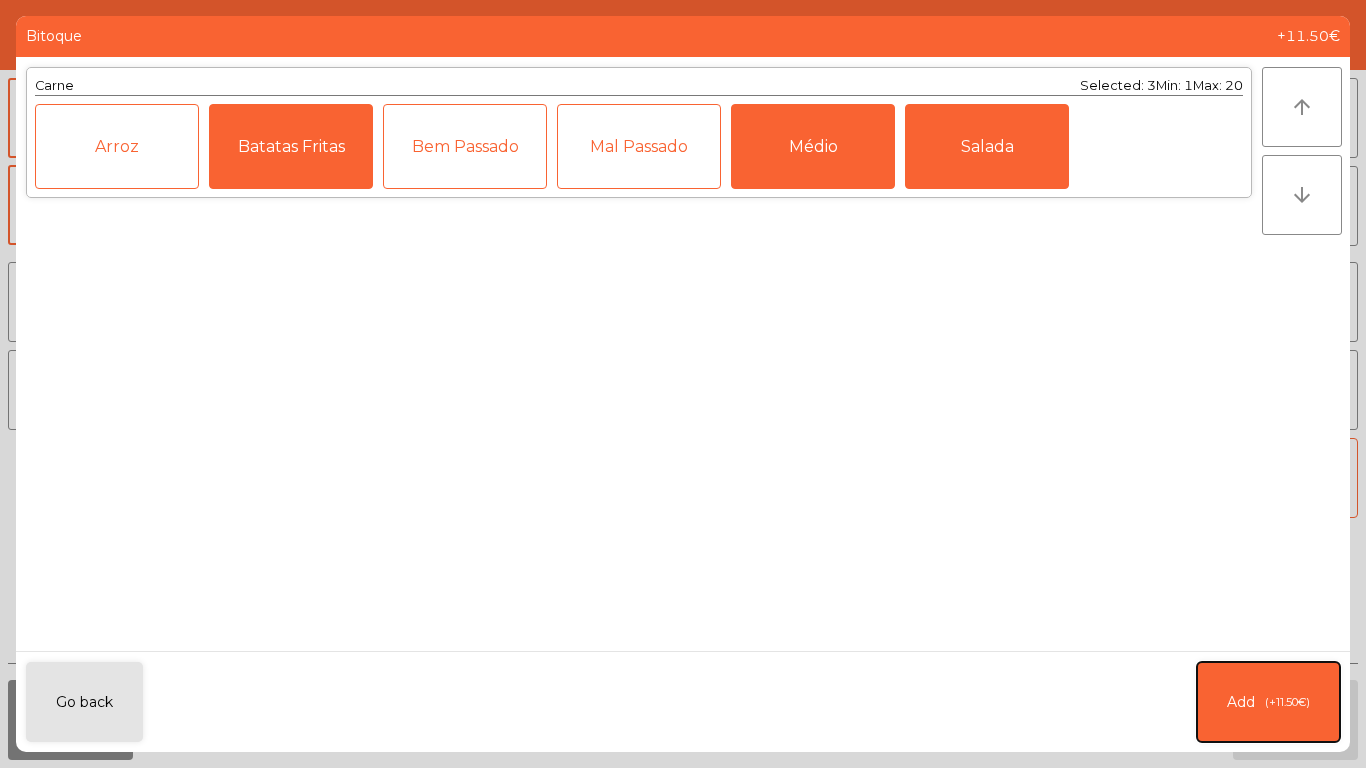 click on "Add   (+11.50€)" 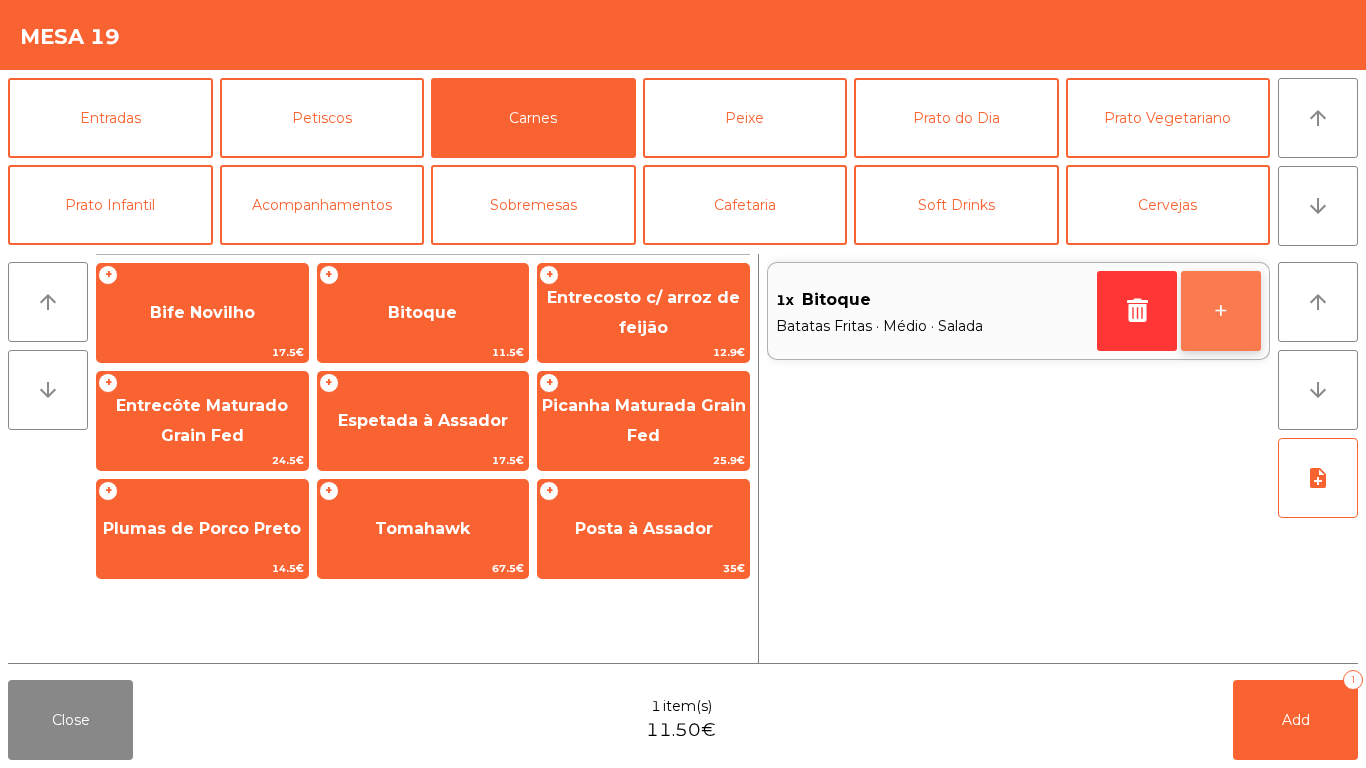 click on "+" 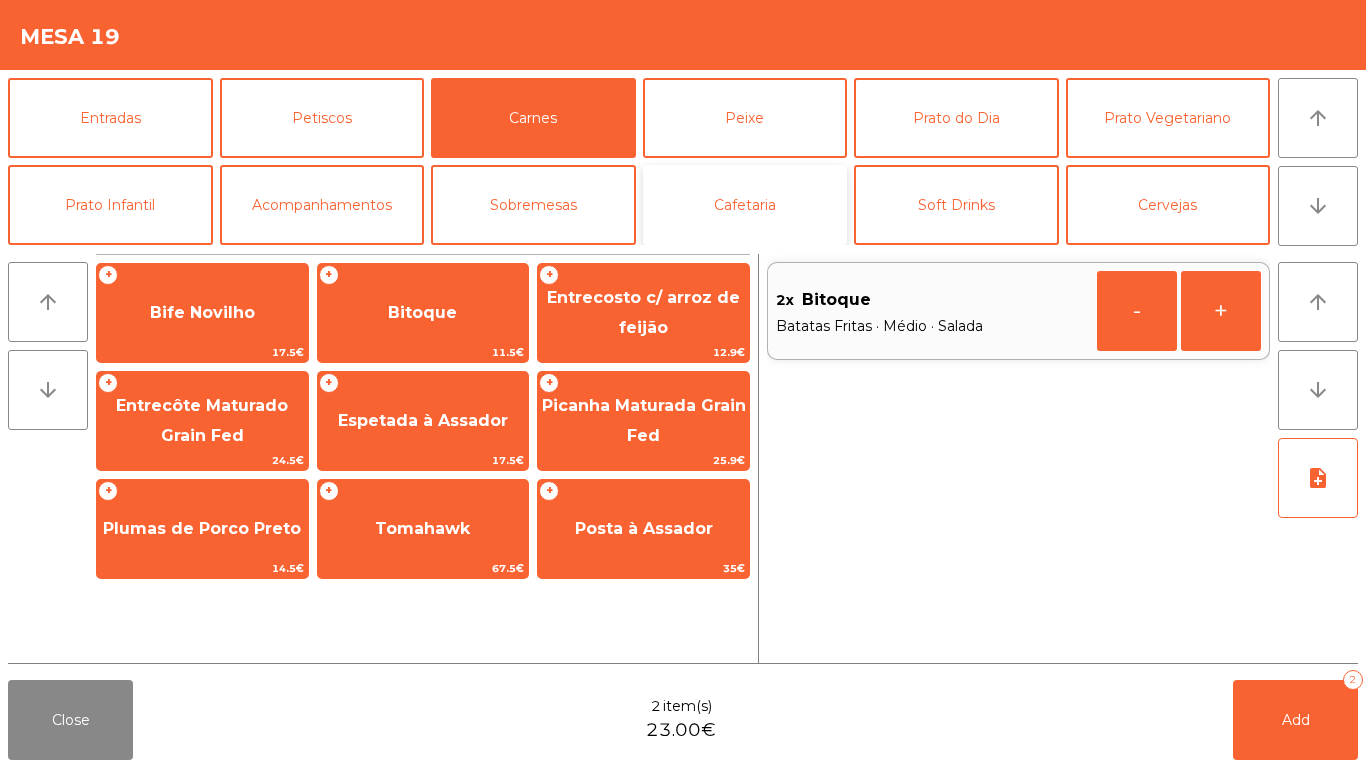 click on "Cafetaria" 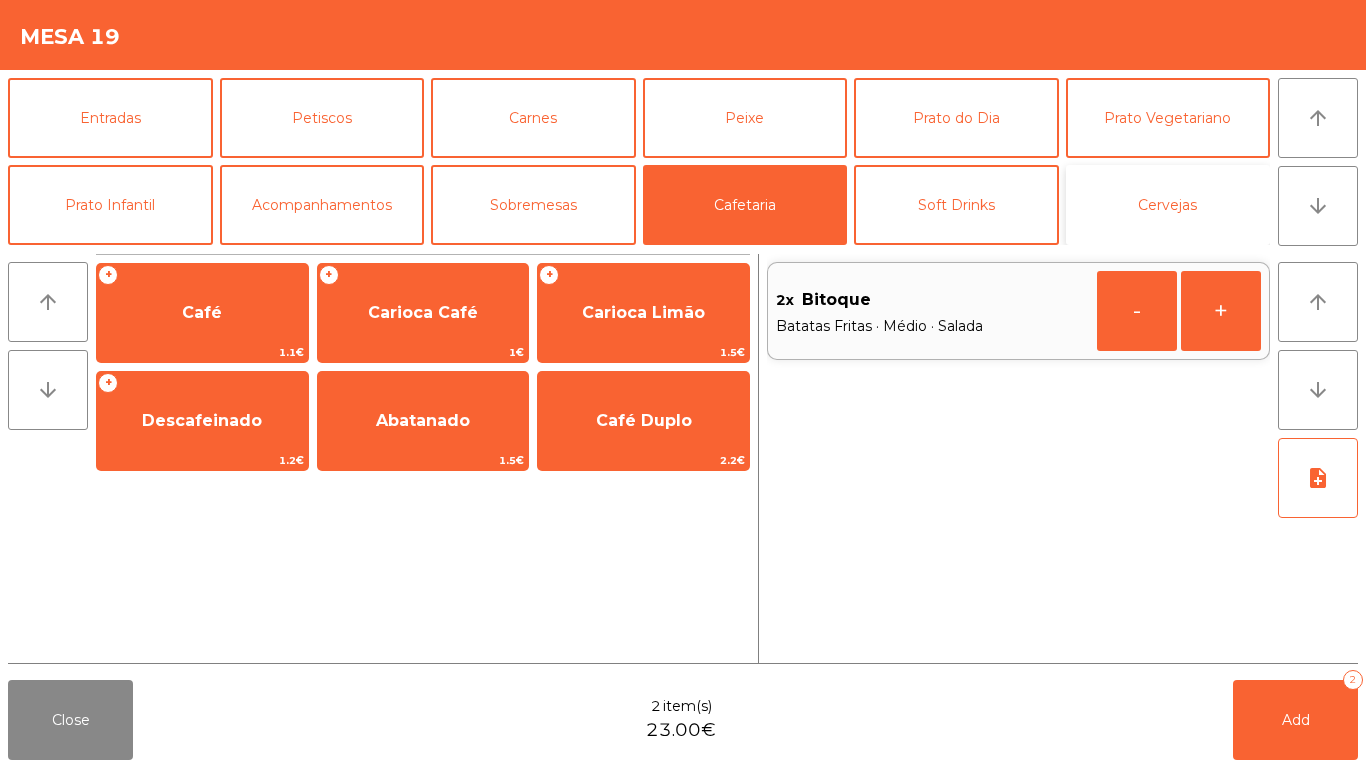 click on "Cervejas" 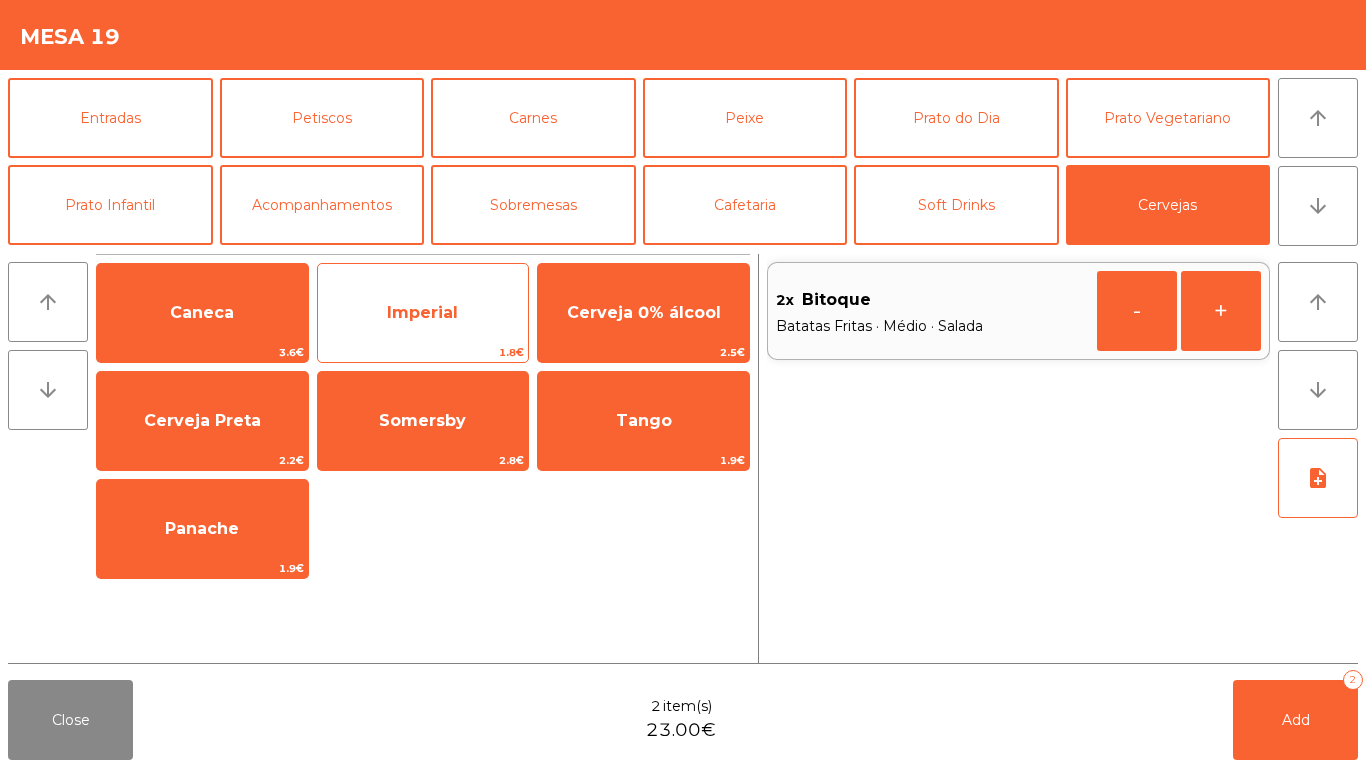 click on "Imperial" 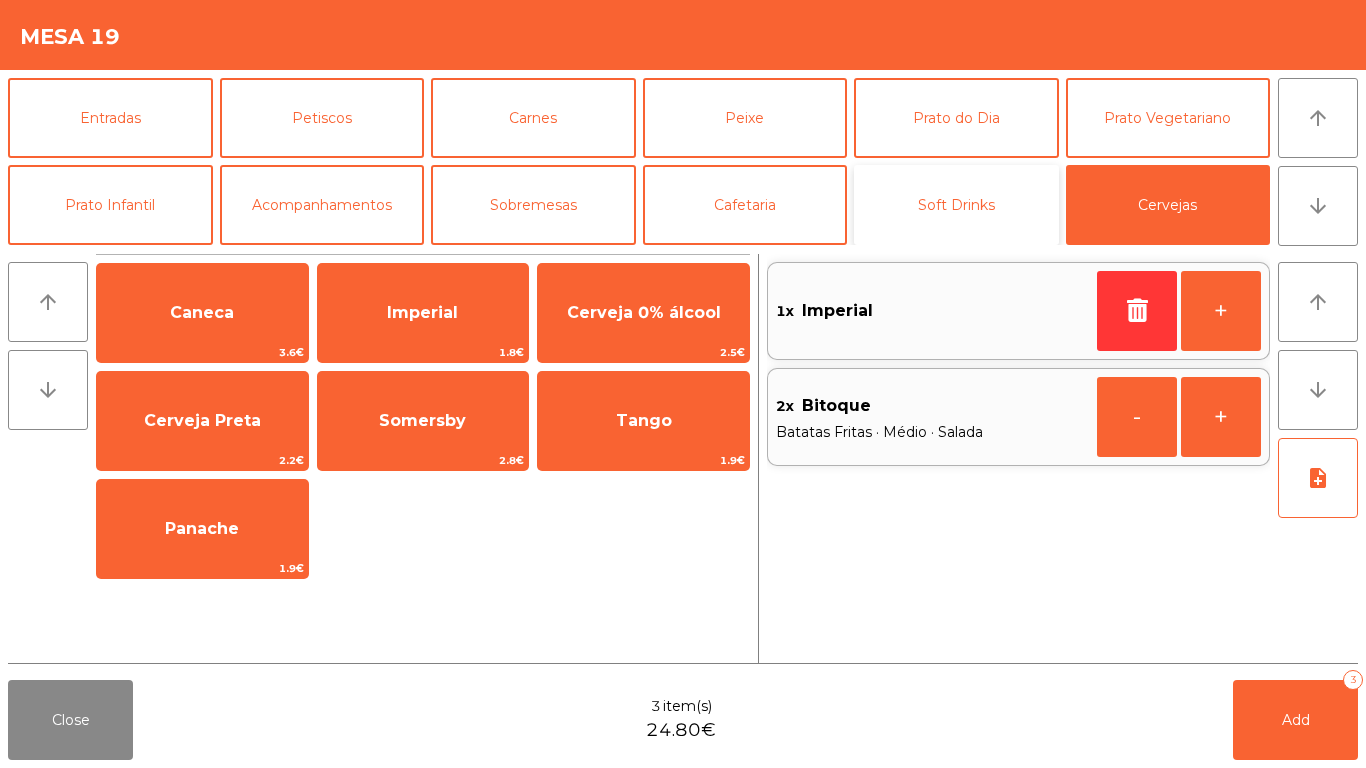 click on "Soft Drinks" 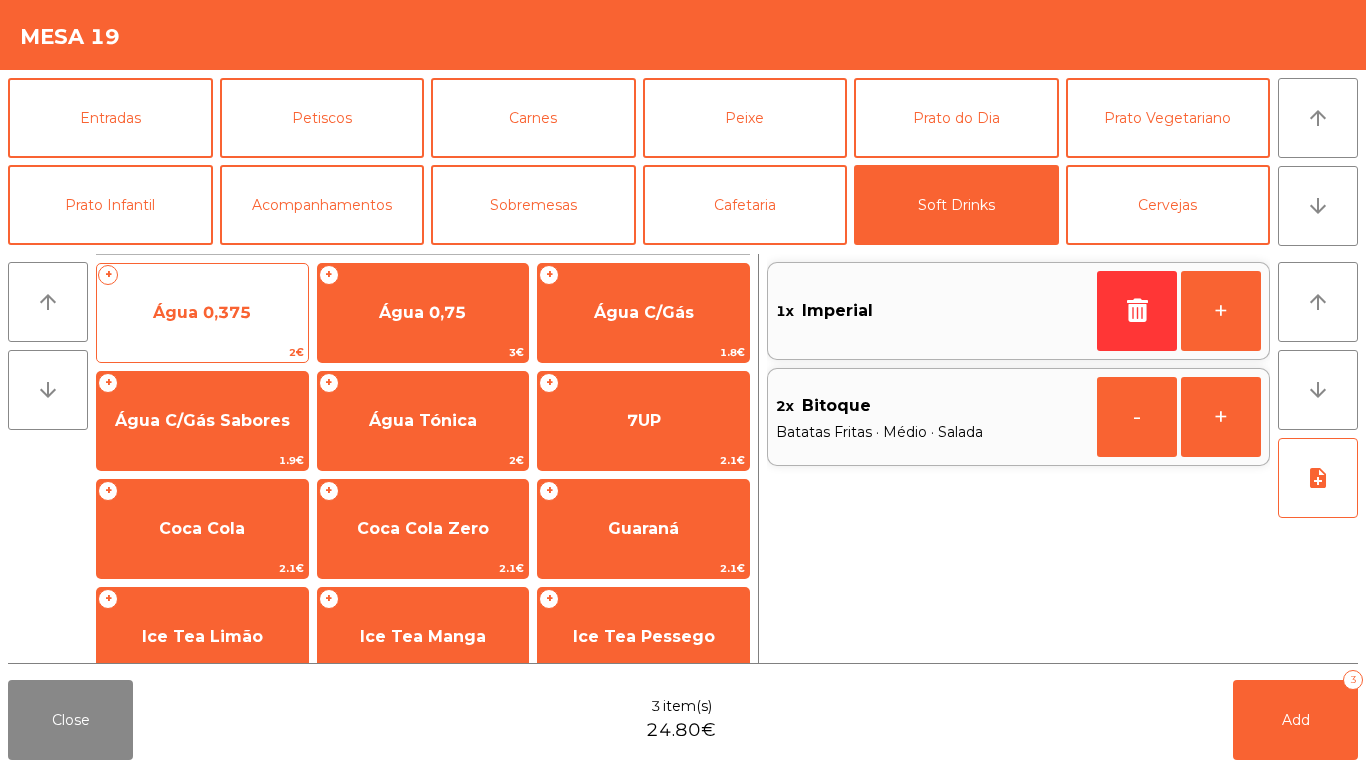 click on "Água 0,375" 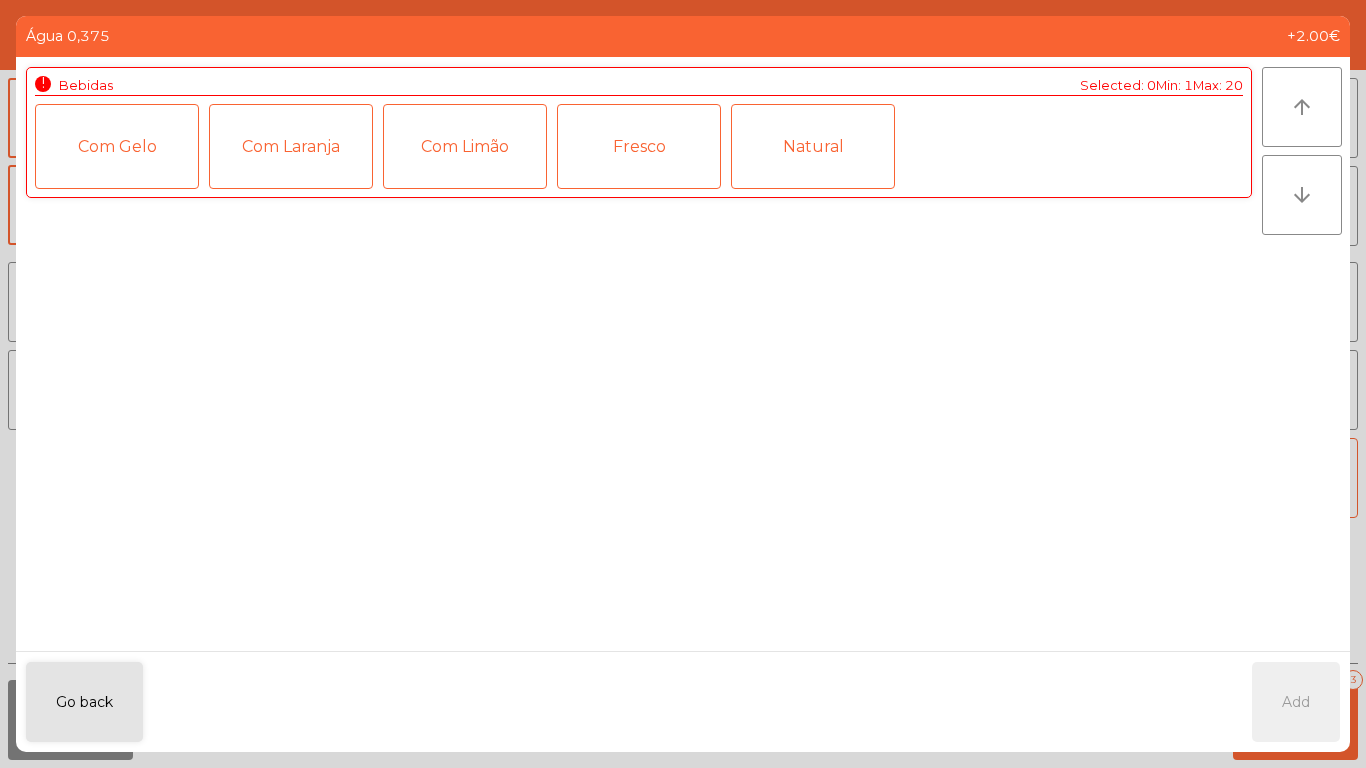 click on "Fresco" 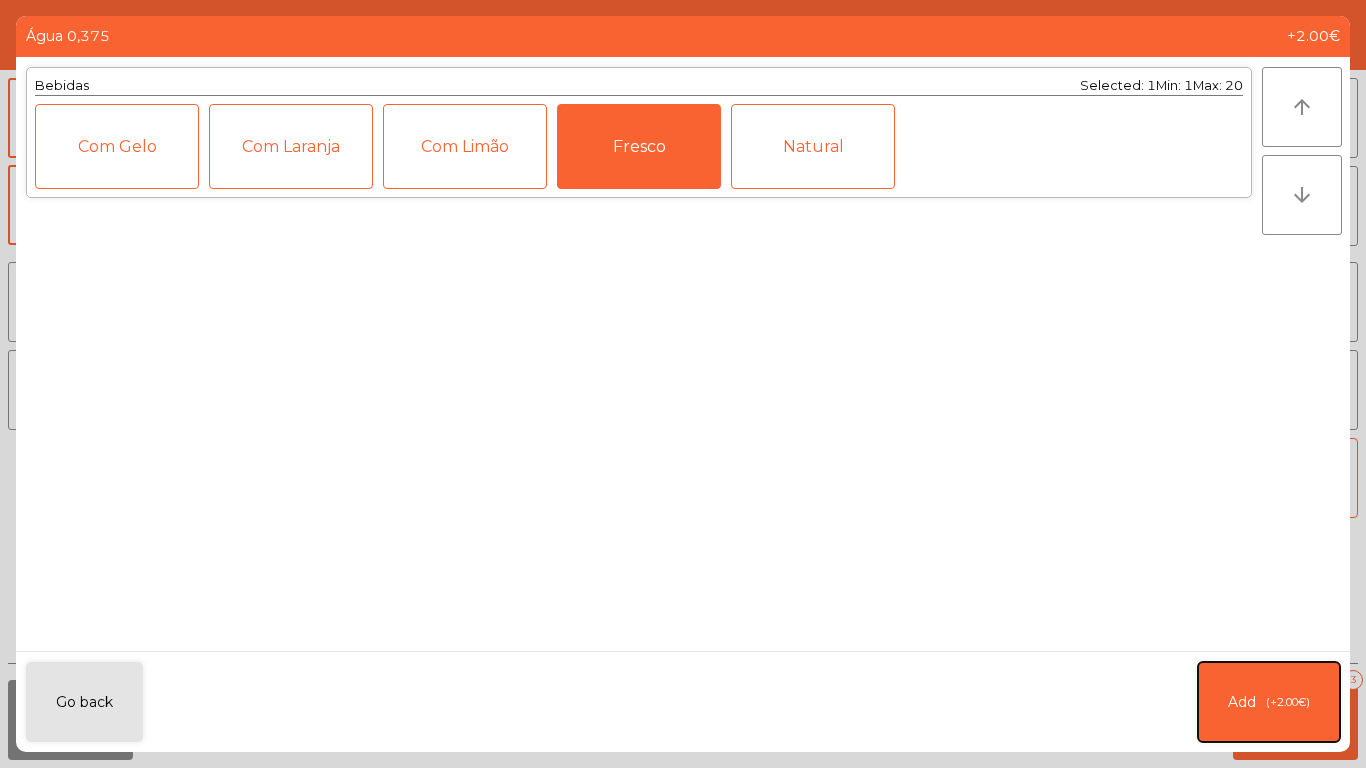 click on "Add   (+2.00€)" 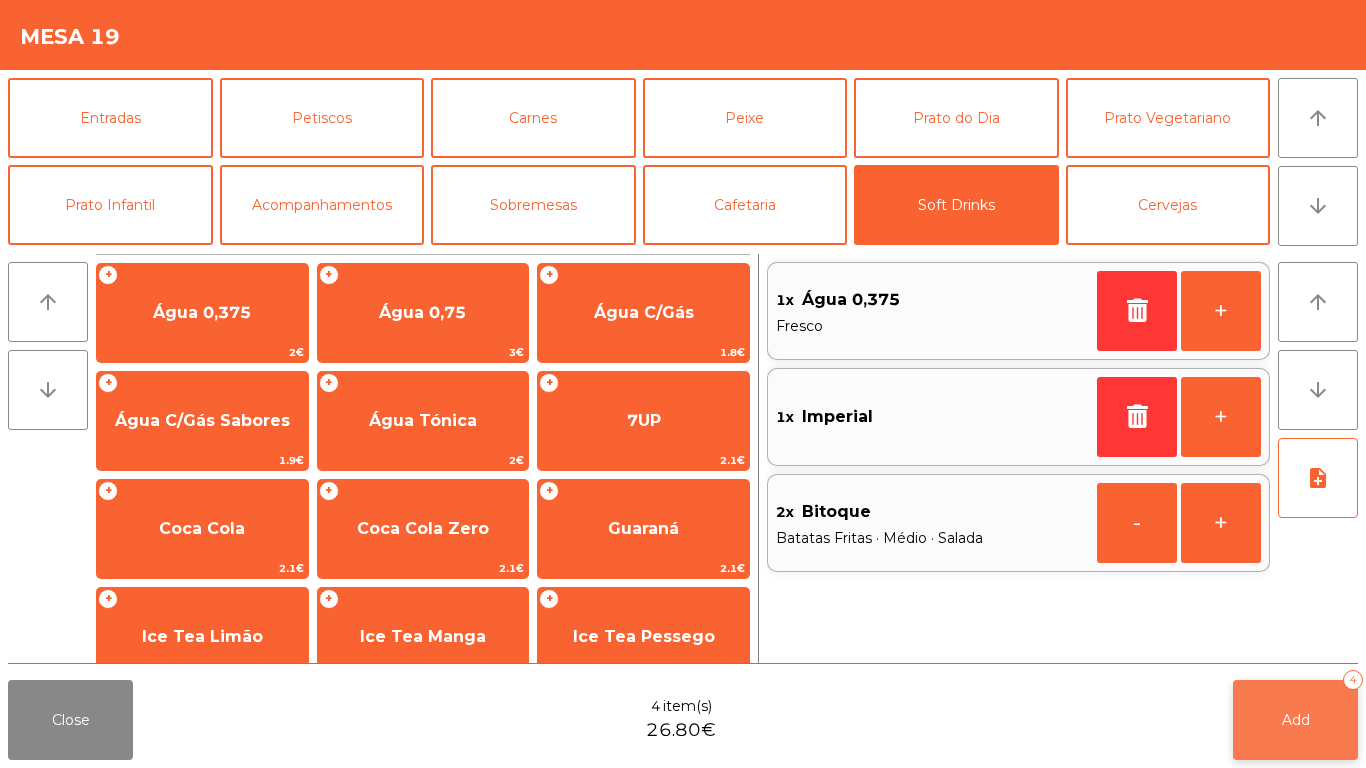 click on "Add   4" 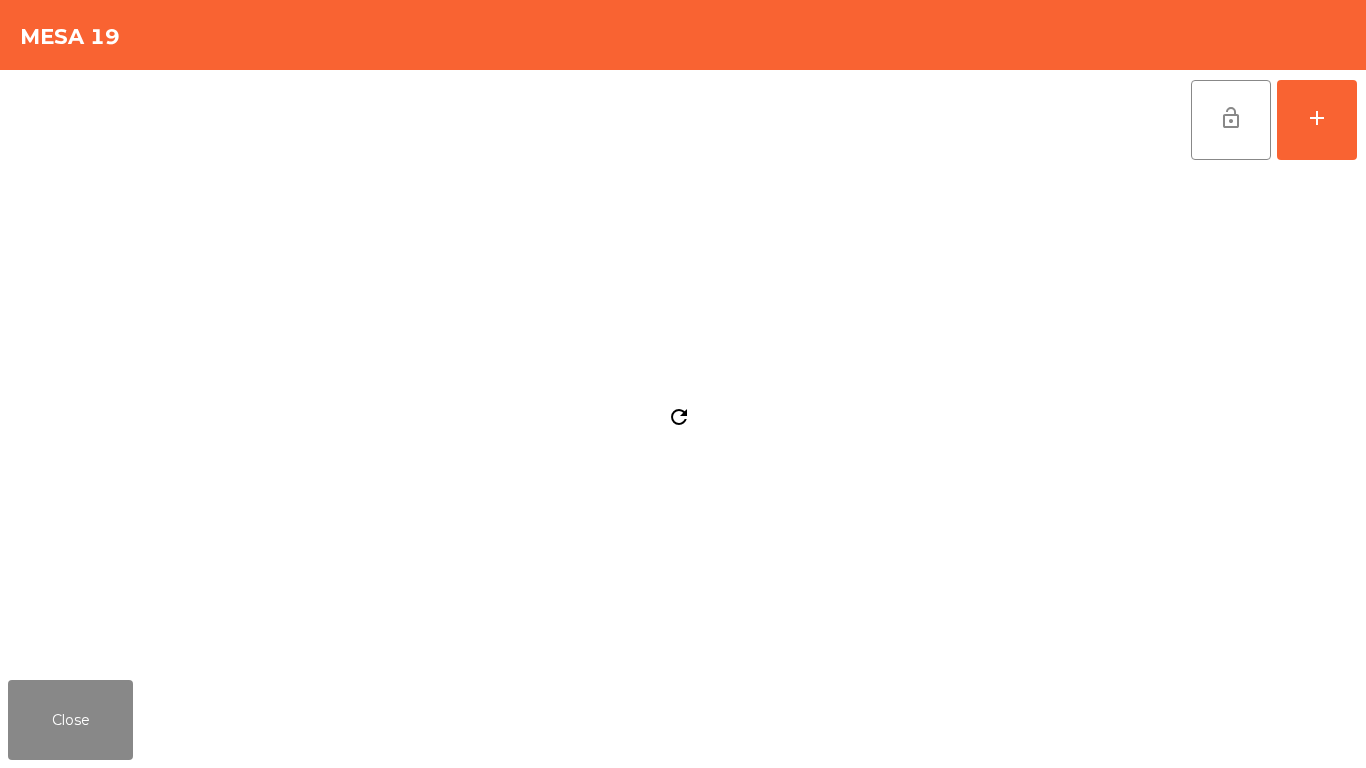 click on "refresh" 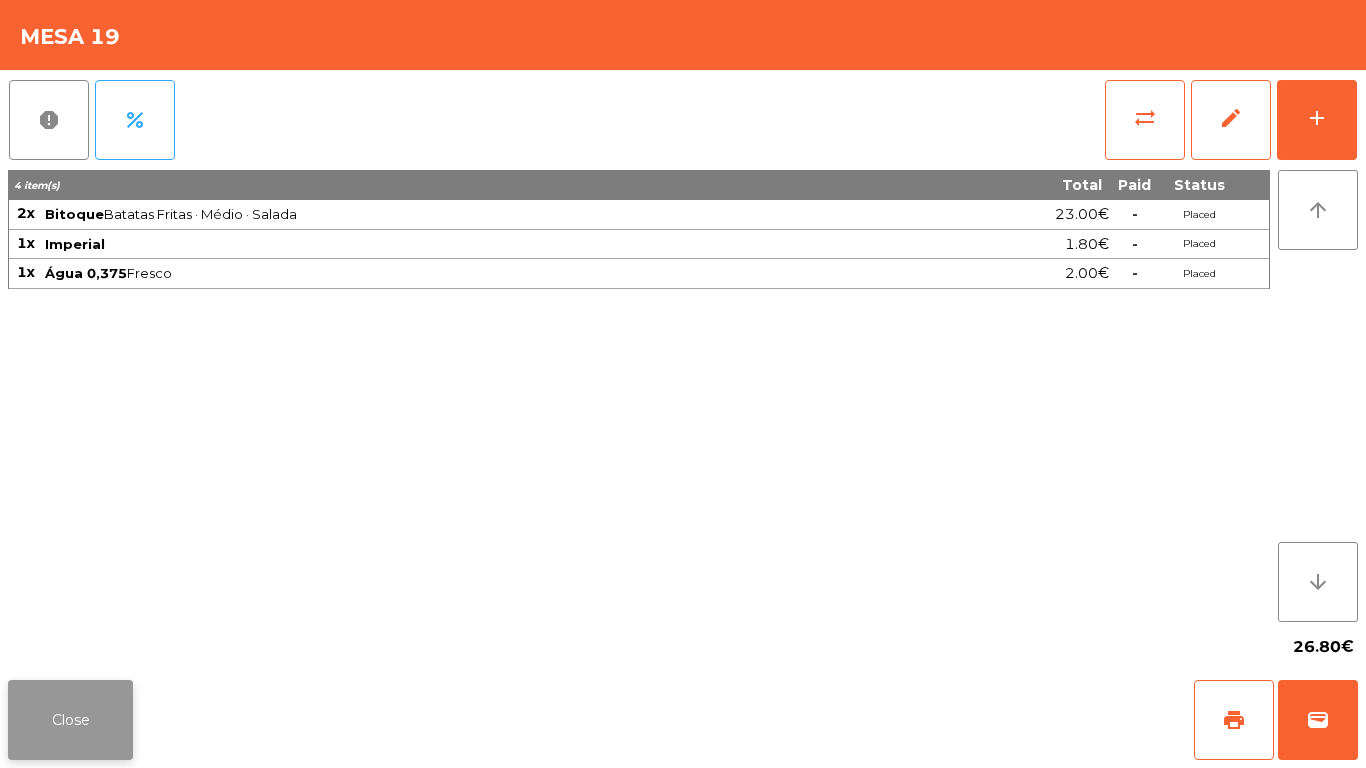 click on "Close" 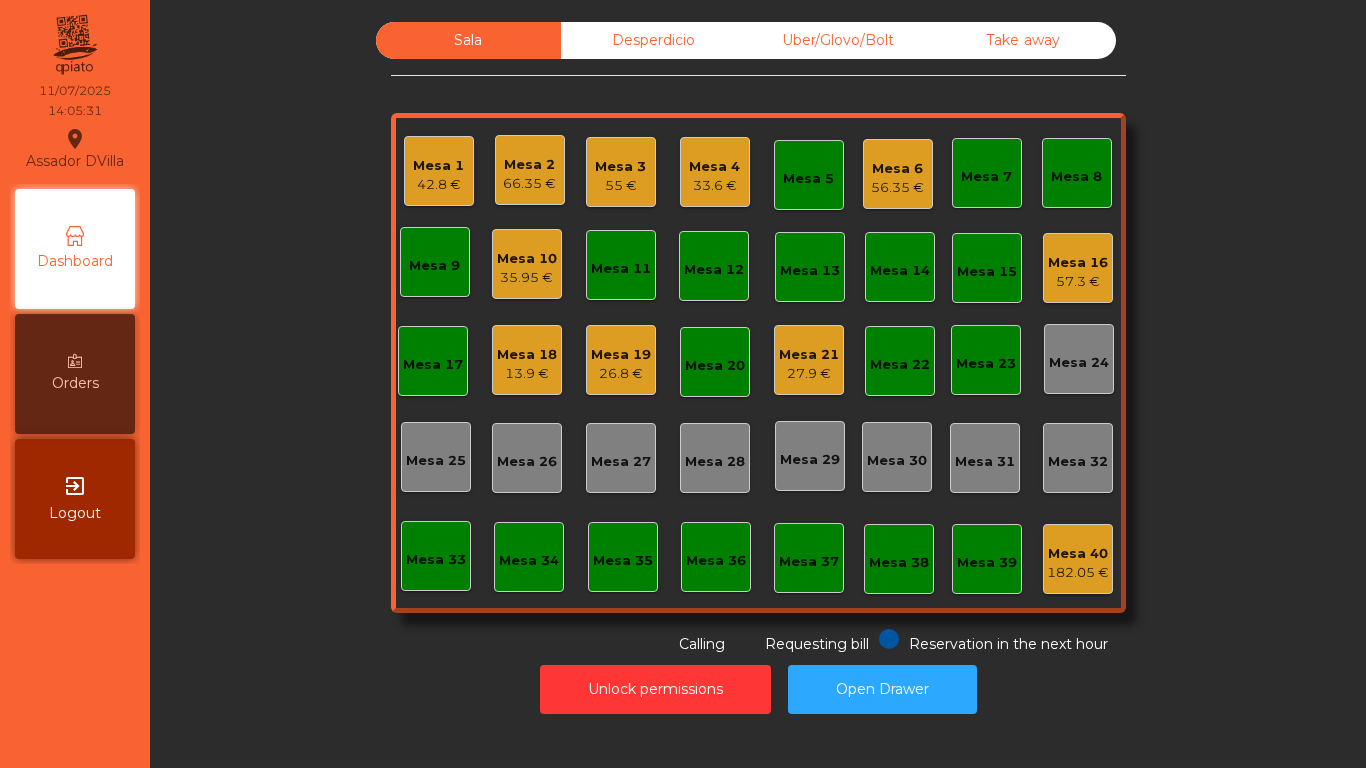 click on "Mesa 12" 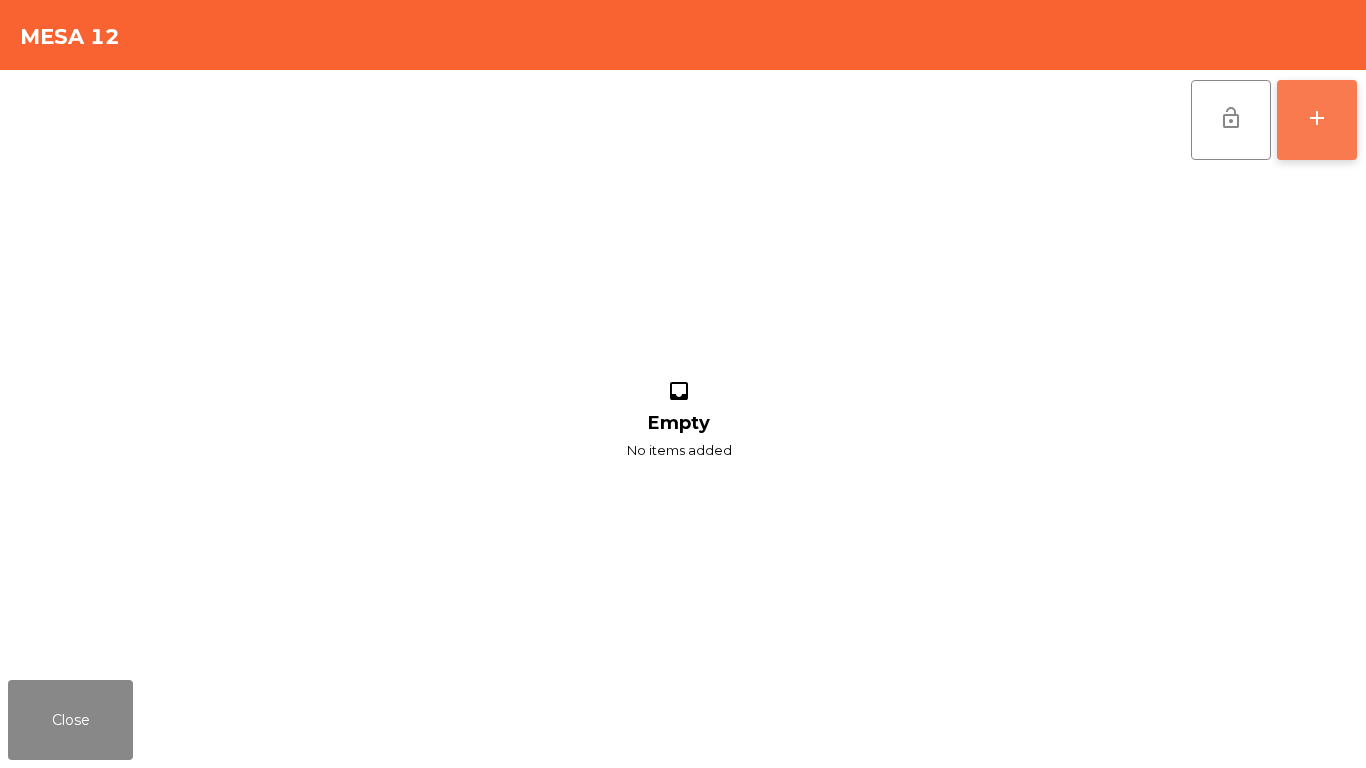 click on "add" 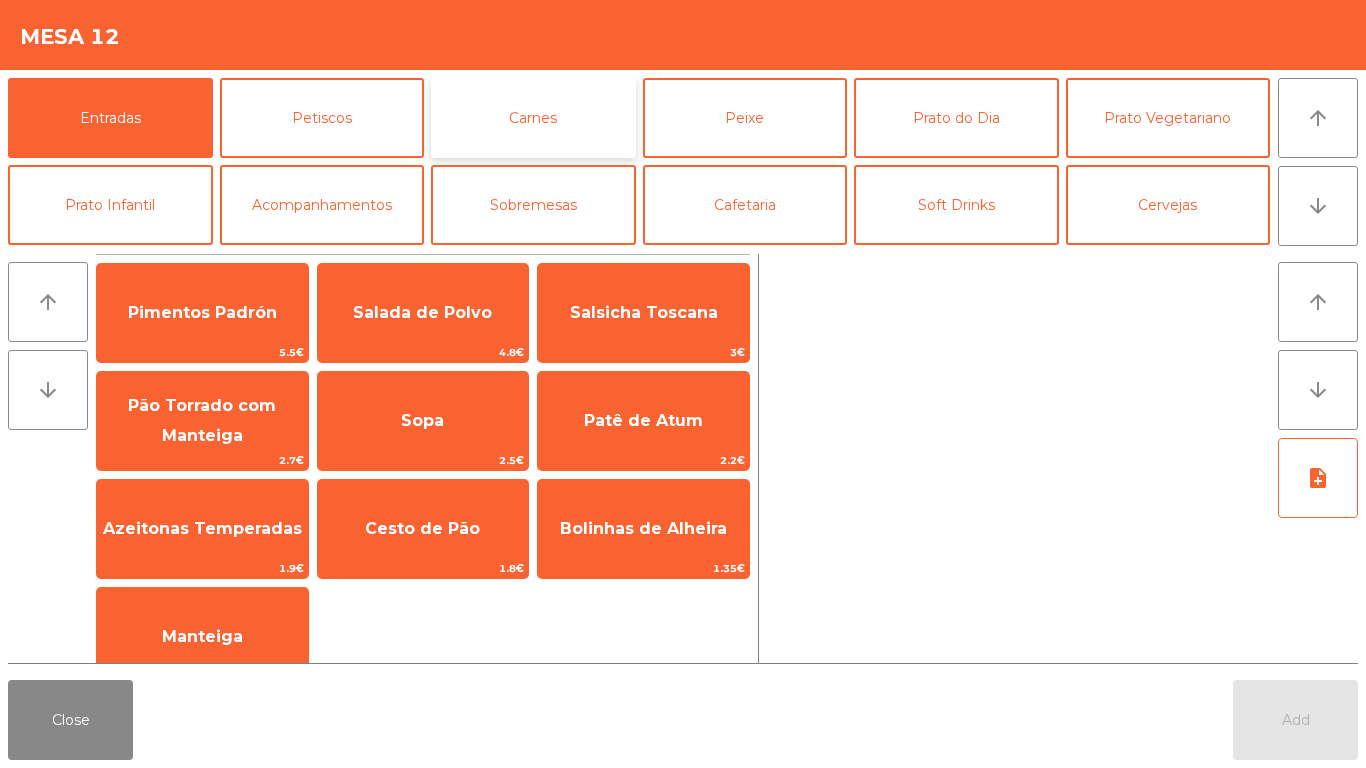 click on "Carnes" 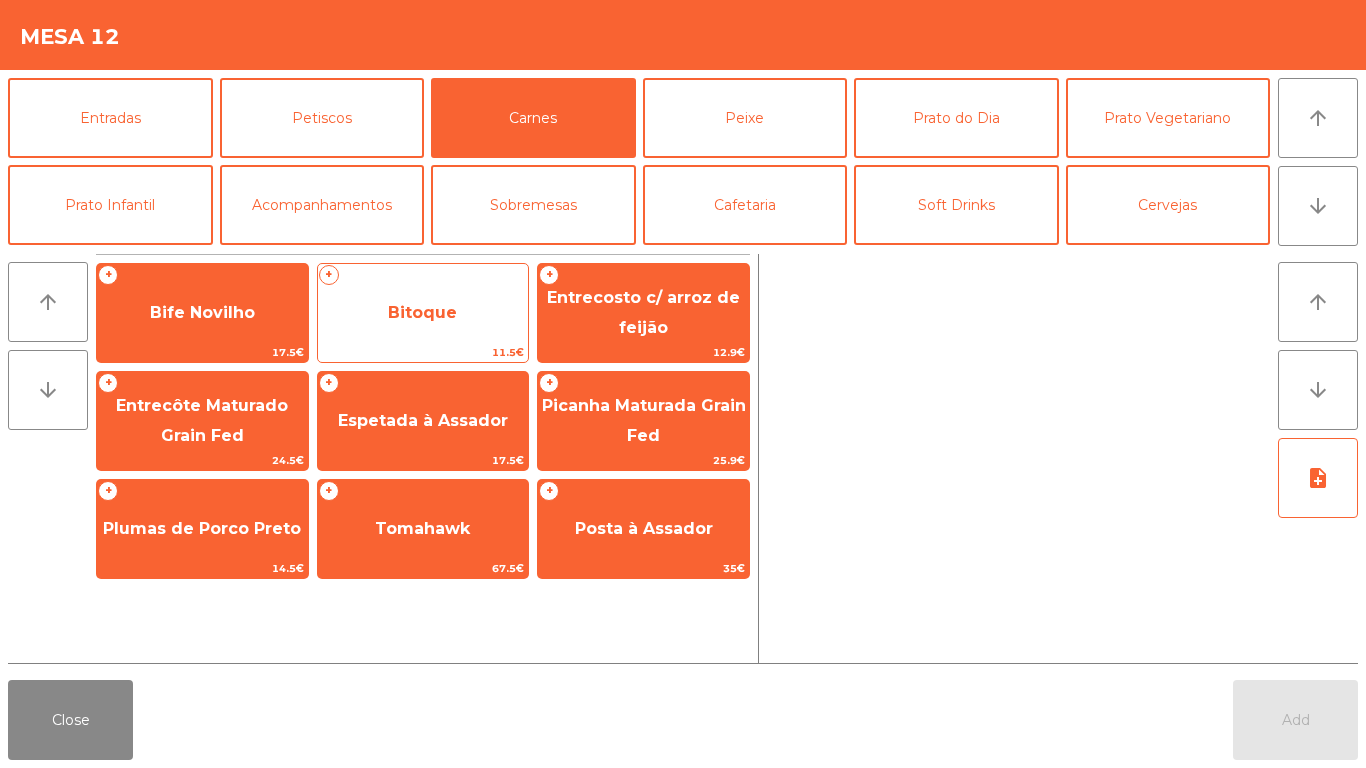 click on "Bitoque" 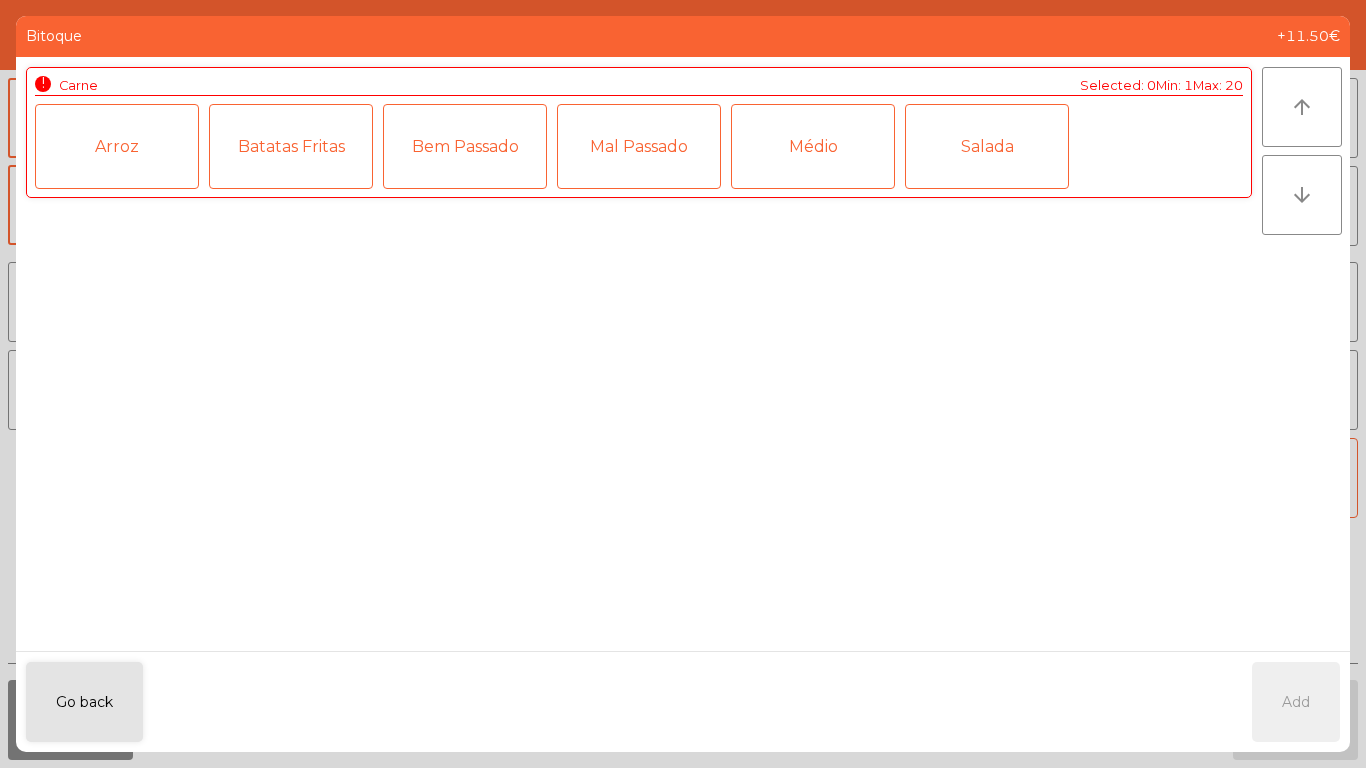 click on "Médio" 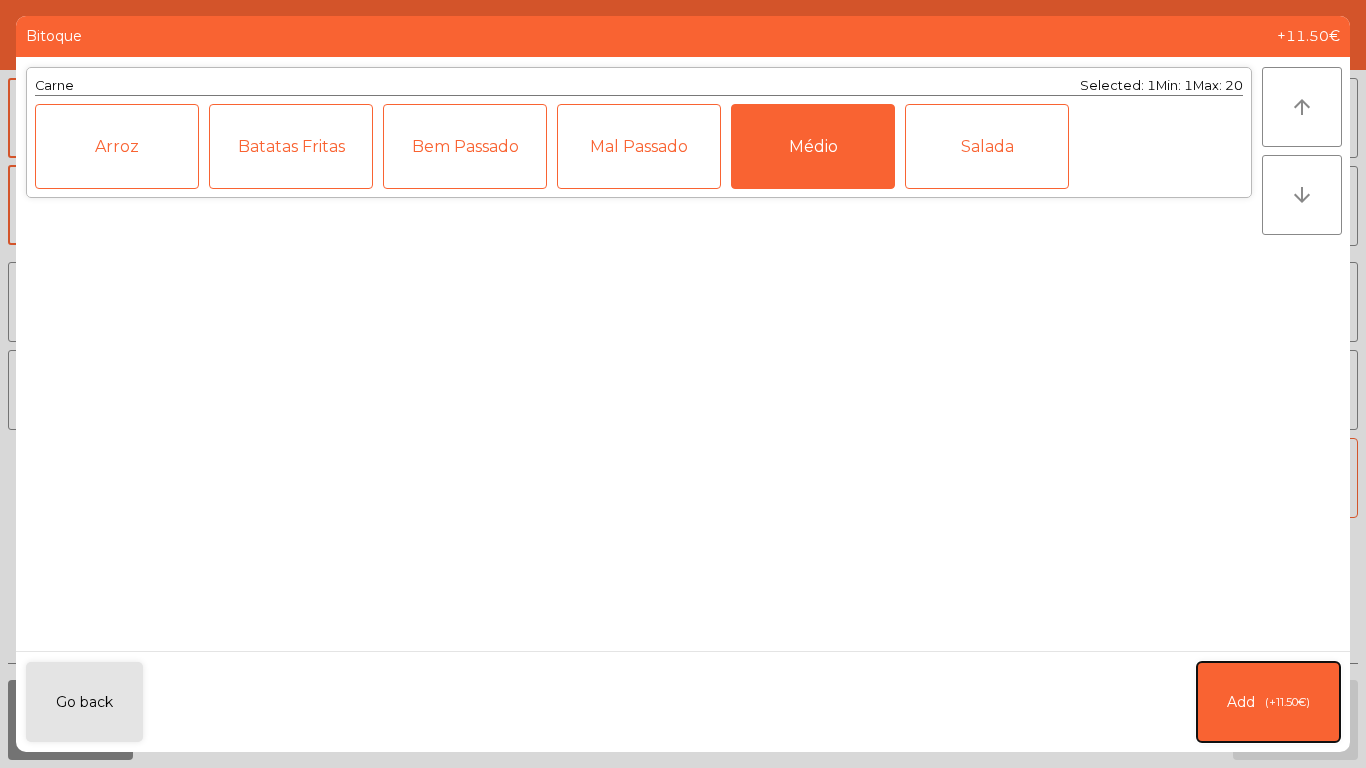drag, startPoint x: 1274, startPoint y: 710, endPoint x: 1194, endPoint y: 402, distance: 318.22006 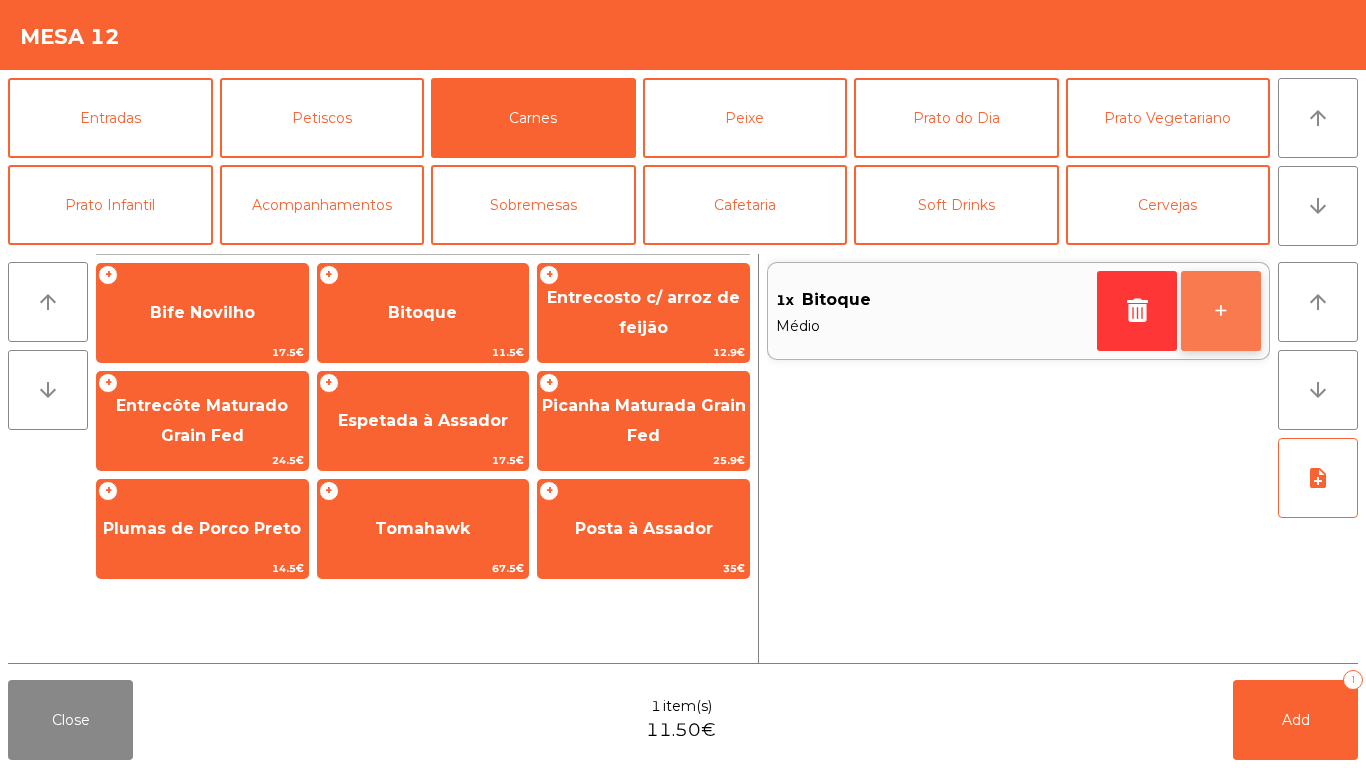 click on "+" 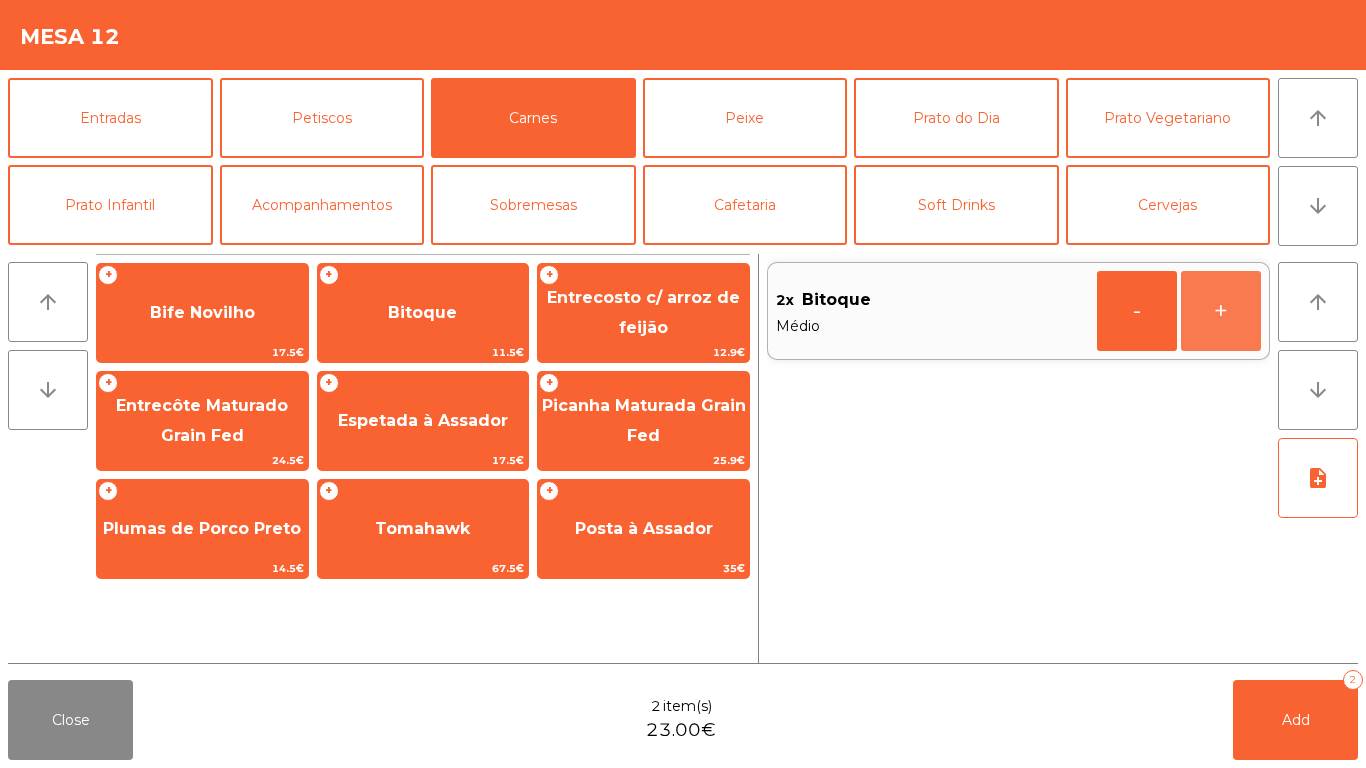 click on "+" 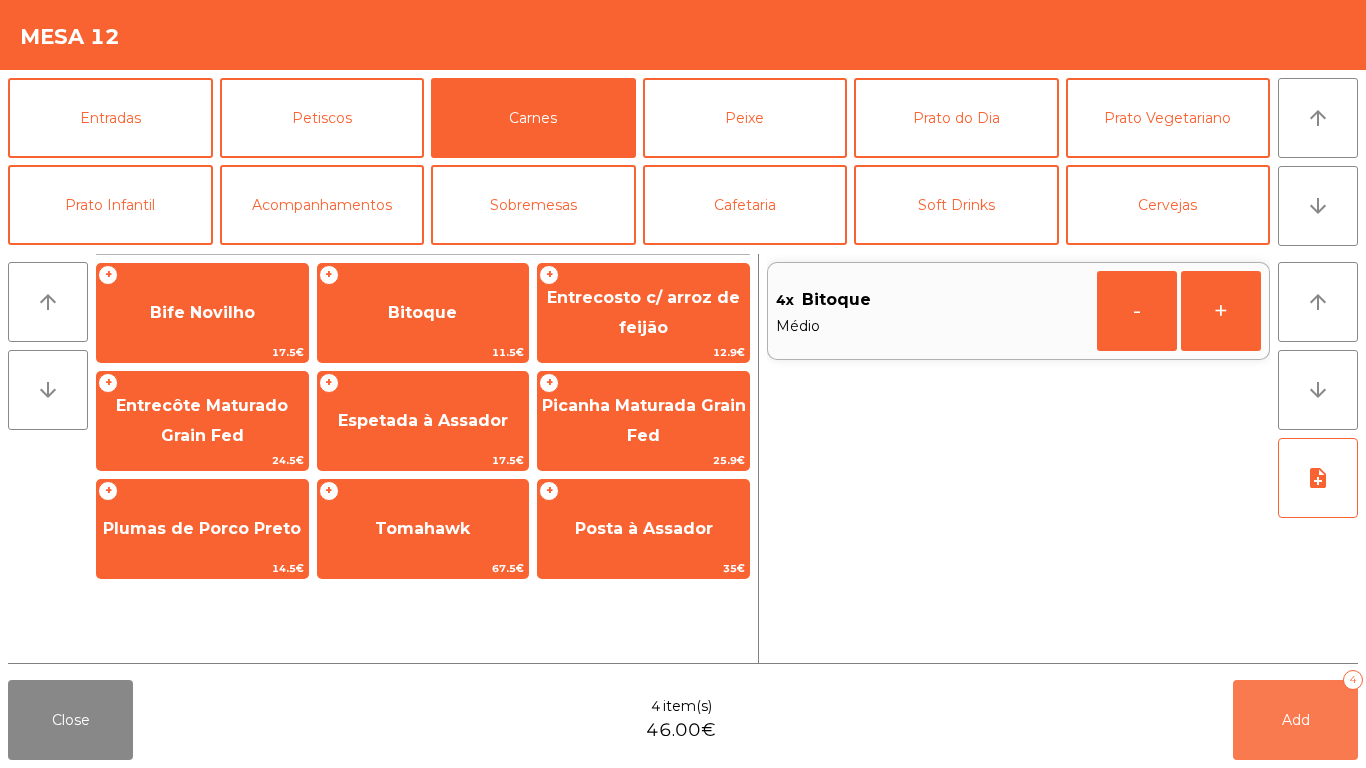 click on "Add   4" 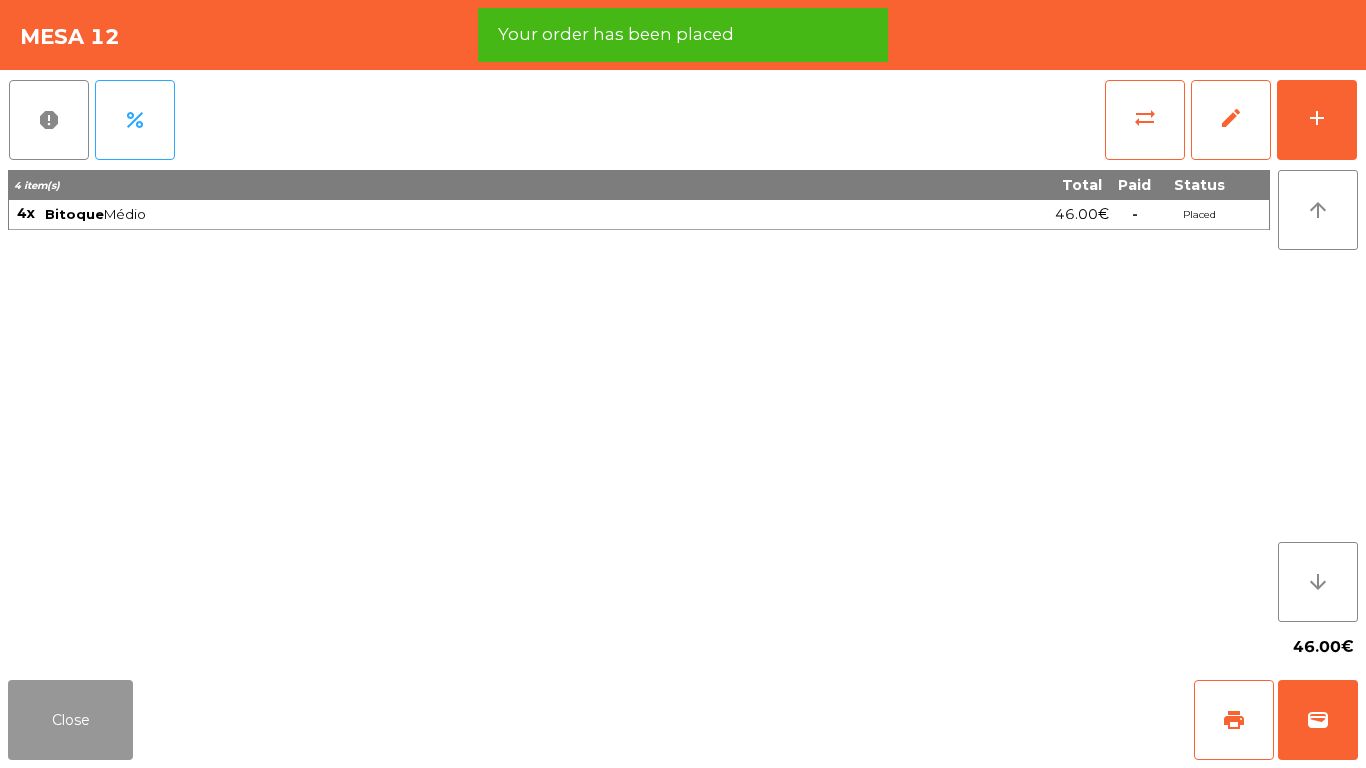 click on "Close" 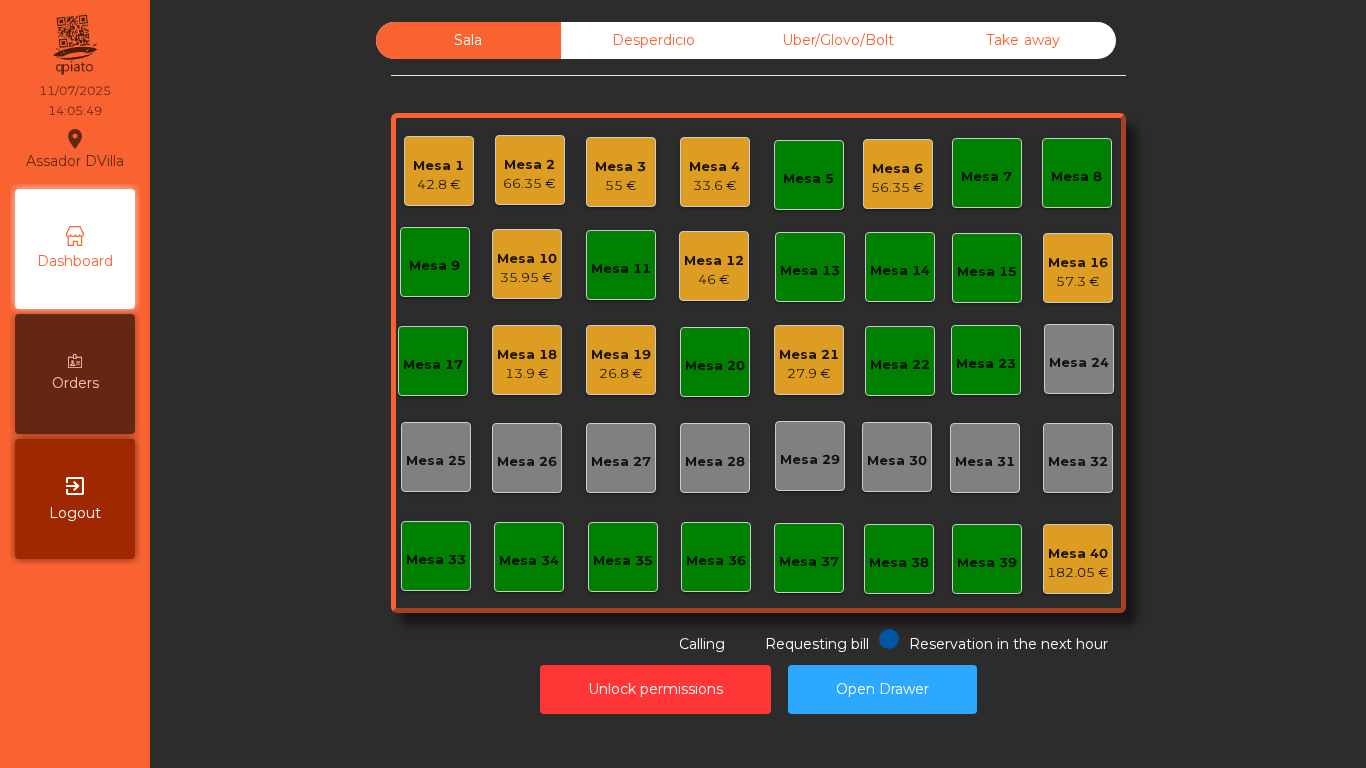 click on "Mesa 23" 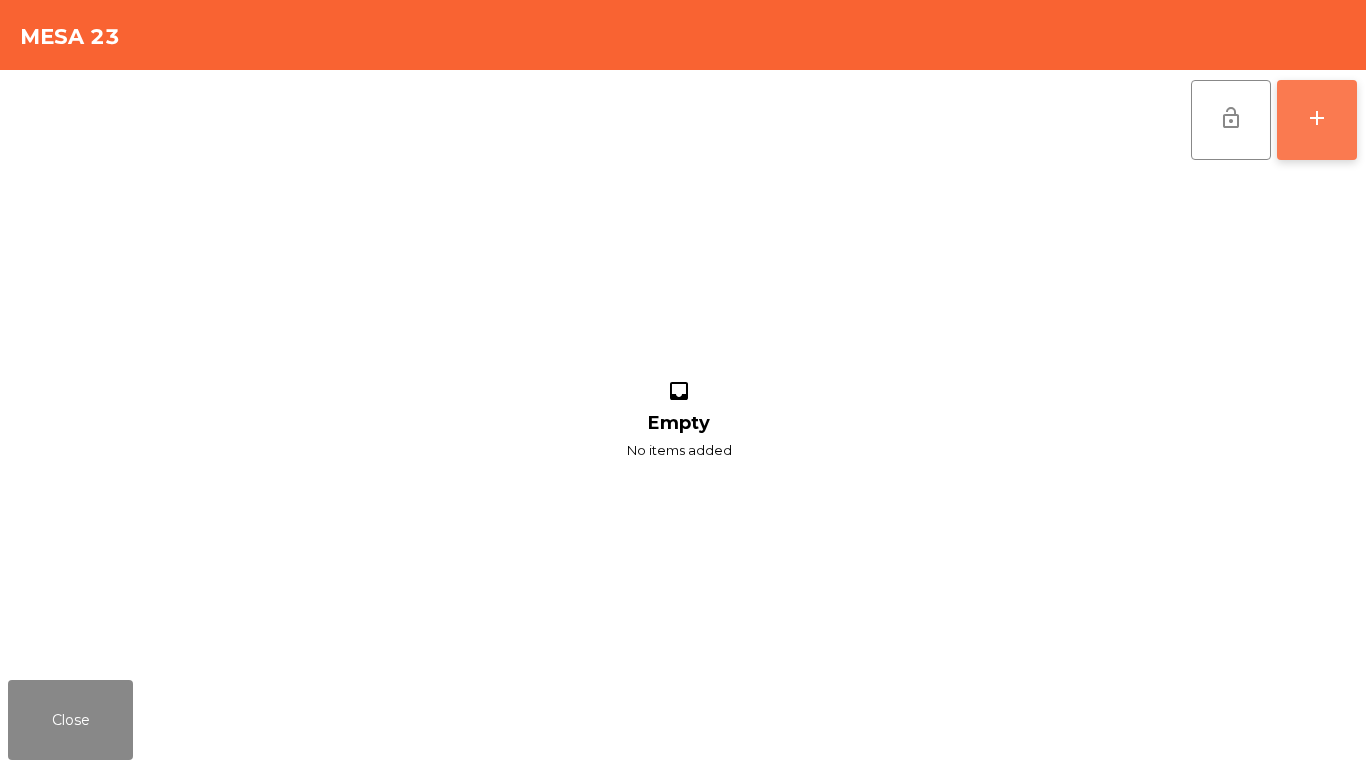 click on "add" 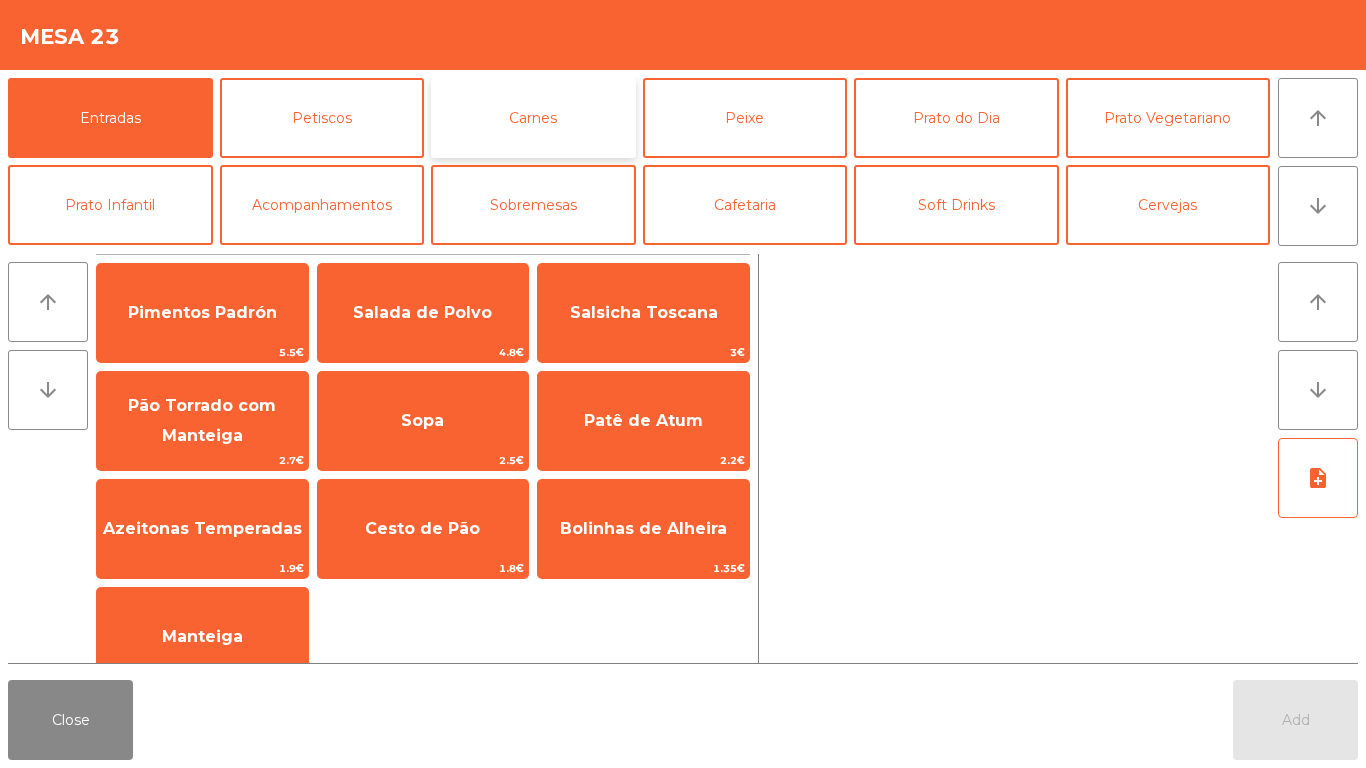 click on "Carnes" 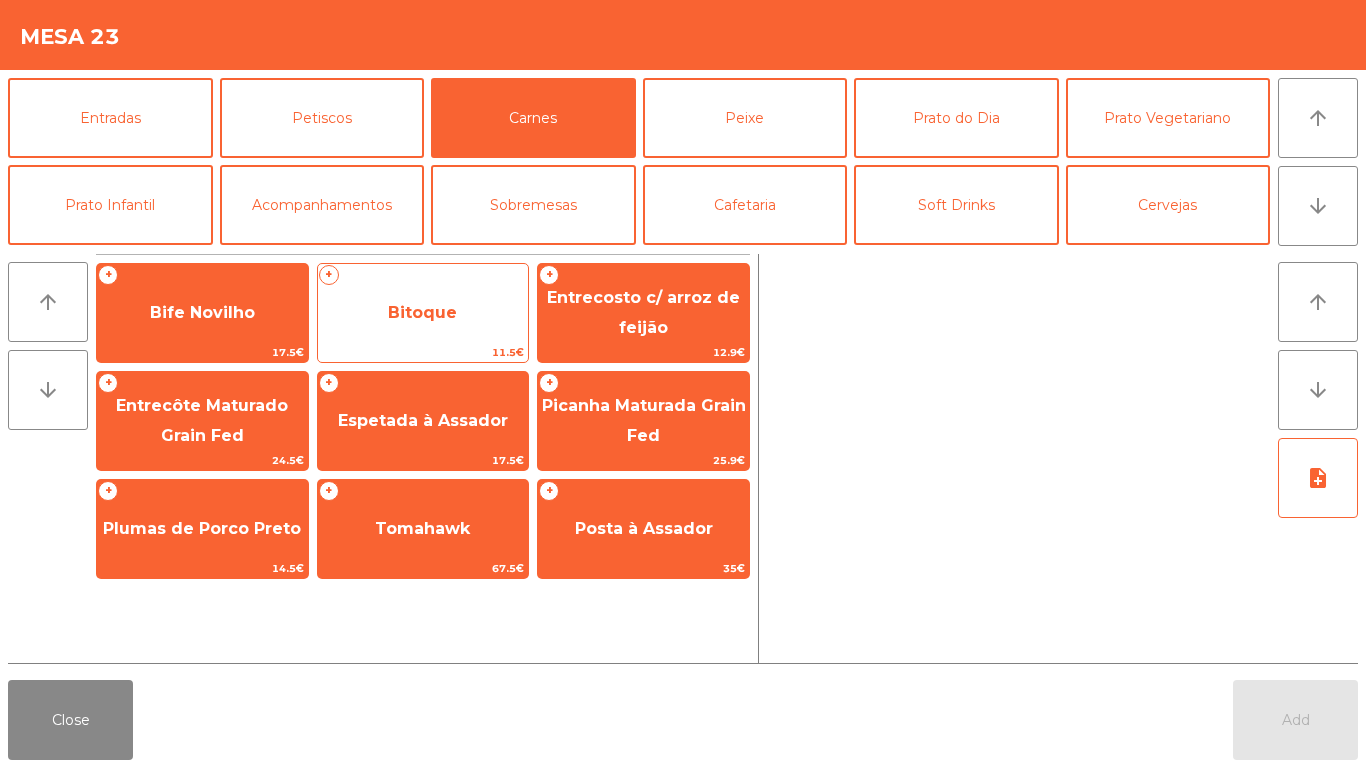 click on "Bitoque" 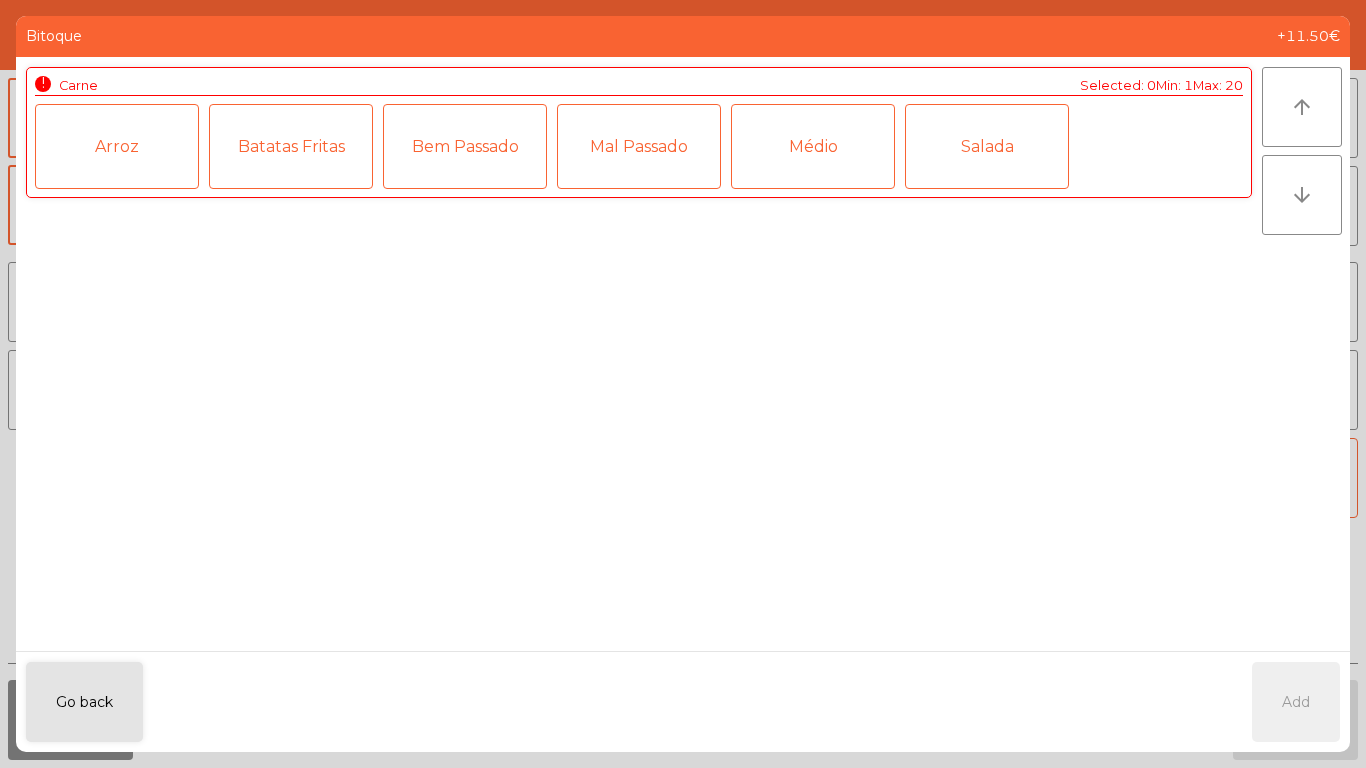 click on "Médio" 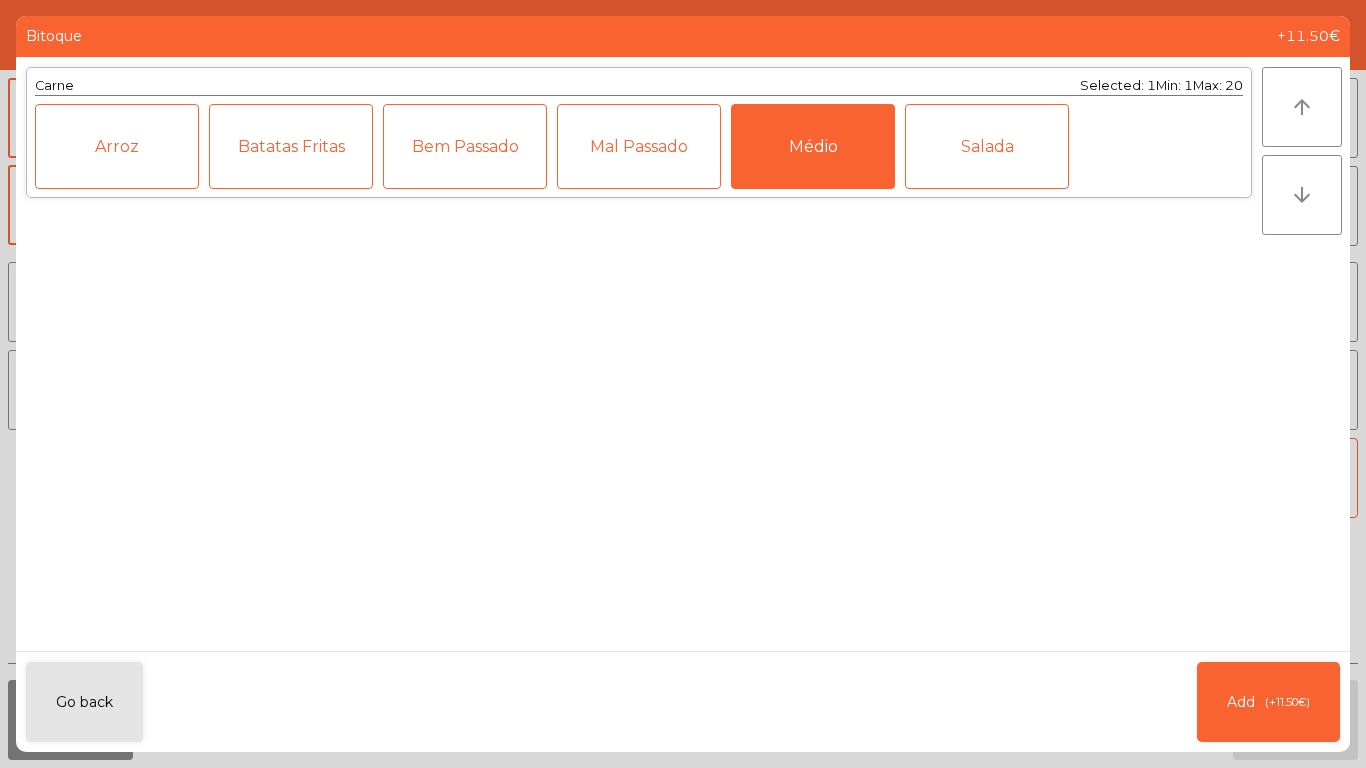 click on "Mal Passado" 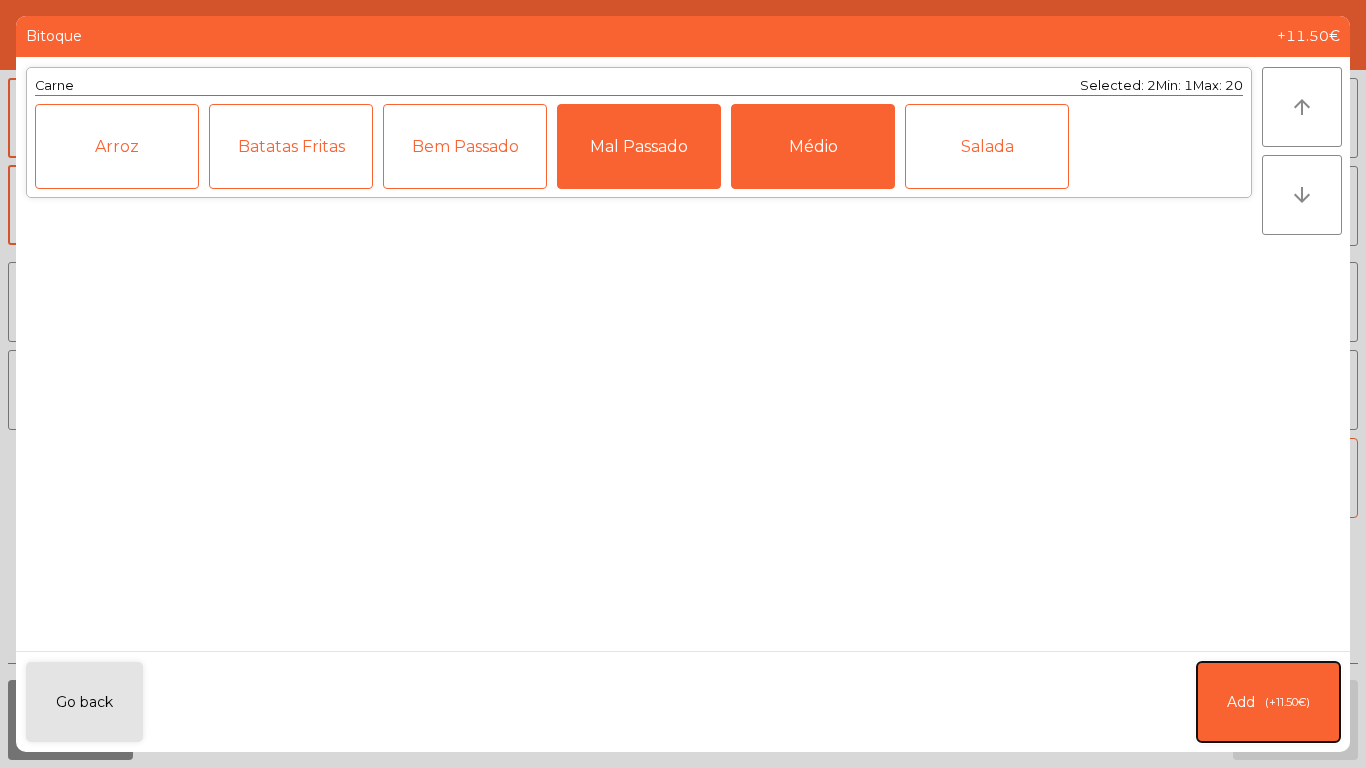 click on "Add   (+11.50€)" 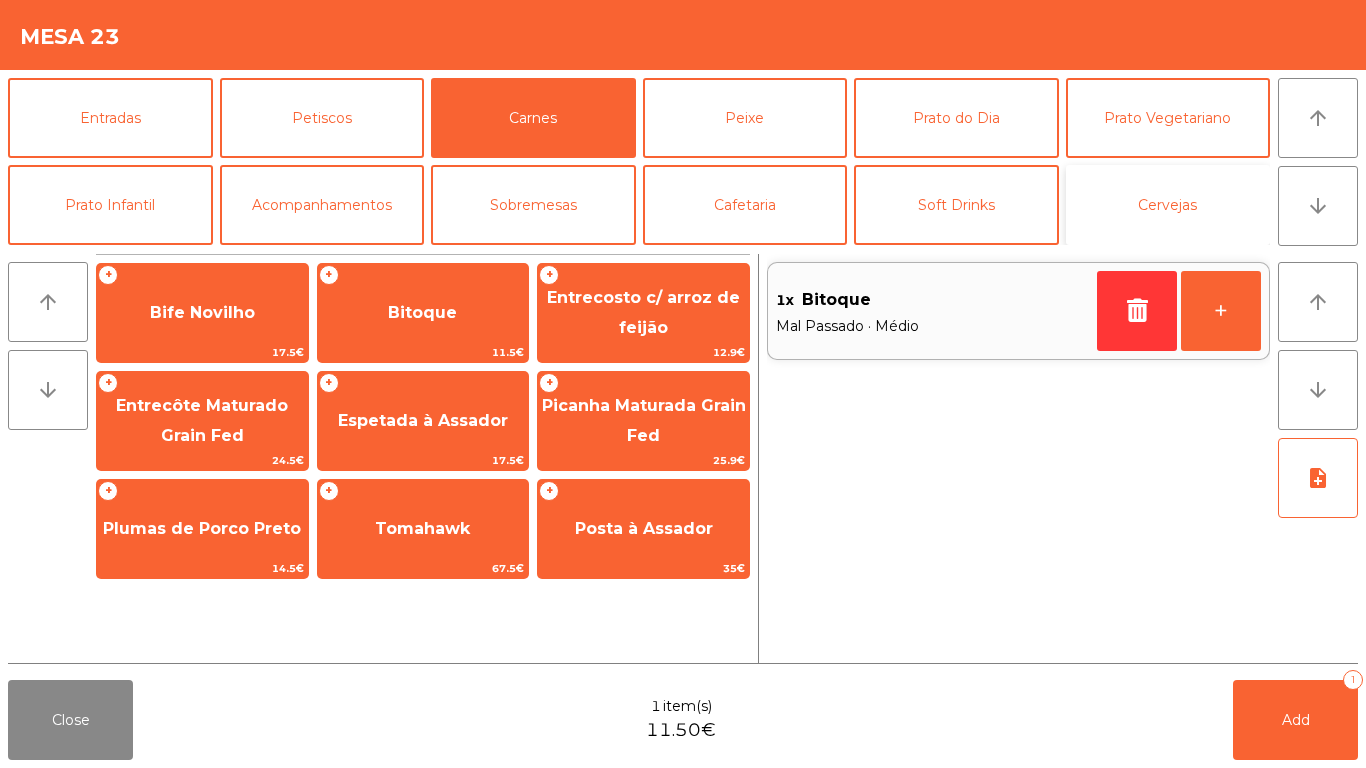 click on "Cervejas" 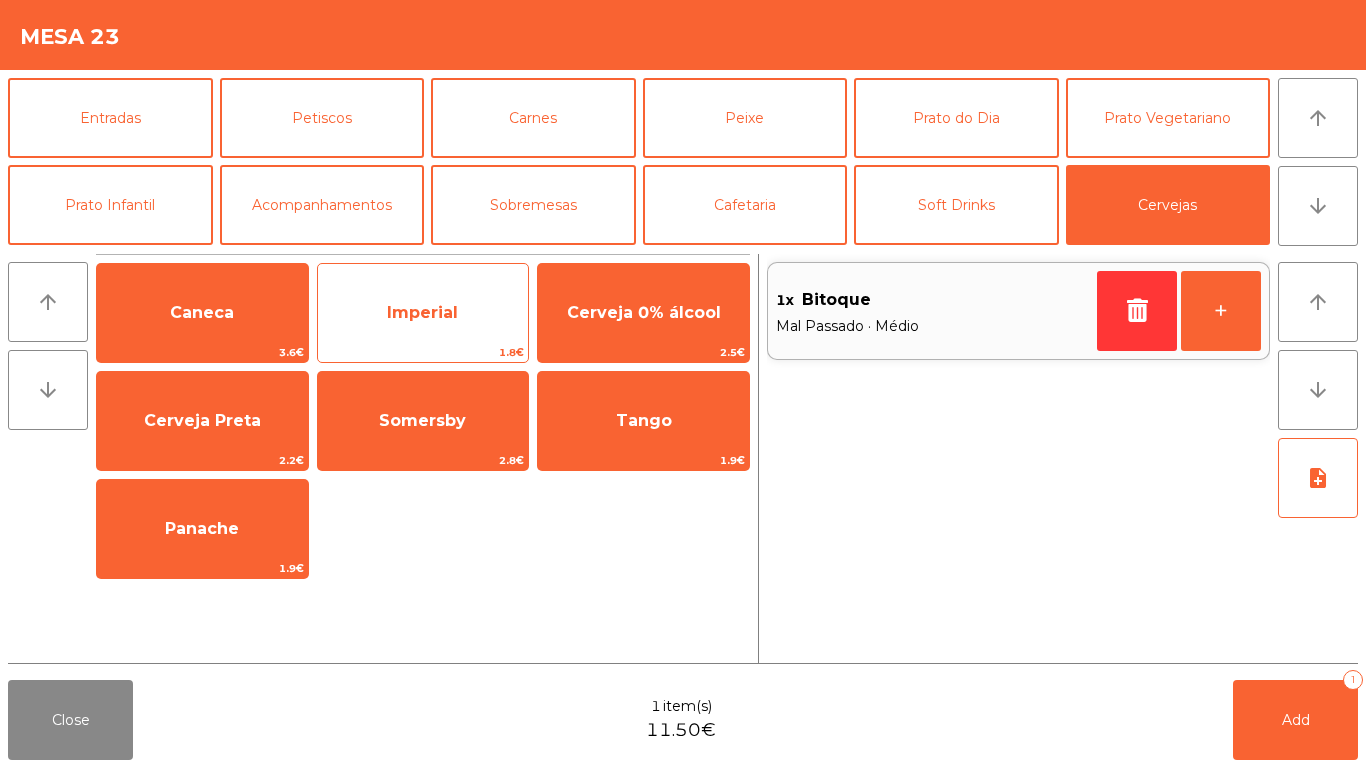 click on "Imperial   1.8€" 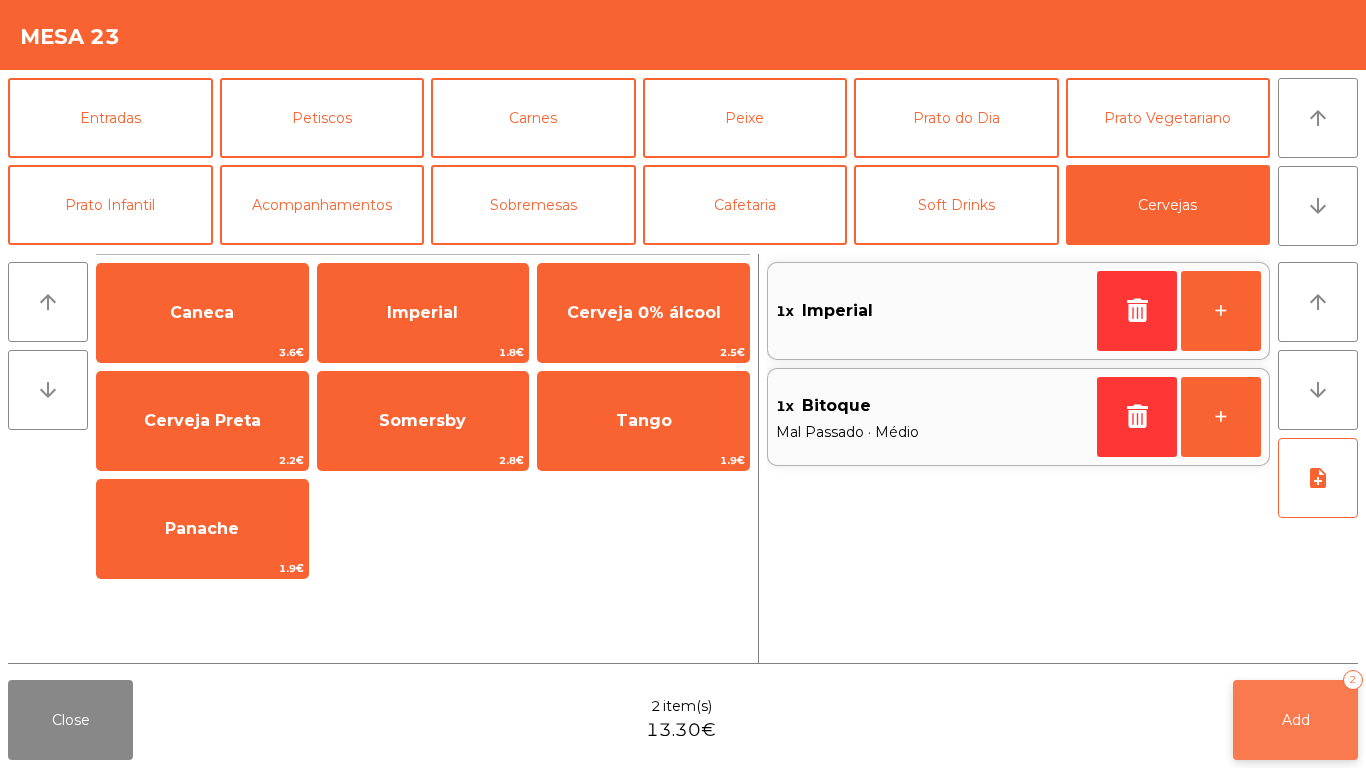 click on "Add" 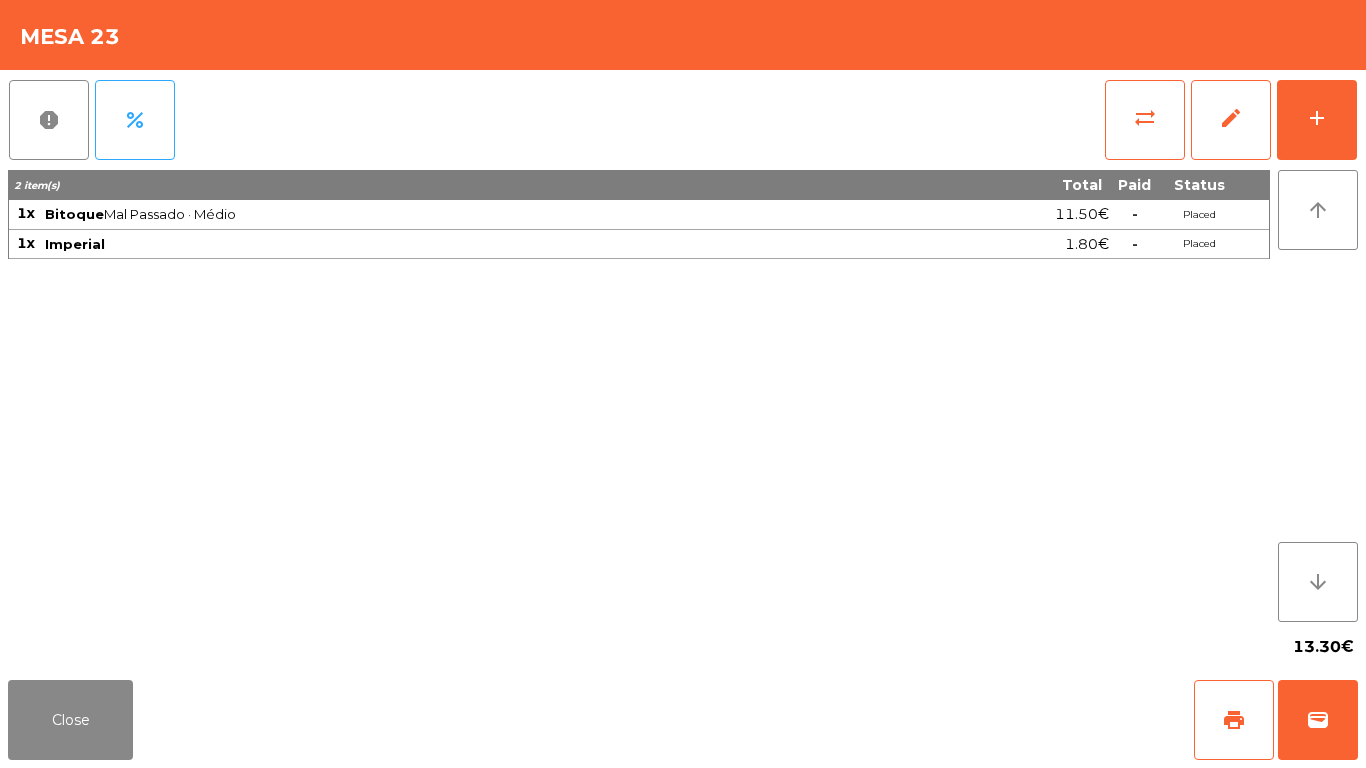 click on "report   percent   sync_alt   edit   add  2 item(s) Total Paid Status 1x Bitoque  Mal Passado · Médio  11.50€  -  Placed 1x Imperial 1.80€  -  Placed arrow_upward arrow_downward  13.30€" 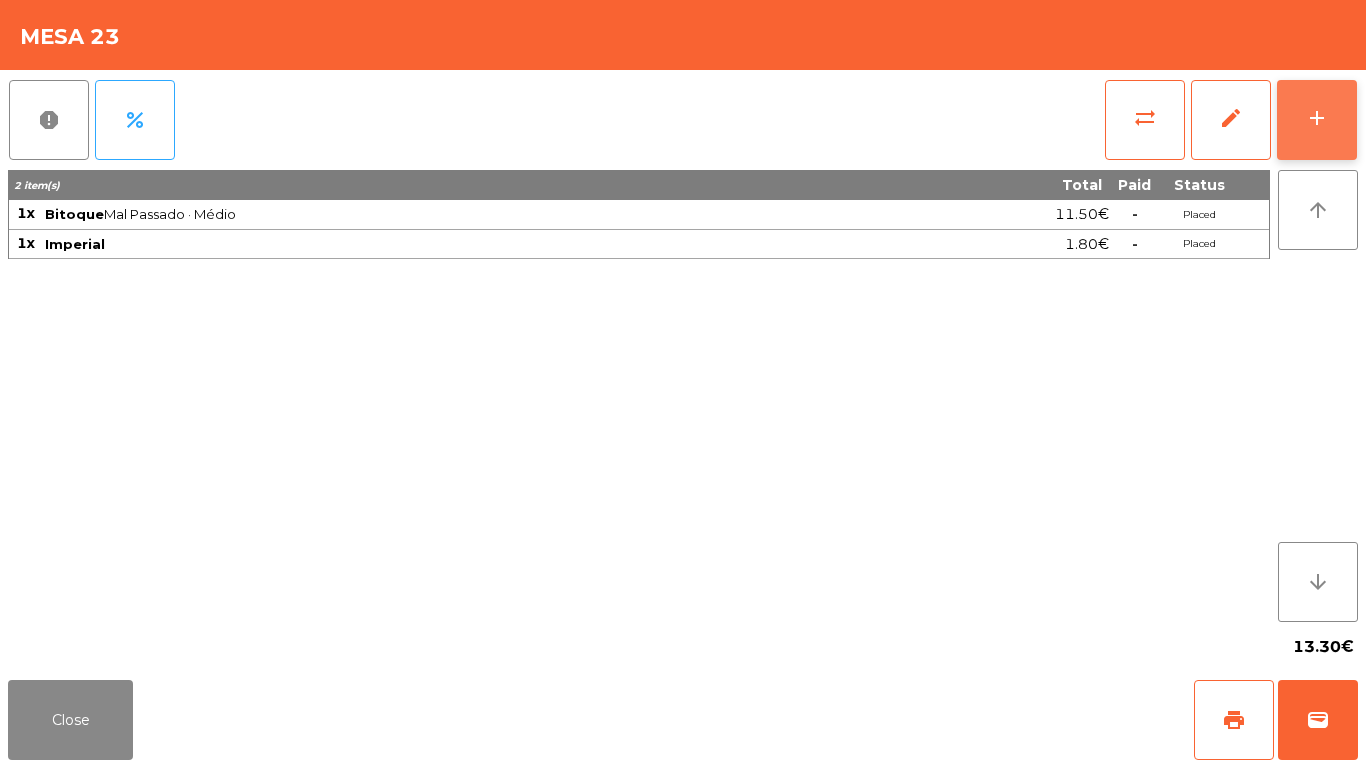 click on "add" 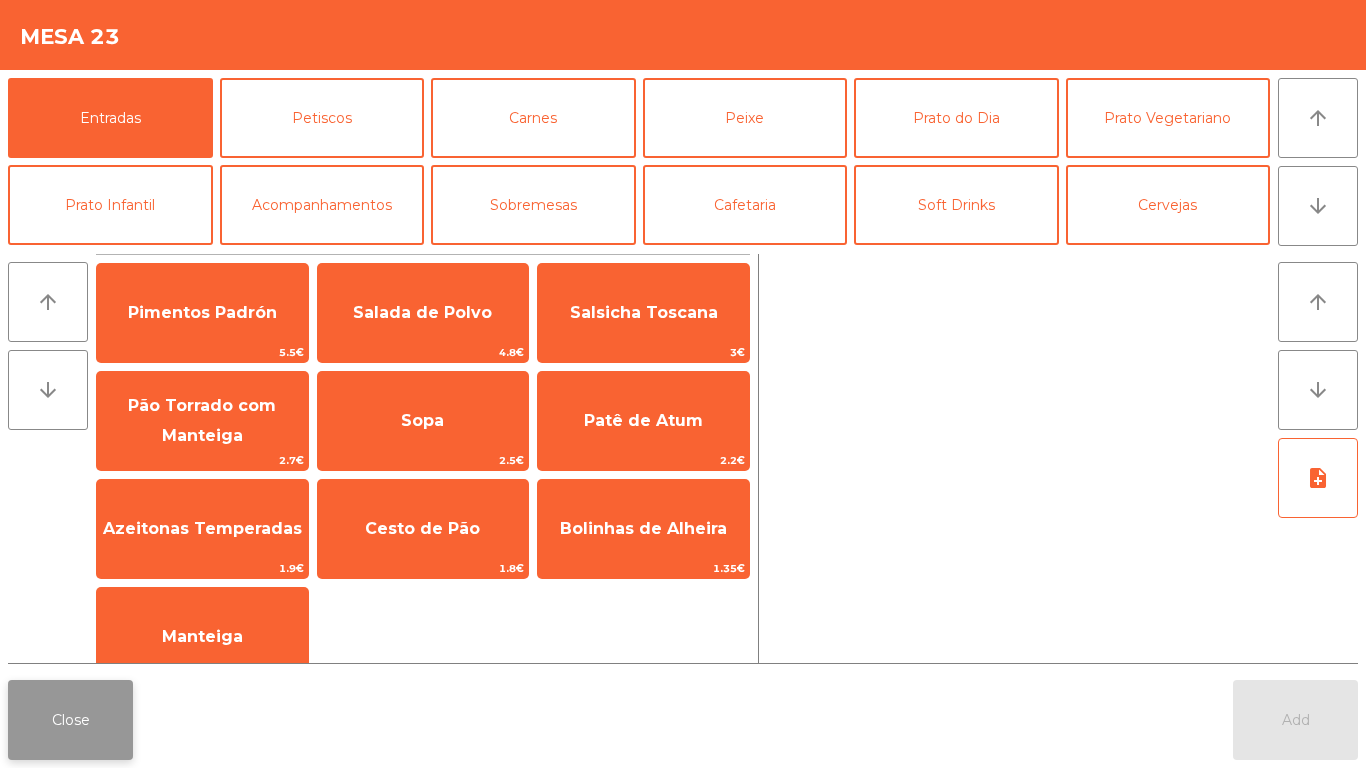 click on "Close" 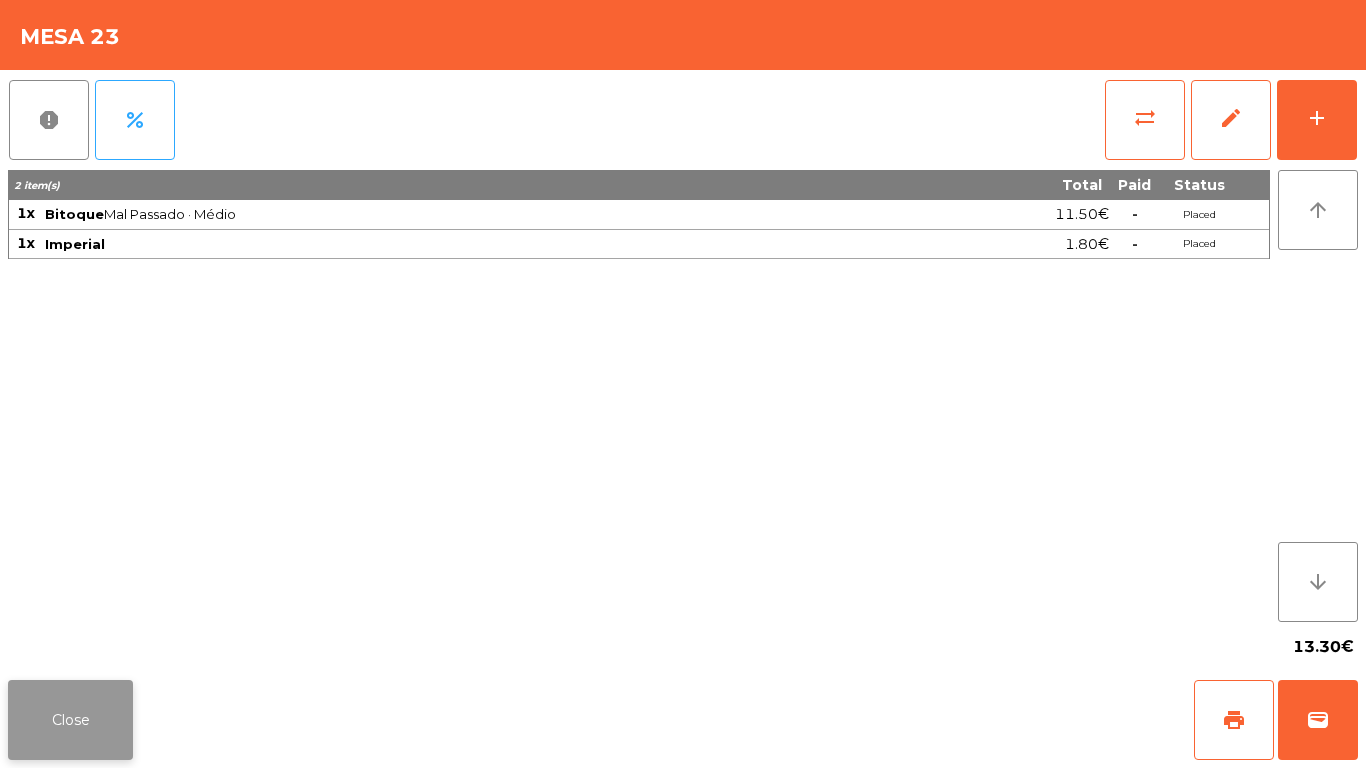 click on "Close" 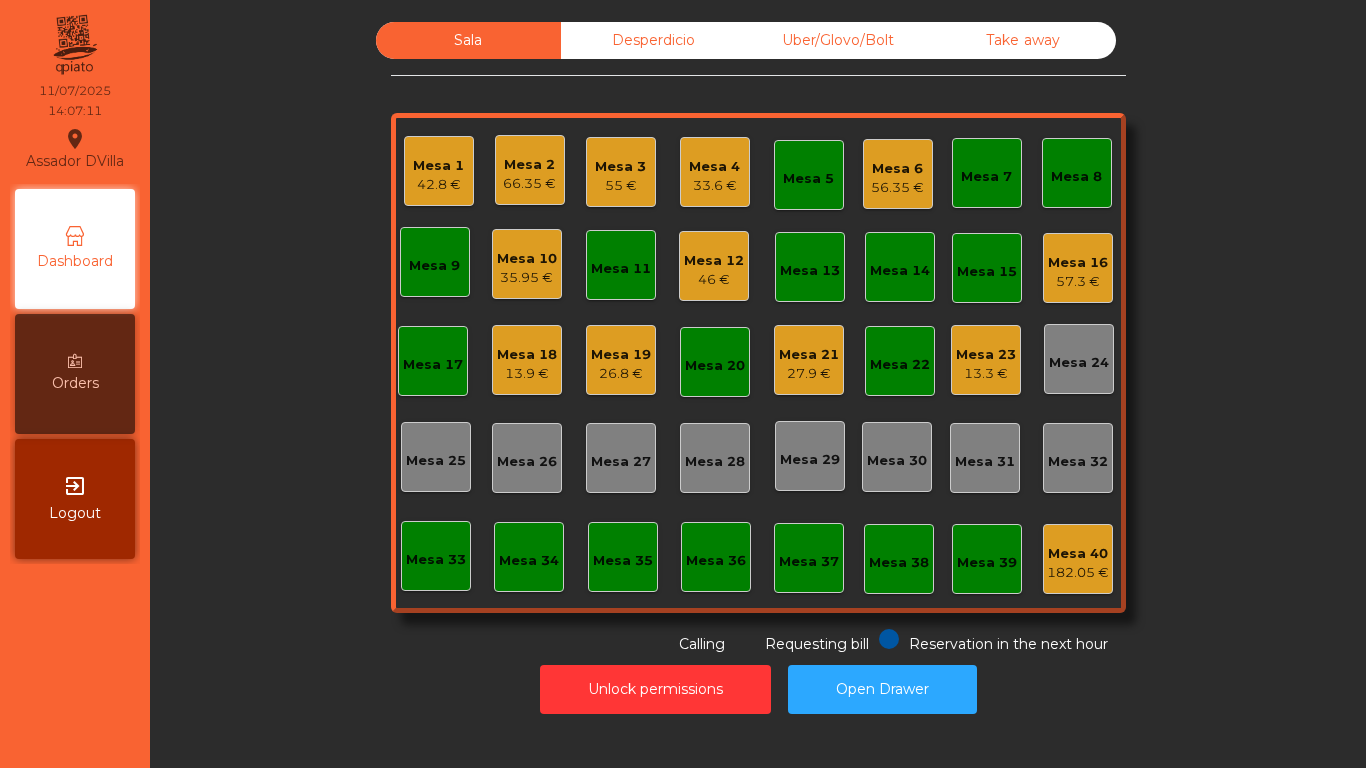 click on "Mesa 16" 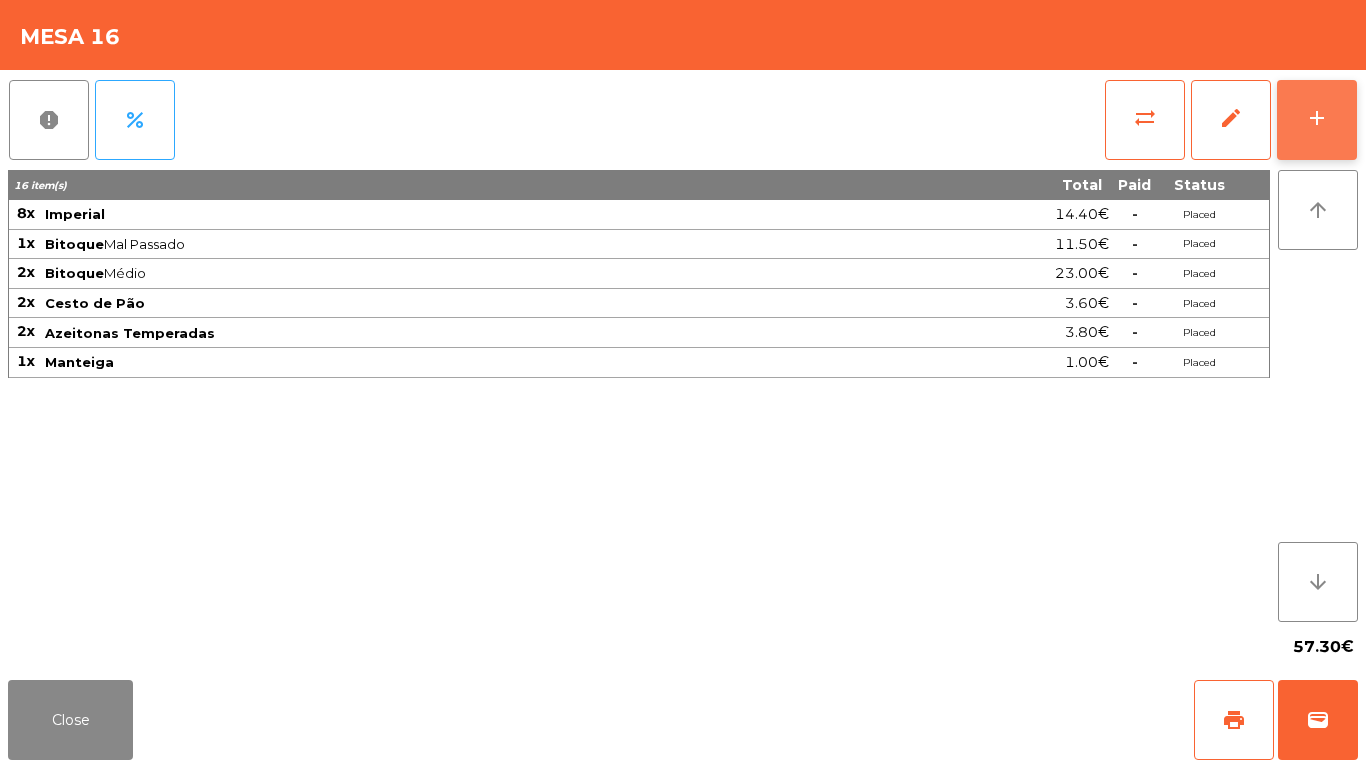 click on "add" 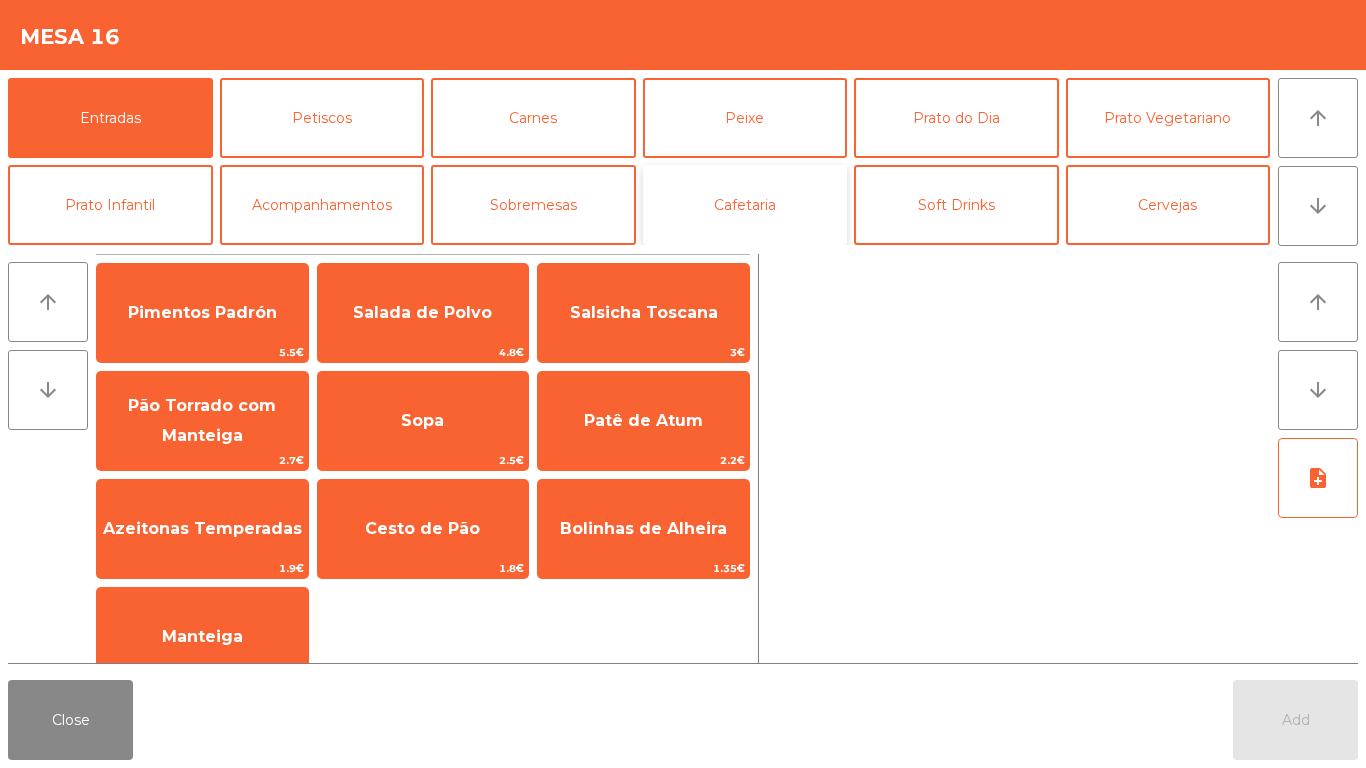 click on "Cafetaria" 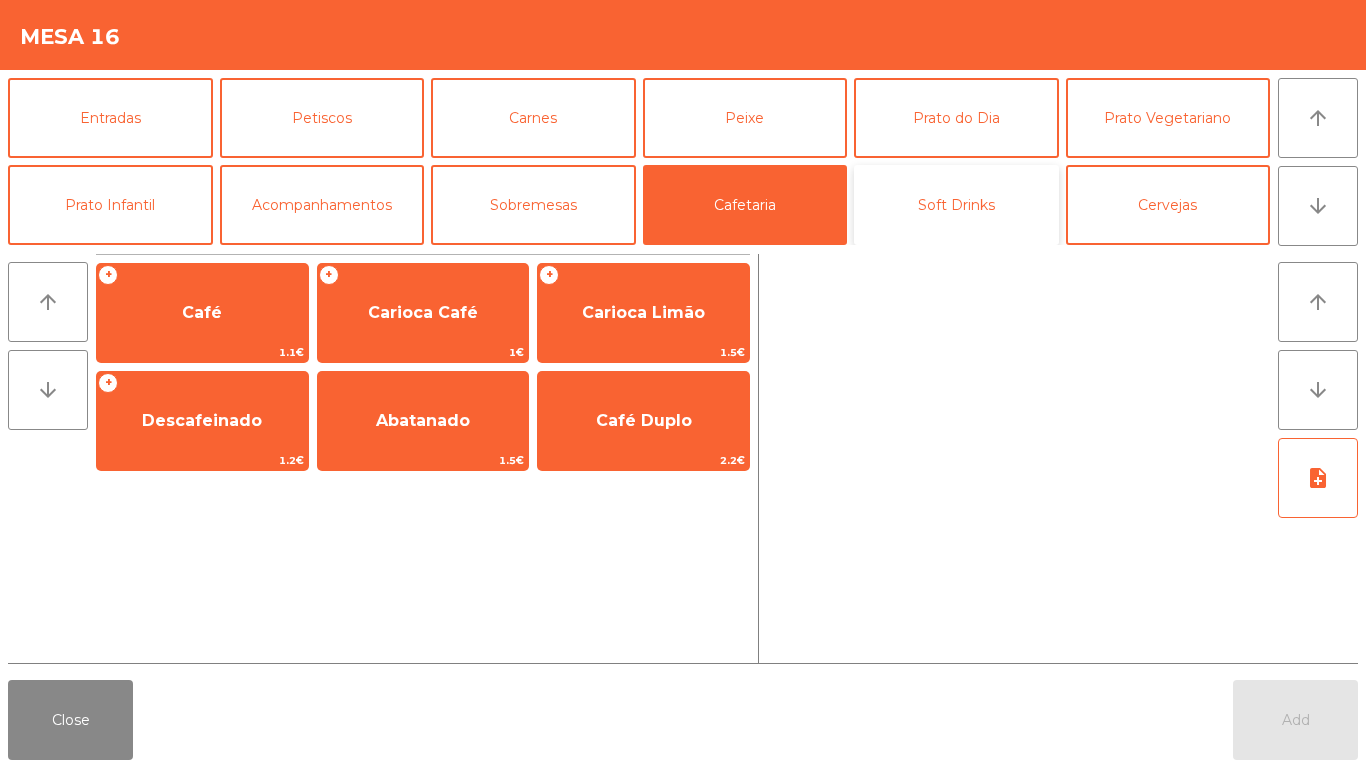 click on "Soft Drinks" 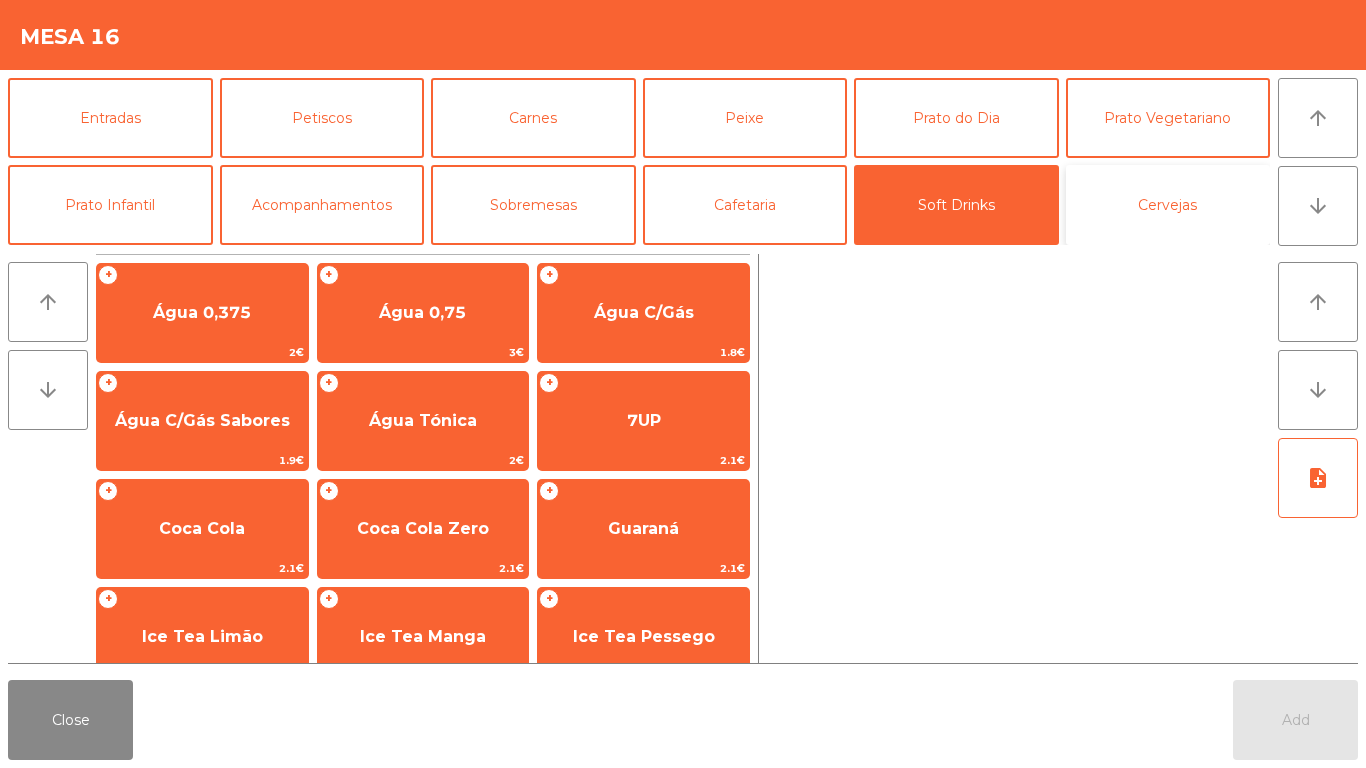 click on "Cervejas" 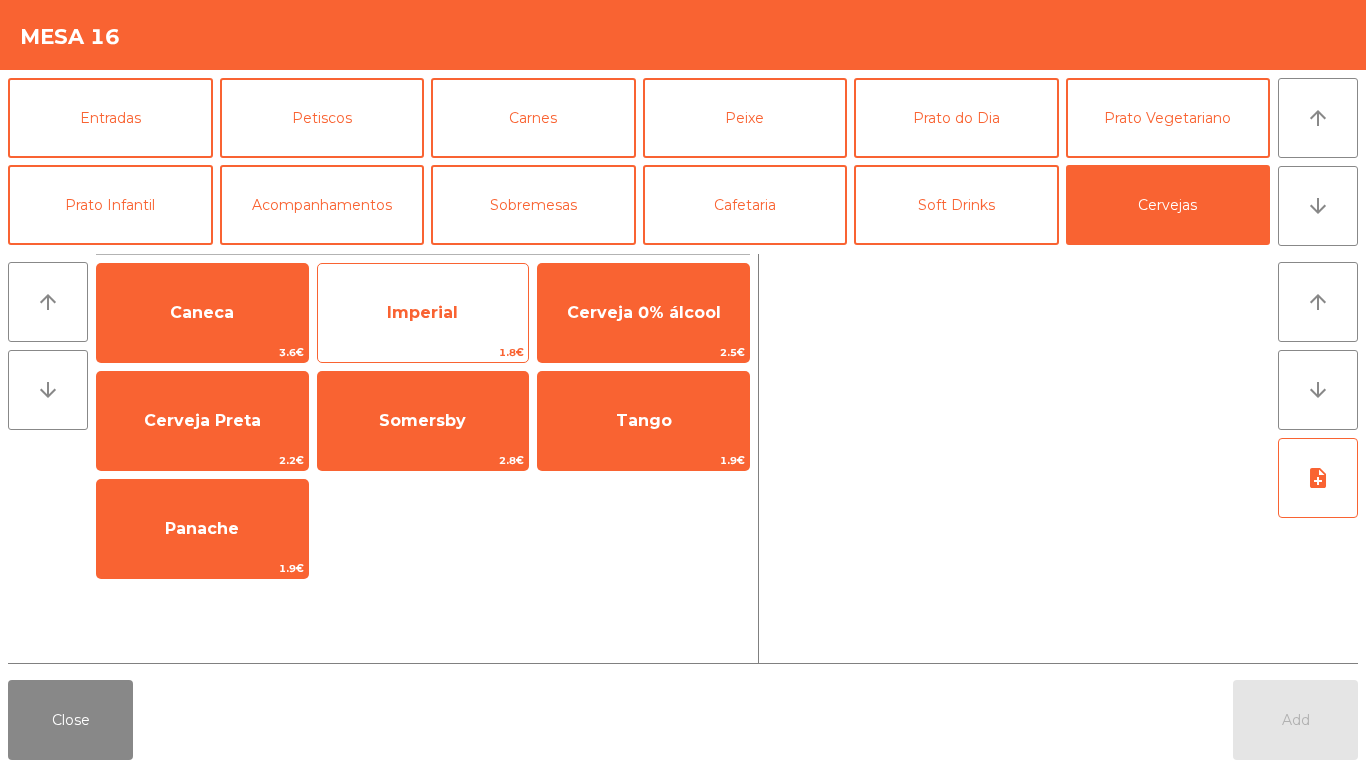 click on "Imperial" 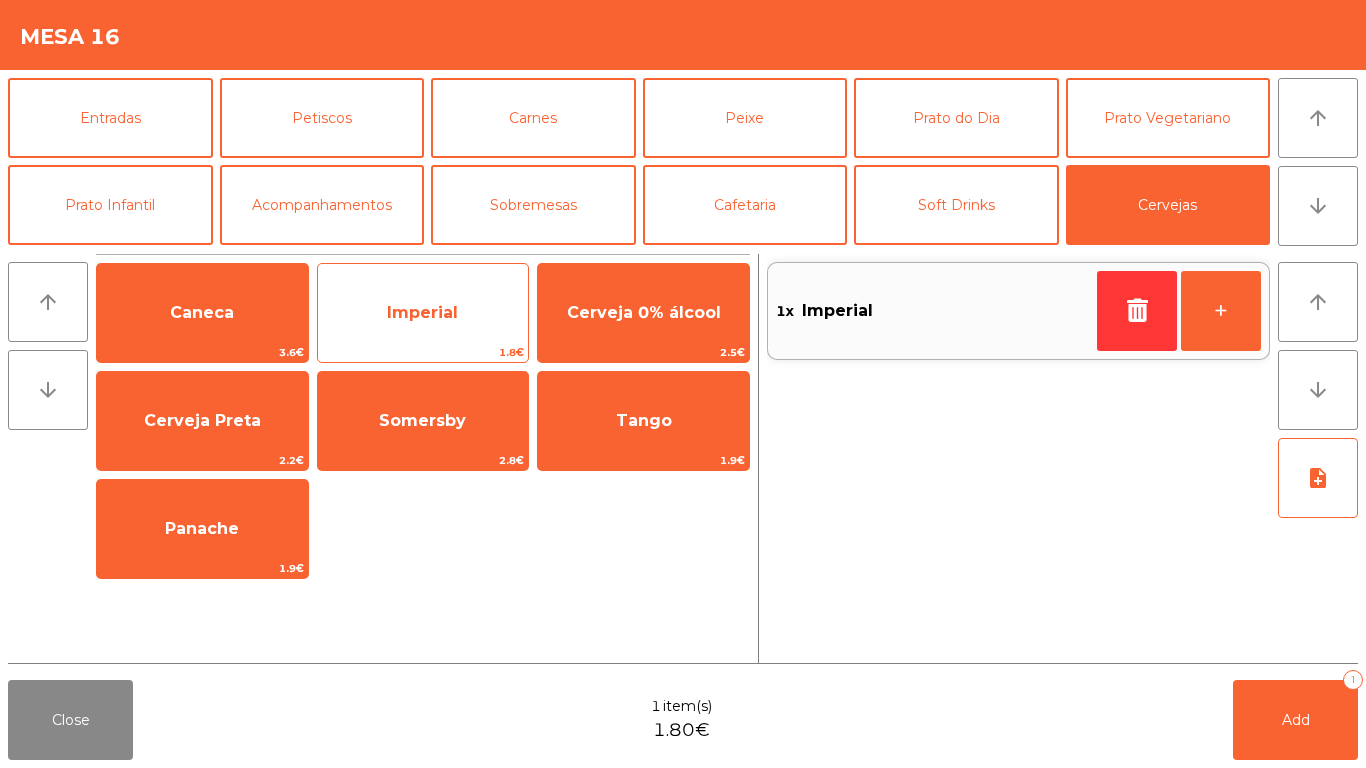 click on "Imperial" 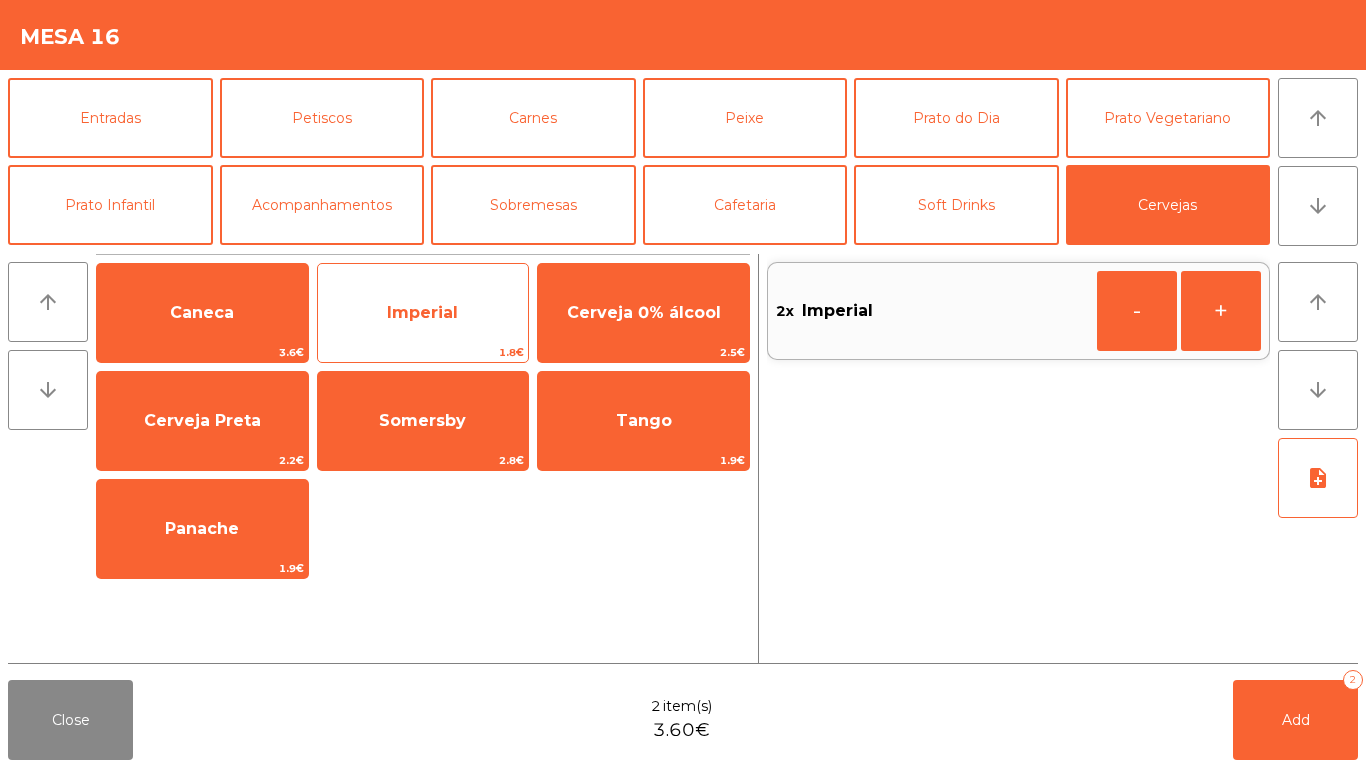 click on "Imperial" 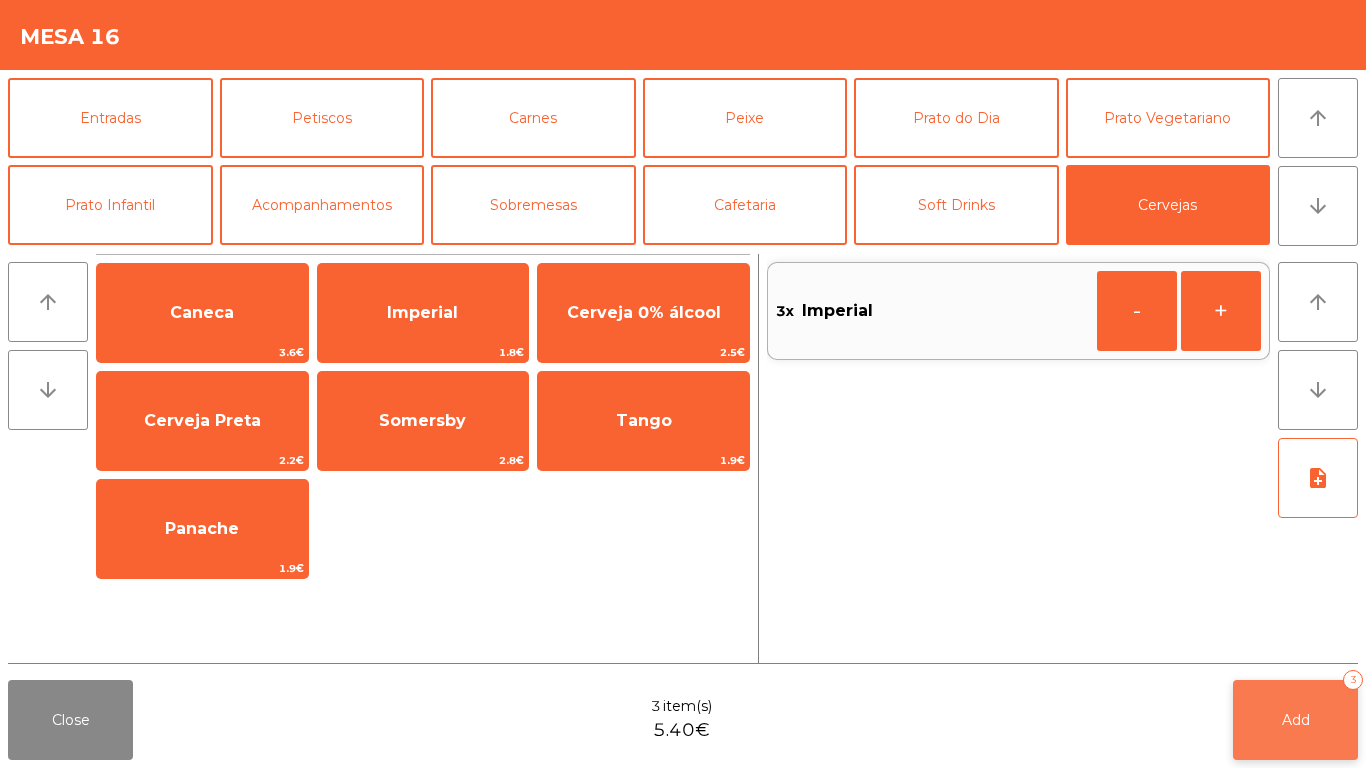 click on "Add   3" 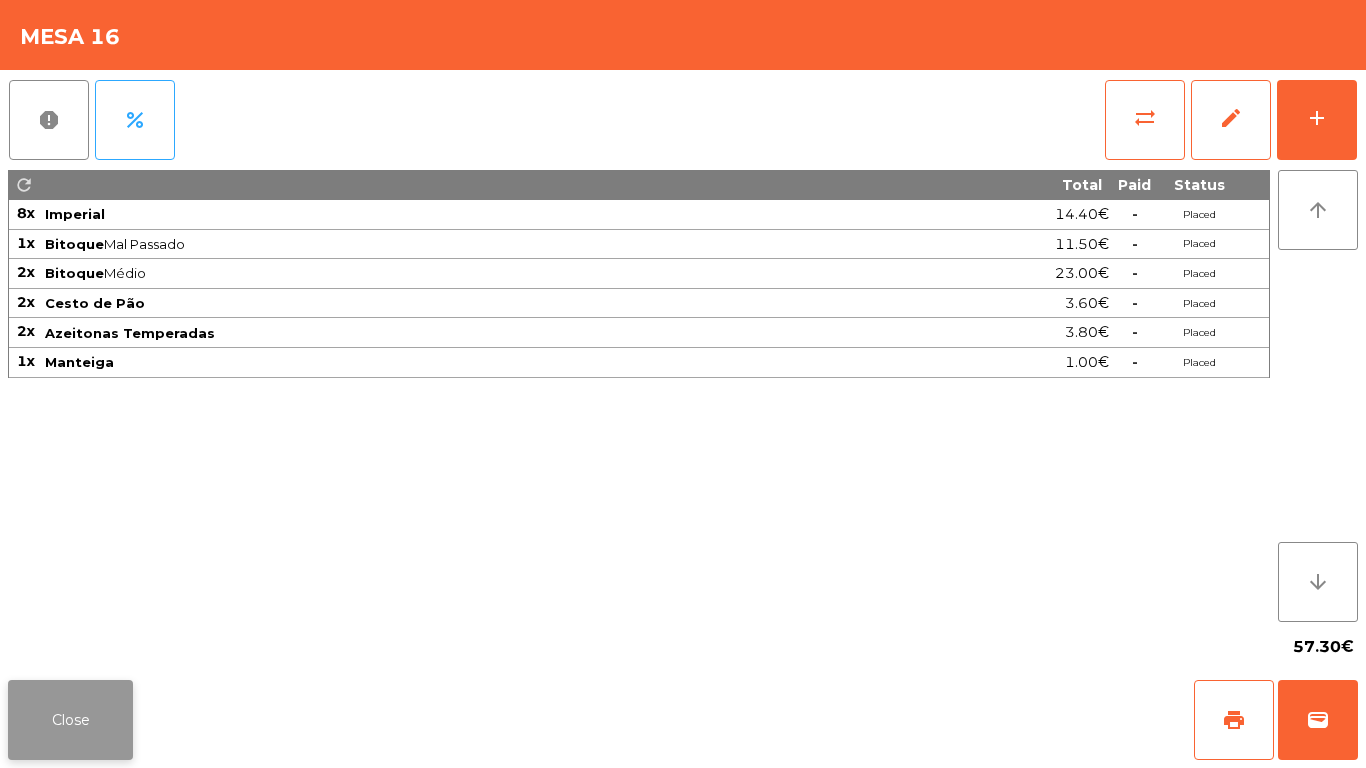 click on "Close" 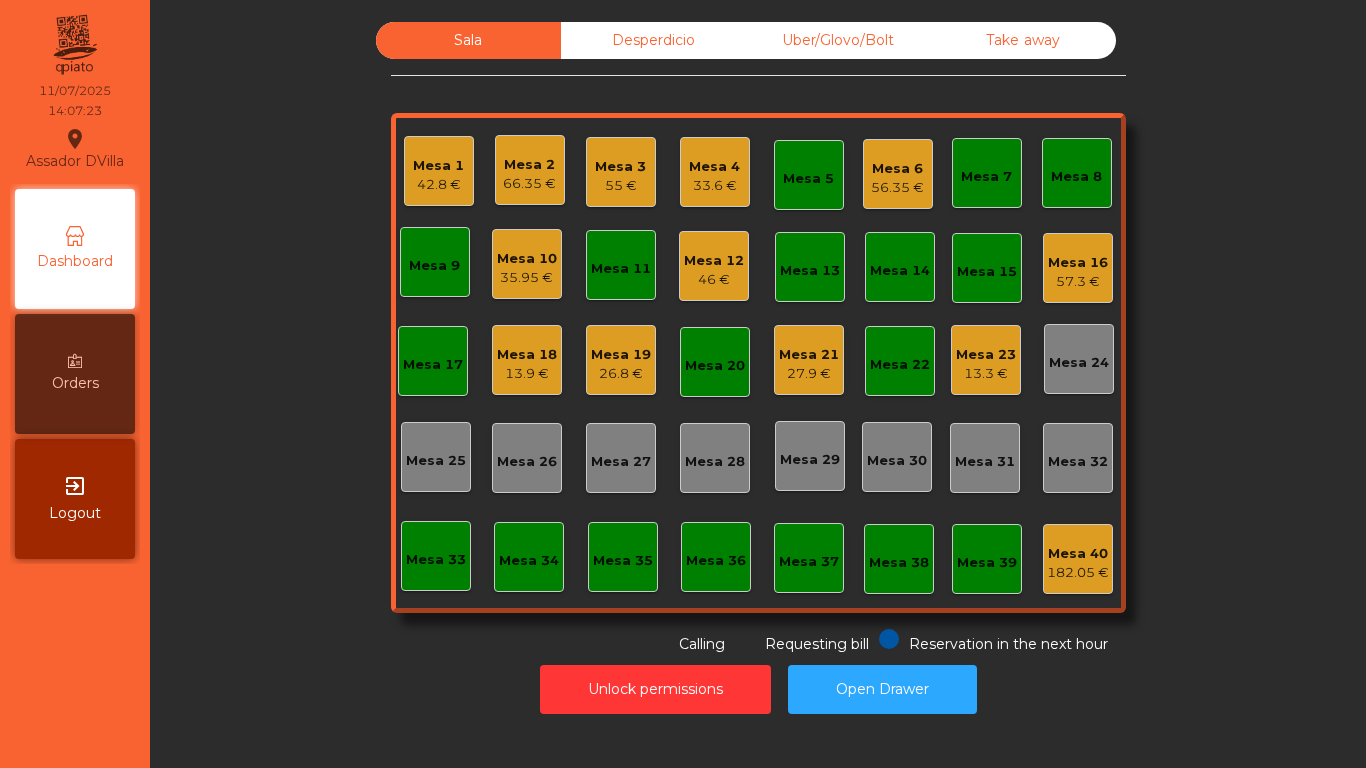 click on "Mesa 2" 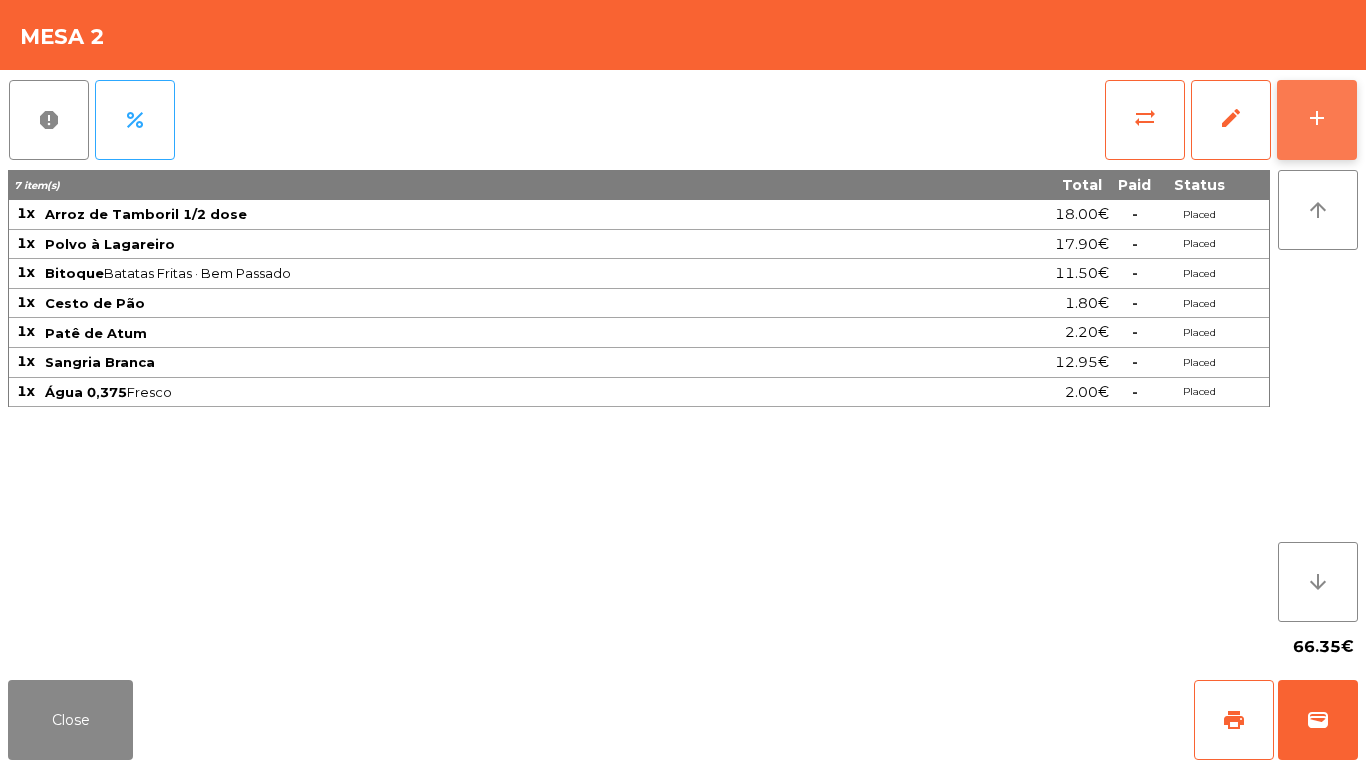 click on "add" 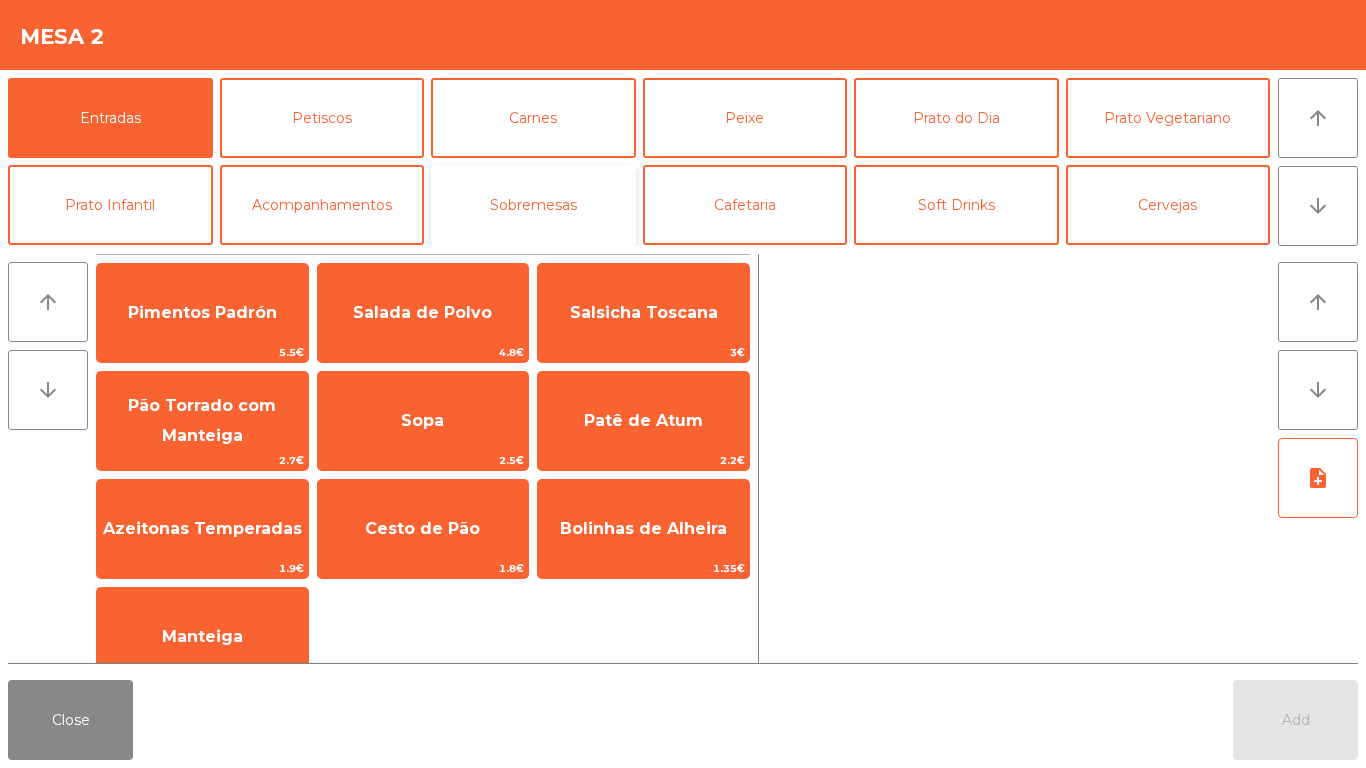 click on "Sobremesas" 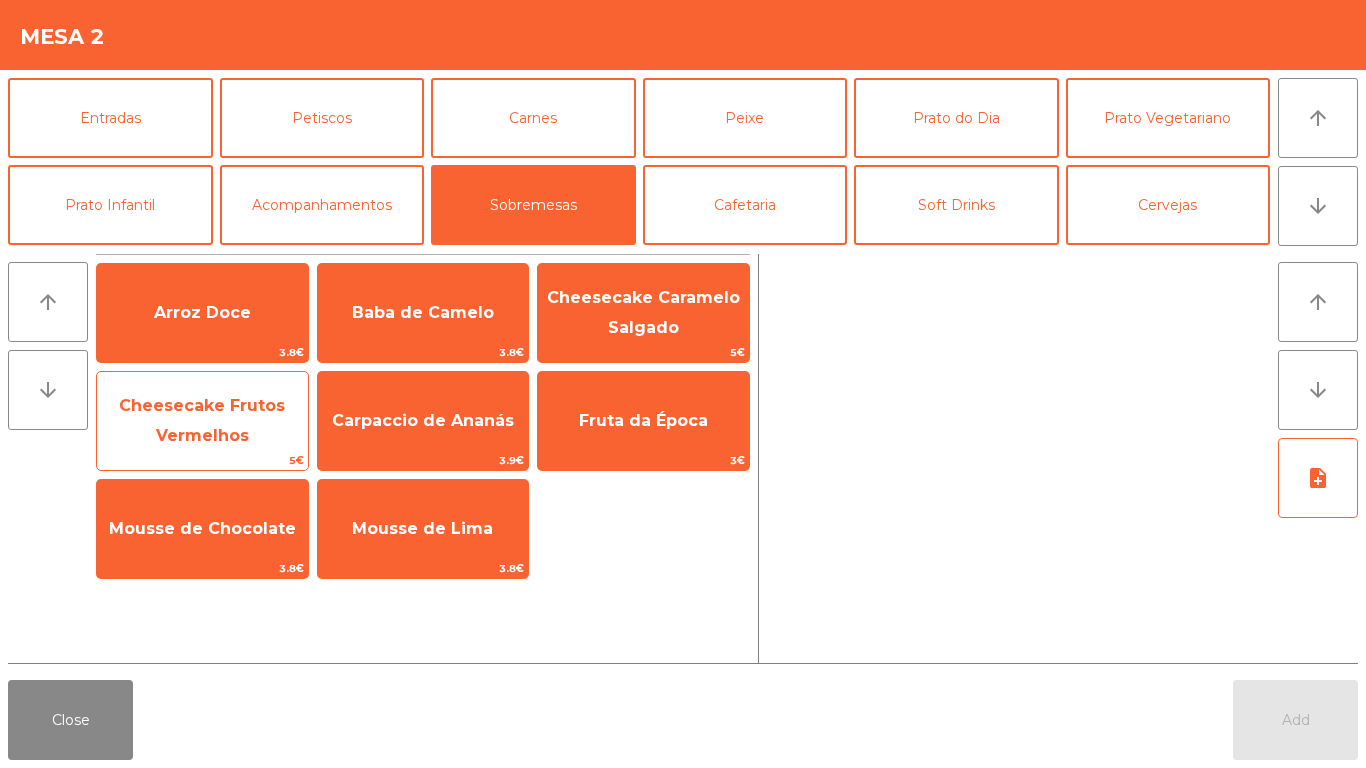 click on "Cheesecake Frutos Vermelhos" 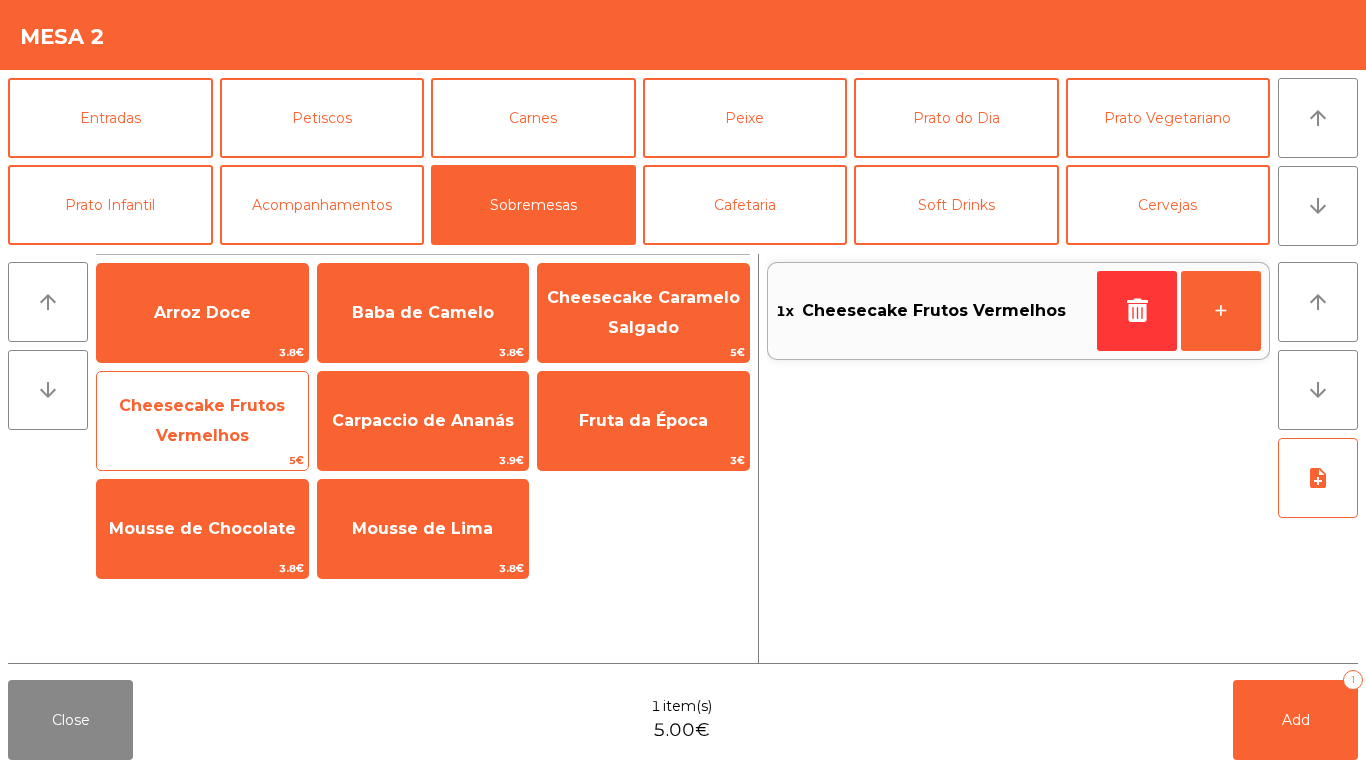 click on "Cheesecake Frutos Vermelhos" 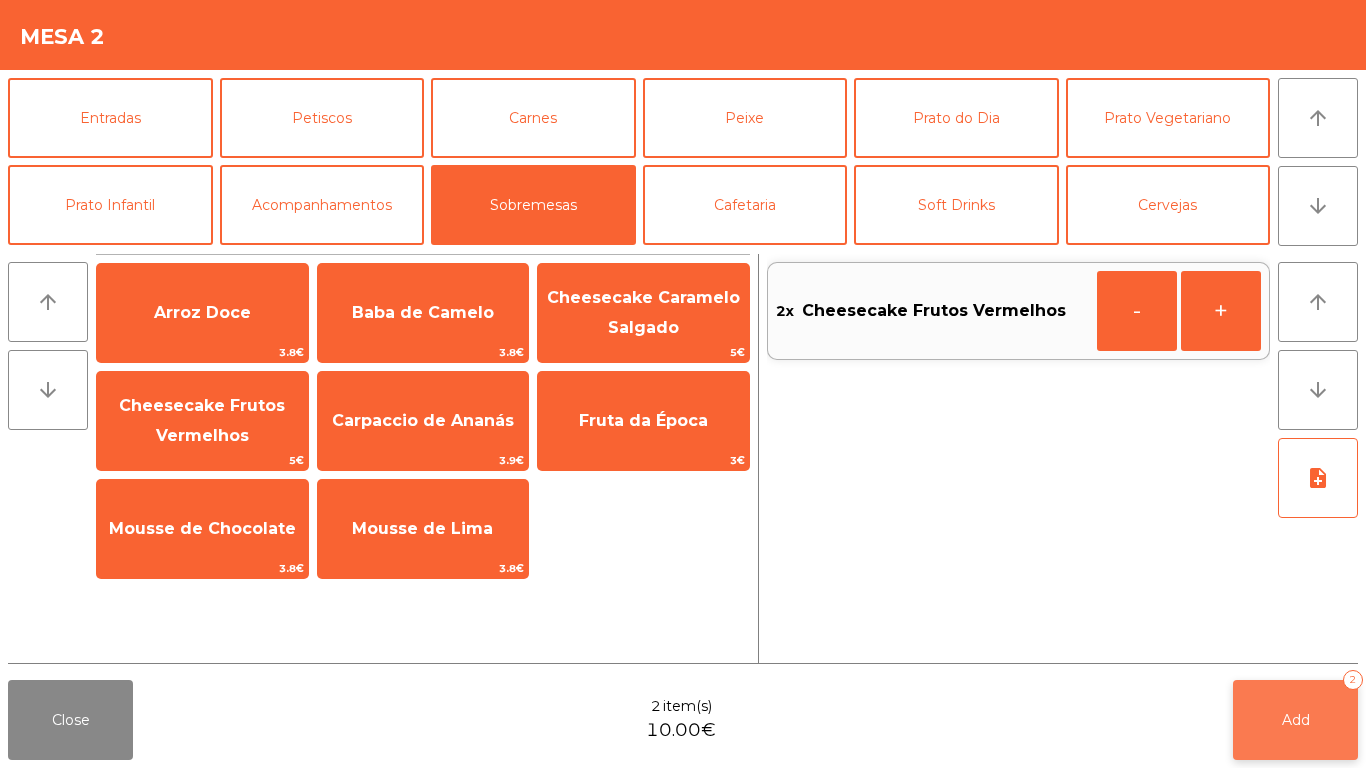 click on "Add   2" 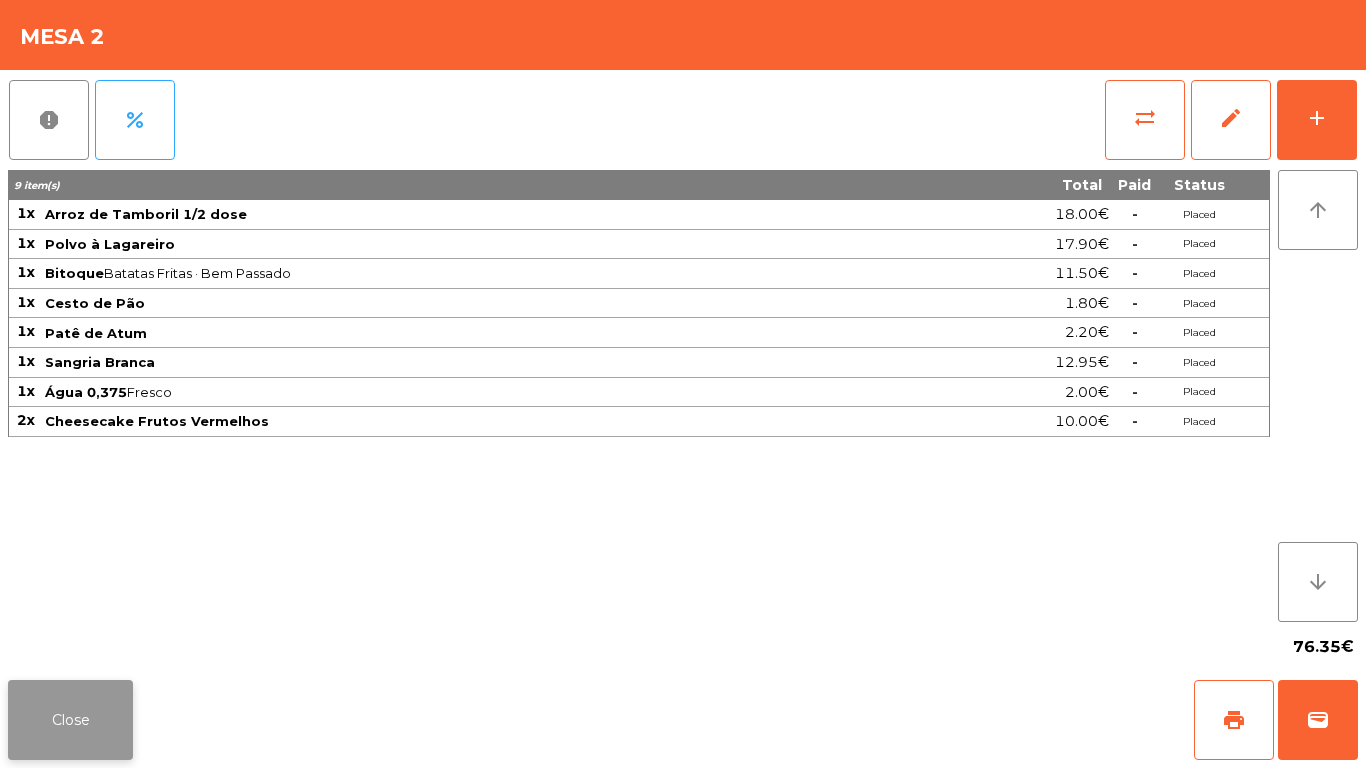 click on "Close" 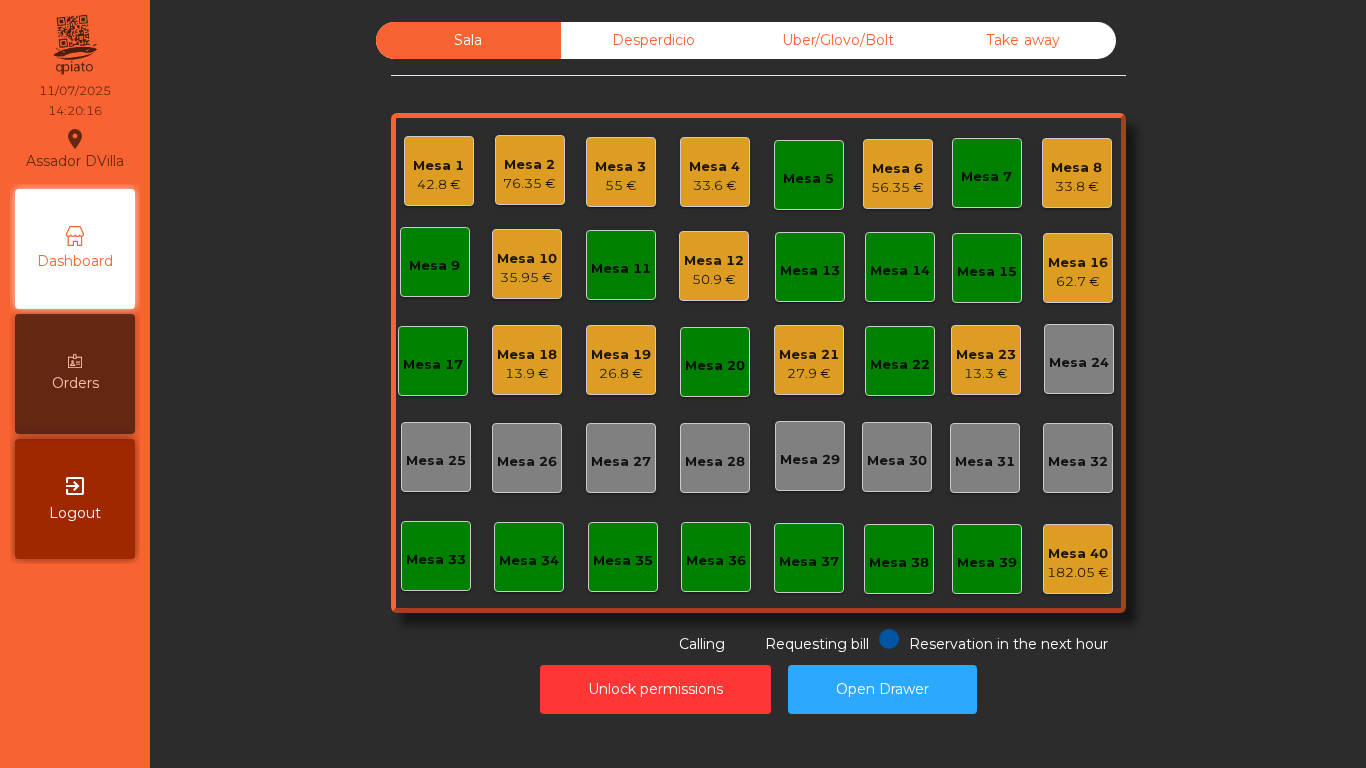 click on "33.6 €" 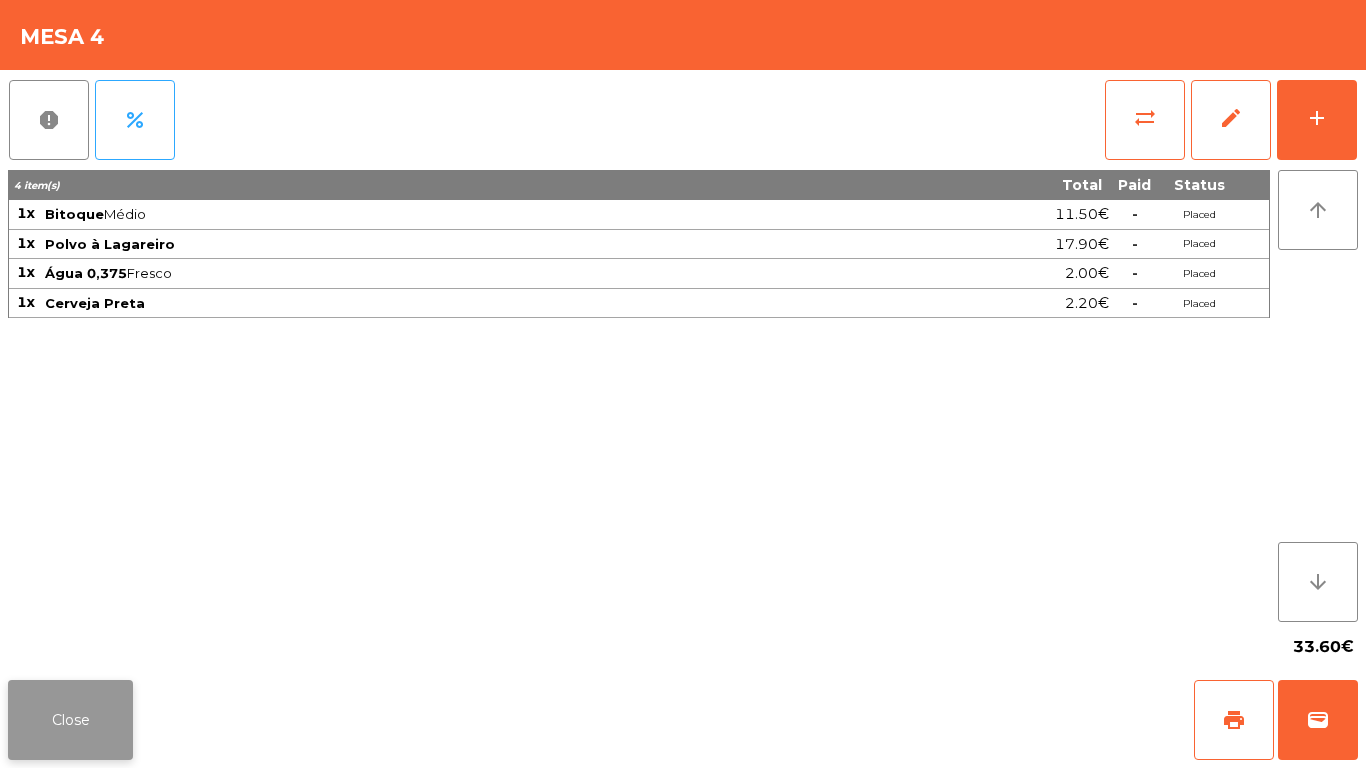click on "Close" 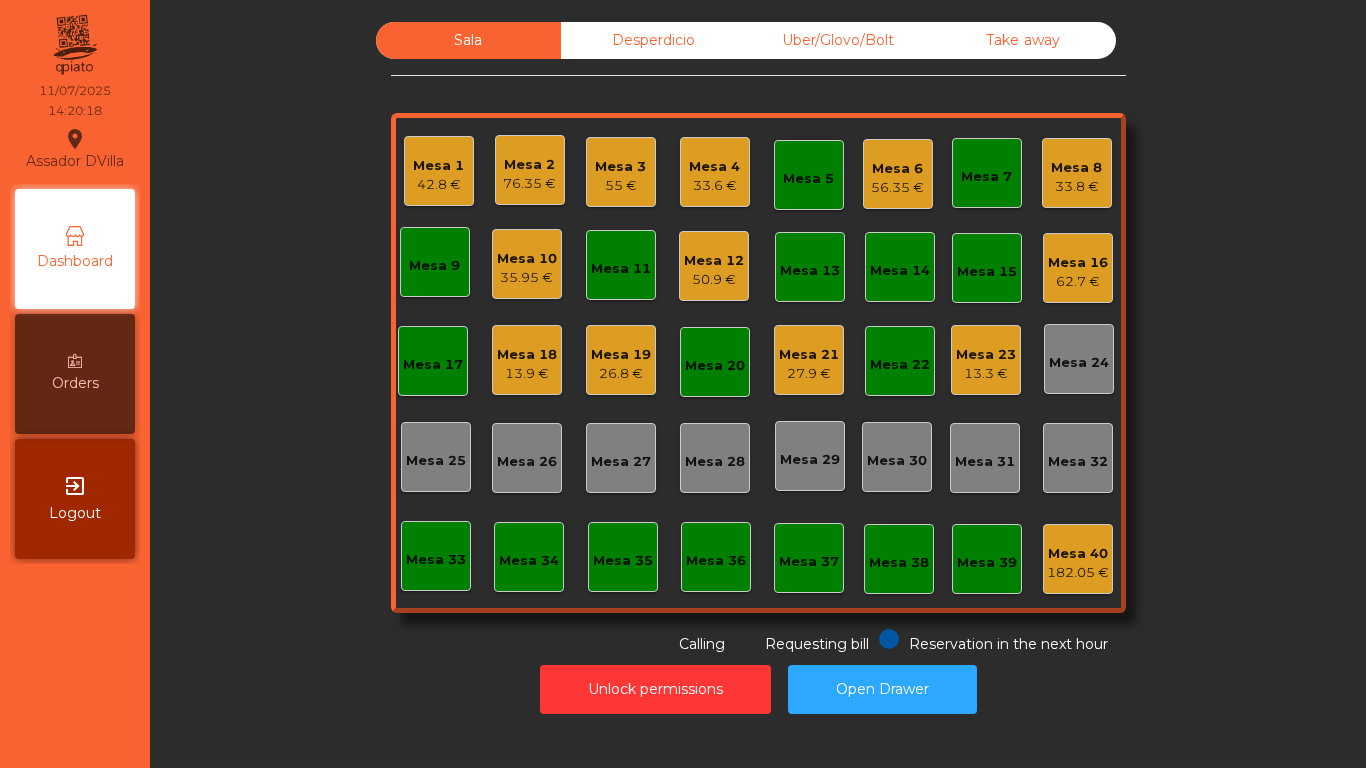 click on "Mesa 1" 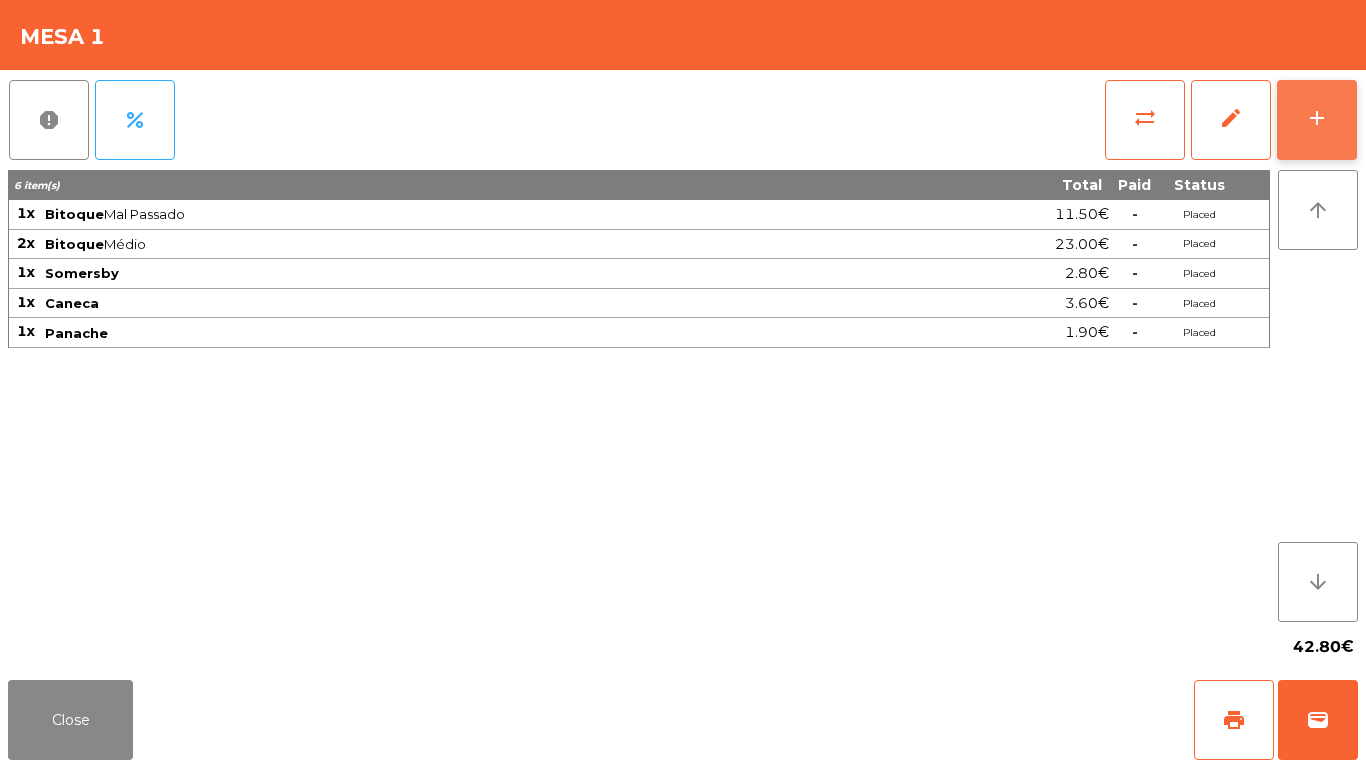 click on "add" 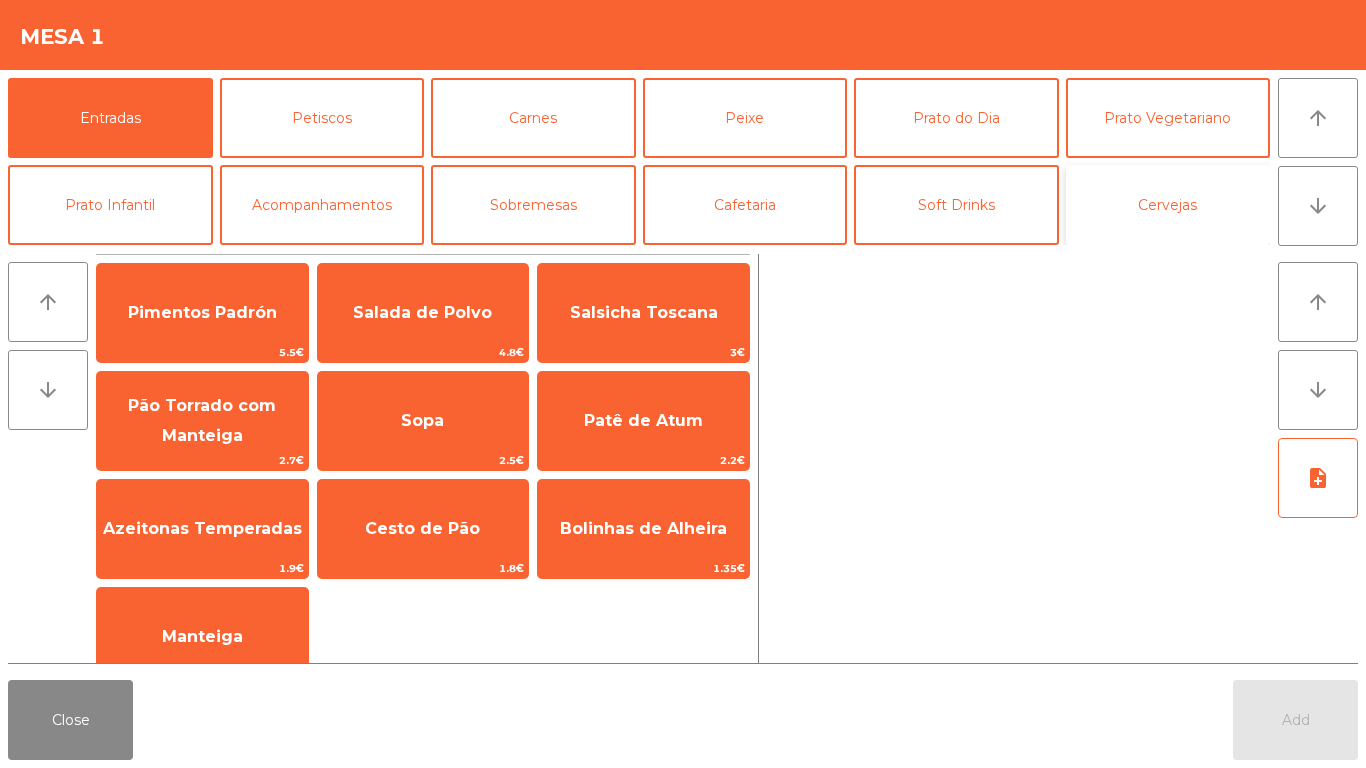 click on "Cervejas" 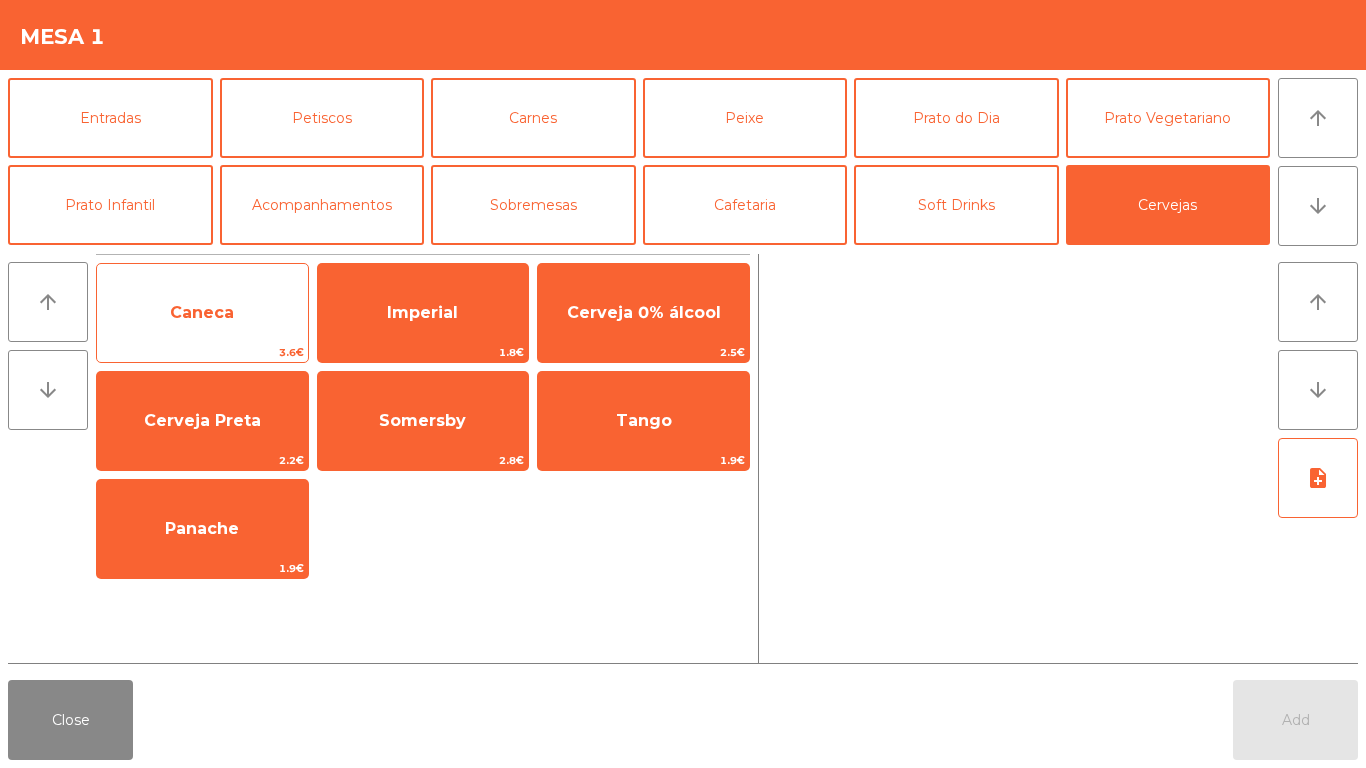 click on "Caneca" 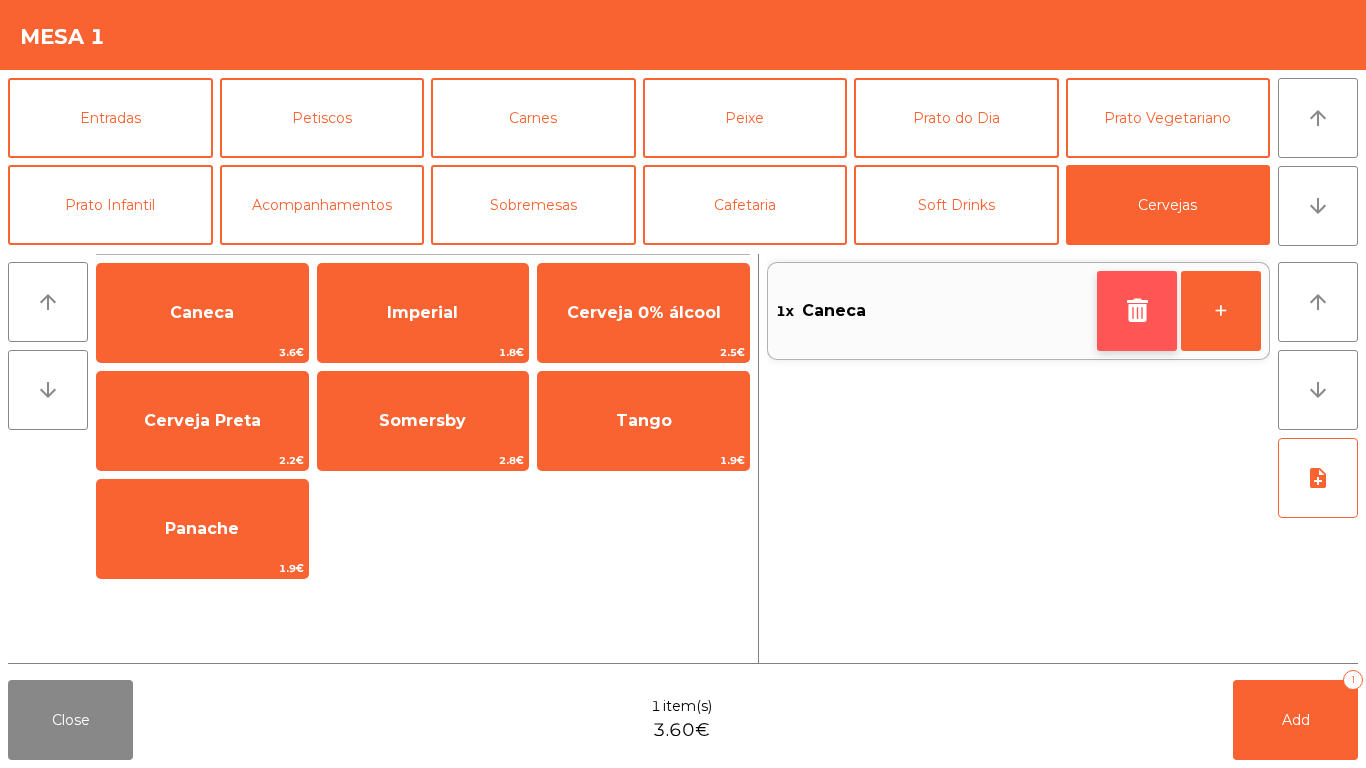click 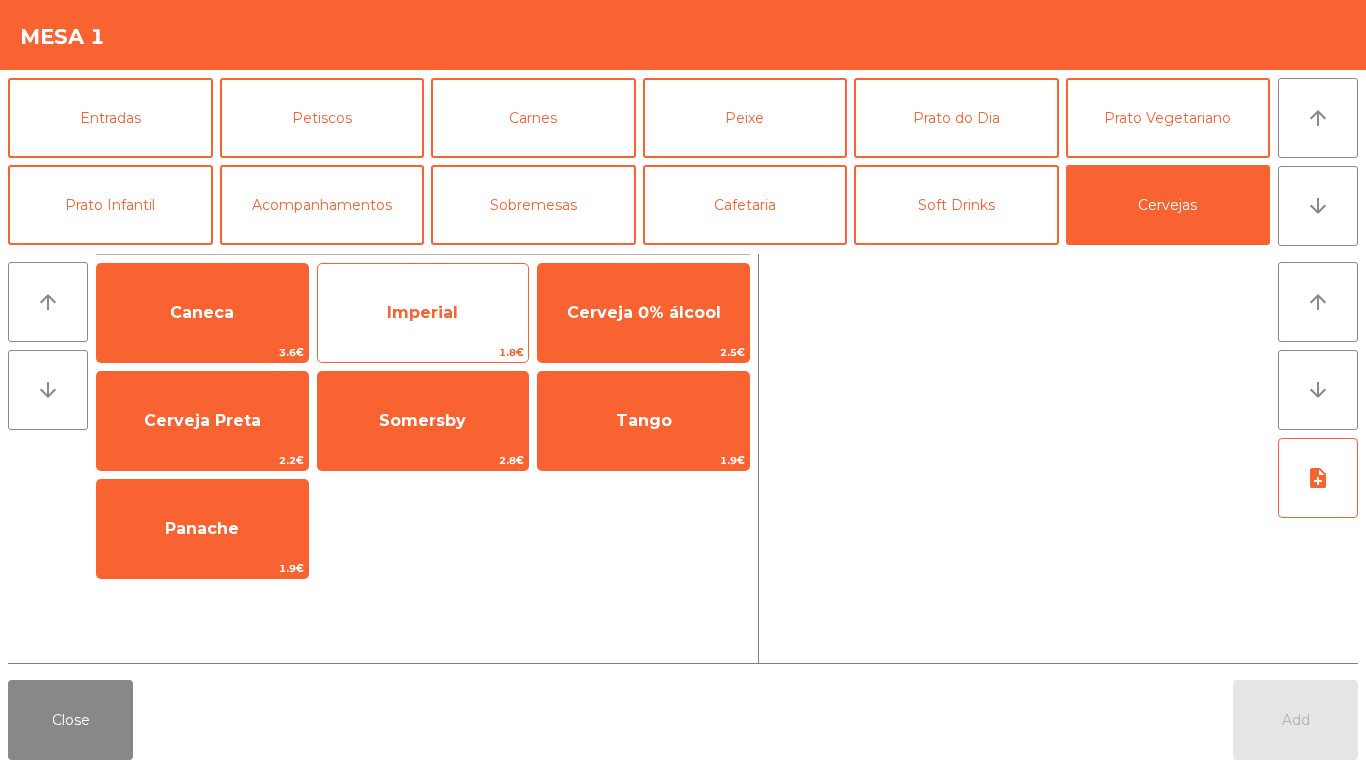 click on "Imperial" 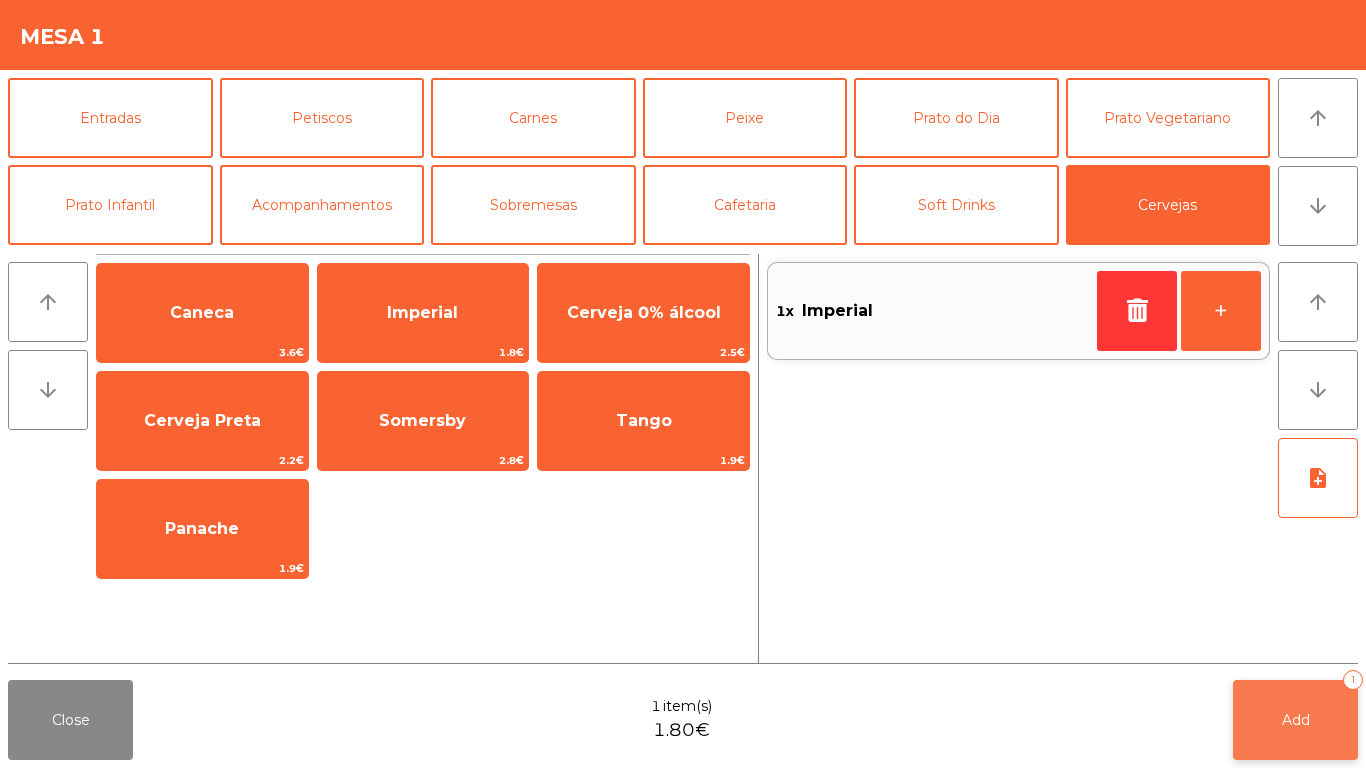 click on "Add   1" 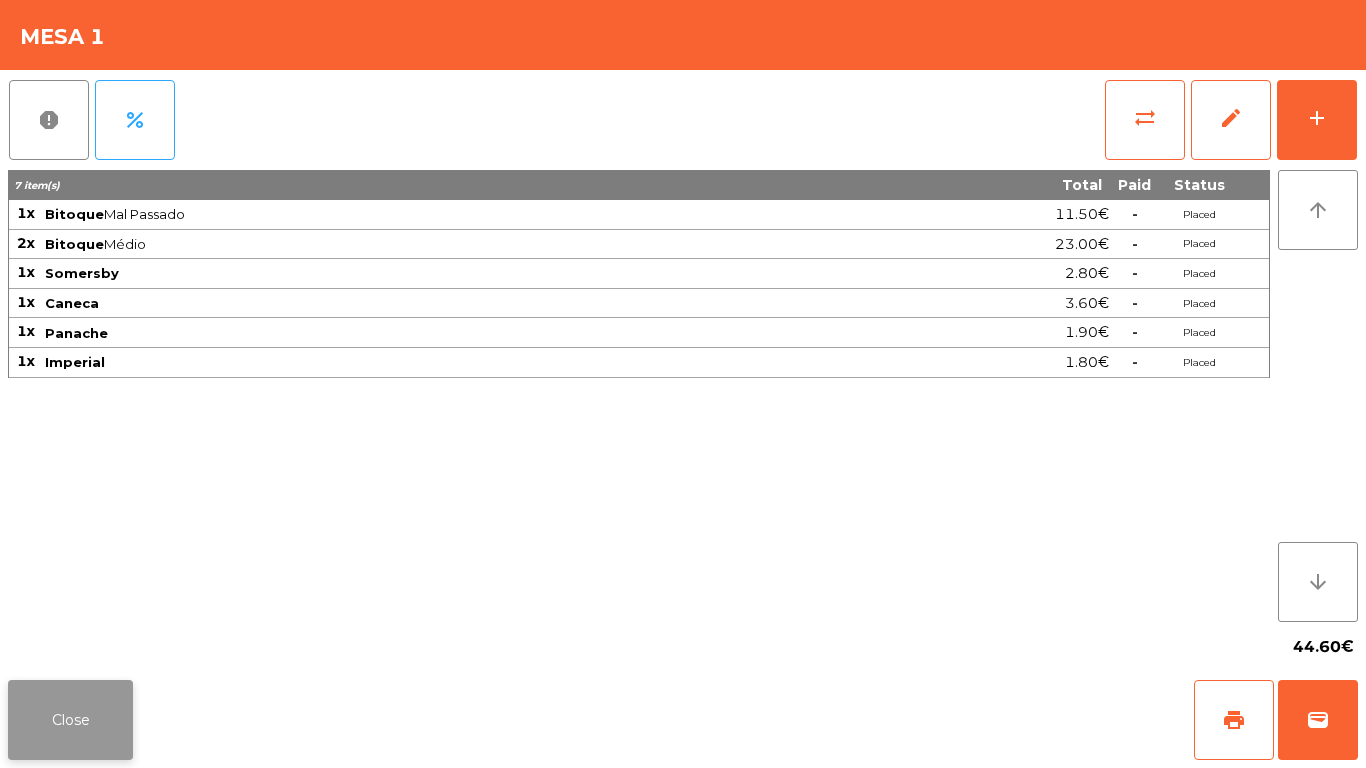 click on "Close" 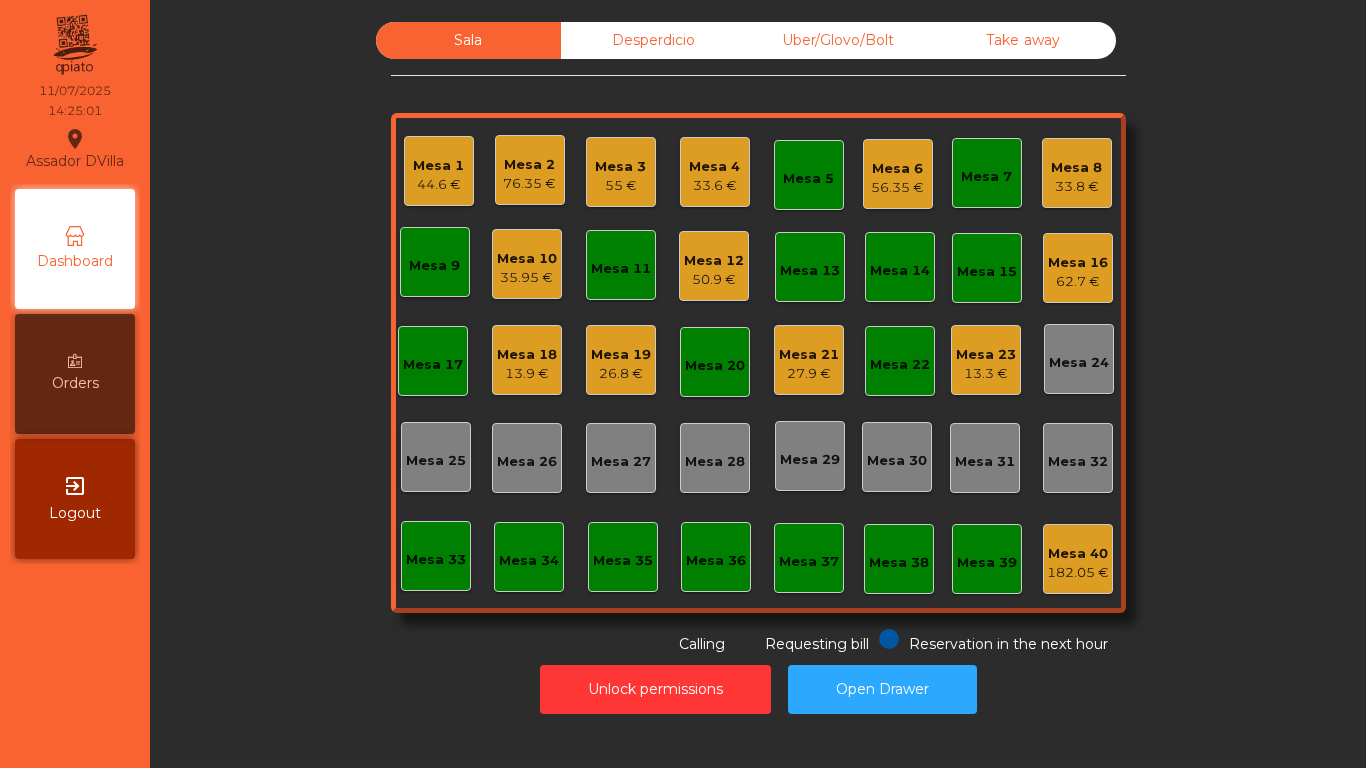 click on "Mesa 10" 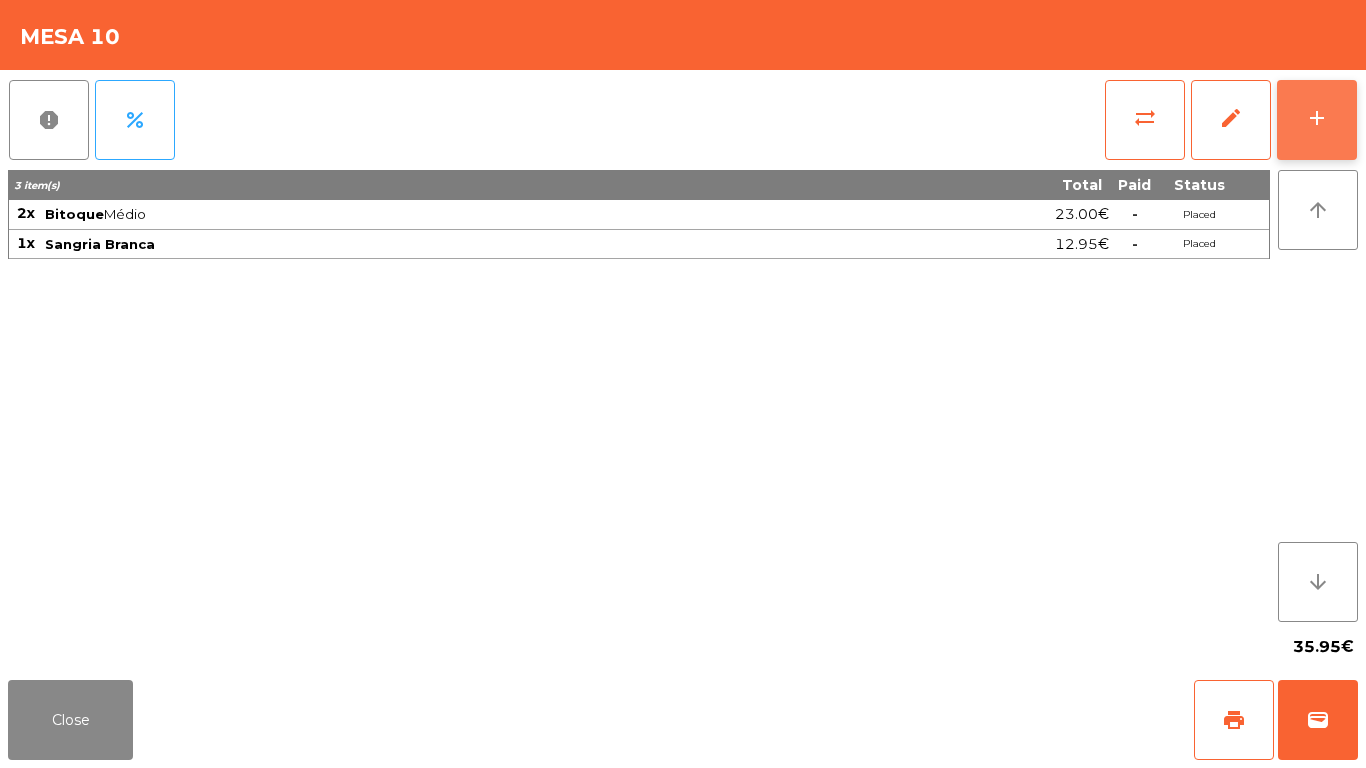 click on "add" 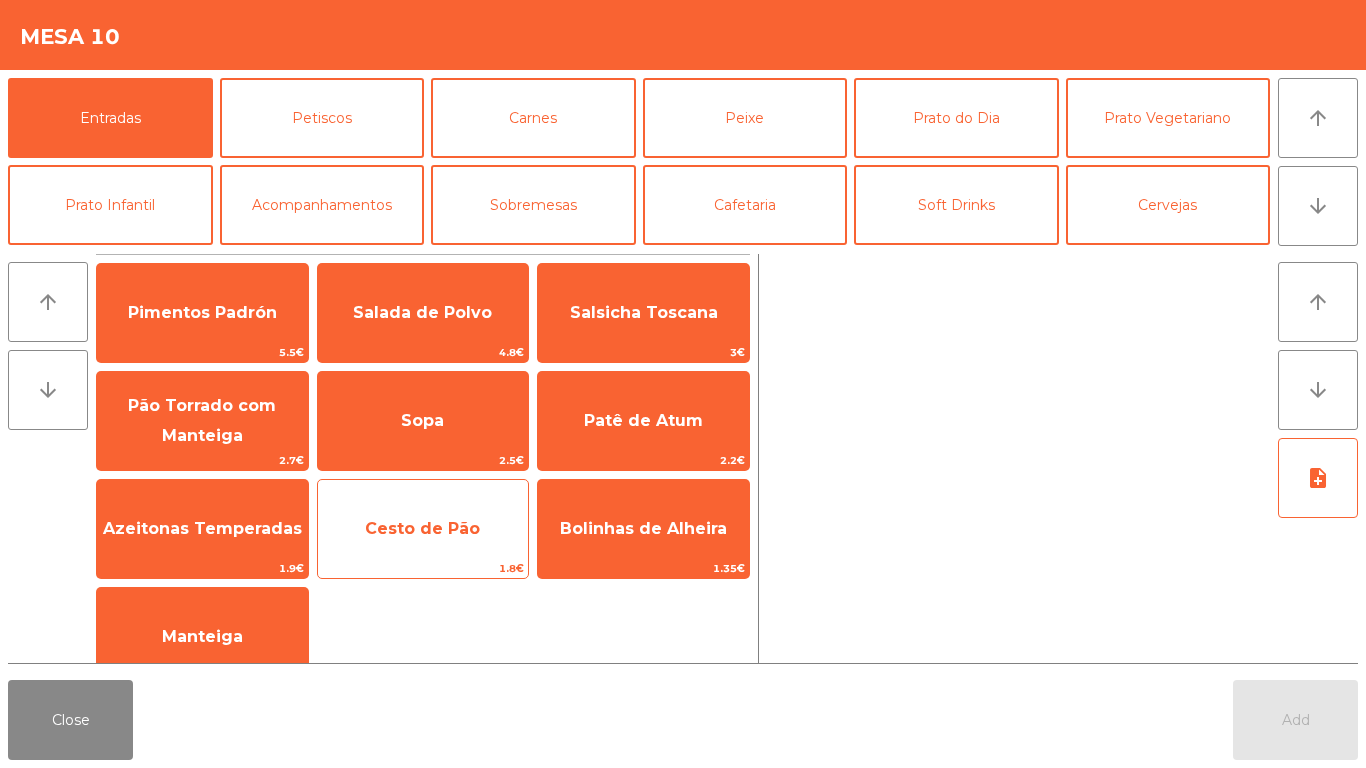 click on "Cesto de Pão" 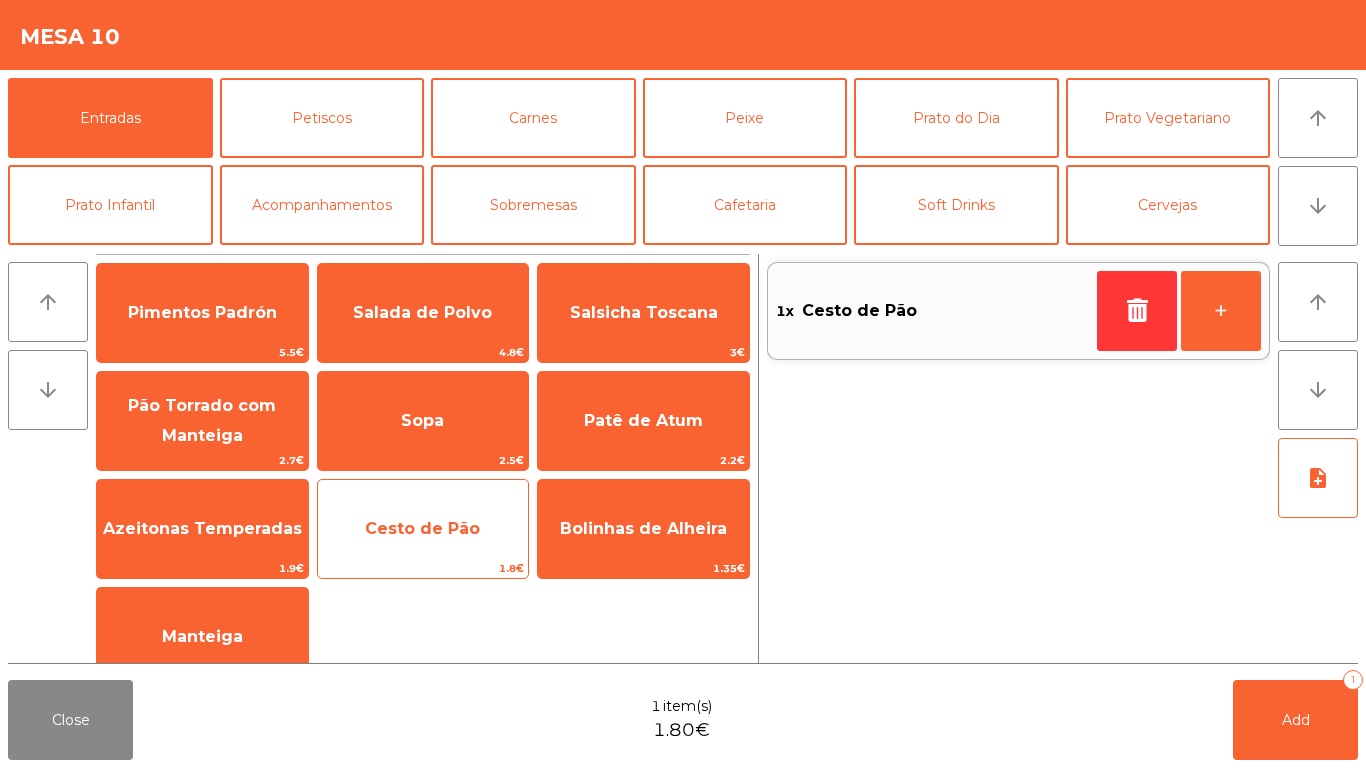 click on "Cesto de Pão" 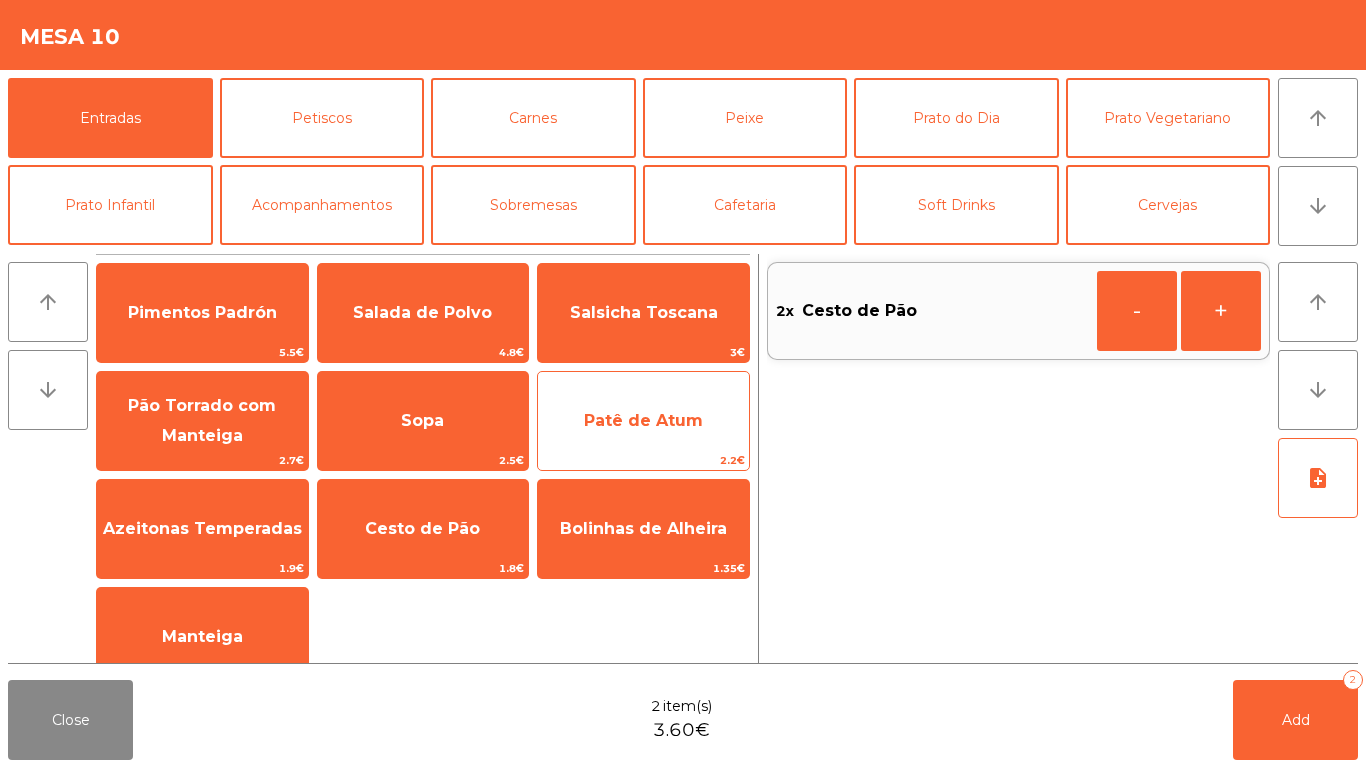 click on "Patê de Atum" 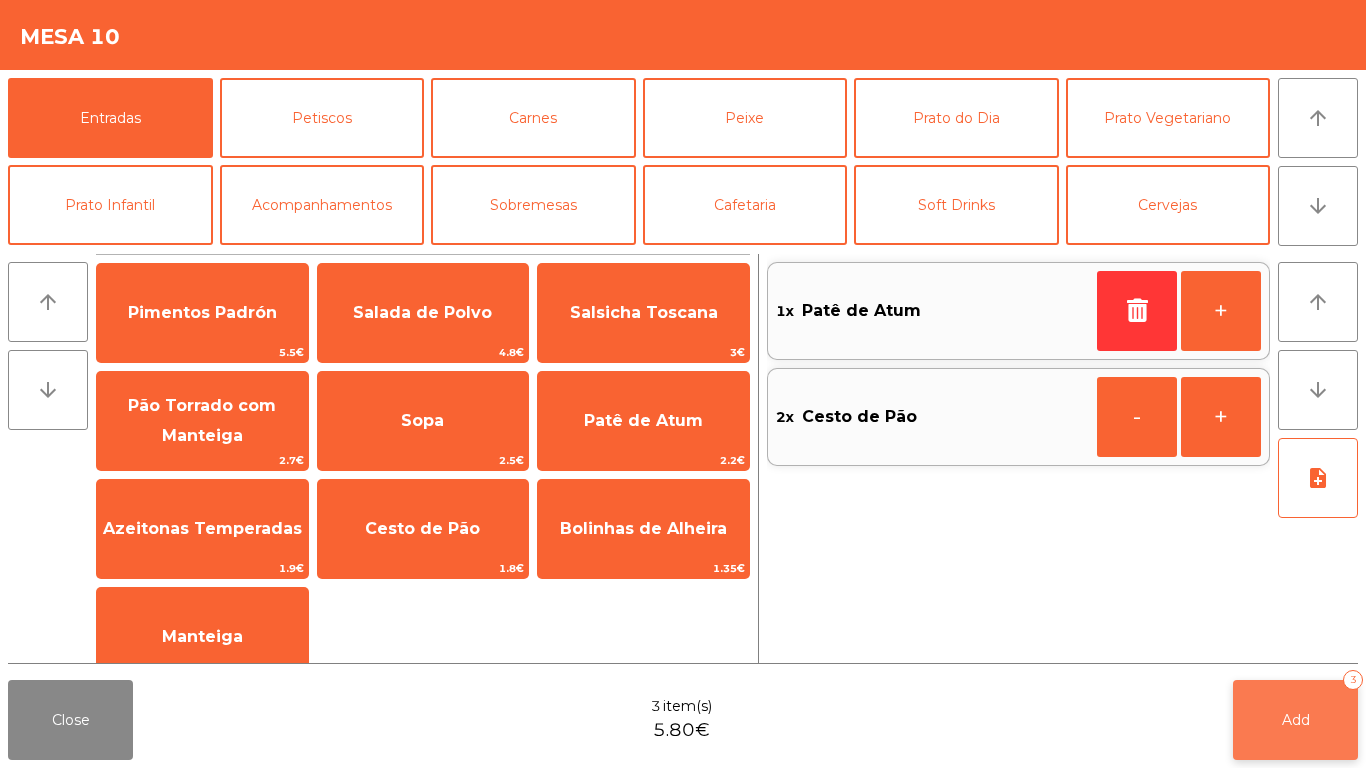 click on "Add   3" 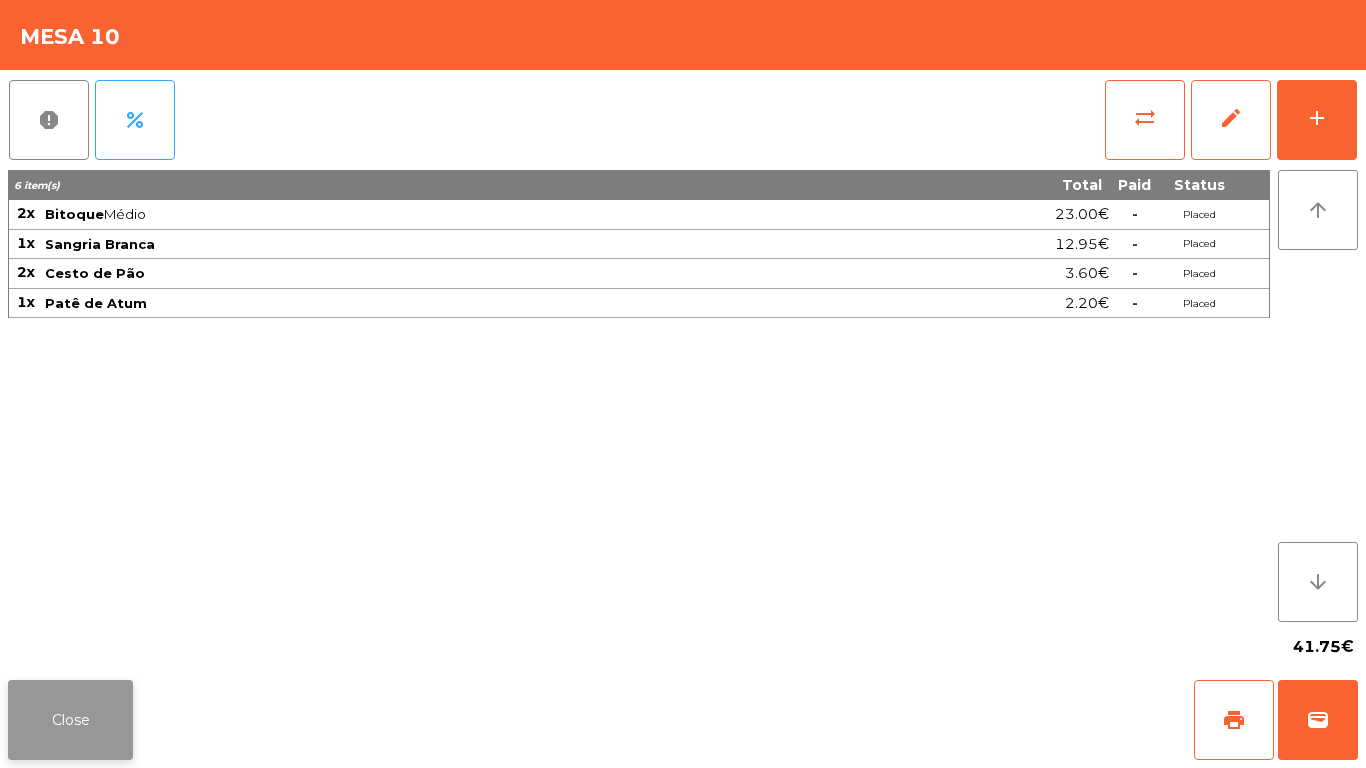 click on "Close" 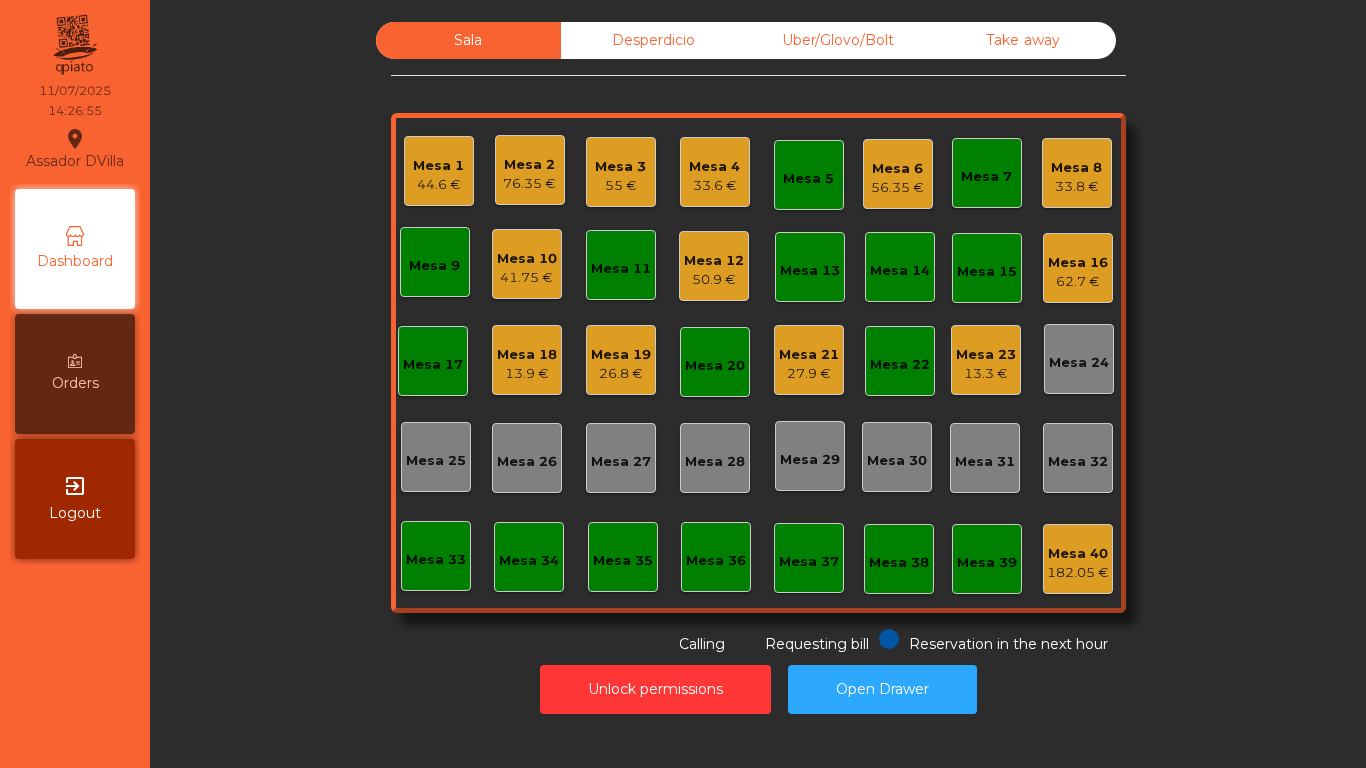 click on "Mesa 16   62.7 €" 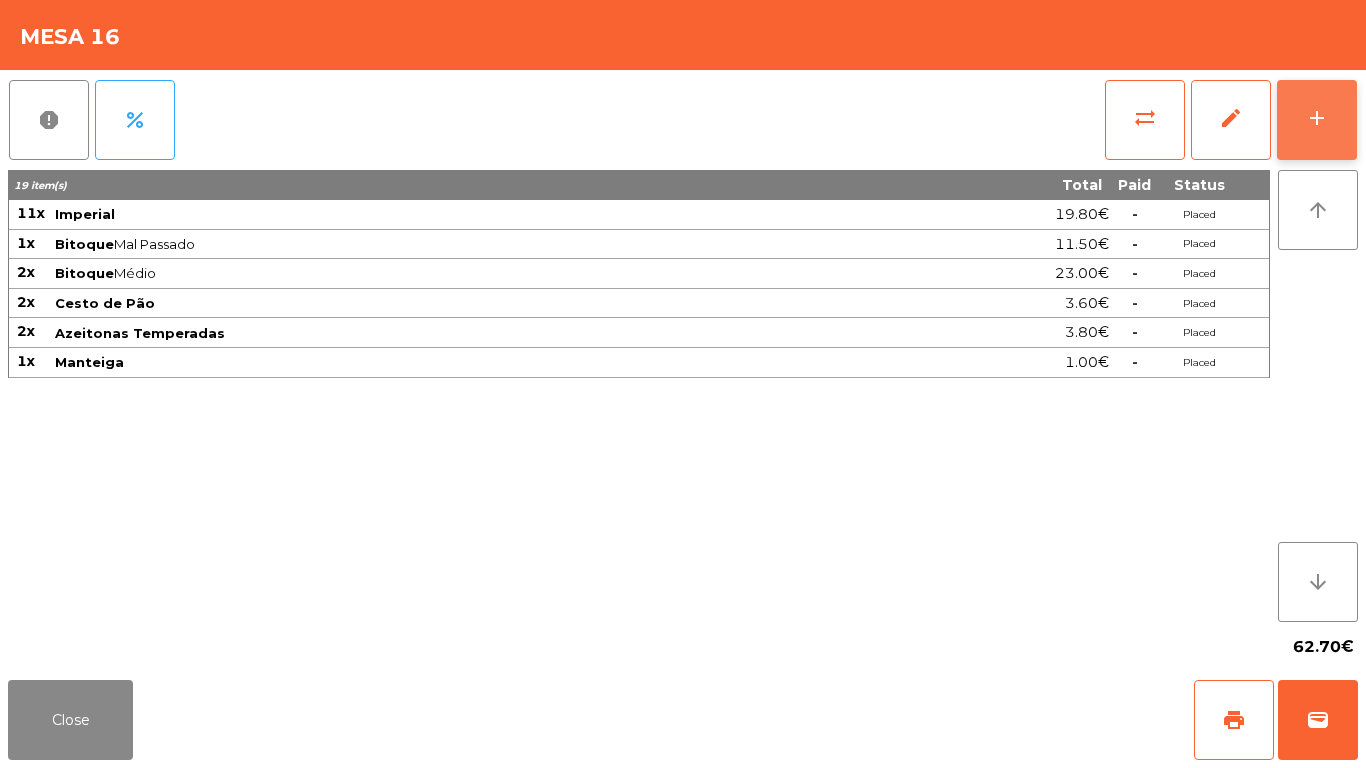 click on "add" 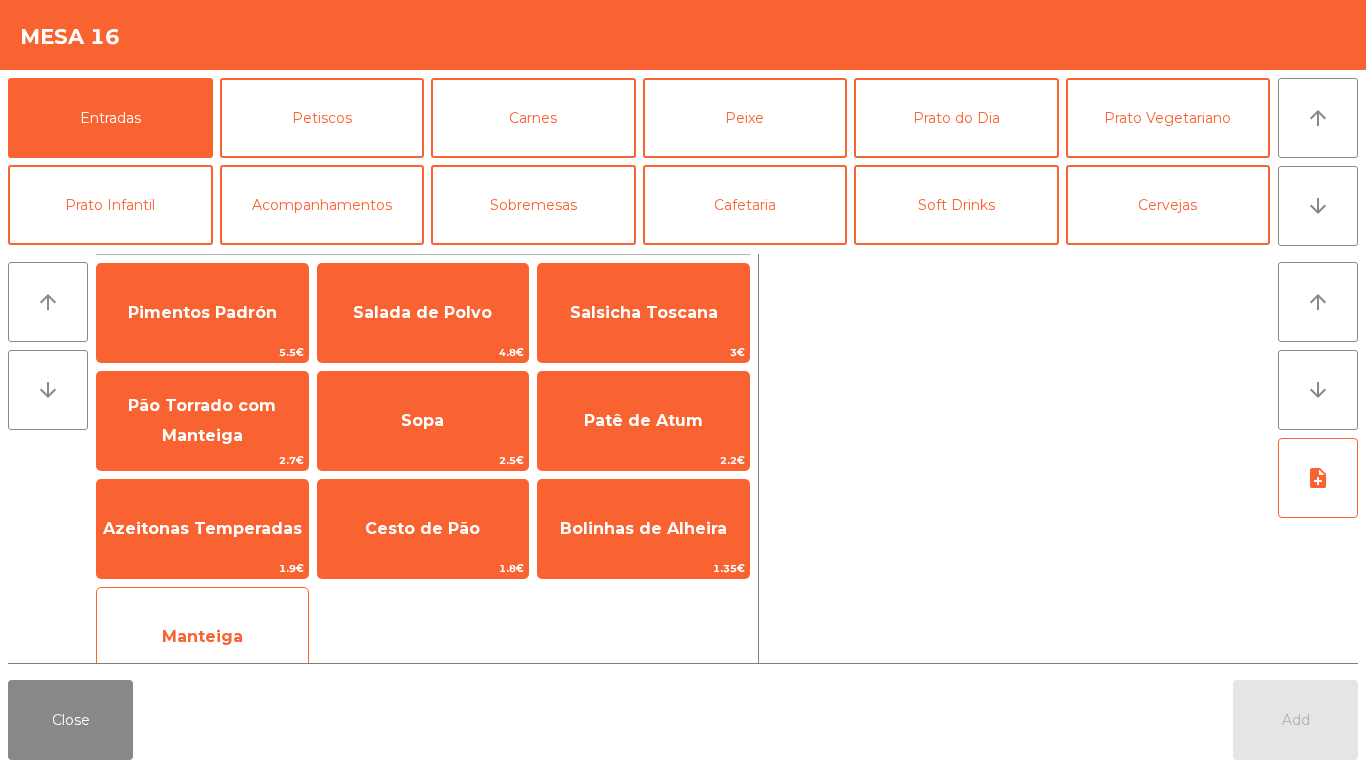 click on "Manteiga" 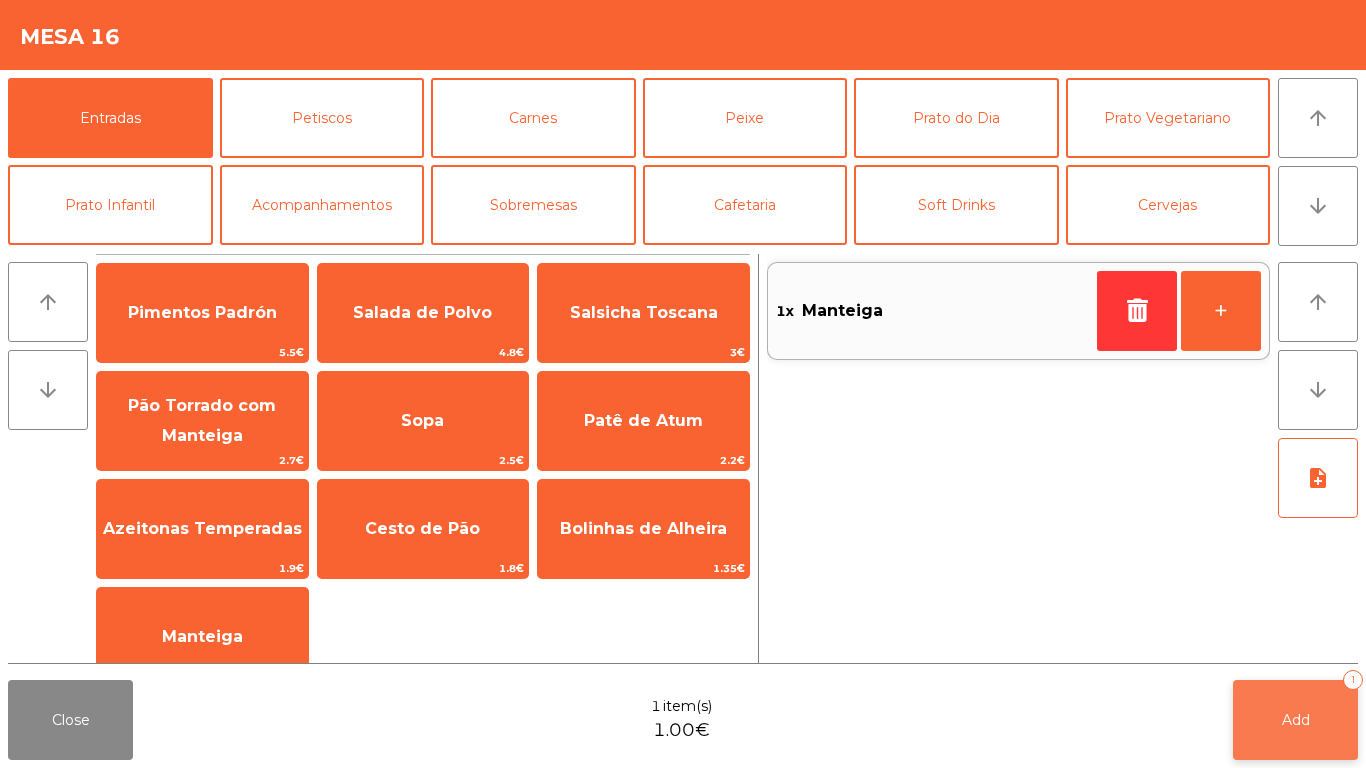 click on "Add   1" 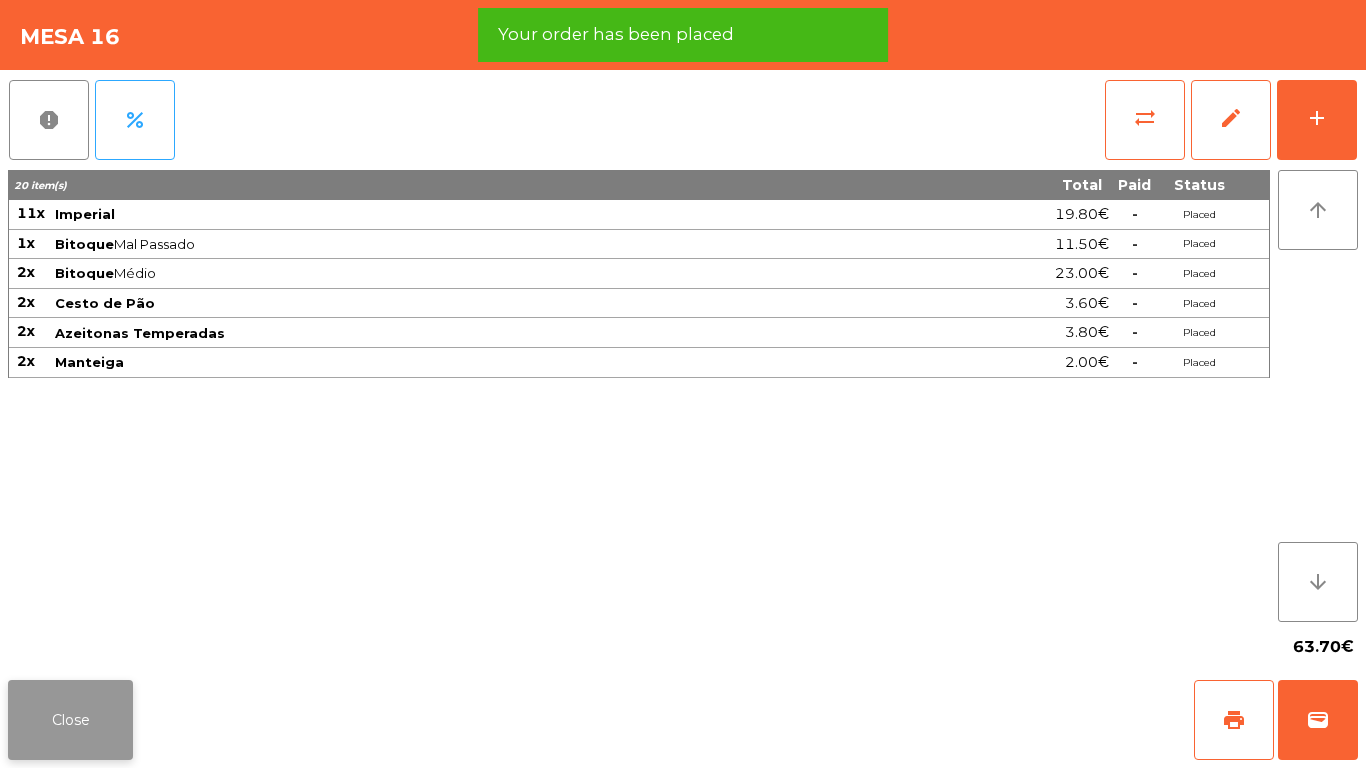 click on "Close" 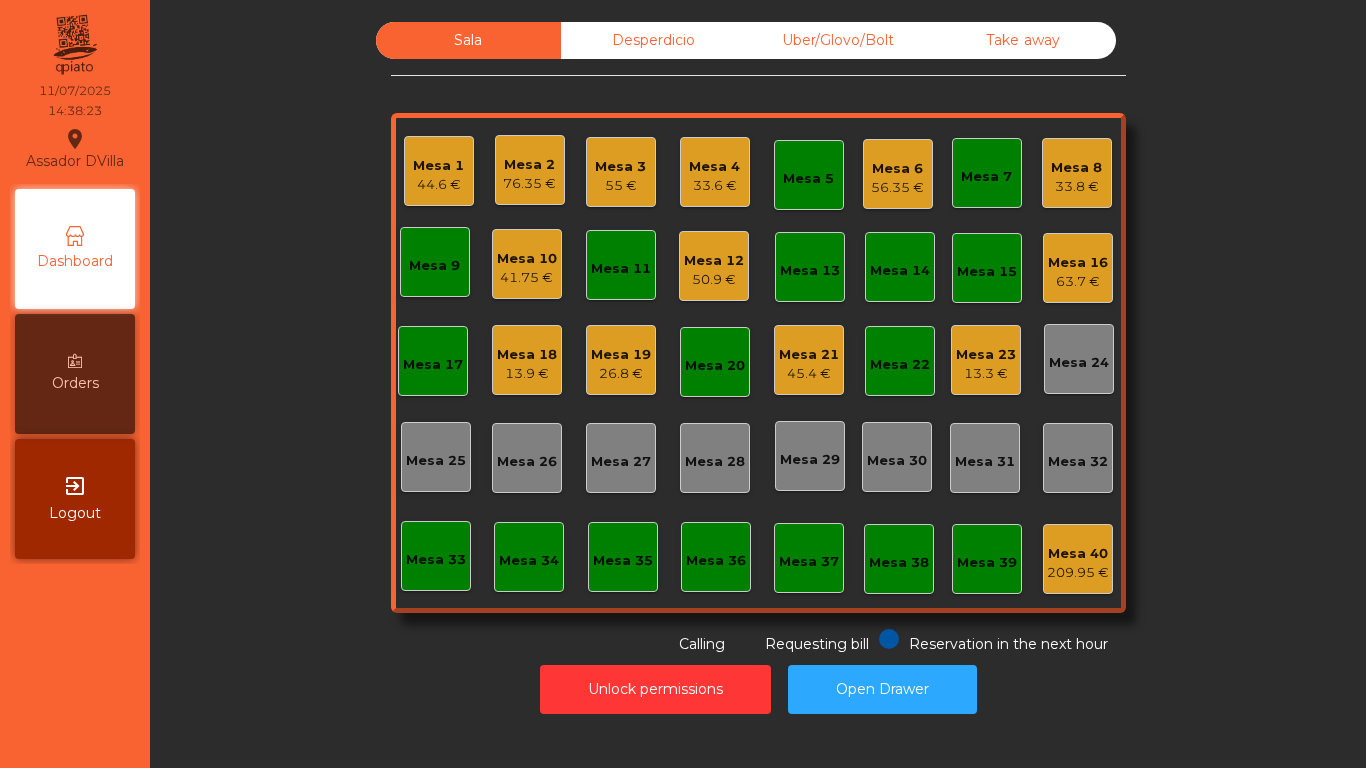 click on "Mesa 23" 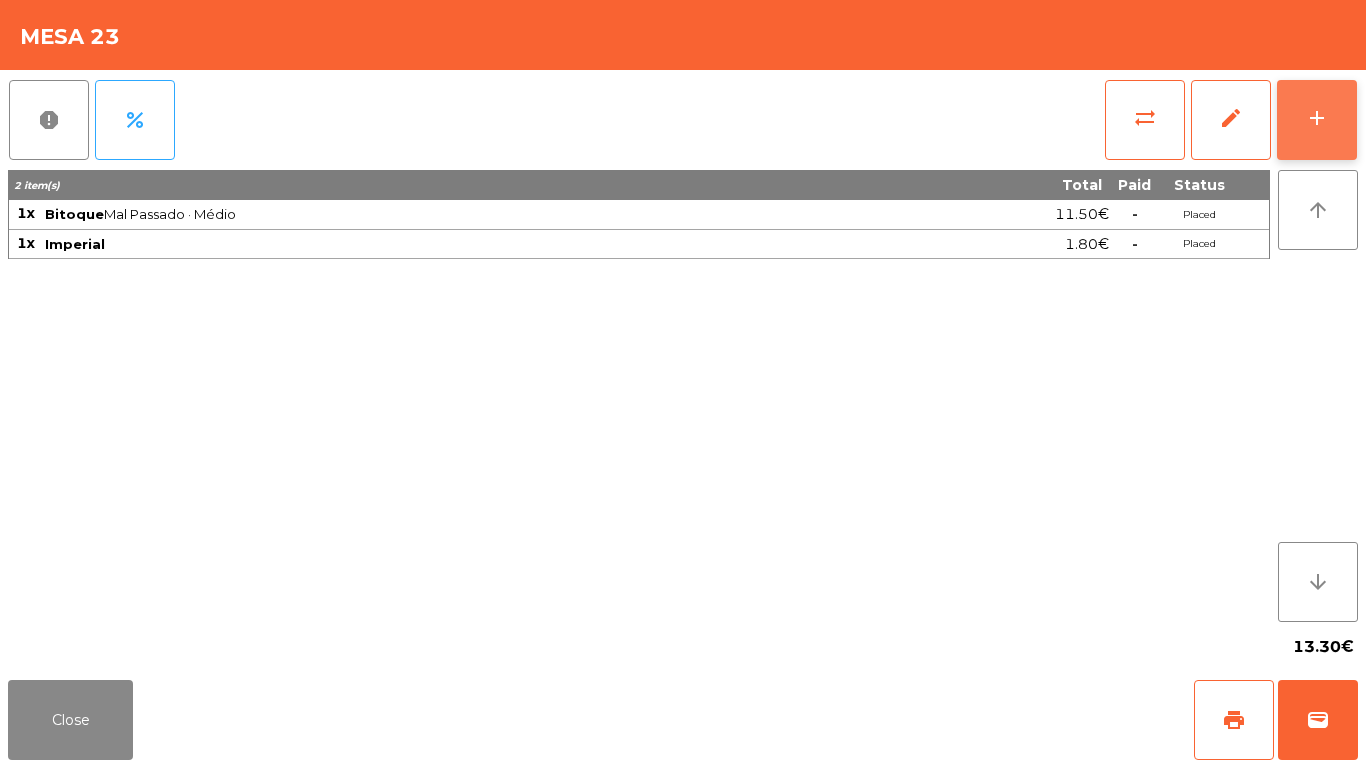 click on "add" 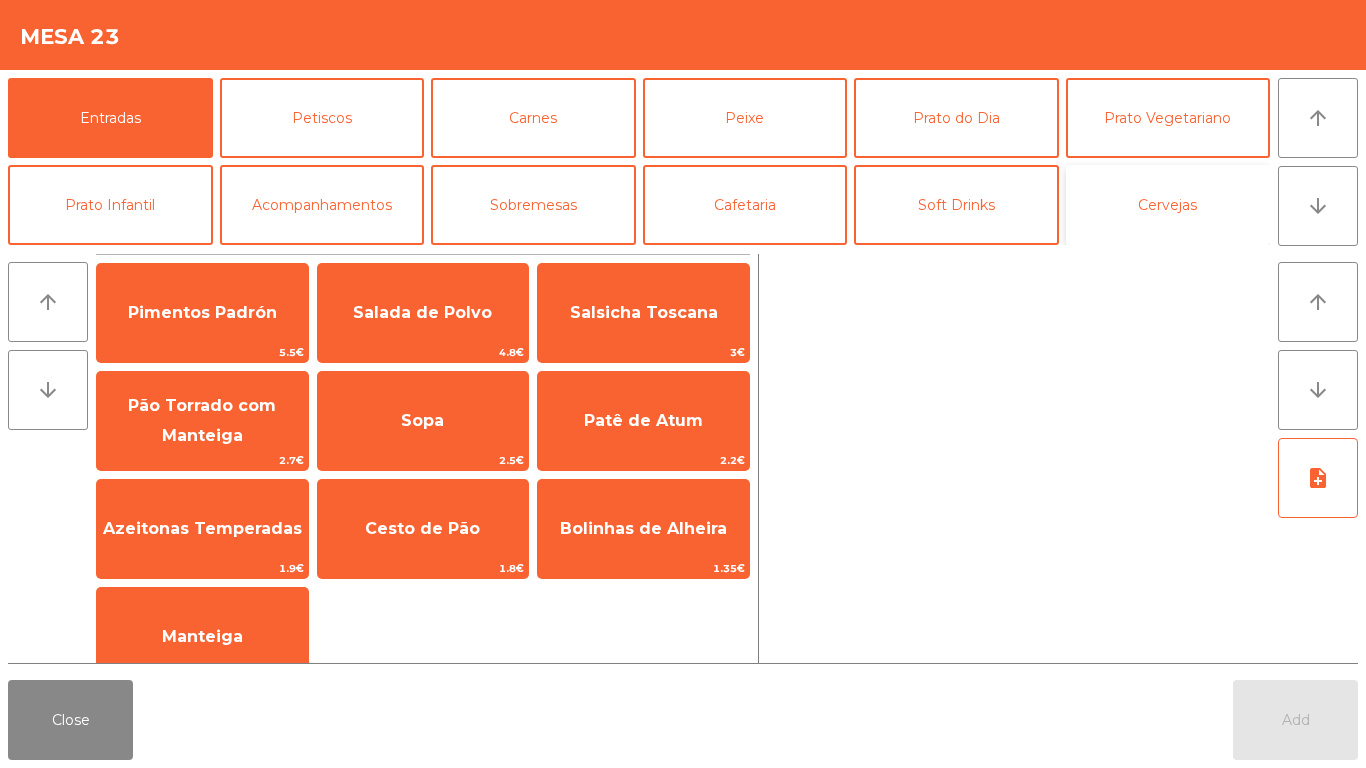 click on "Cervejas" 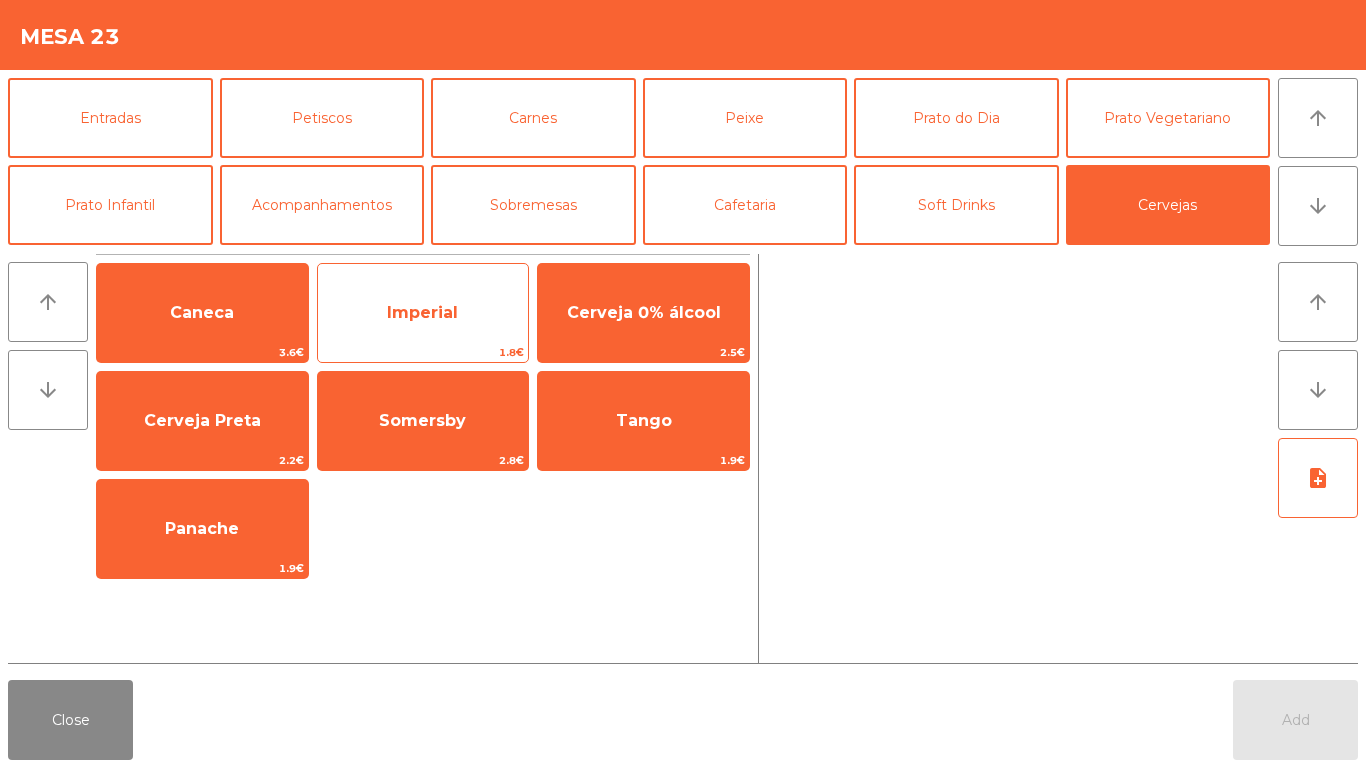 click on "Imperial" 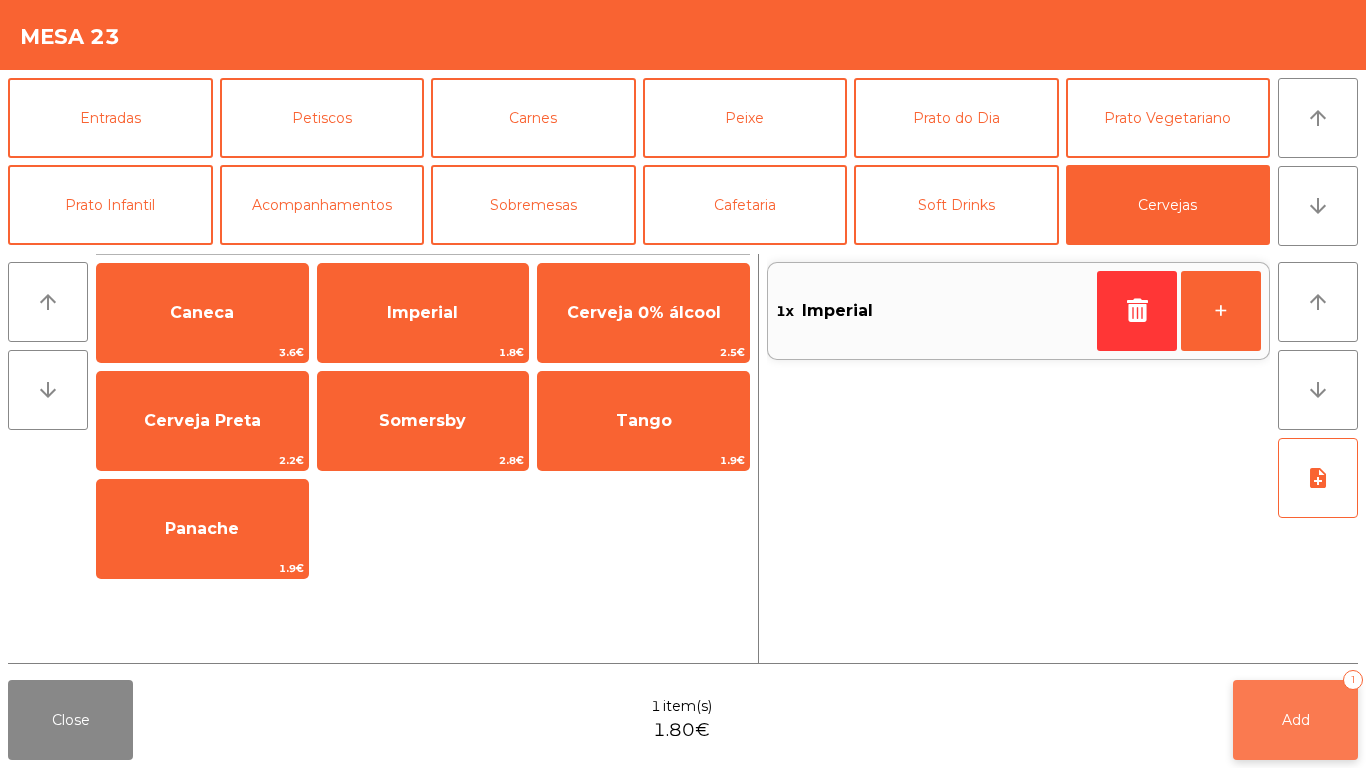 click on "Add   1" 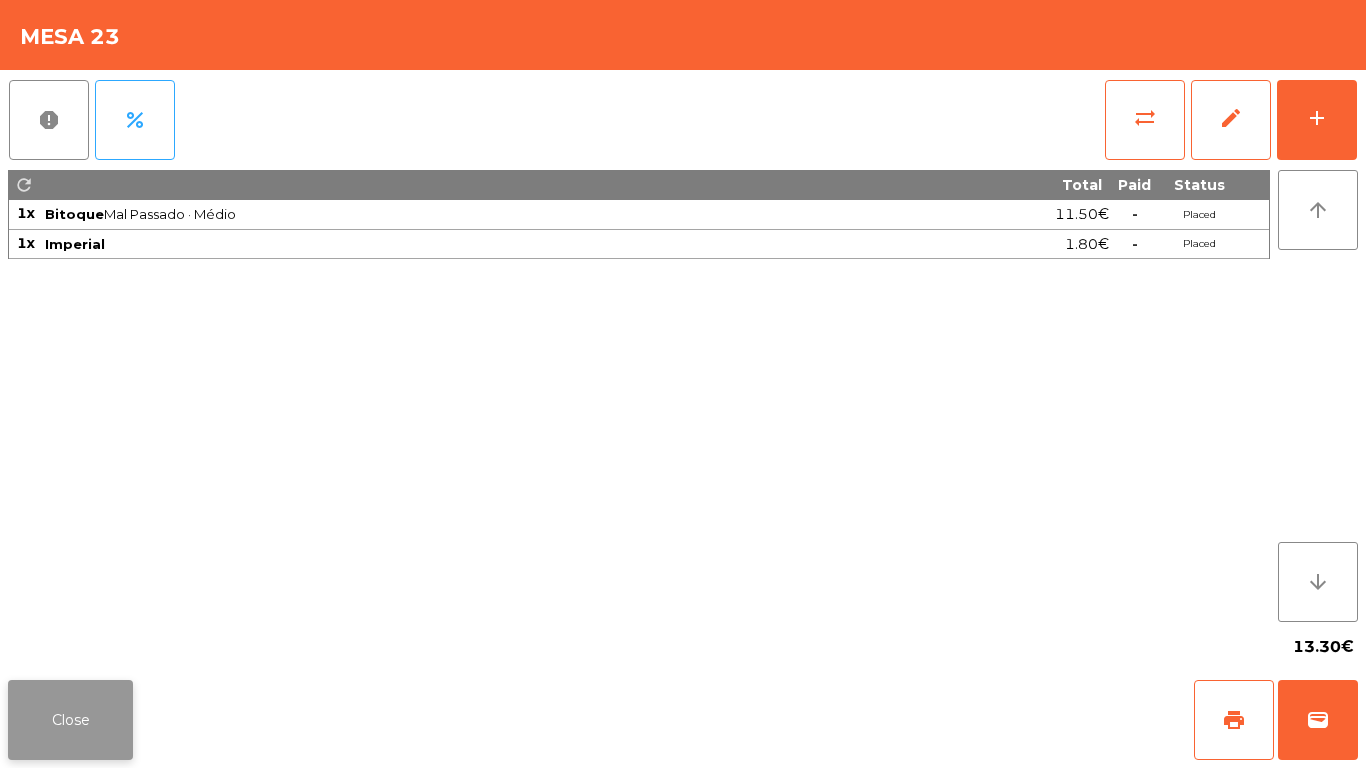 click on "Close" 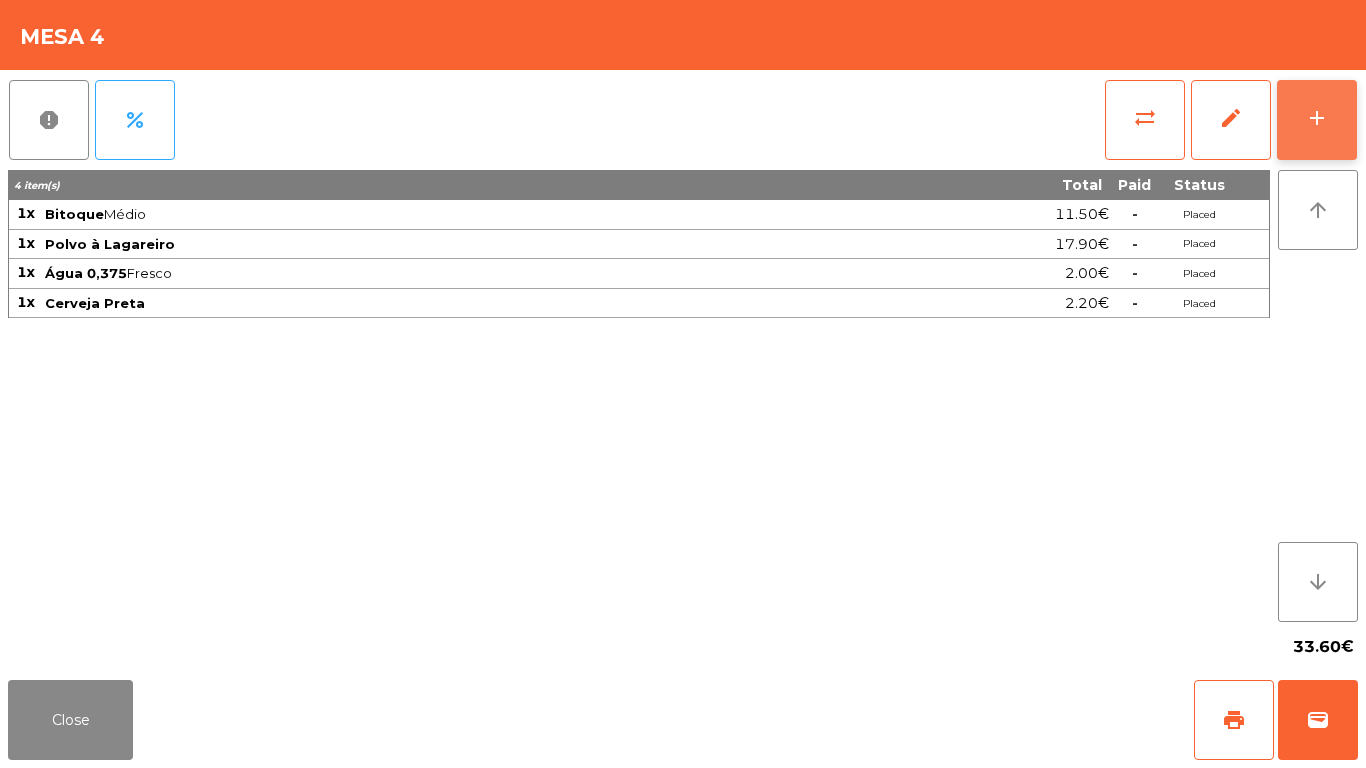 click on "add" 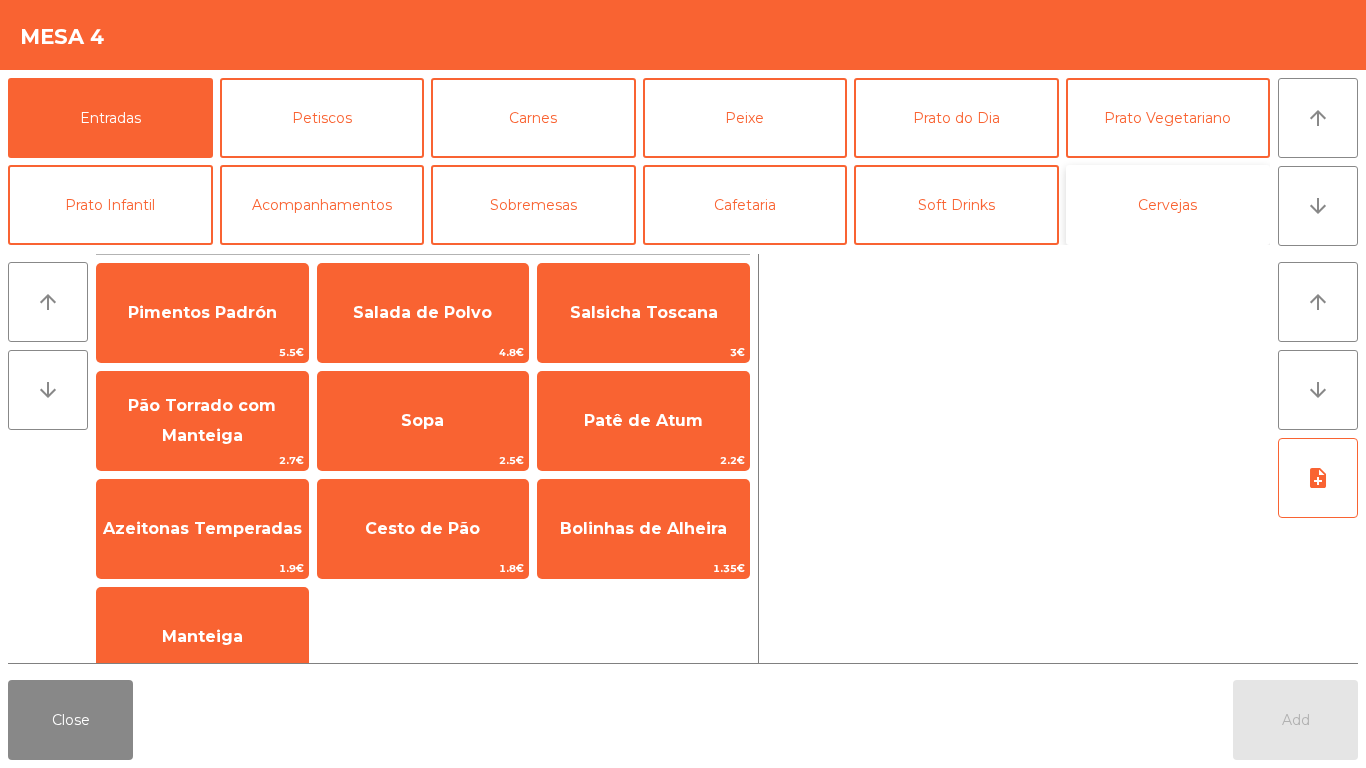 click on "Cervejas" 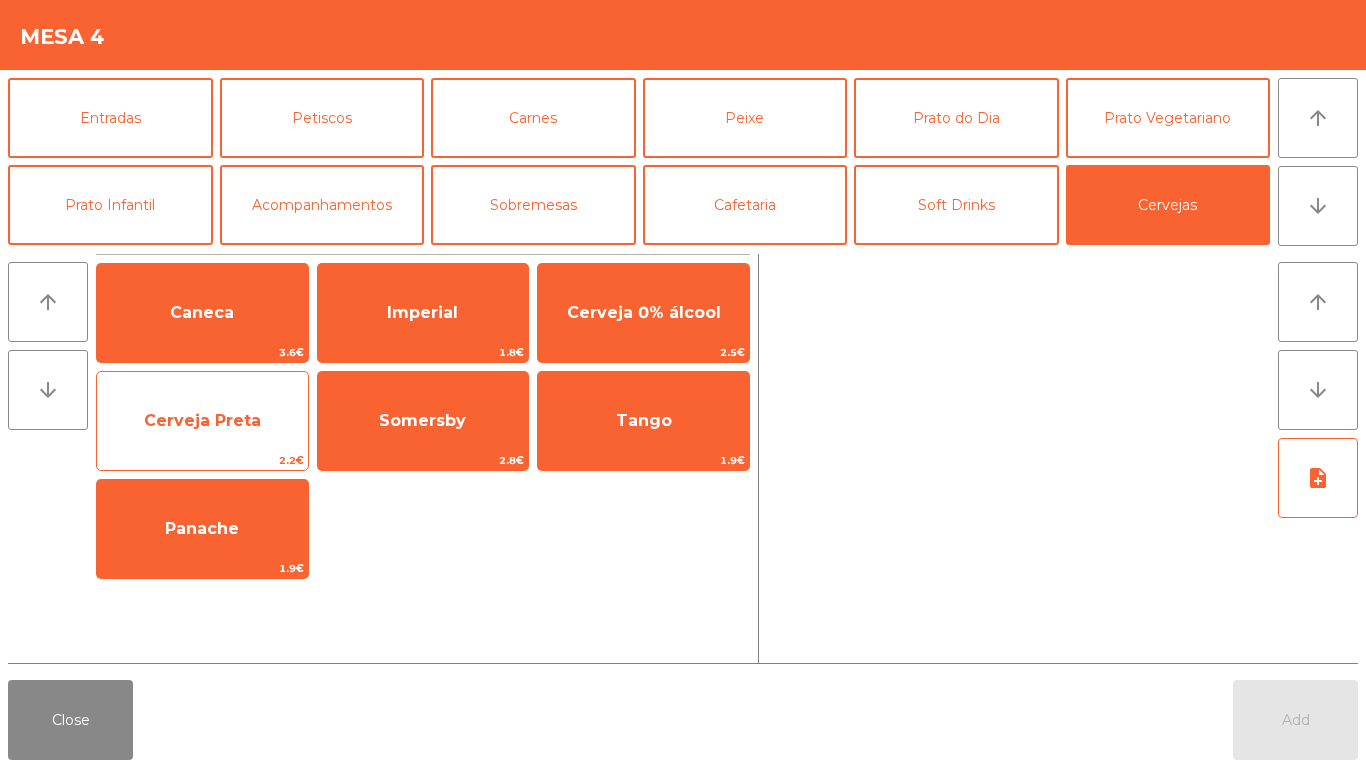 click on "Cerveja Preta" 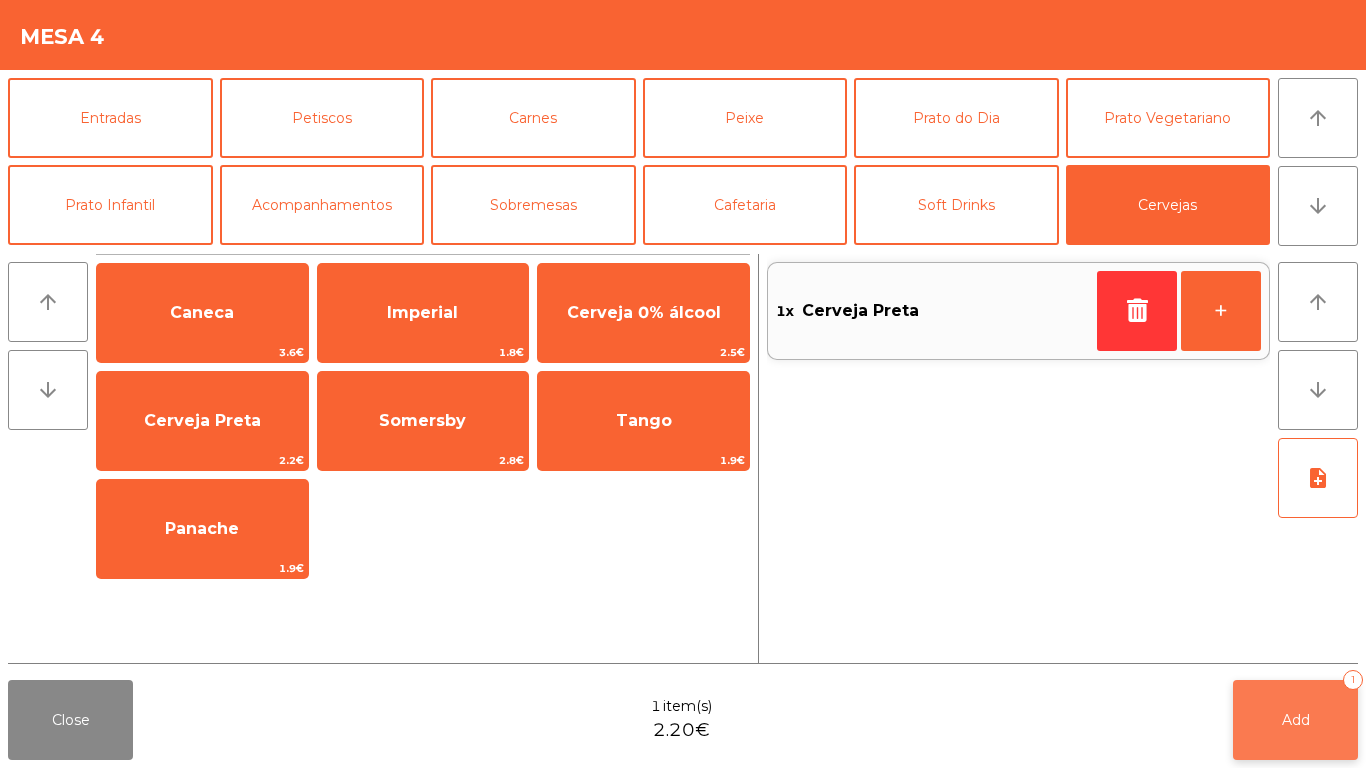 click on "Add" 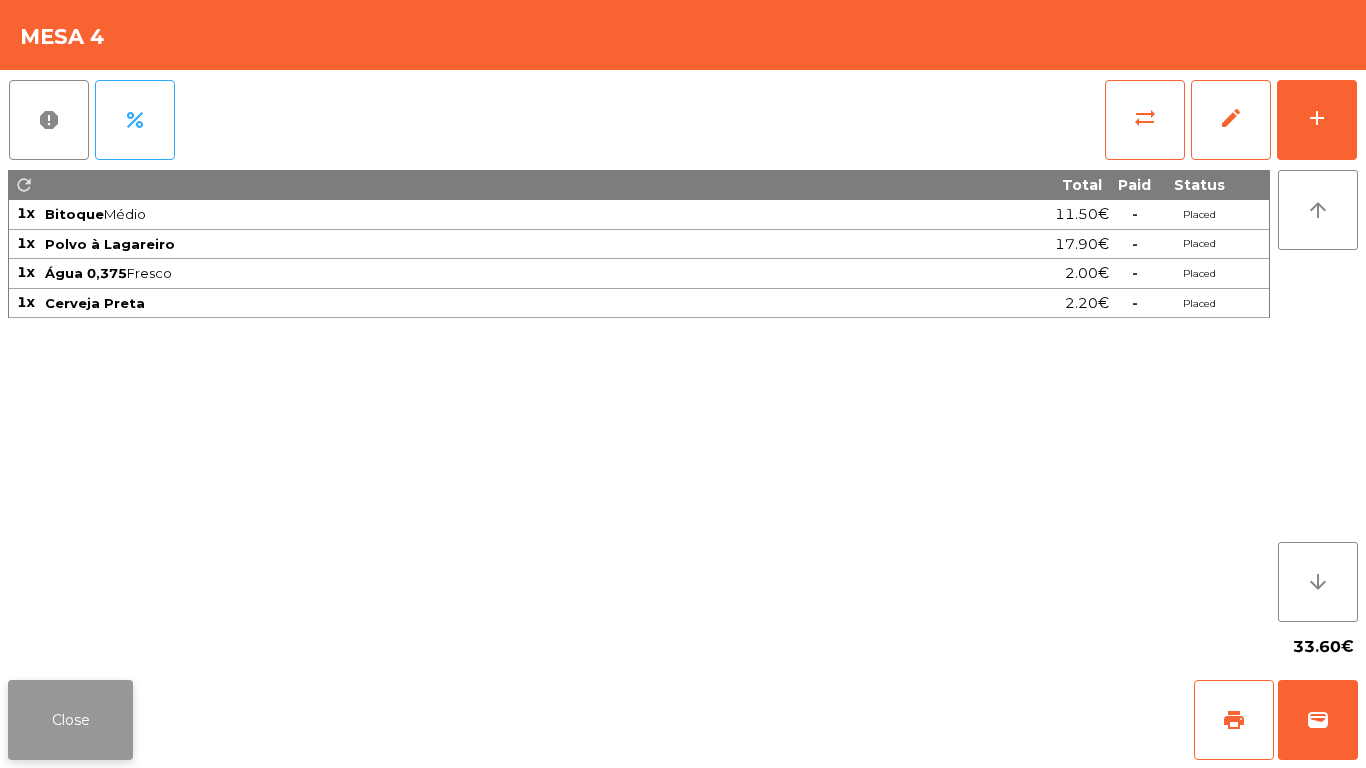 click on "Close" 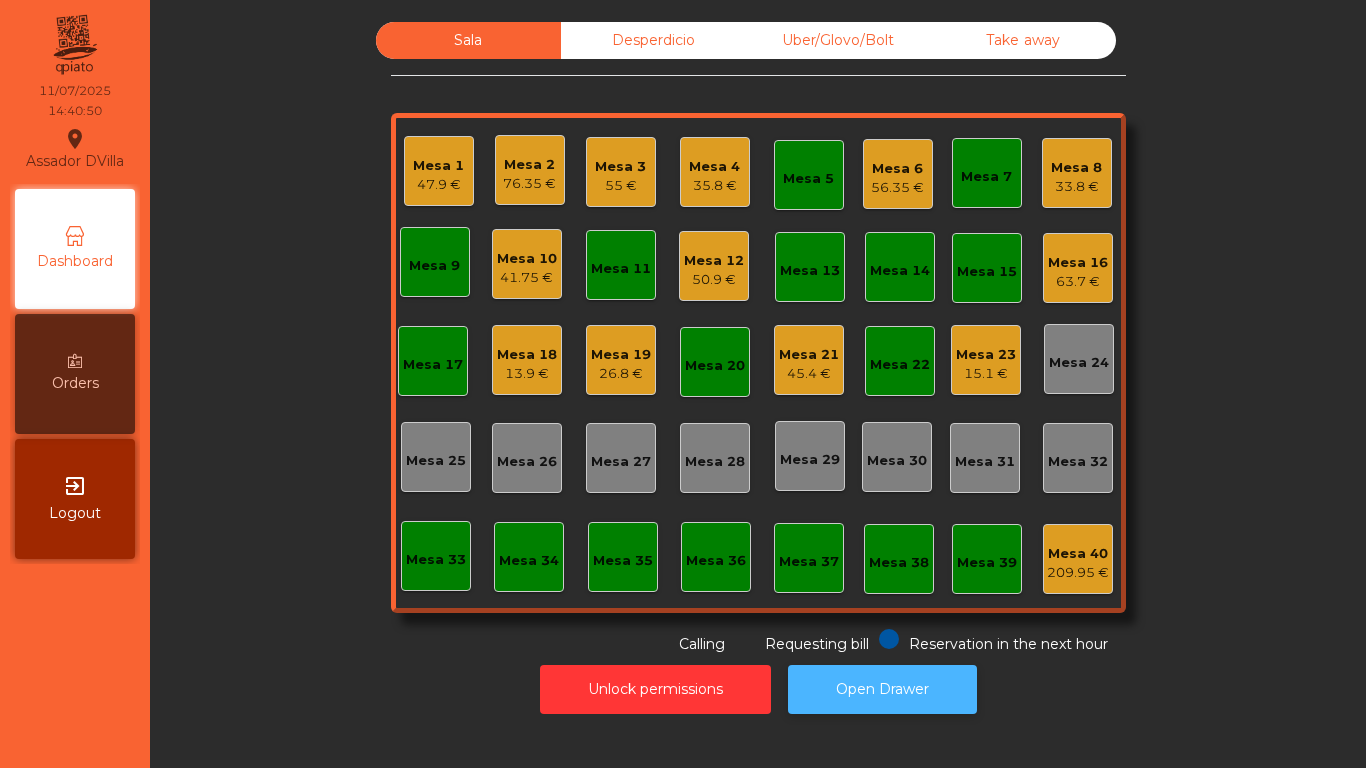 click on "Open Drawer" 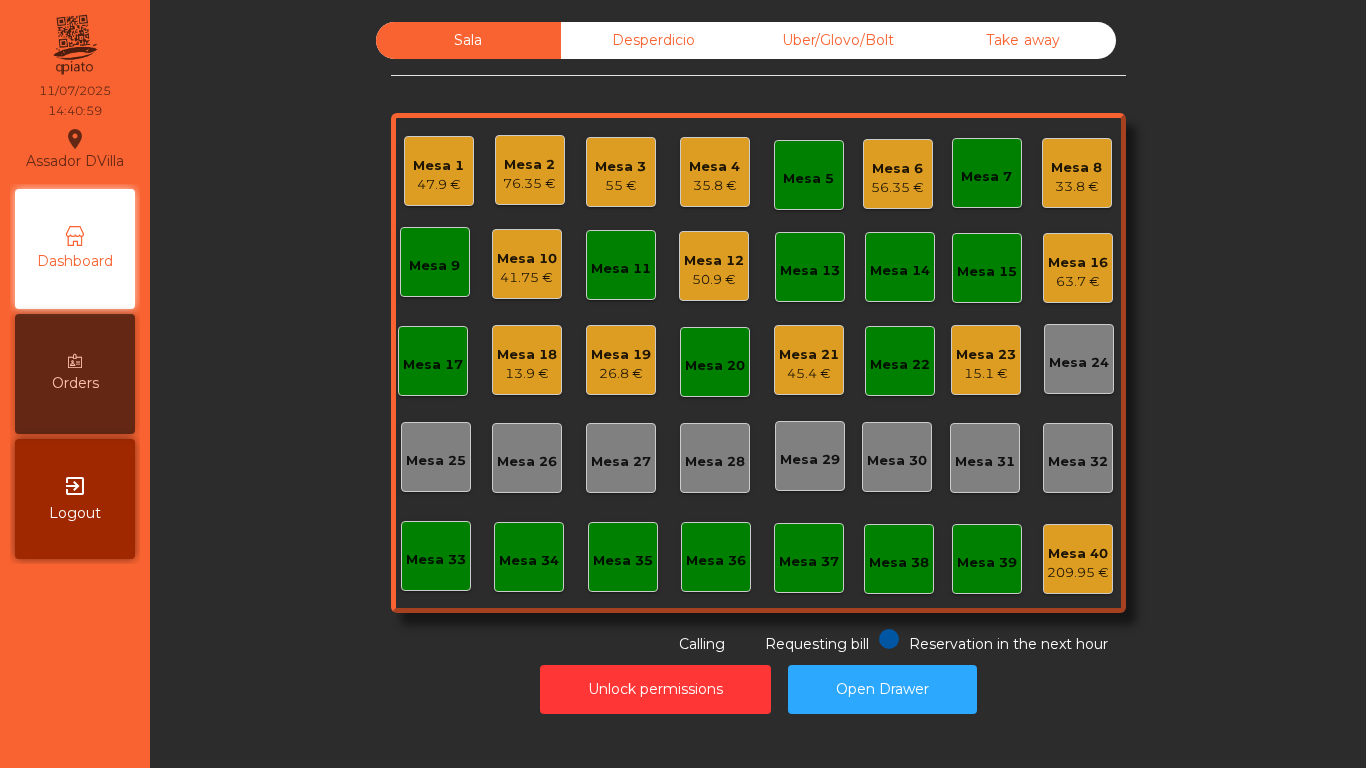 click on "47.9 €" 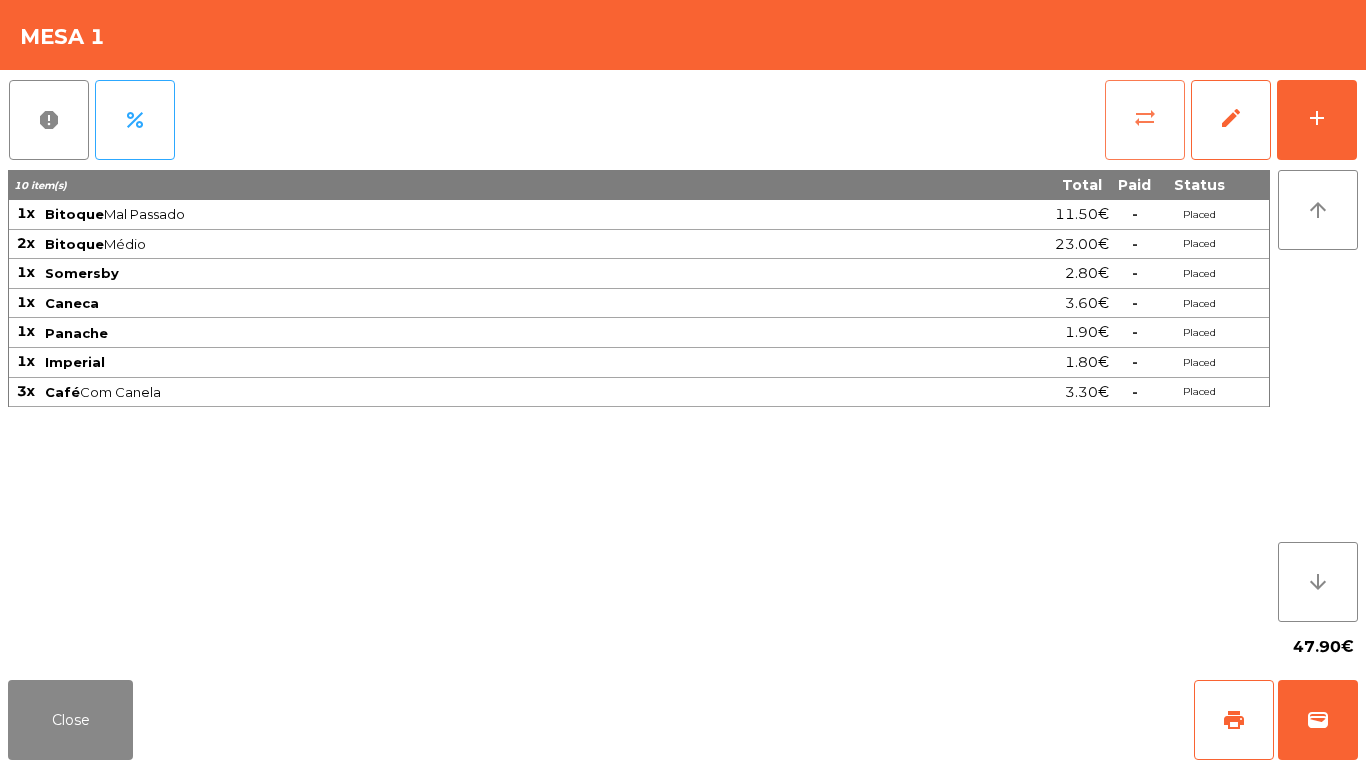 click on "sync_alt" 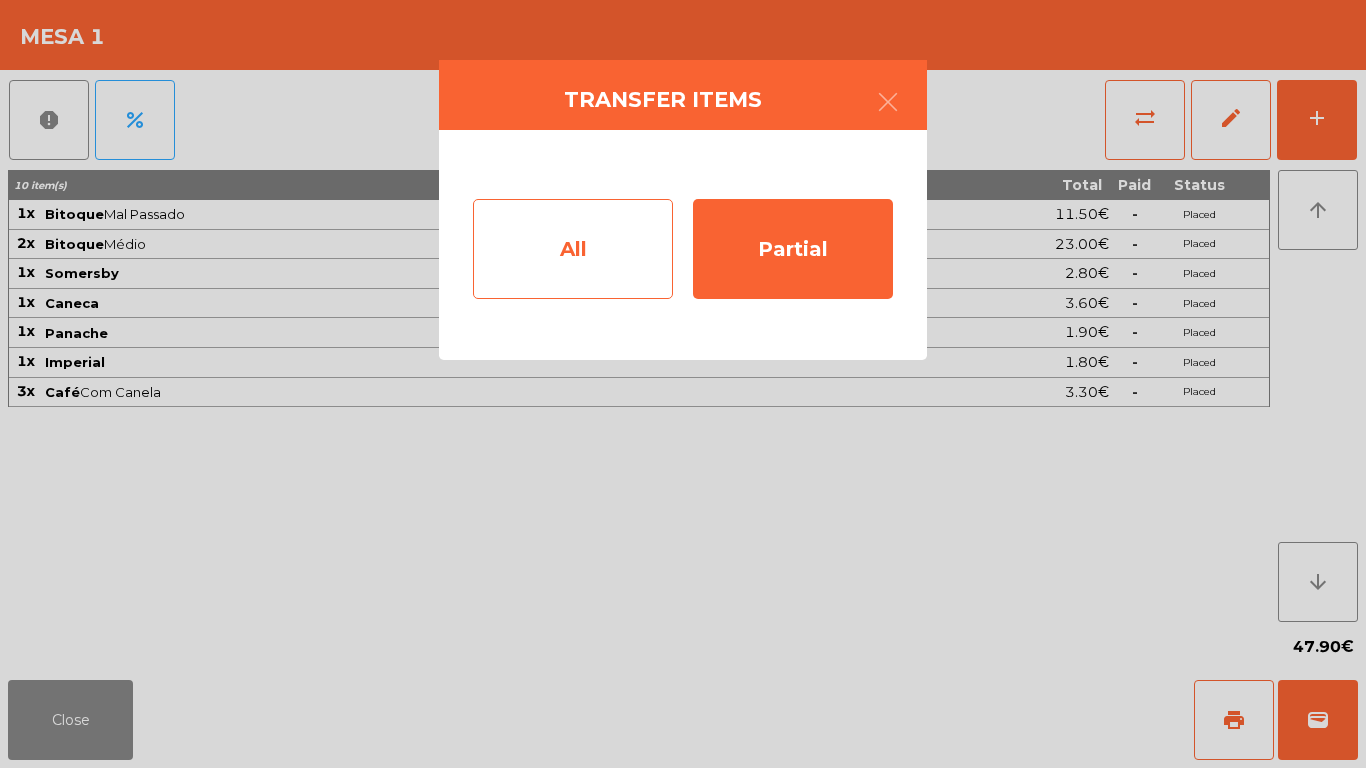 click on "All" 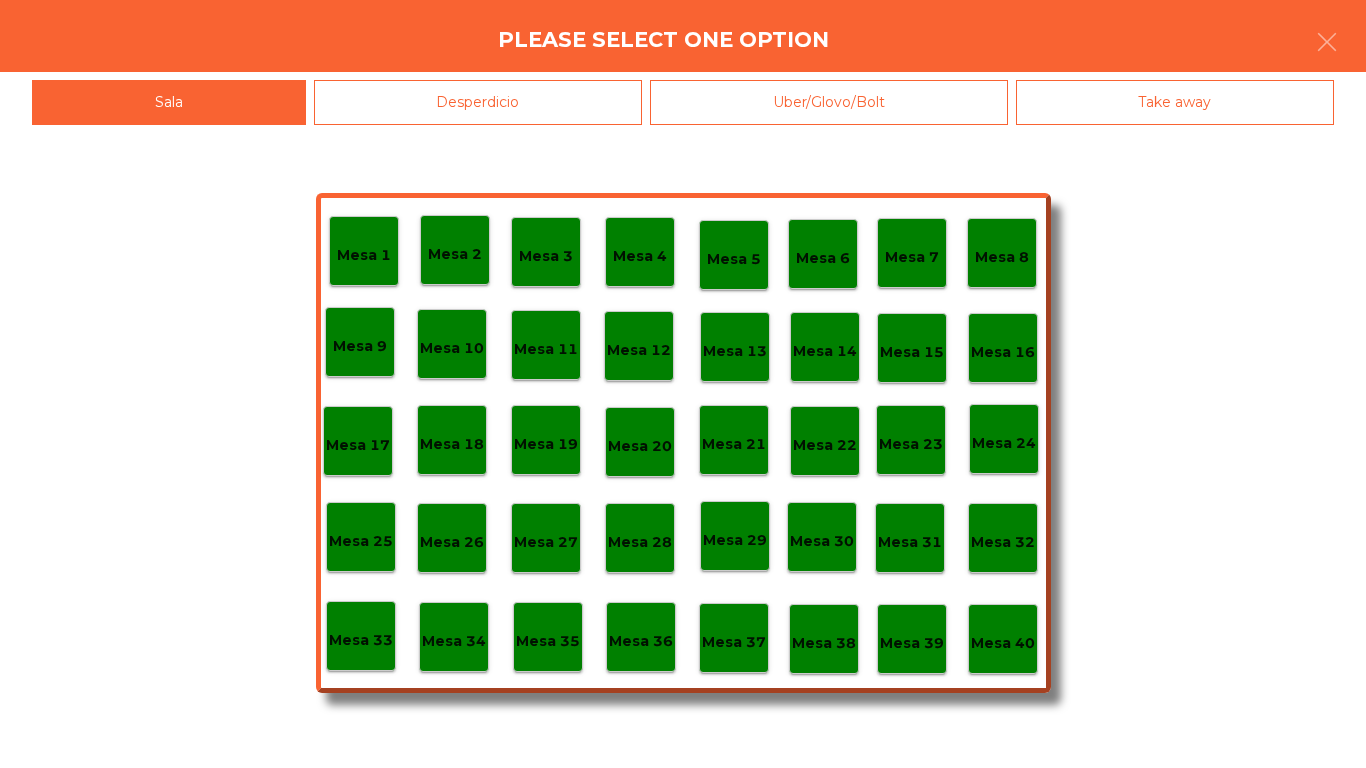 click on "Mesa 40" 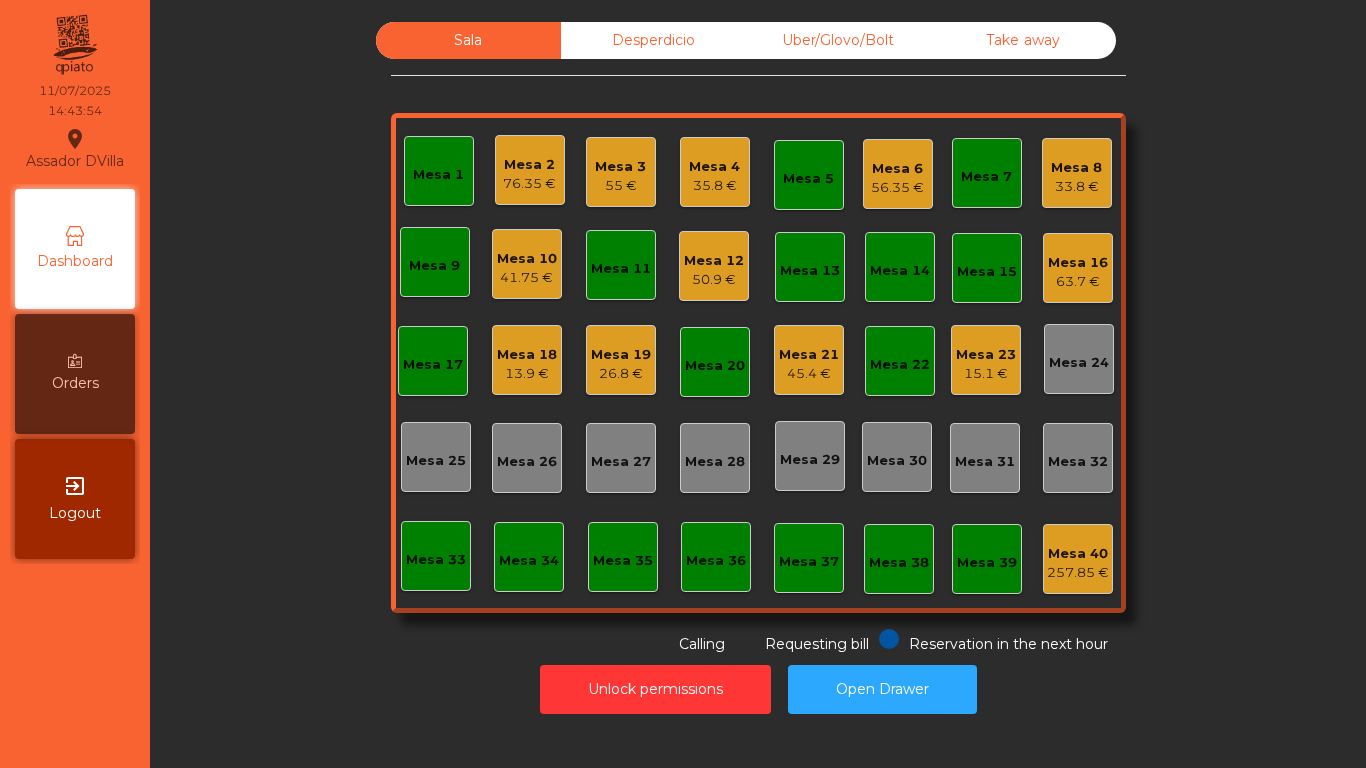 click on "Mesa 8   33.8 €" 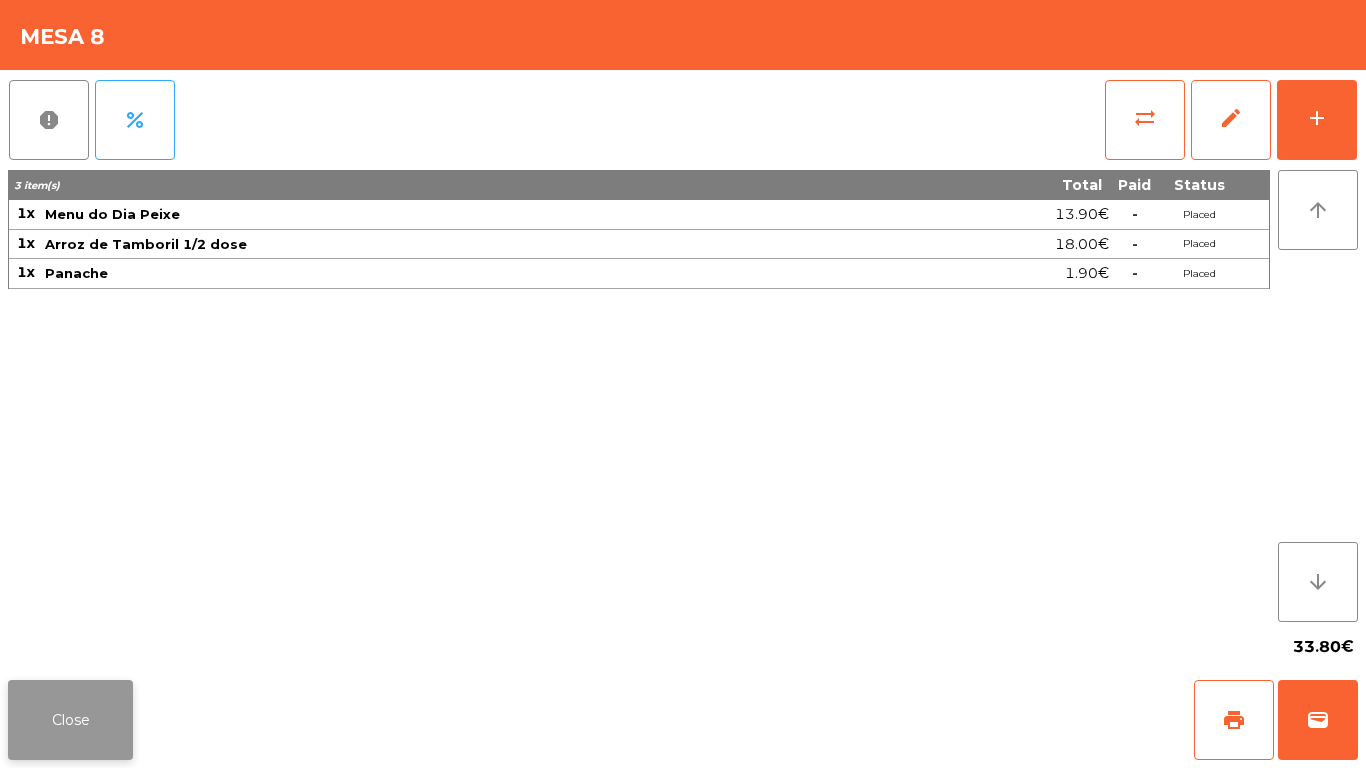 click on "Close" 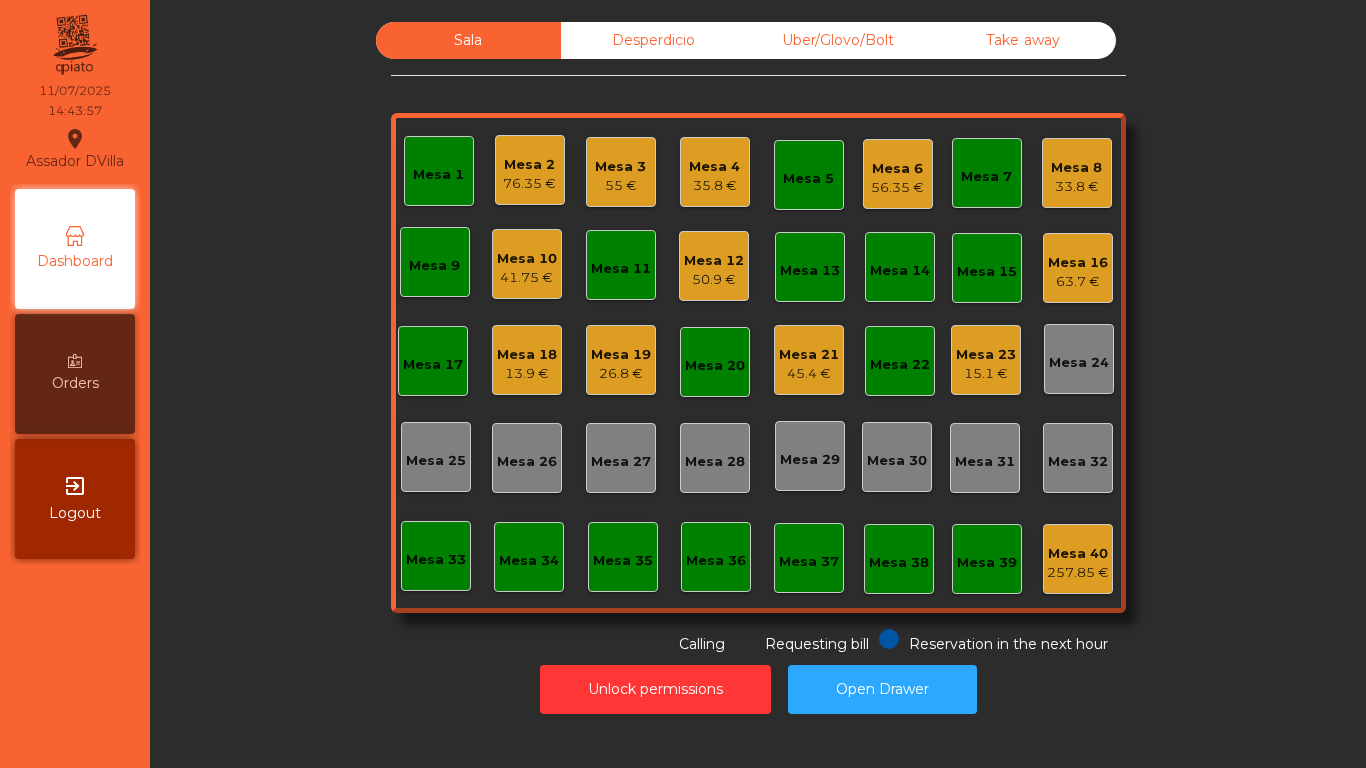 click on "Mesa 6" 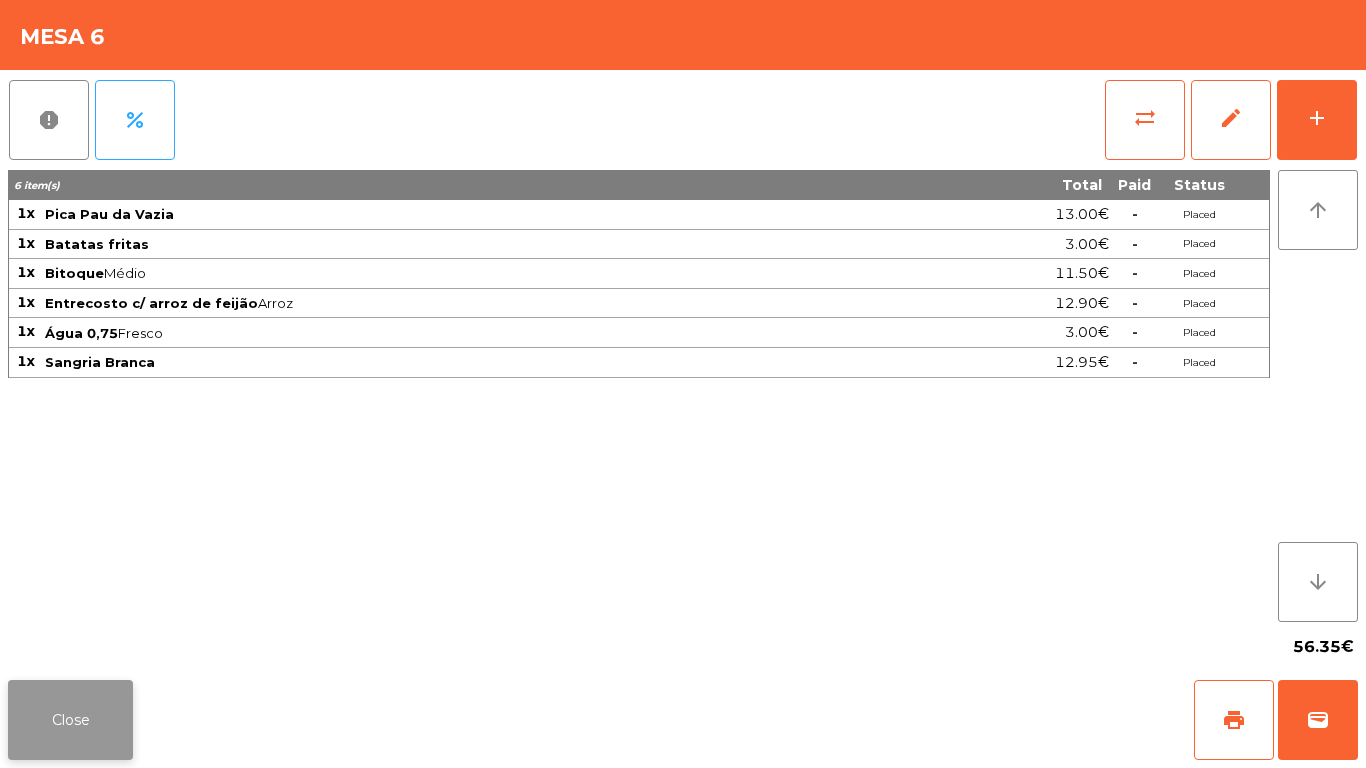 click on "Close" 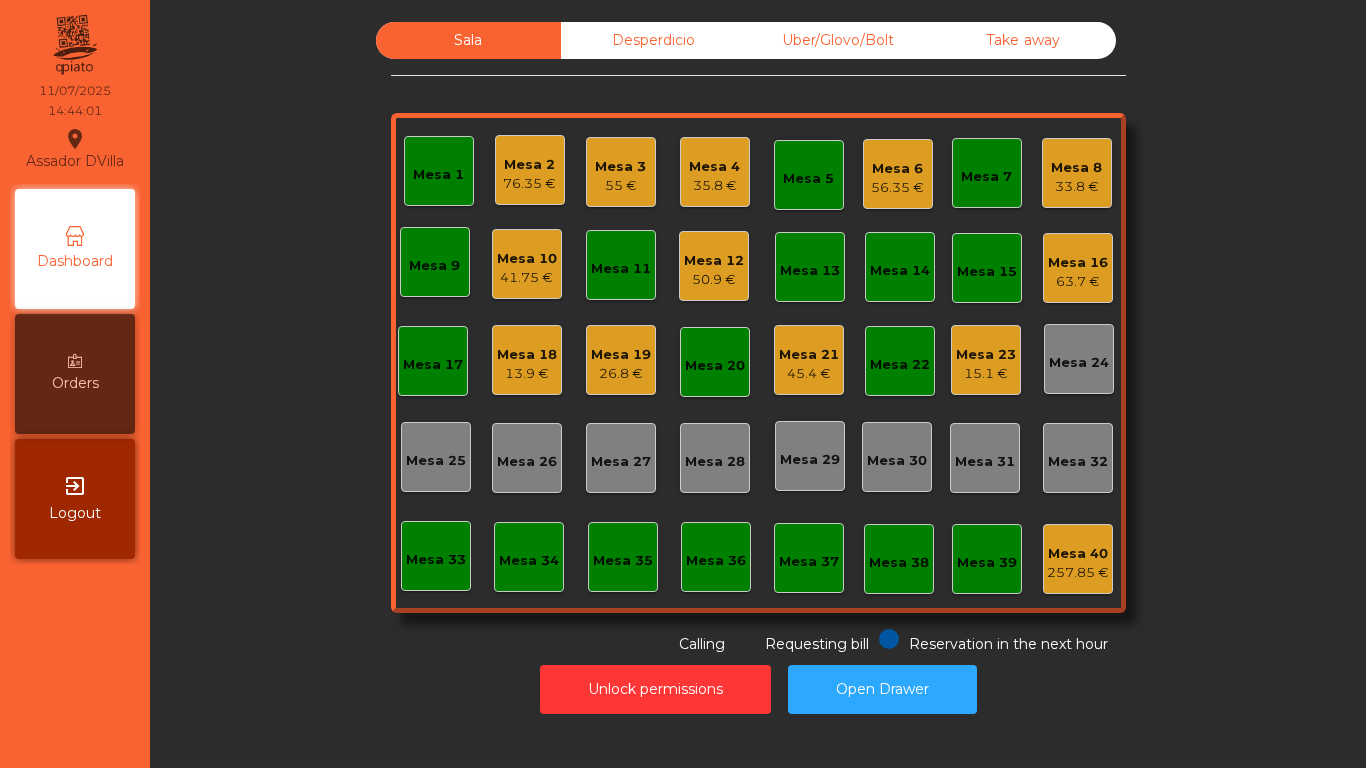 click on "Mesa 16" 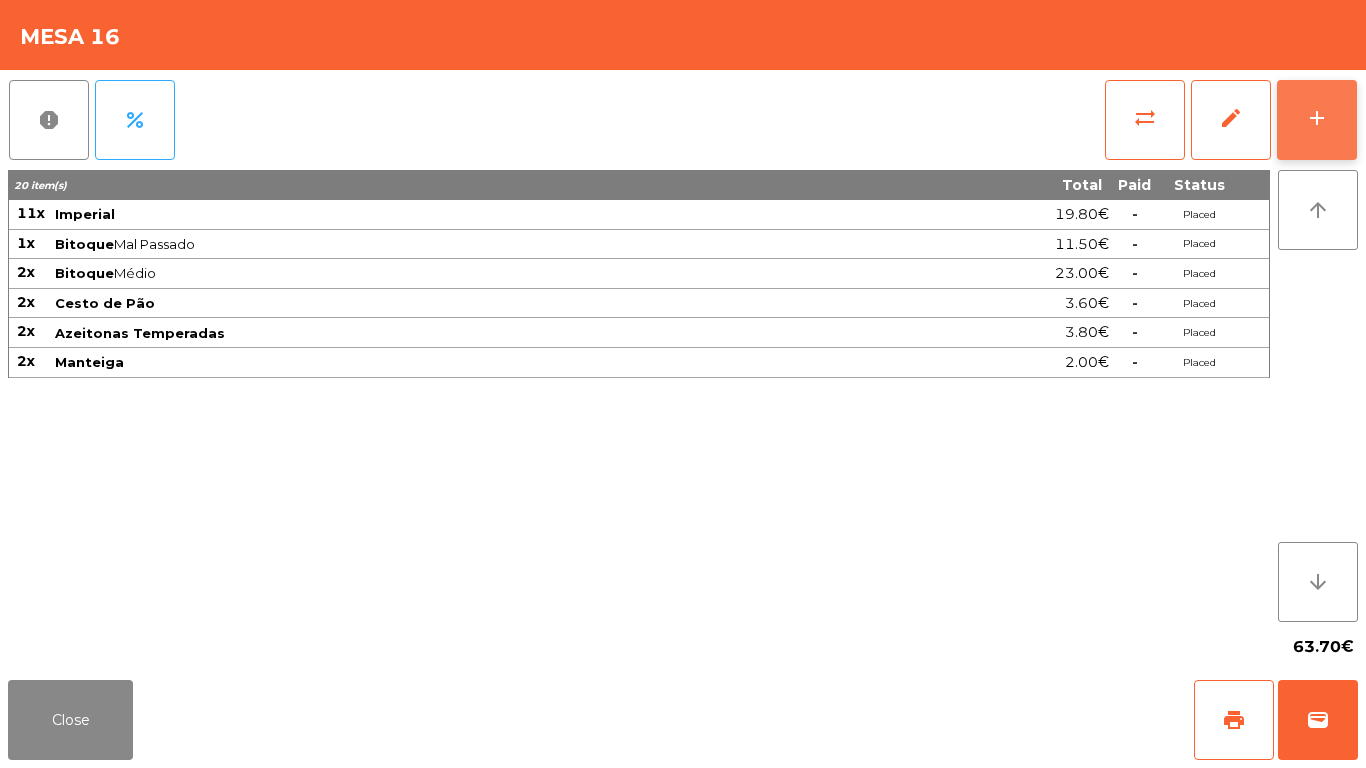 click on "add" 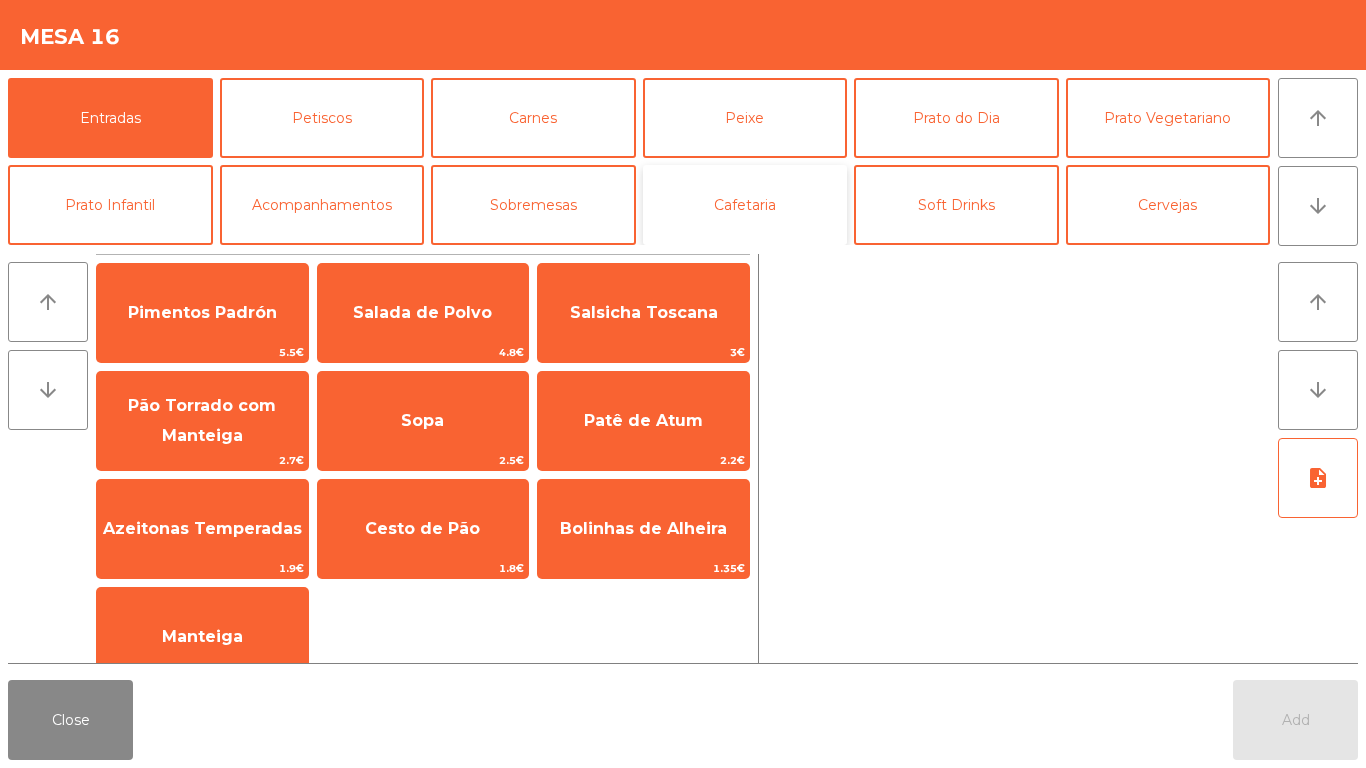 click on "Cafetaria" 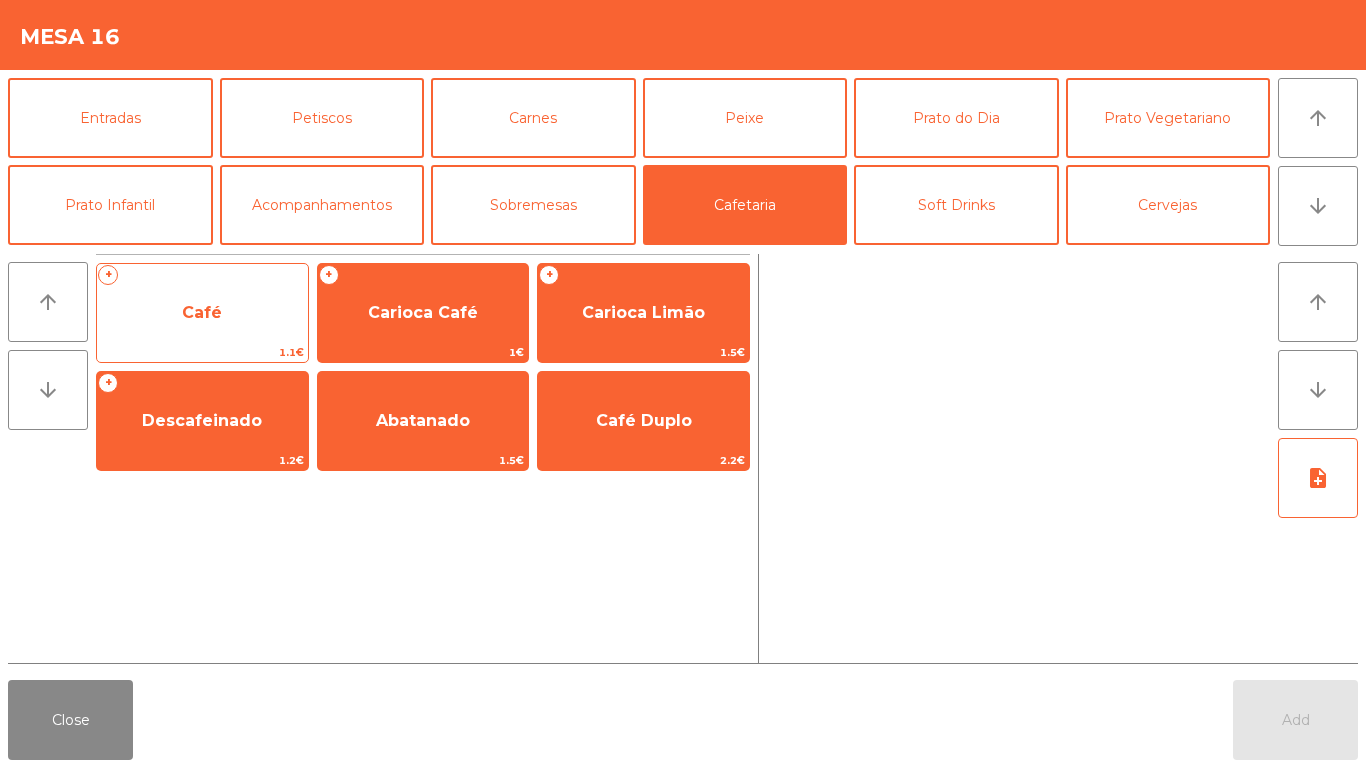 click on "Café" 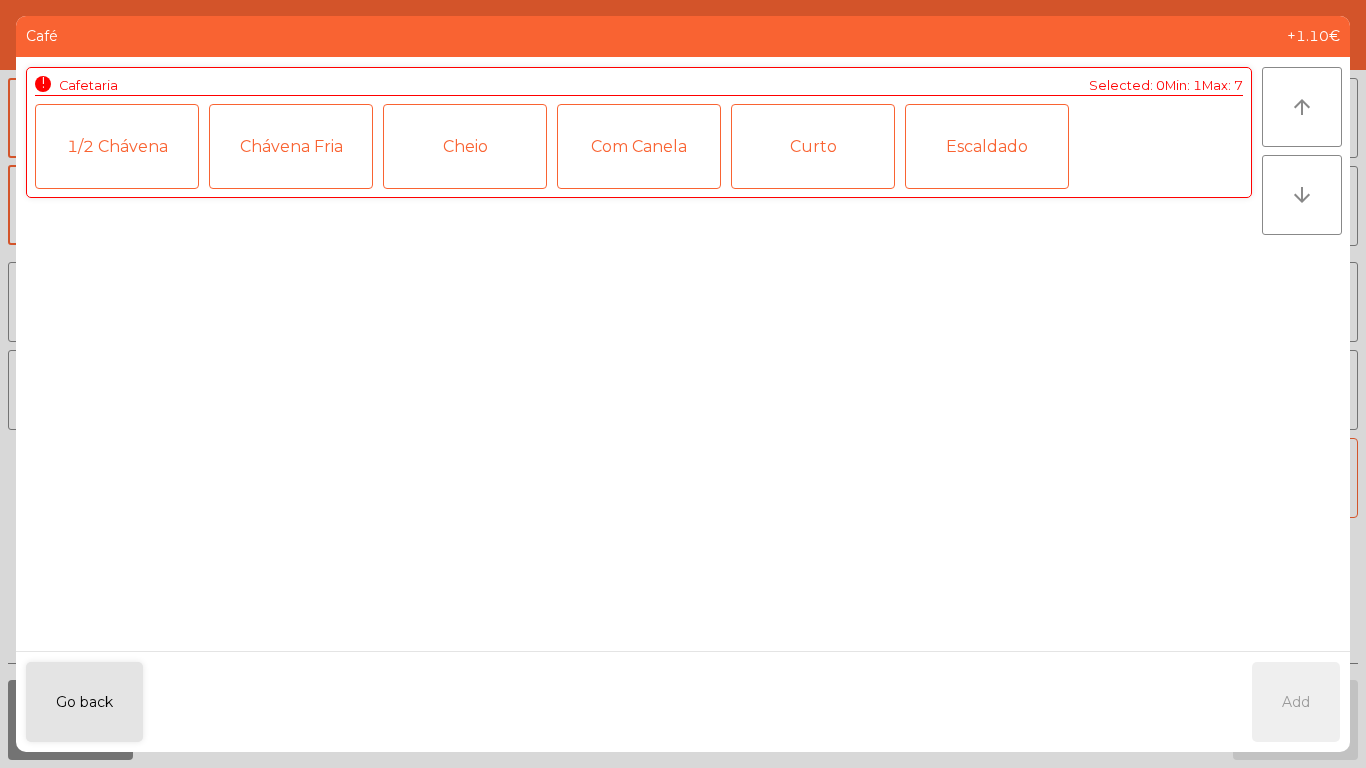 click on "1/2 Chávena" 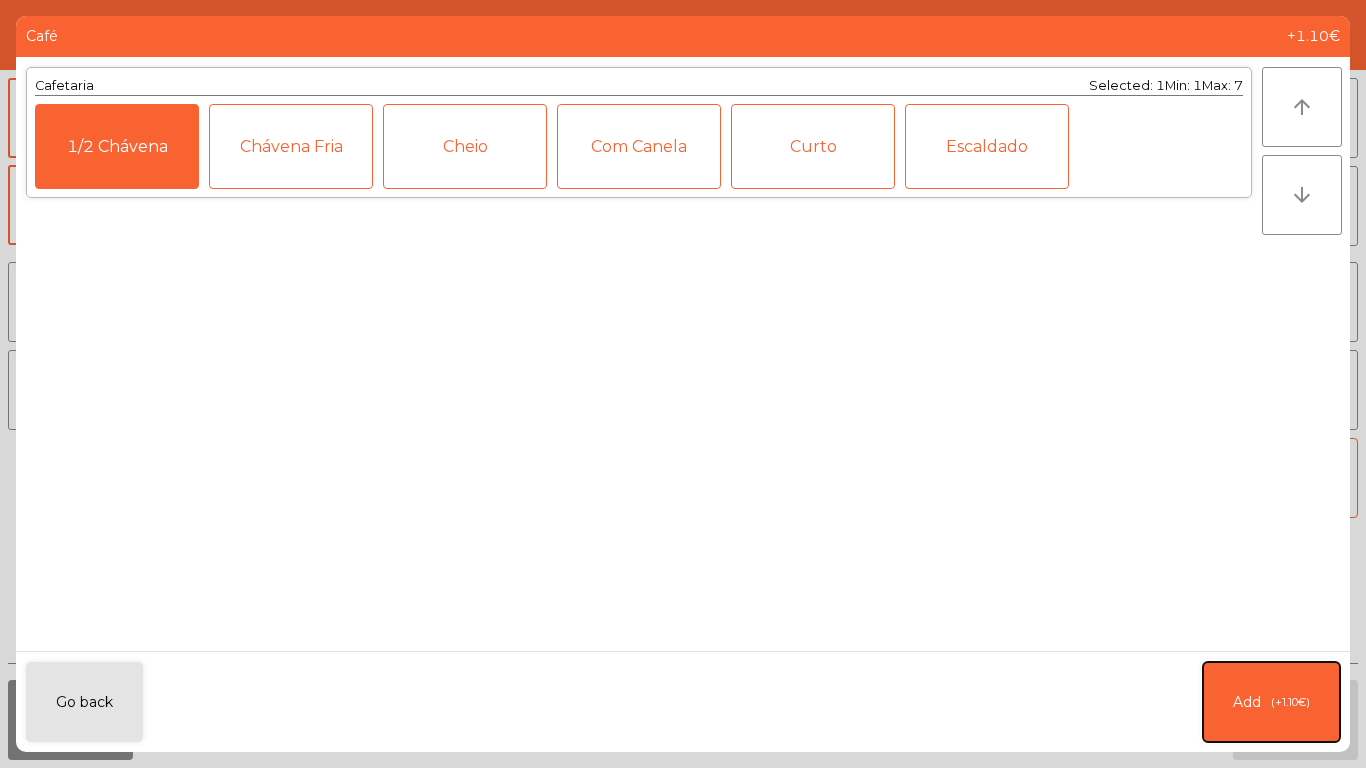 click on "Add   (+1.10€)" 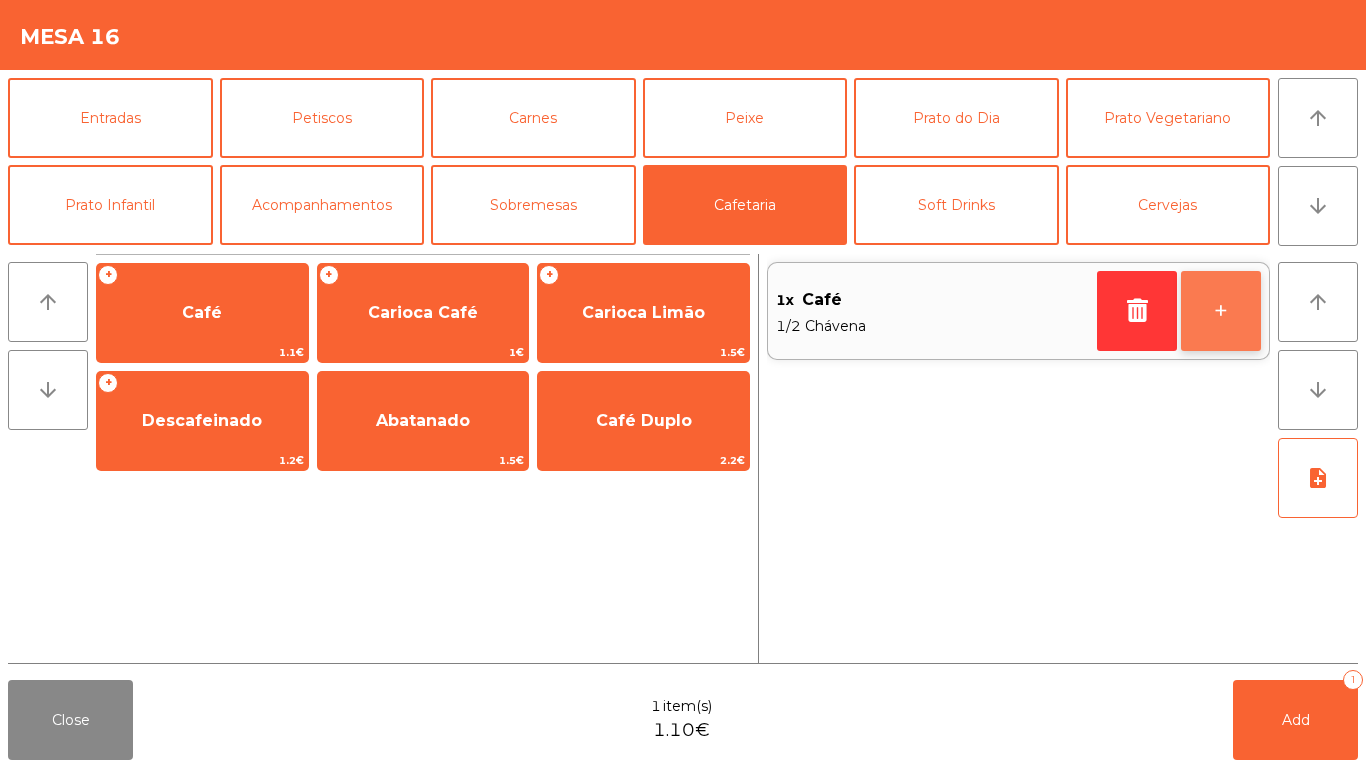 click on "+" 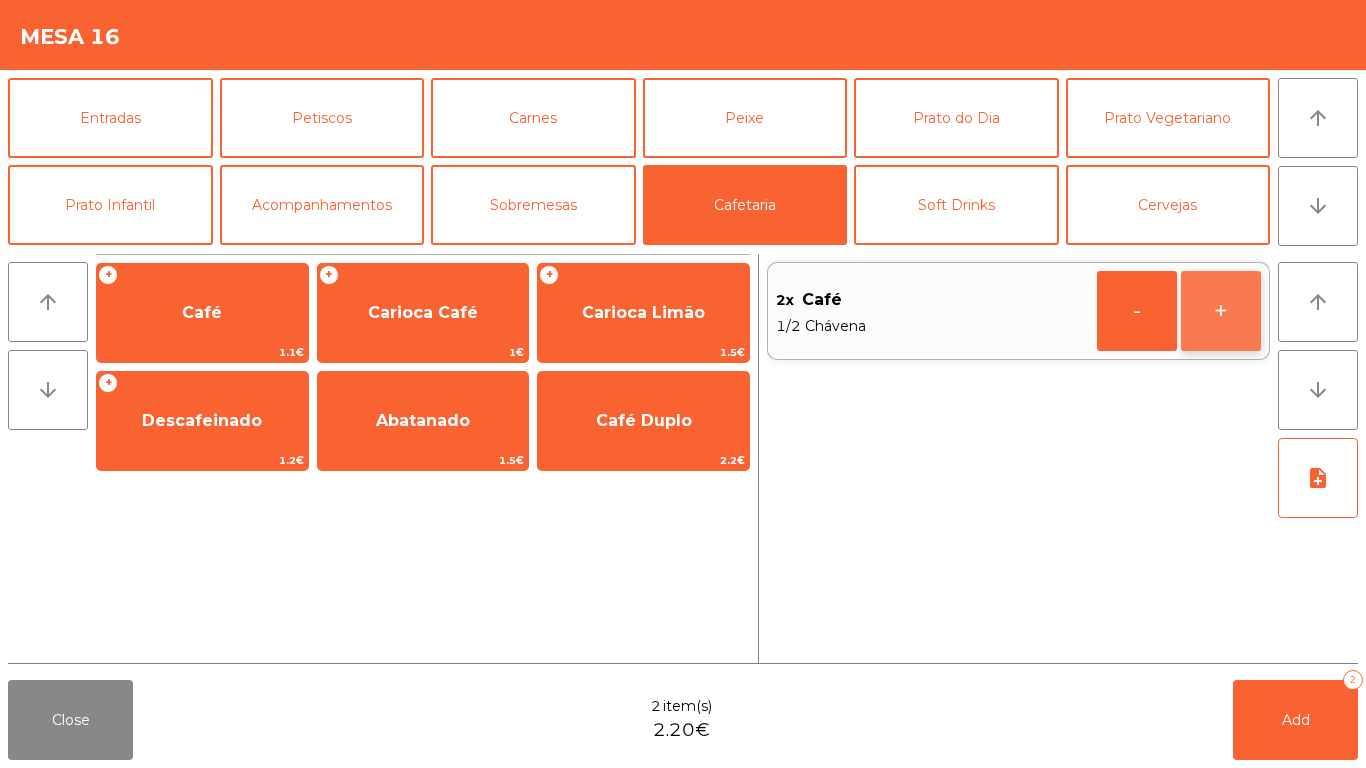 click on "+" 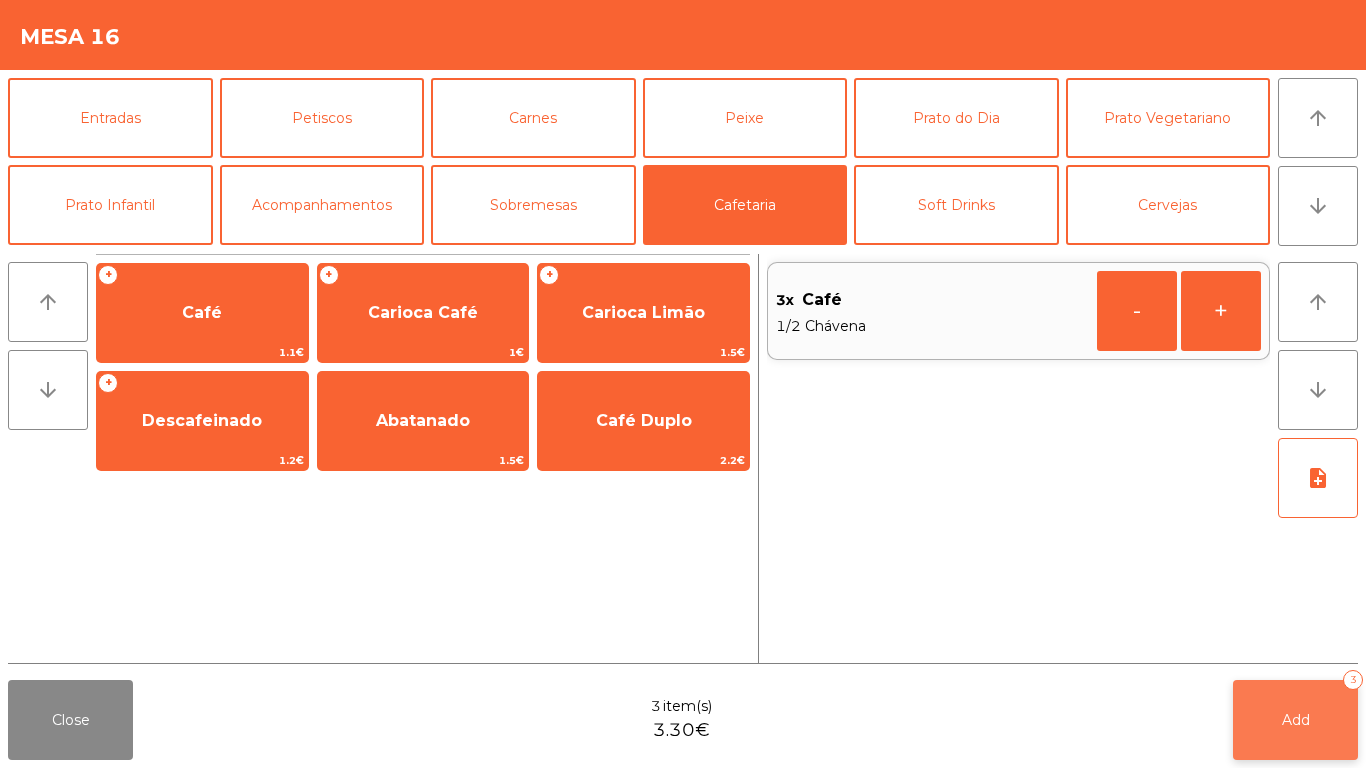 click on "Add   3" 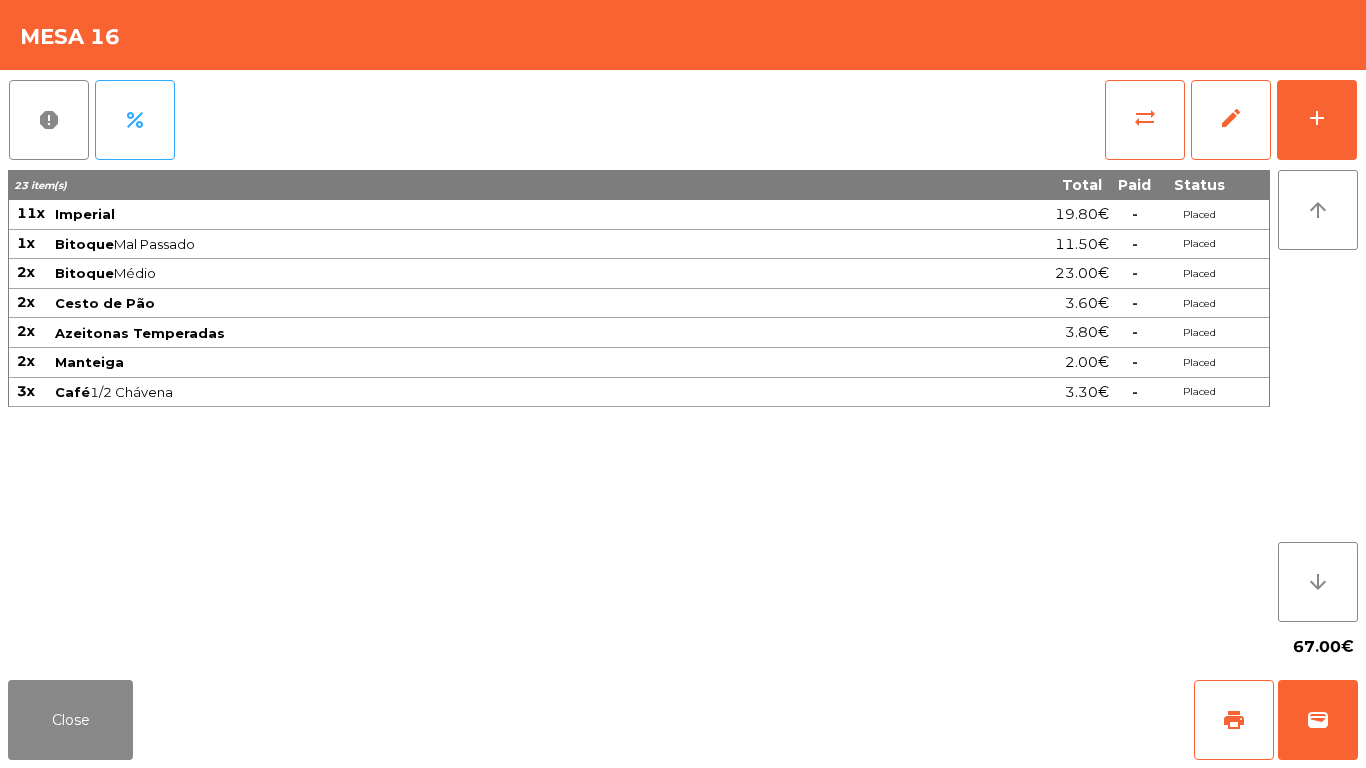 scroll, scrollTop: 0, scrollLeft: 0, axis: both 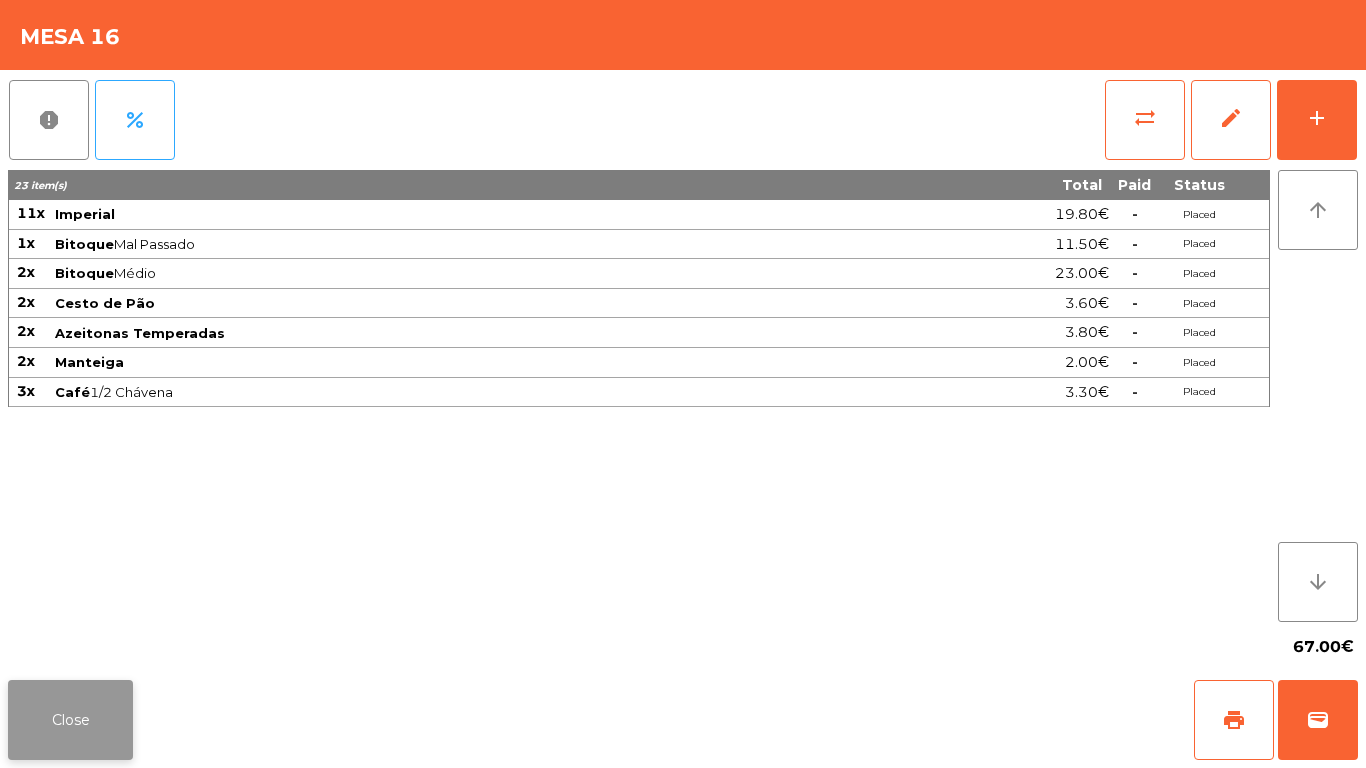 click on "Close" 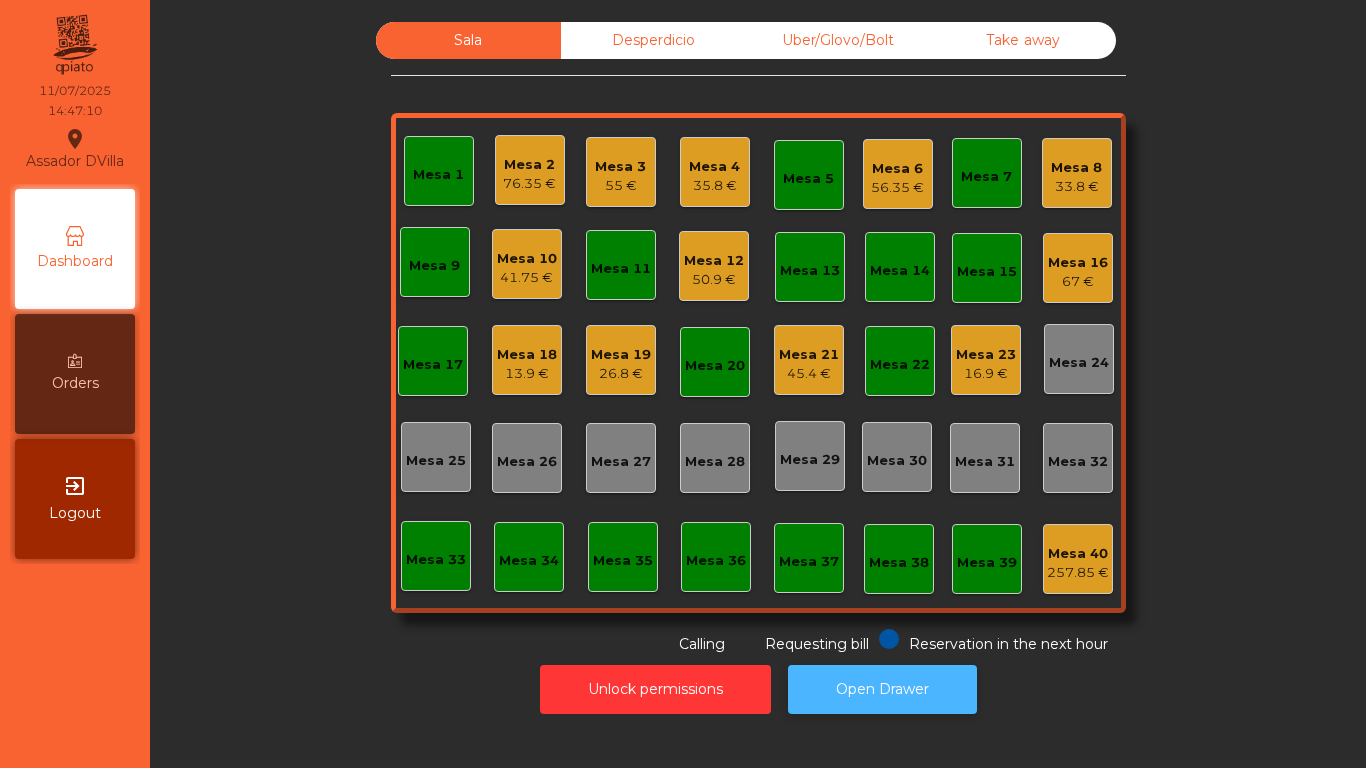 click on "Open Drawer" 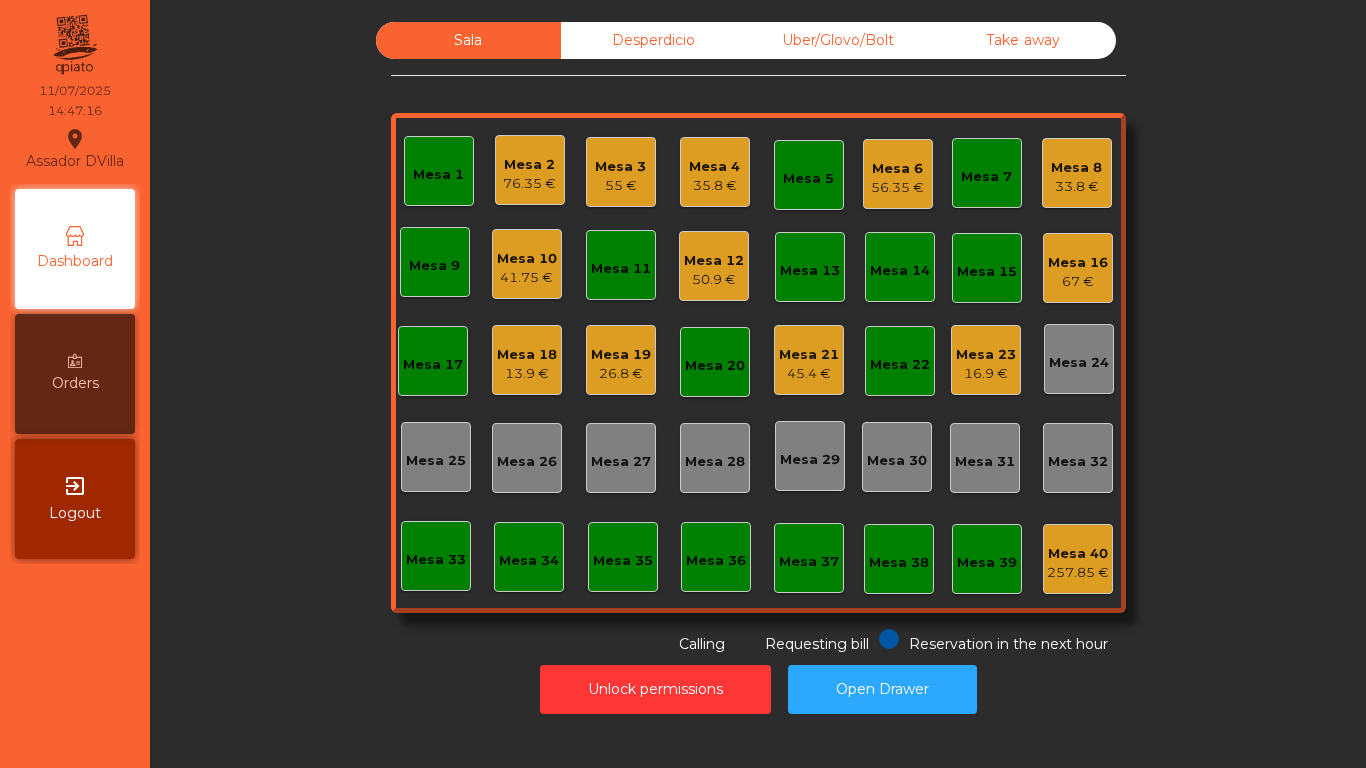 click on "56.35 €" 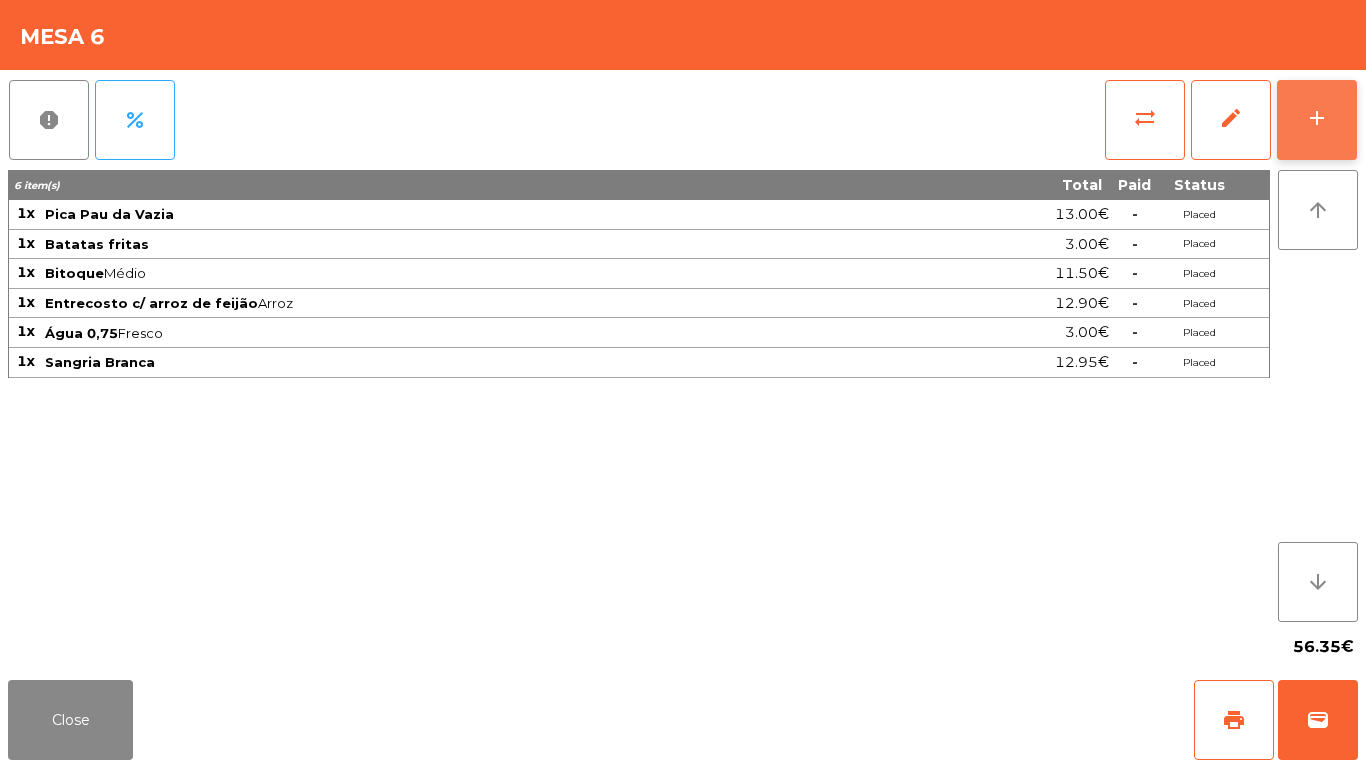 click on "add" 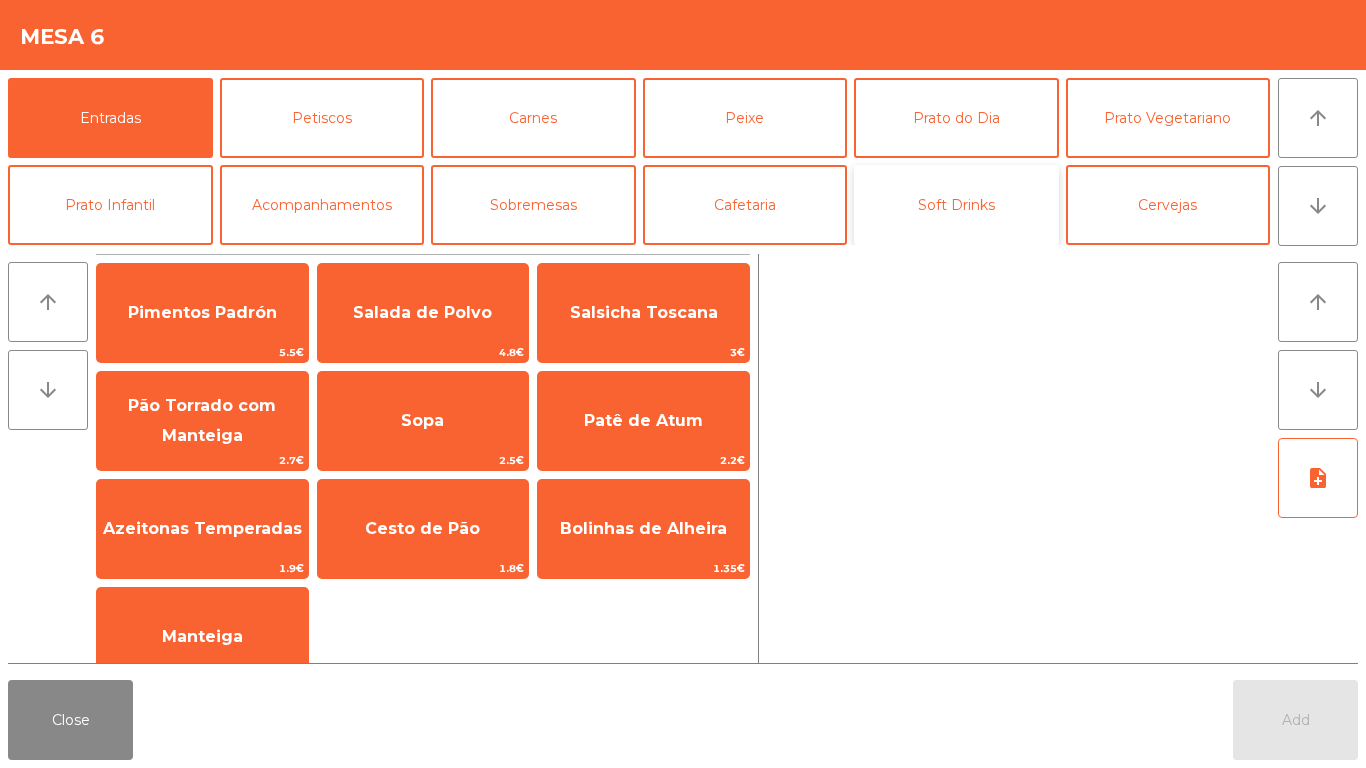 click on "Soft Drinks" 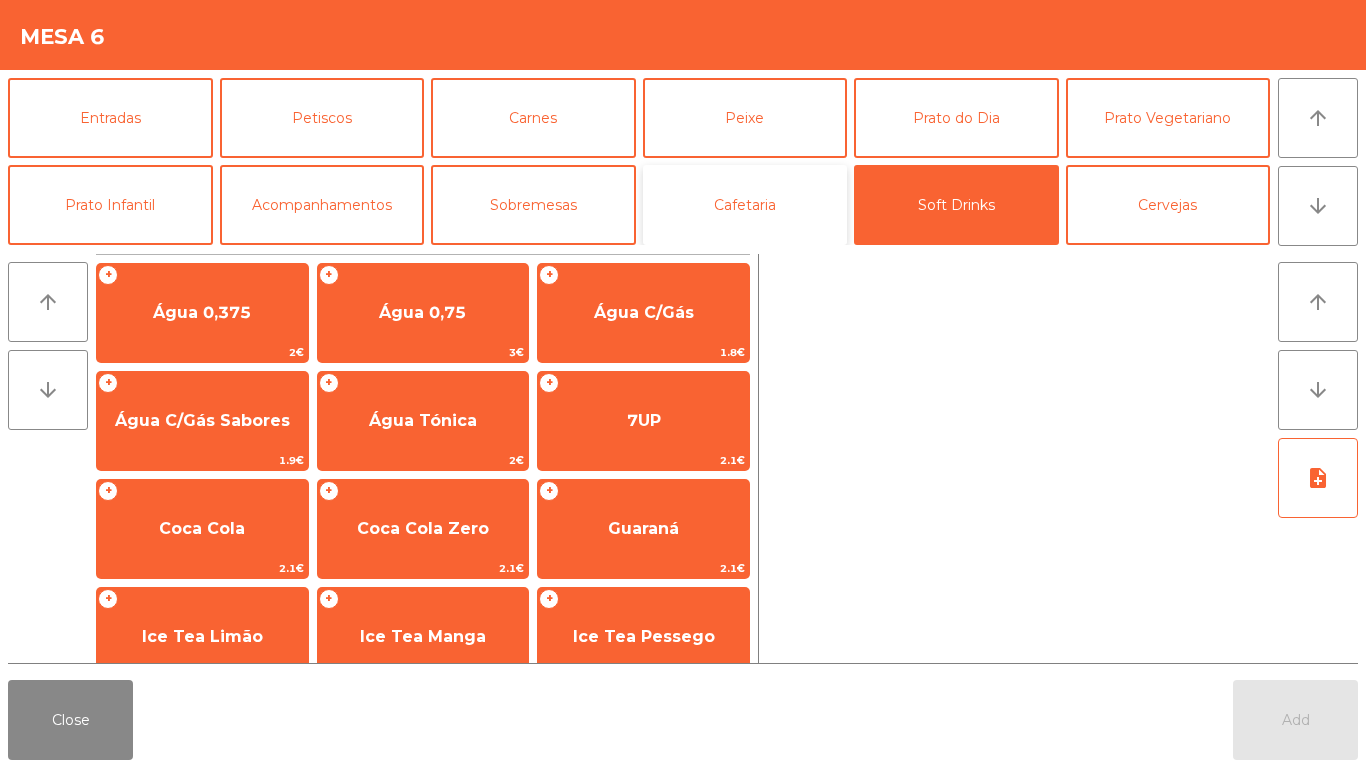 click on "Cafetaria" 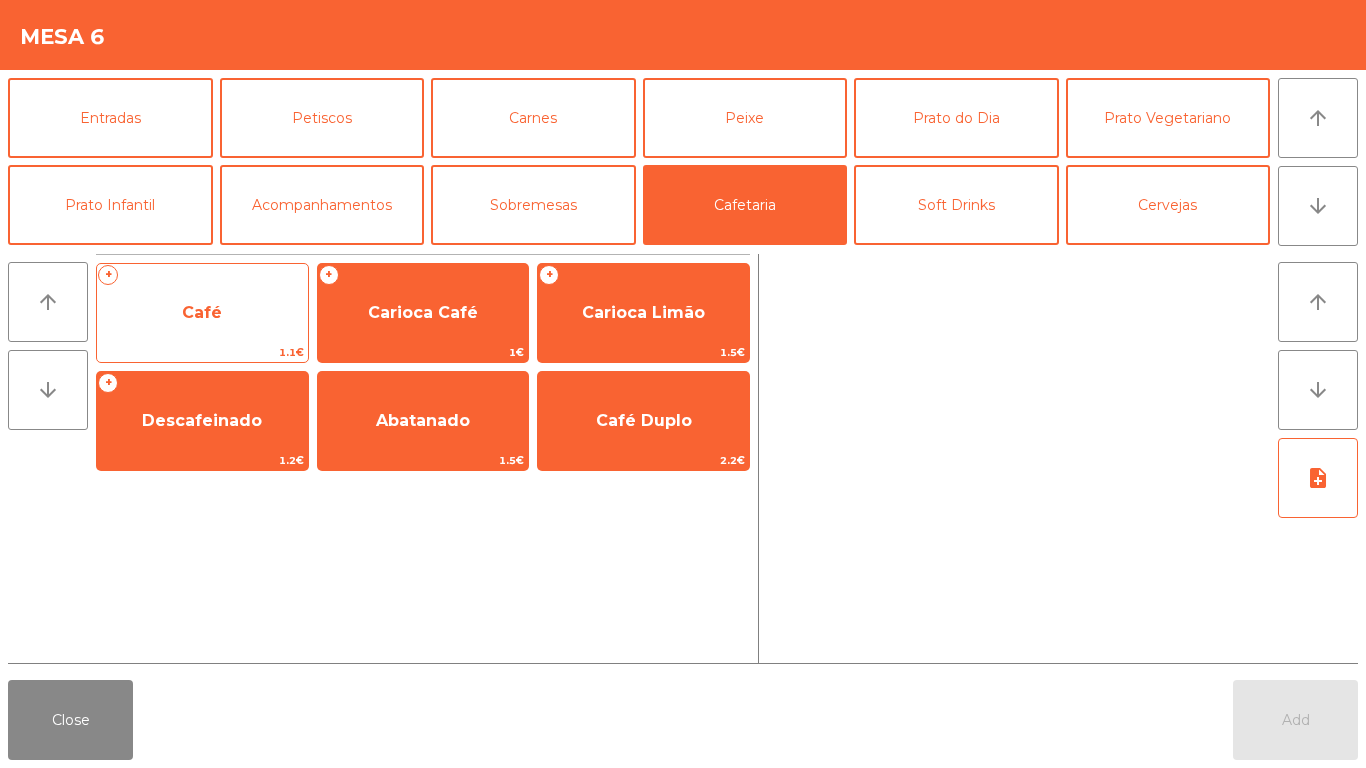 click on "Café" 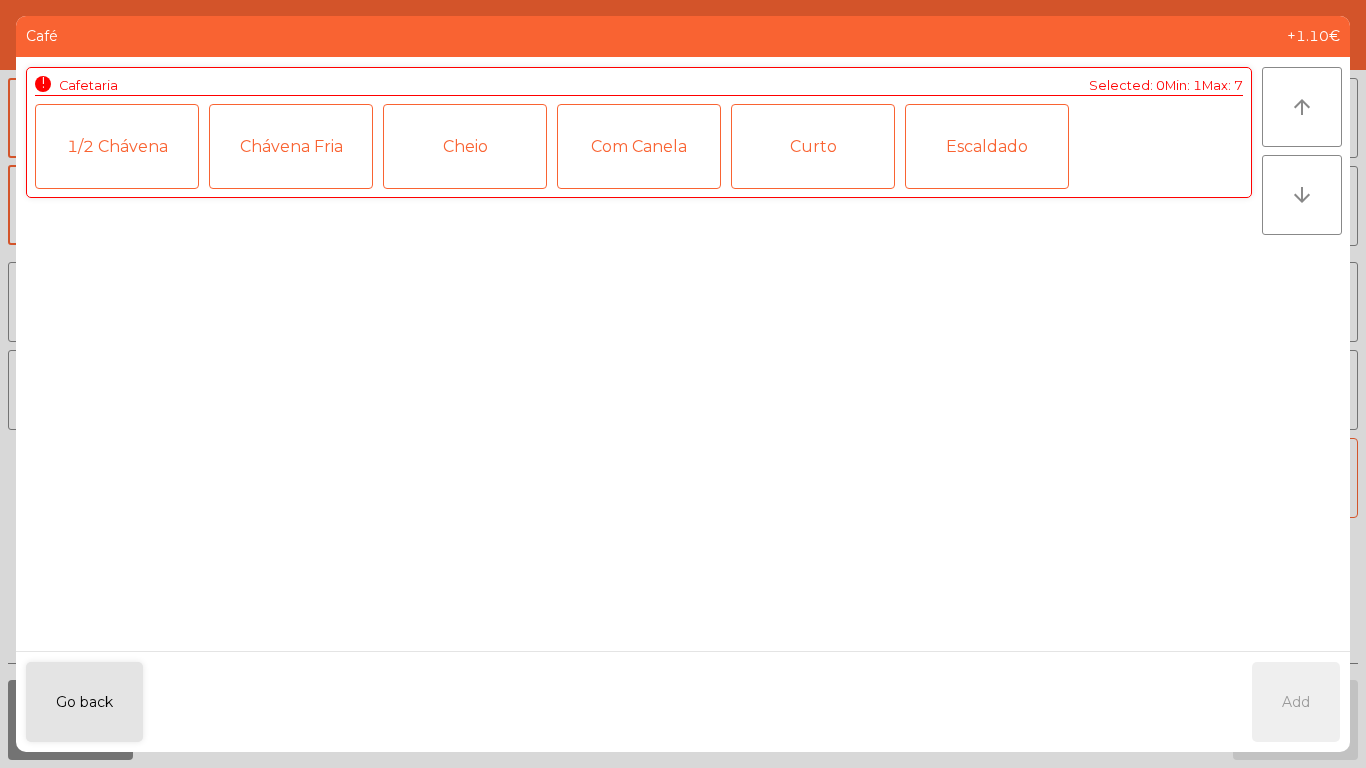 click on "Chávena Fria" 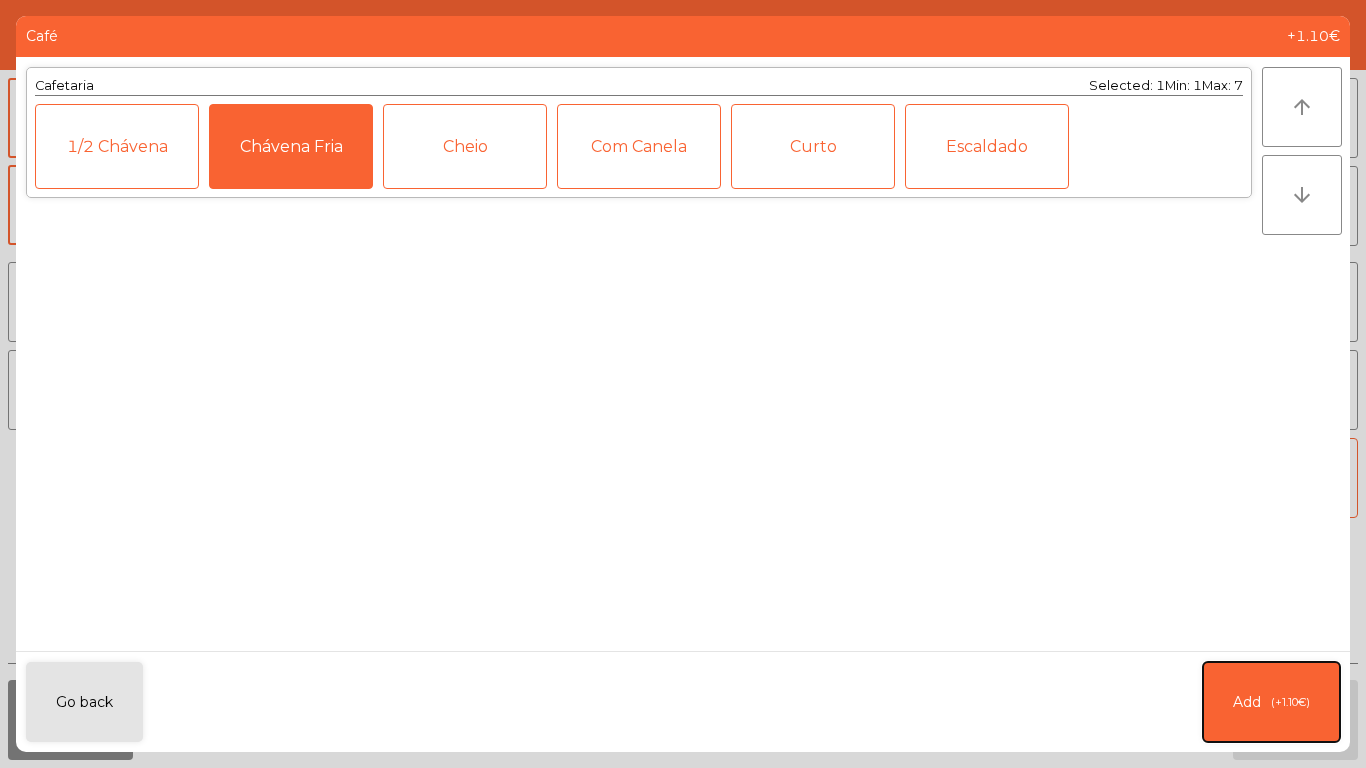 click on "Add   (+1.10€)" 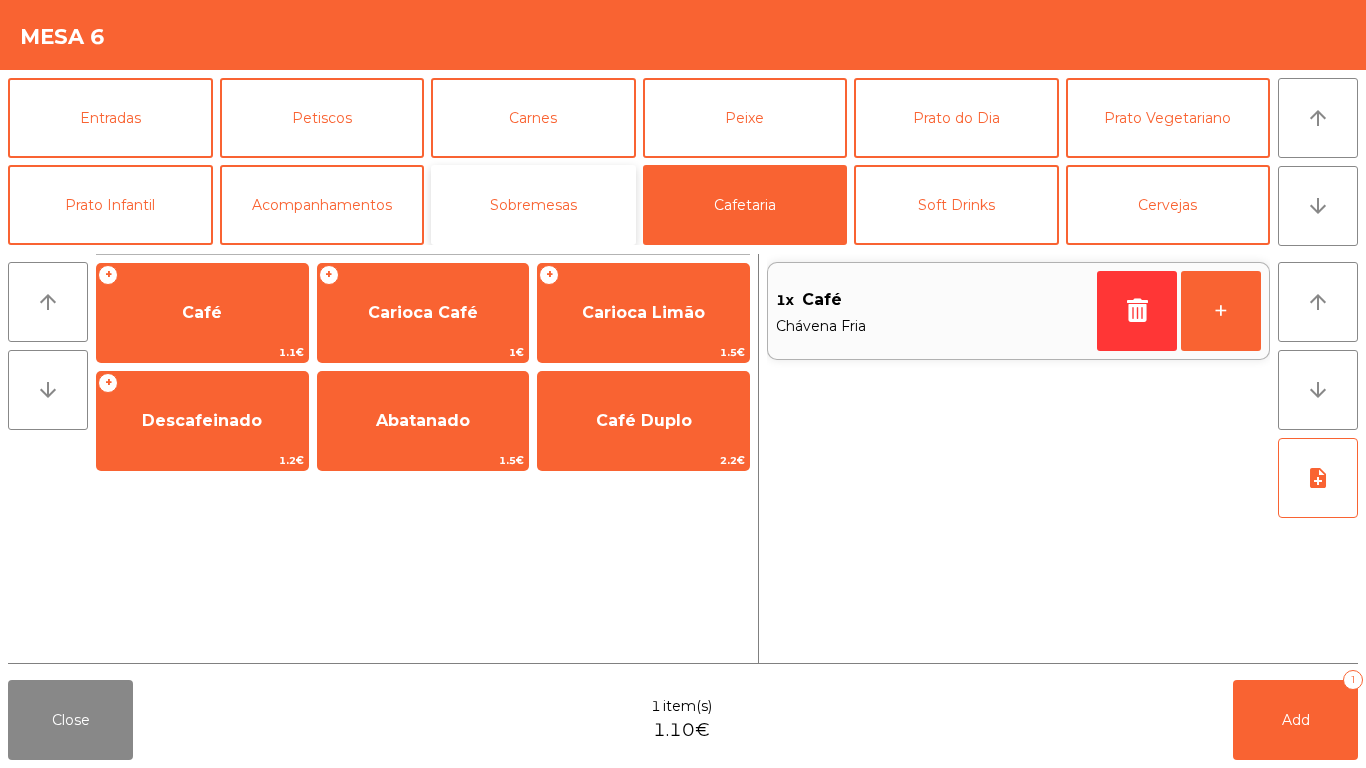 click on "Sobremesas" 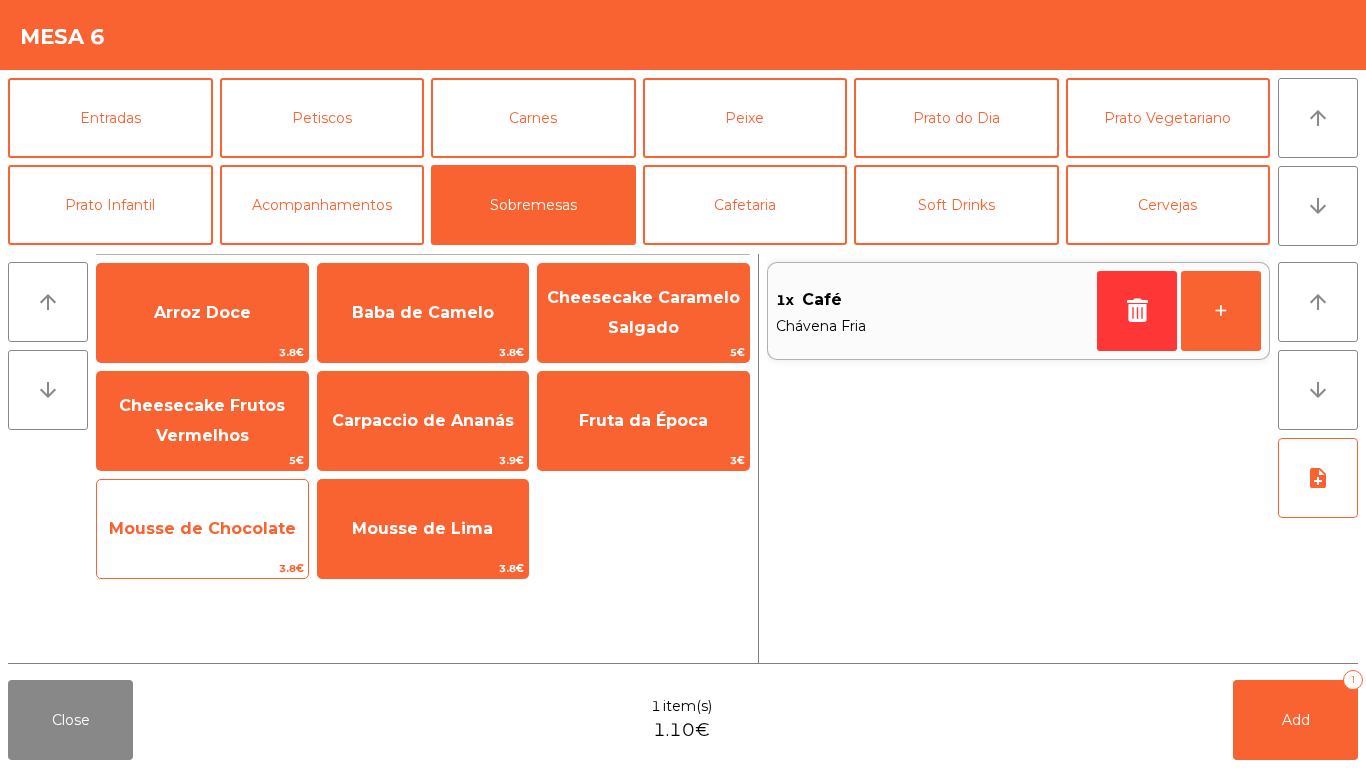 click on "Mousse de Chocolate" 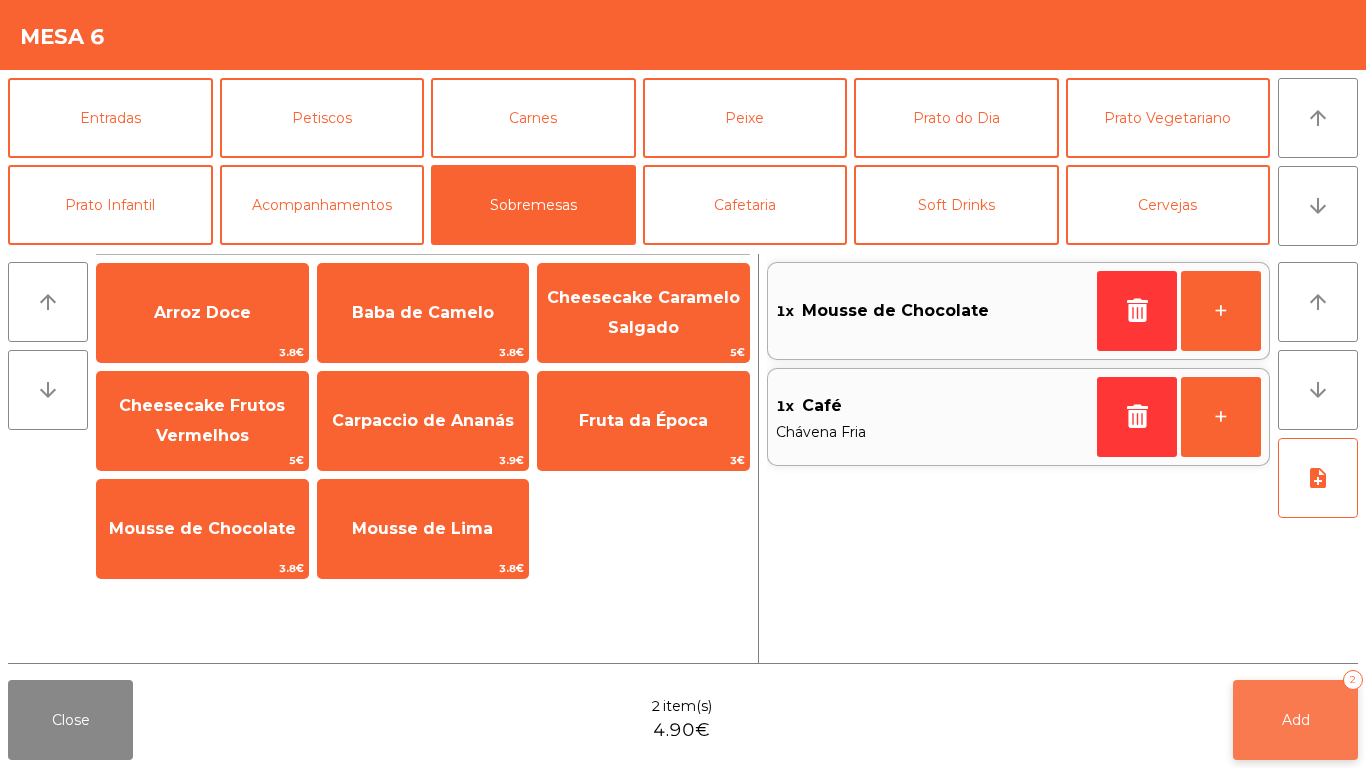 click on "Add   2" 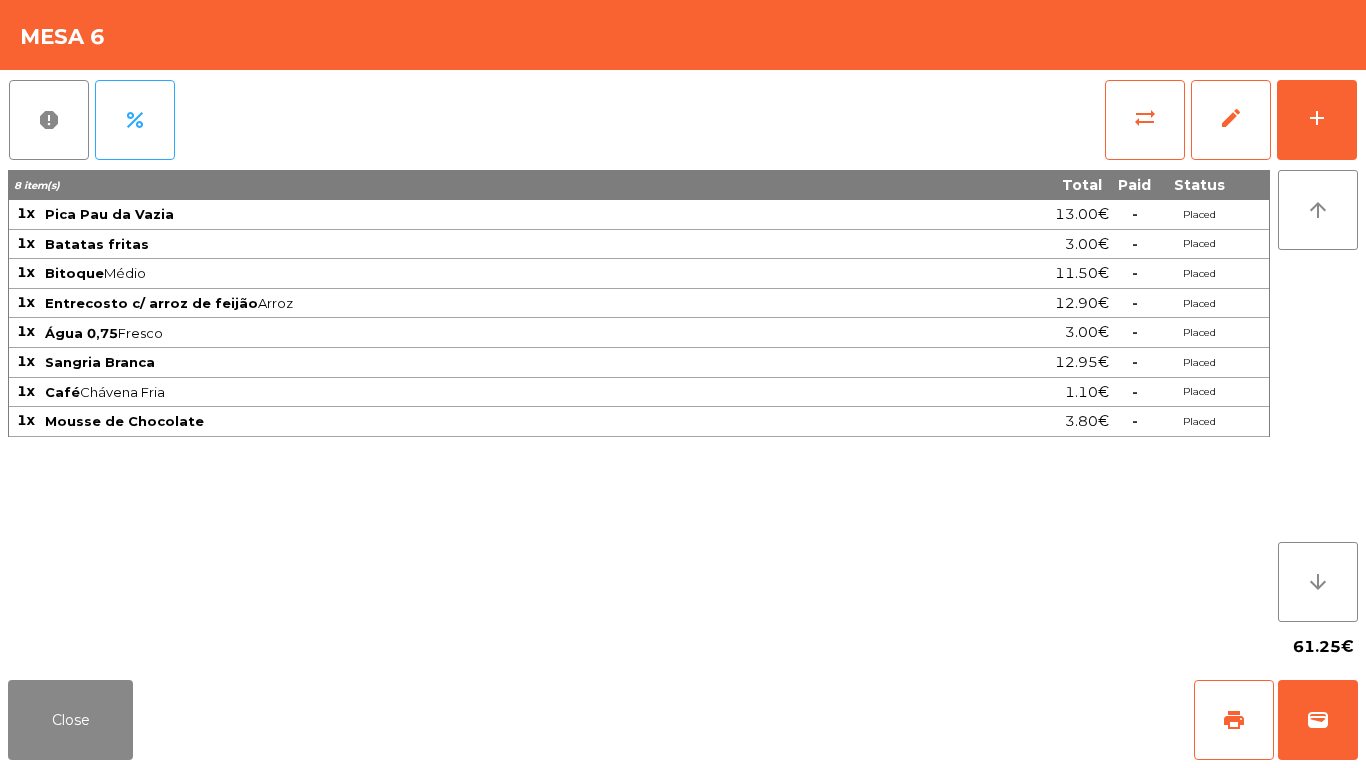 click on "61.25€" 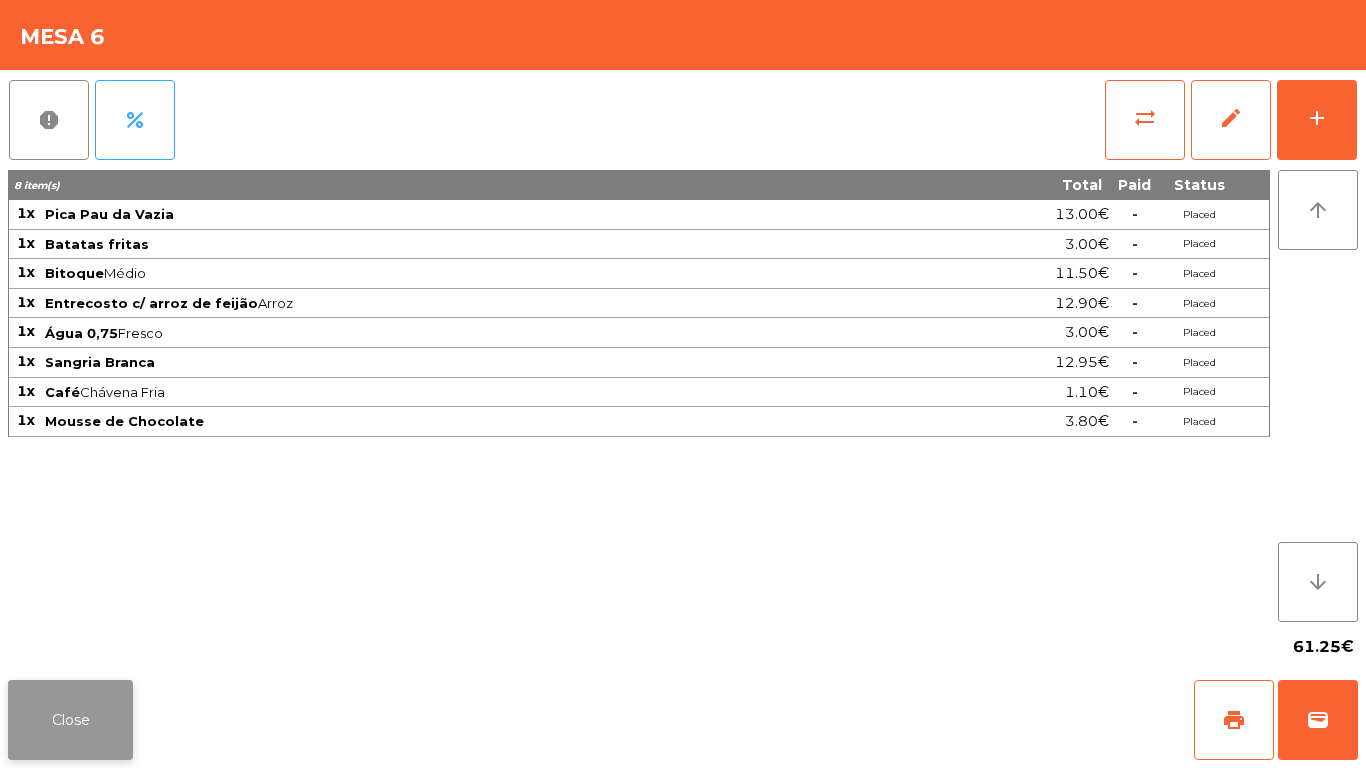 click on "Close" 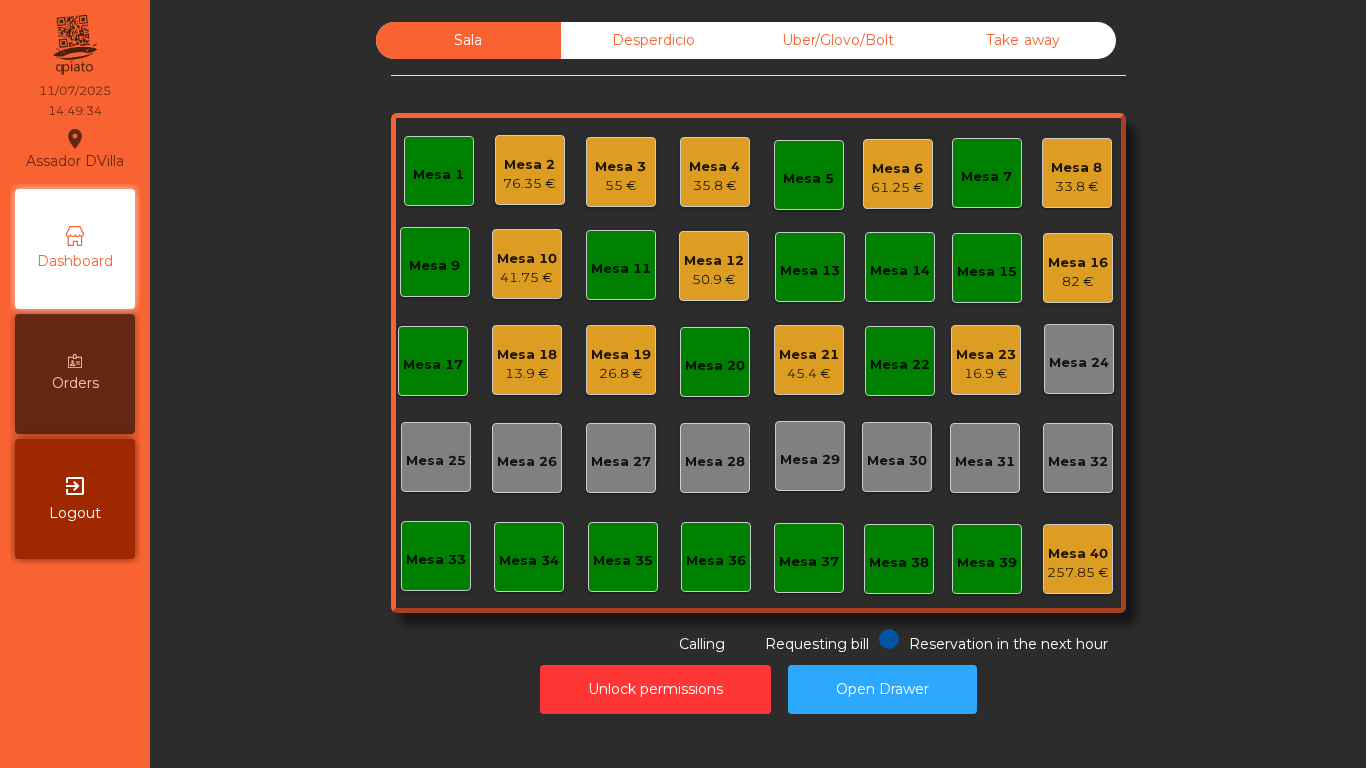 click on "Mesa 23" 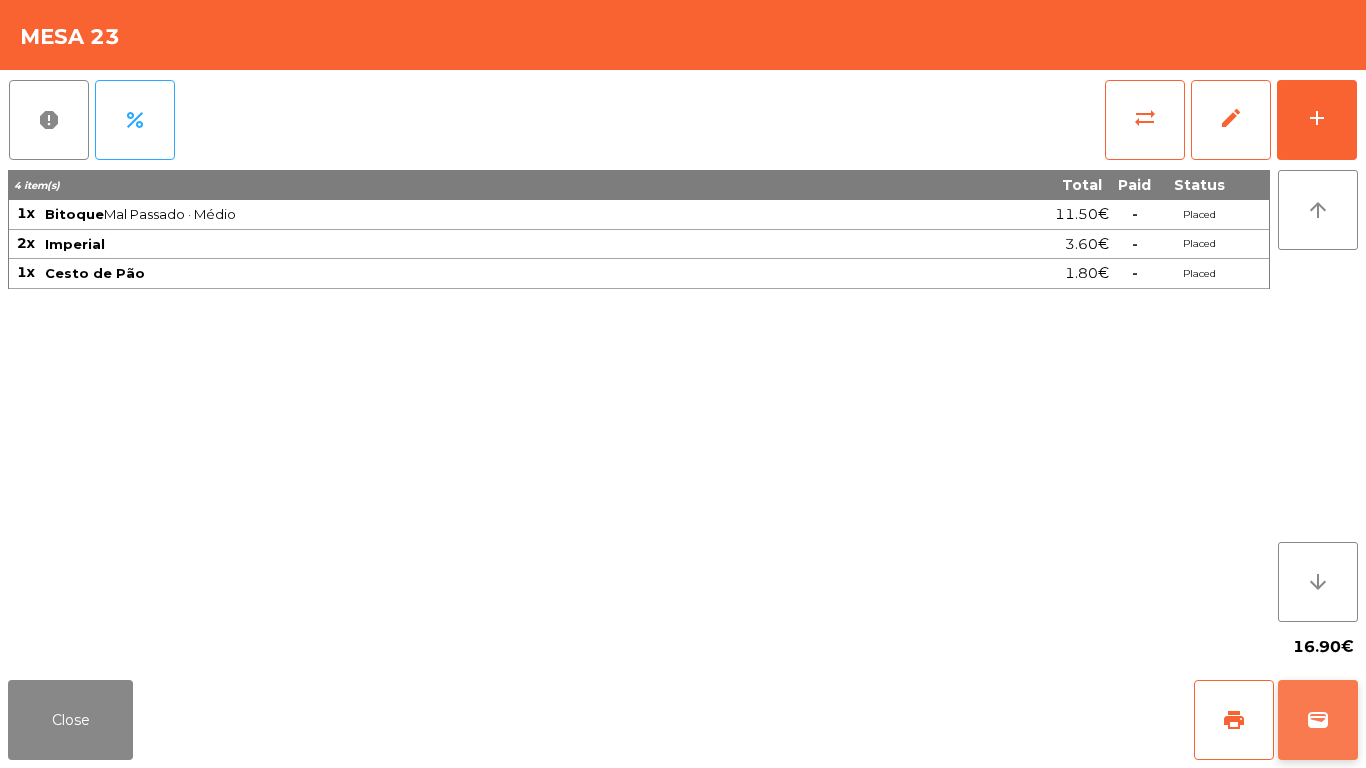 click on "wallet" 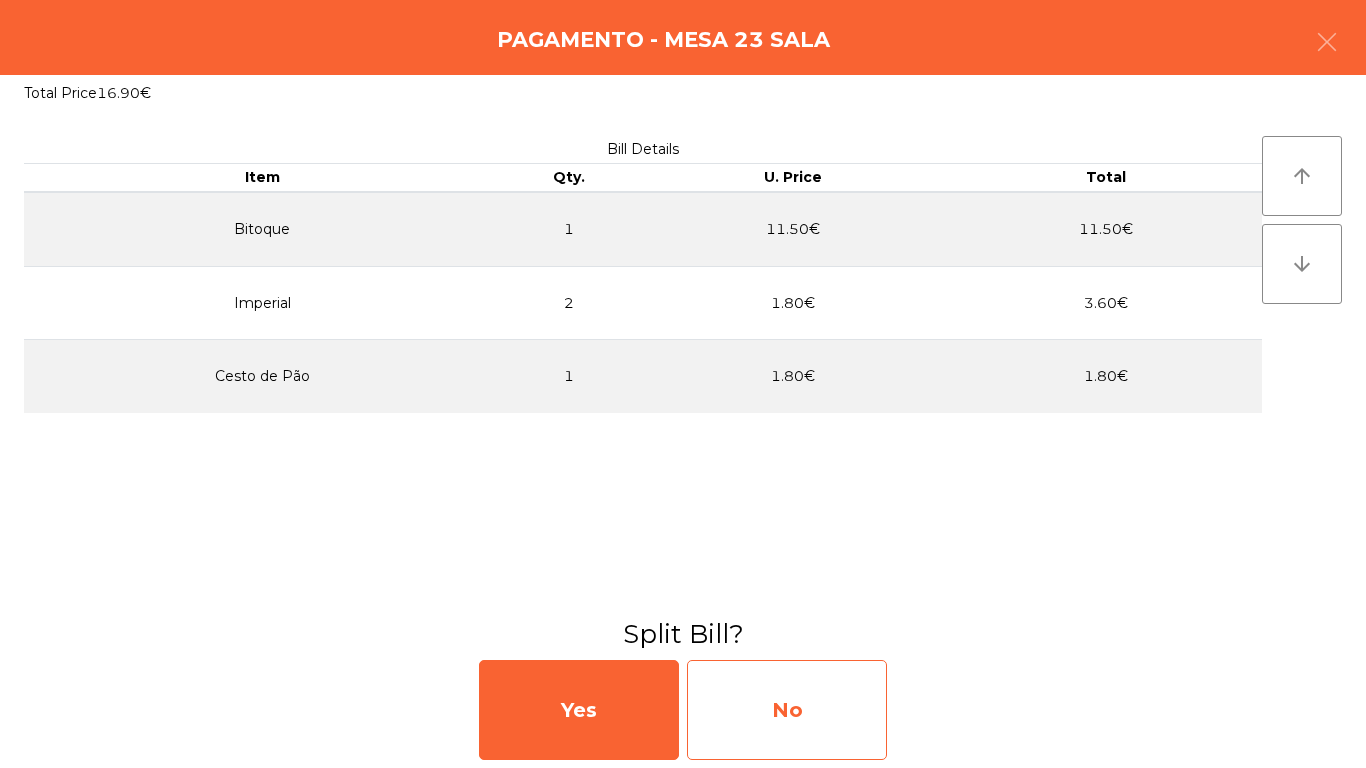 click on "No" 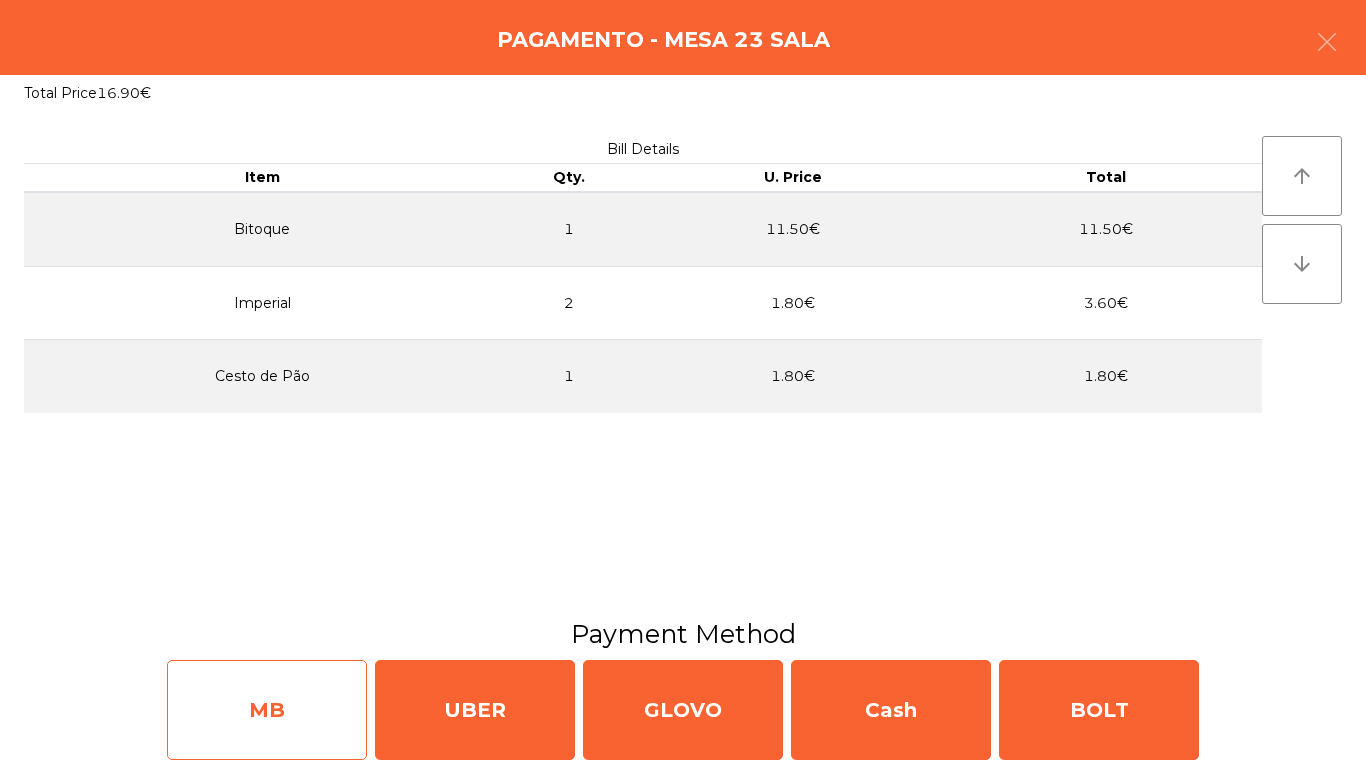 click on "MB" 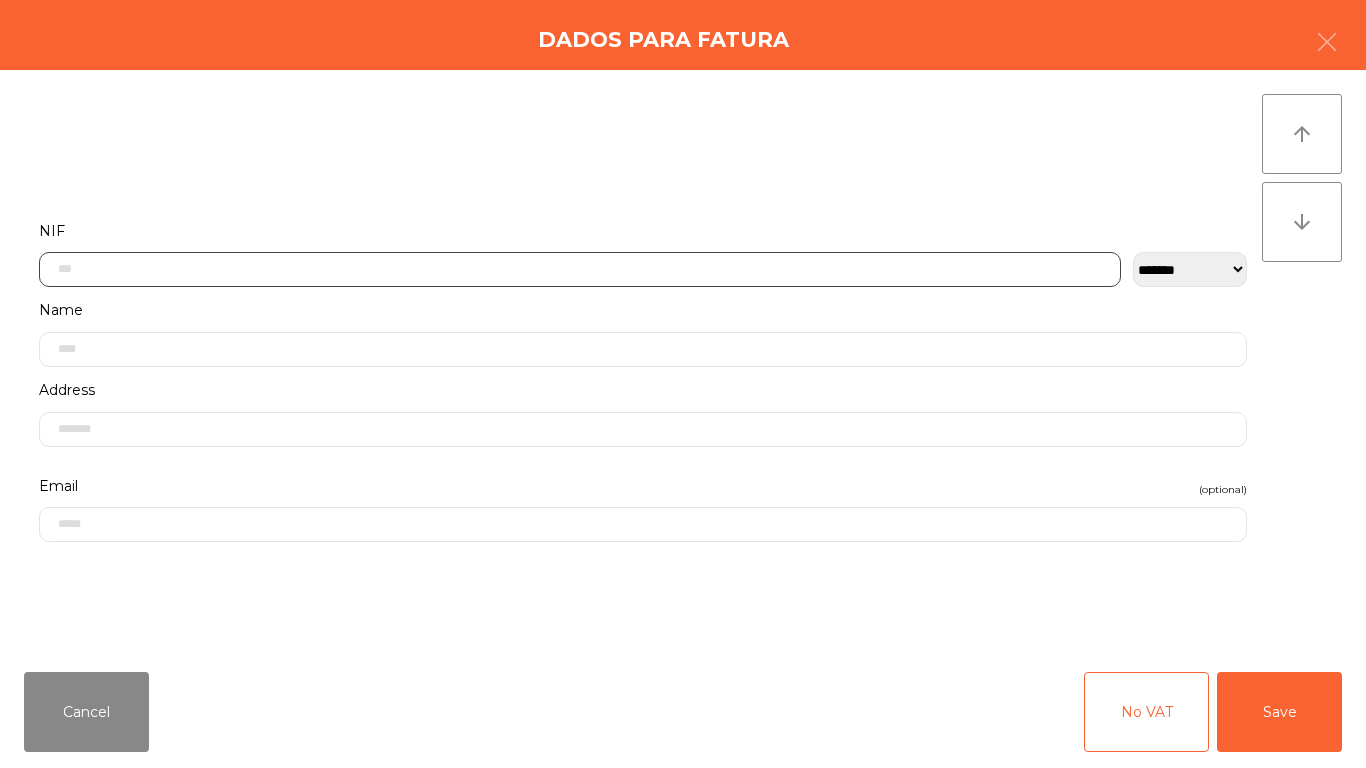 click 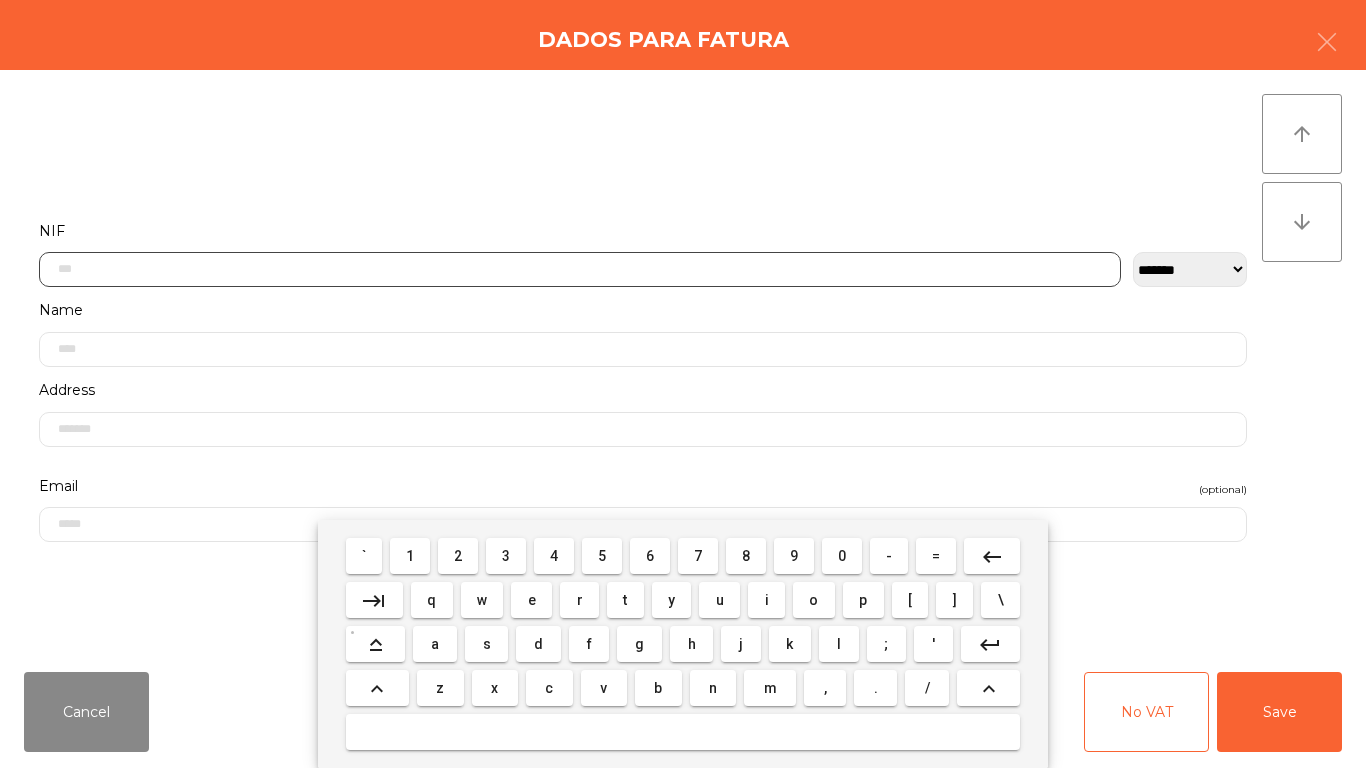 scroll, scrollTop: 122, scrollLeft: 0, axis: vertical 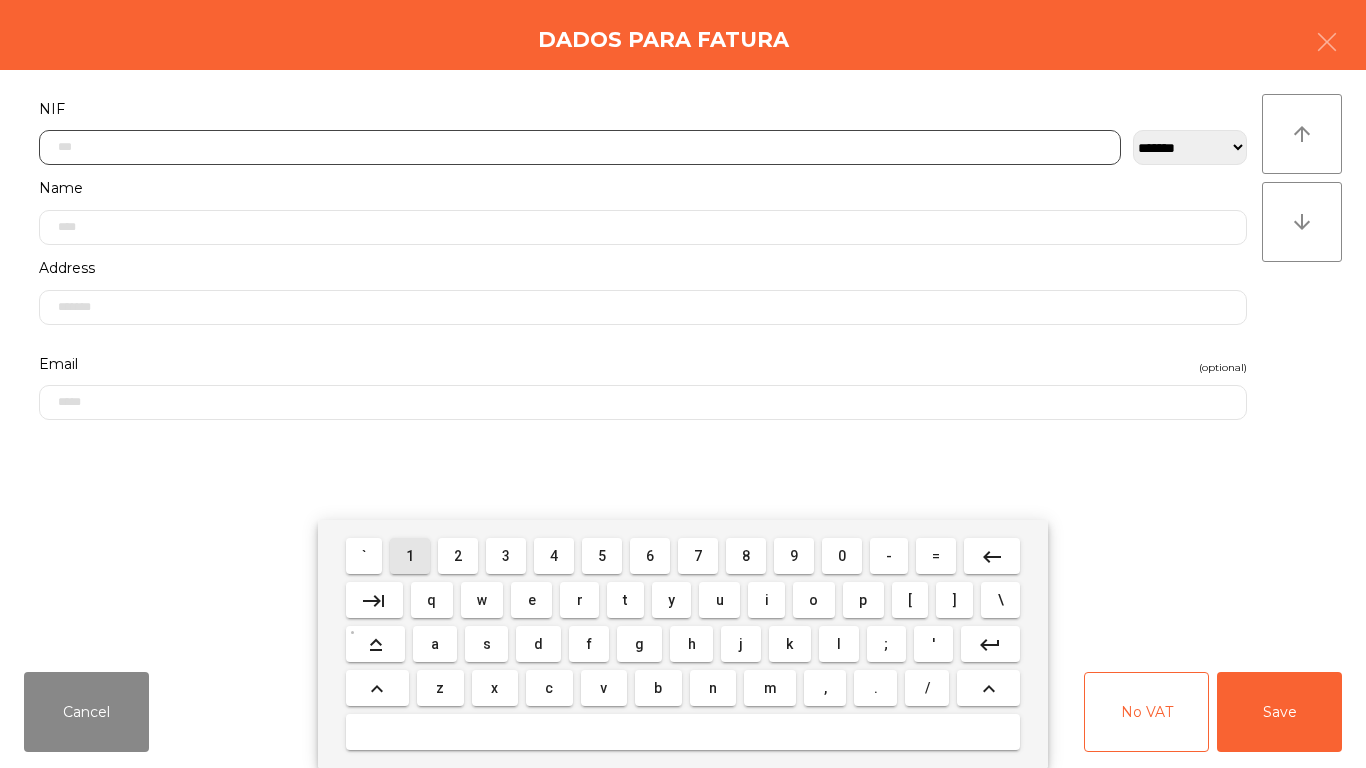 click on "1" at bounding box center [410, 556] 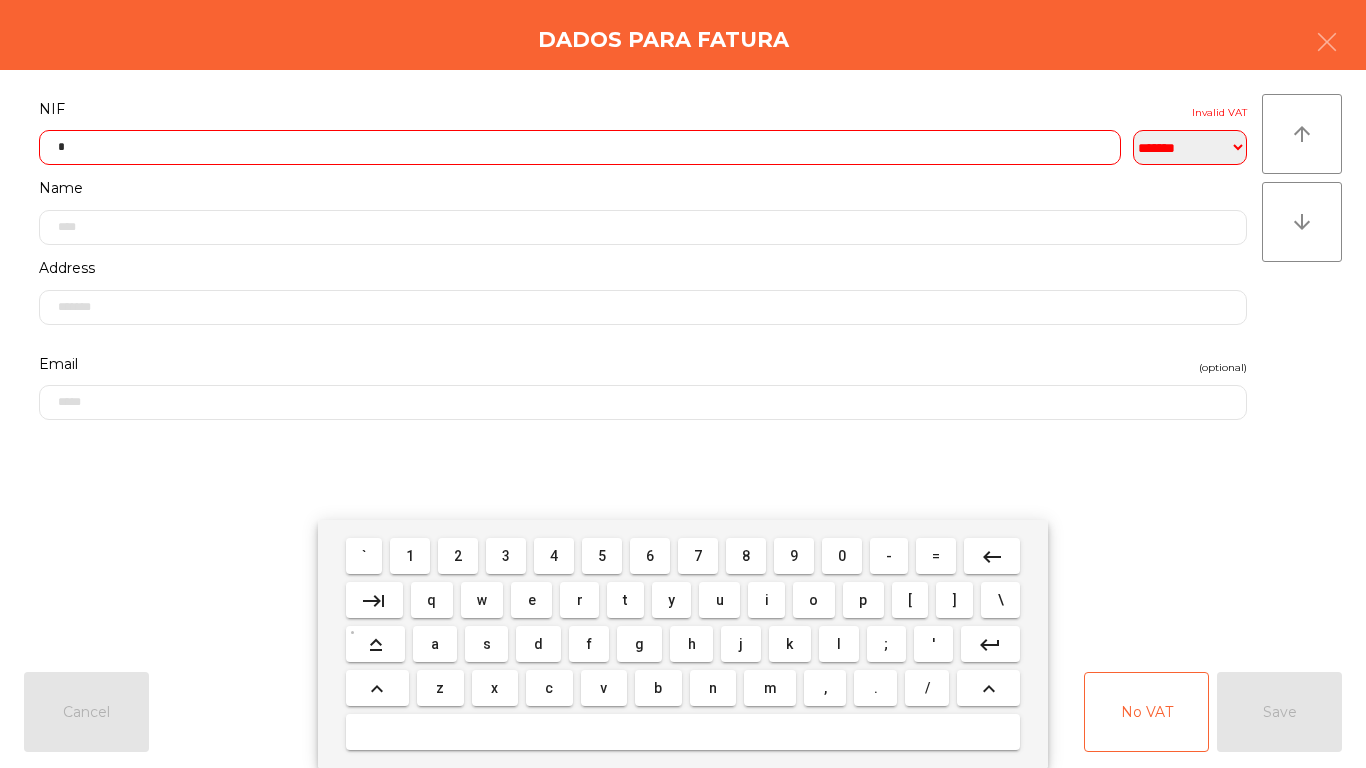 click on "4" at bounding box center [554, 556] 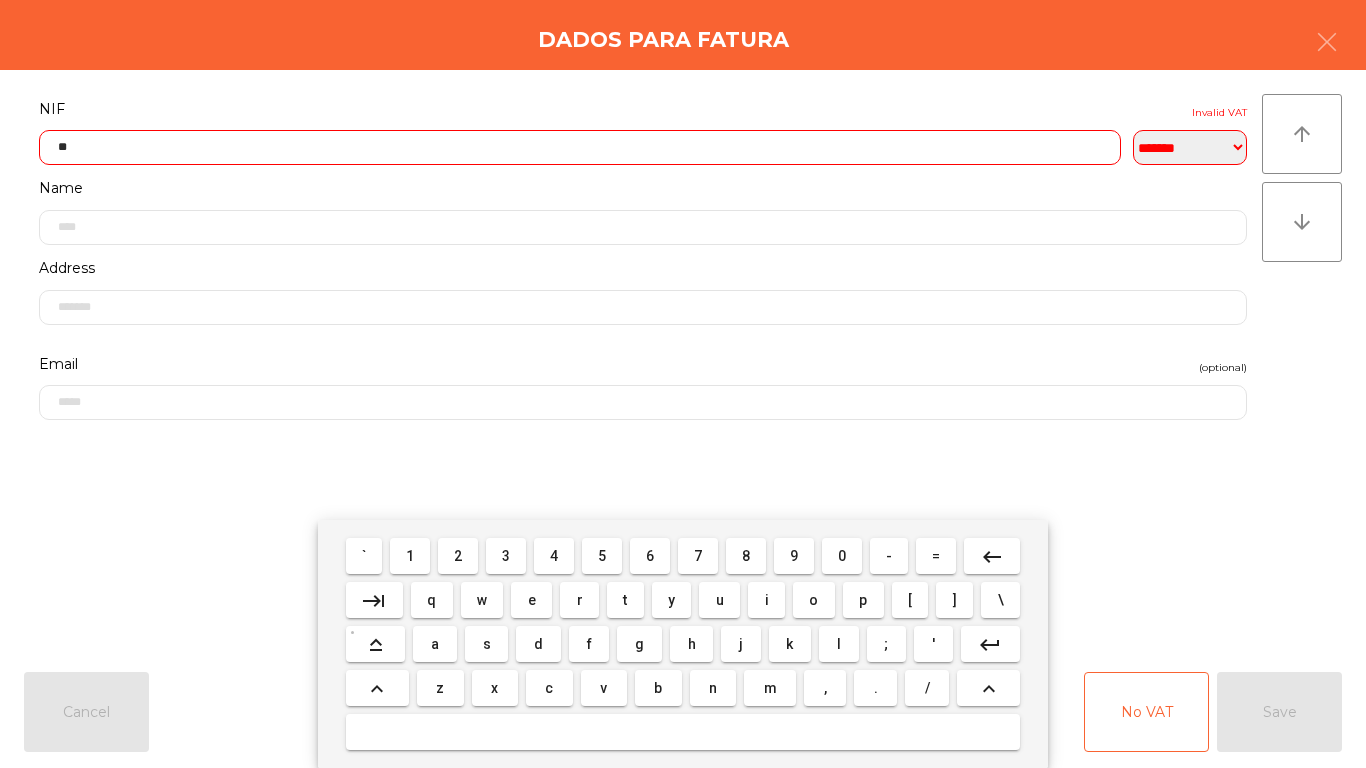 click on "0" at bounding box center [842, 556] 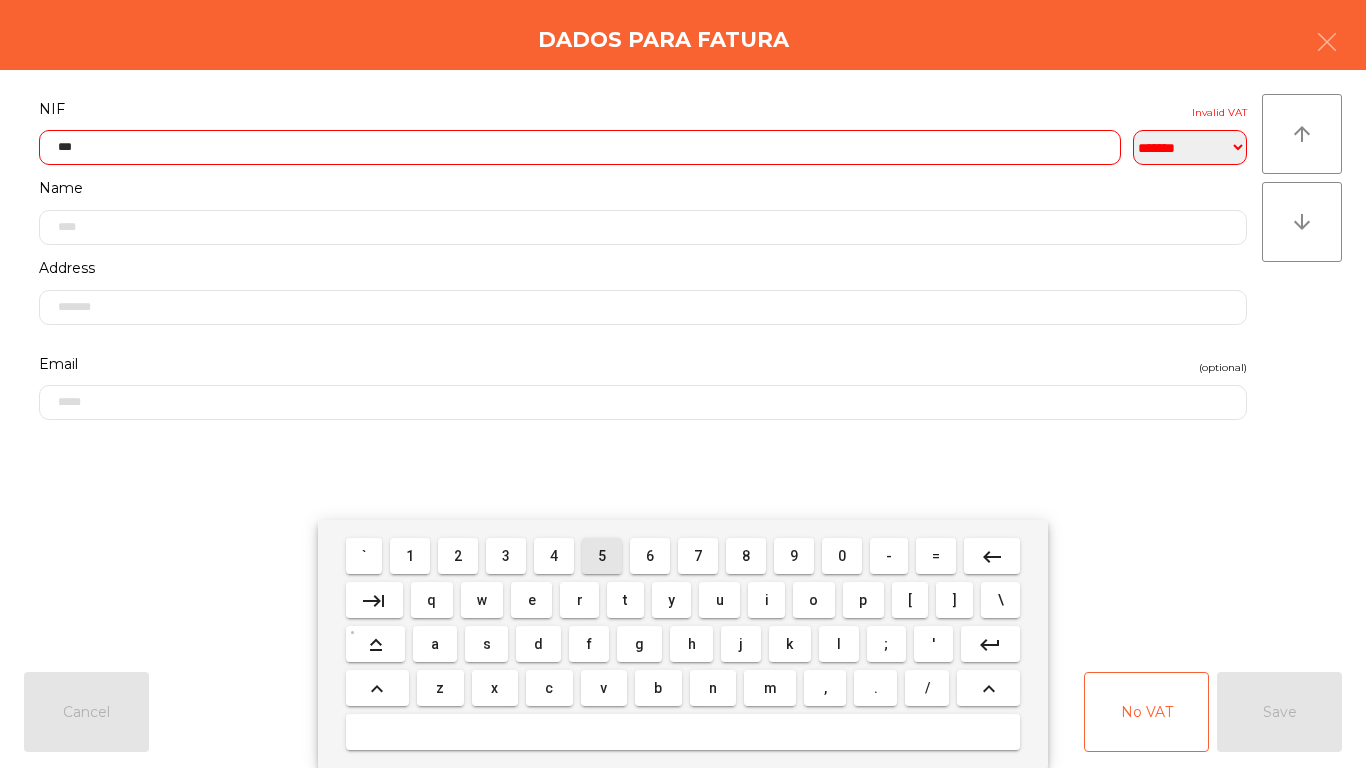 click on "5" at bounding box center (602, 556) 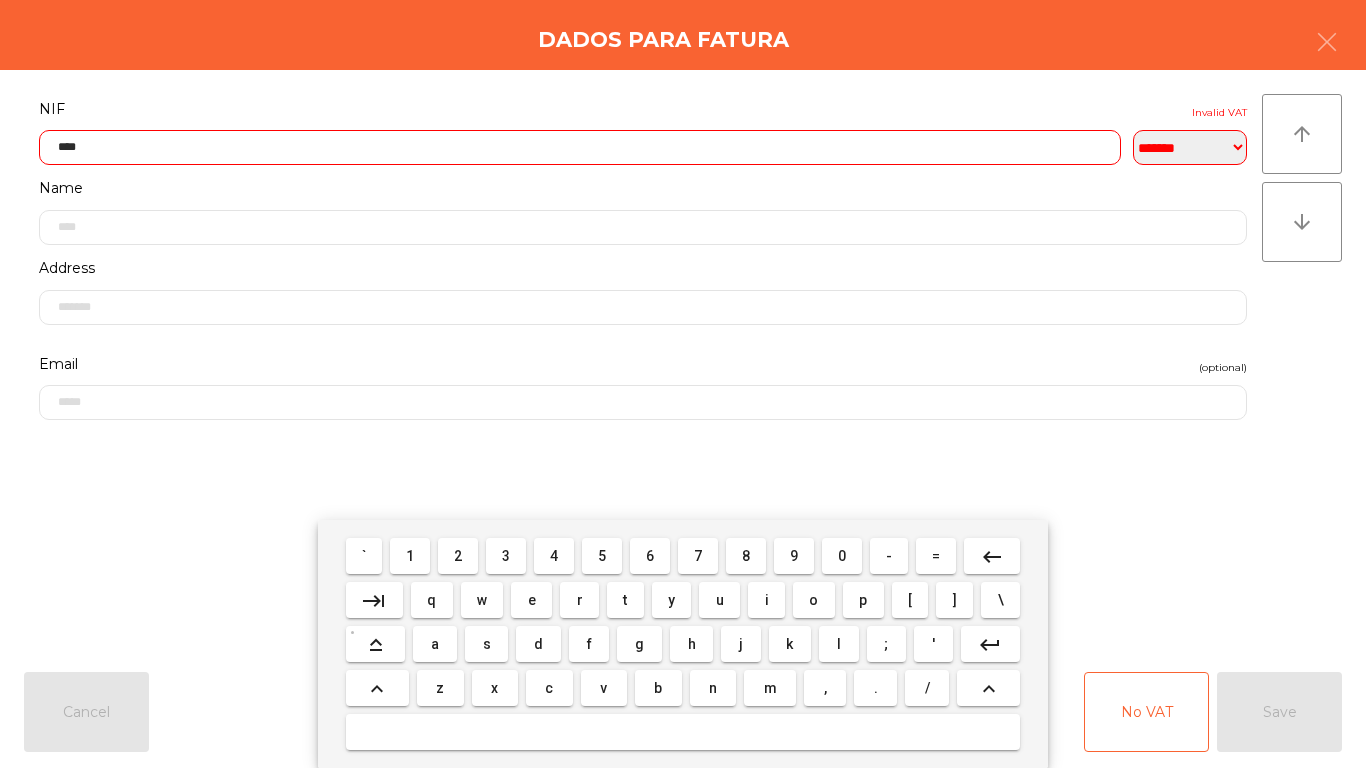 click on "7" at bounding box center (698, 556) 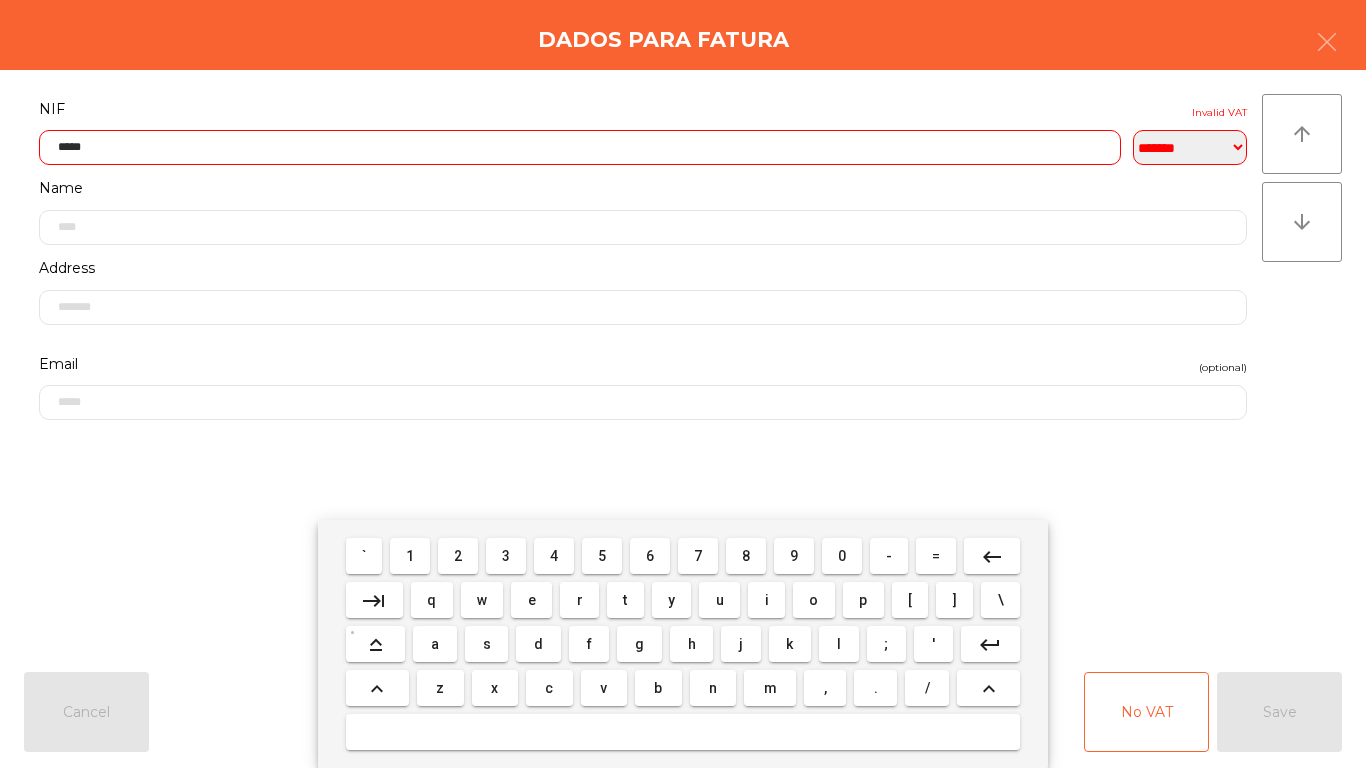 click on "9" at bounding box center [794, 556] 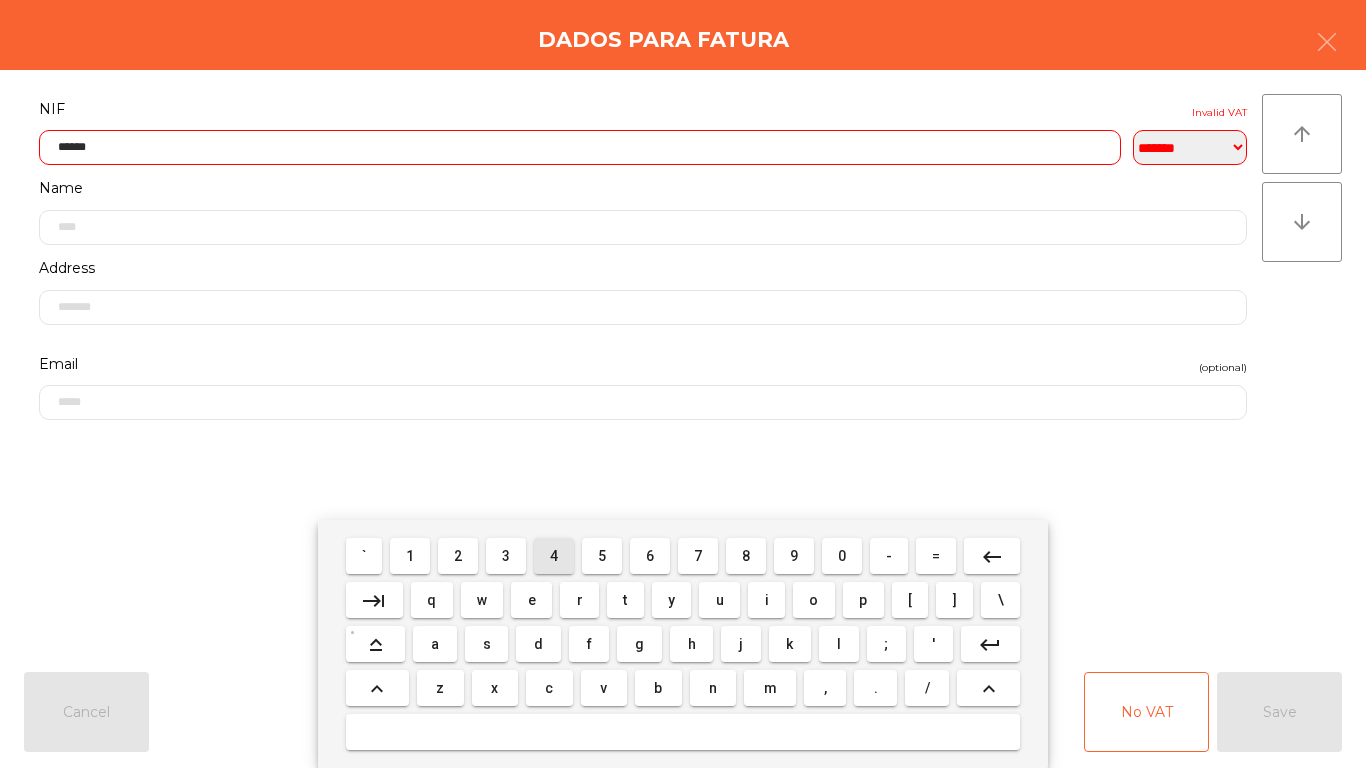 click on "4" at bounding box center [554, 556] 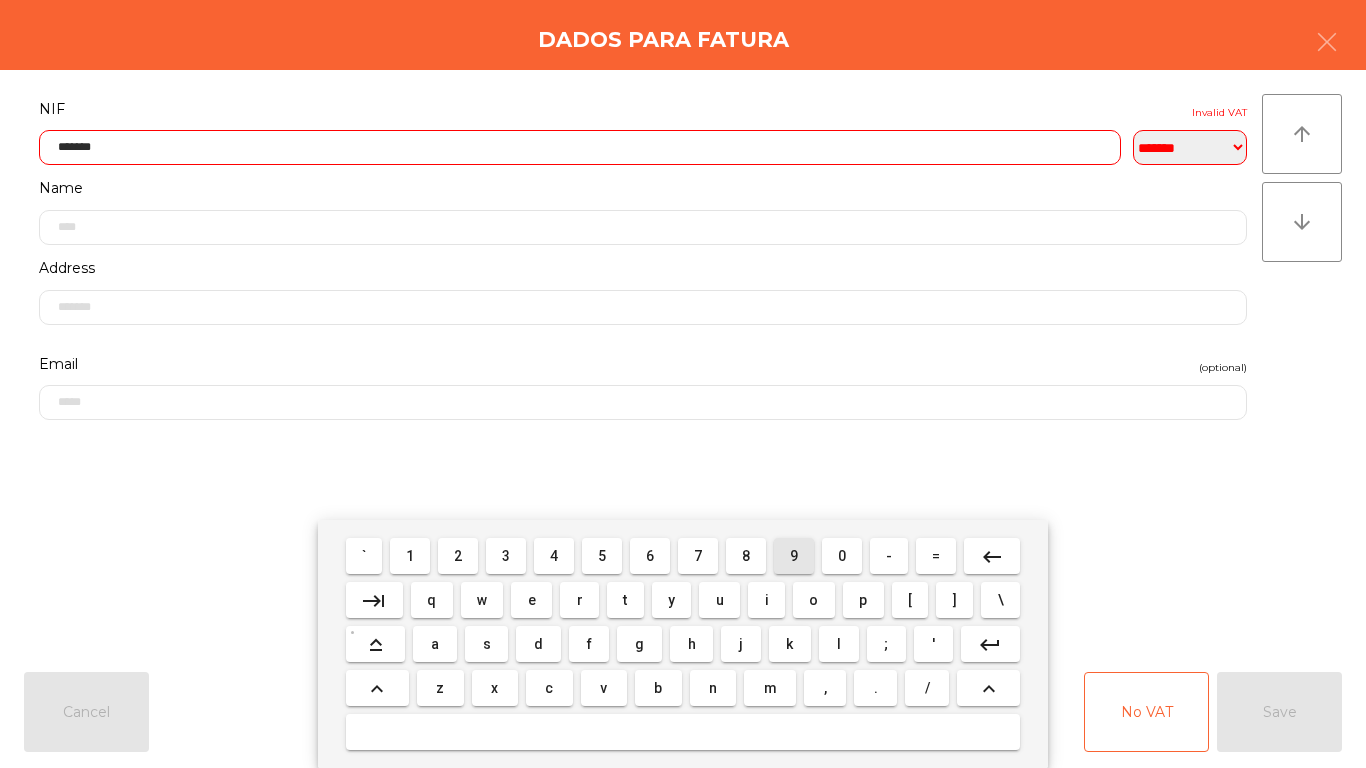 click on "9" at bounding box center (794, 556) 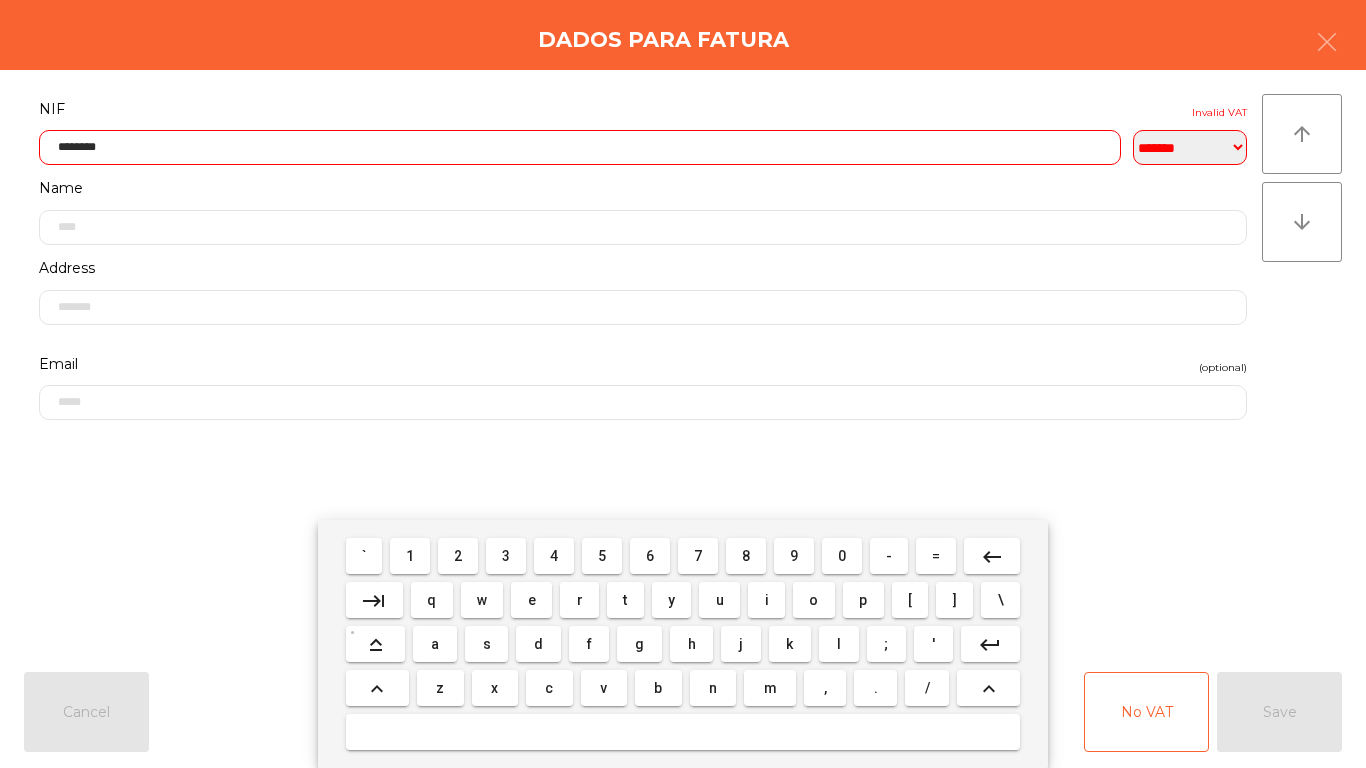 click on "4" at bounding box center (554, 556) 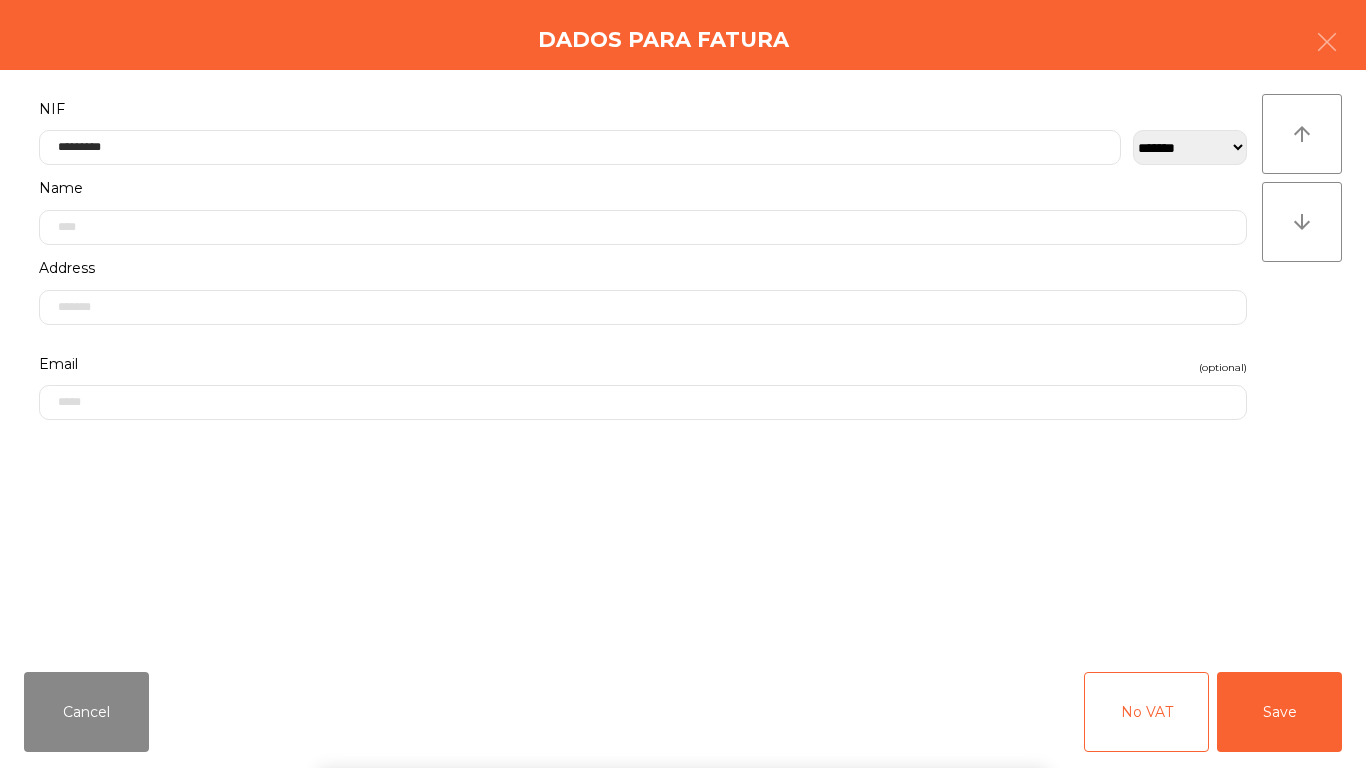 click on "` 1 2 3 4 5 6 7 8 9 0 - = keyboard_backspace keyboard_tab q w e r t y u i o p [ ] \ keyboard_capslock a s d f g h j k l ; ' keyboard_return keyboard_arrow_up z x c v b n m , . / keyboard_arrow_up" at bounding box center [683, 644] 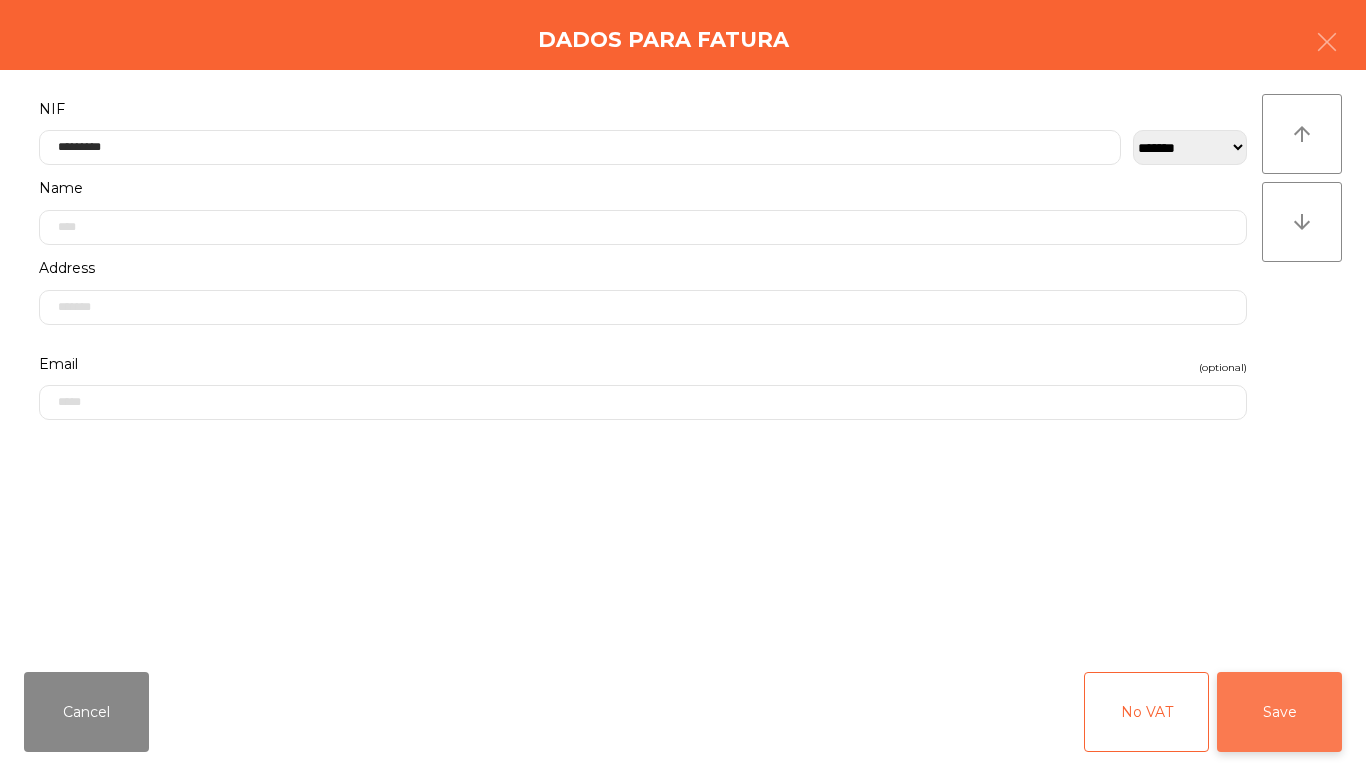 click on "Save" 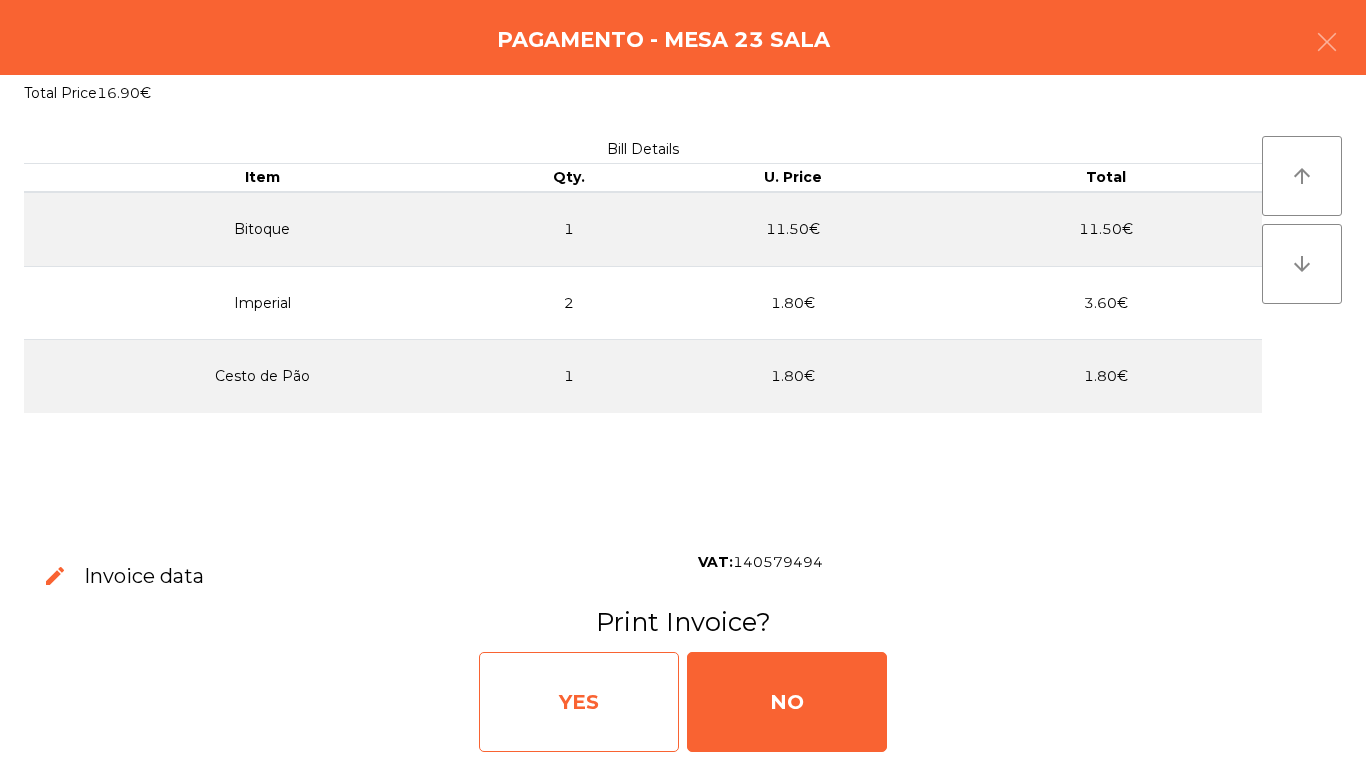 click on "YES" 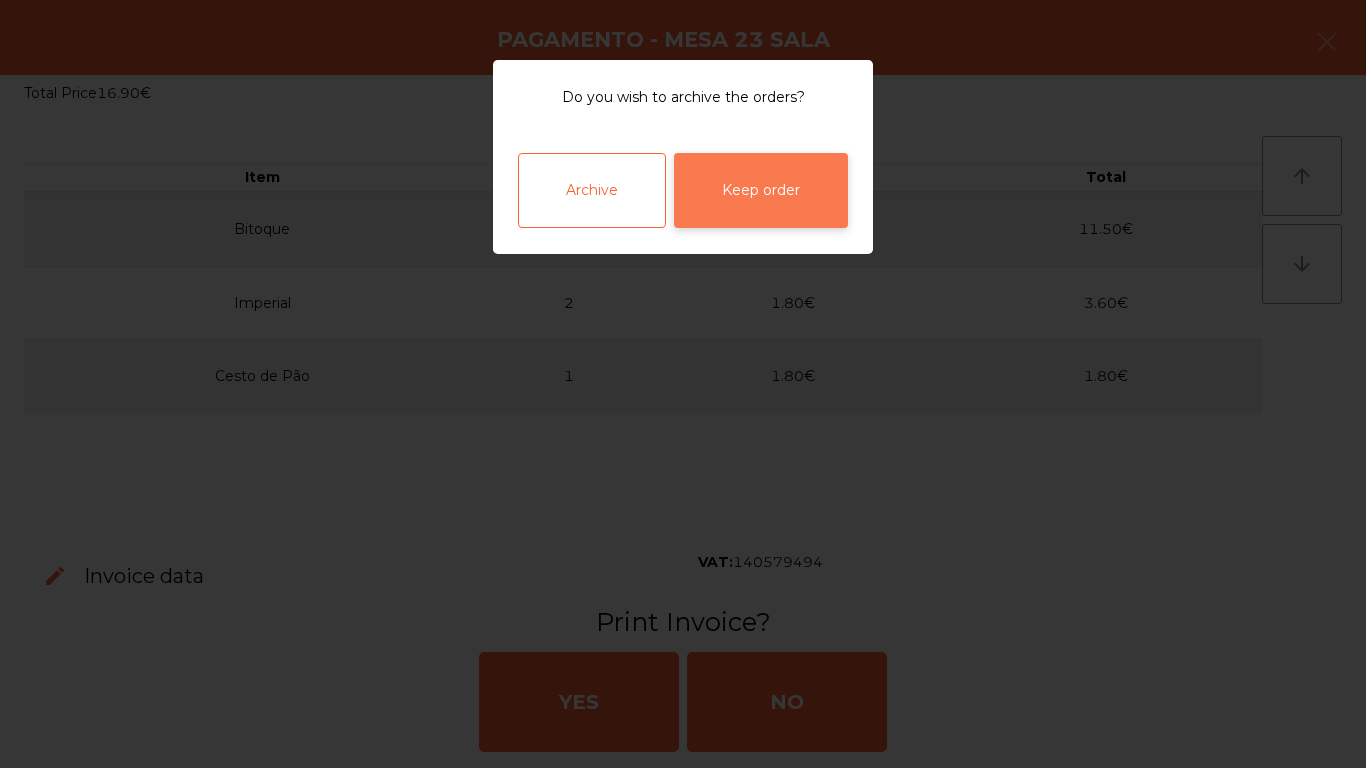 click on "Keep order" 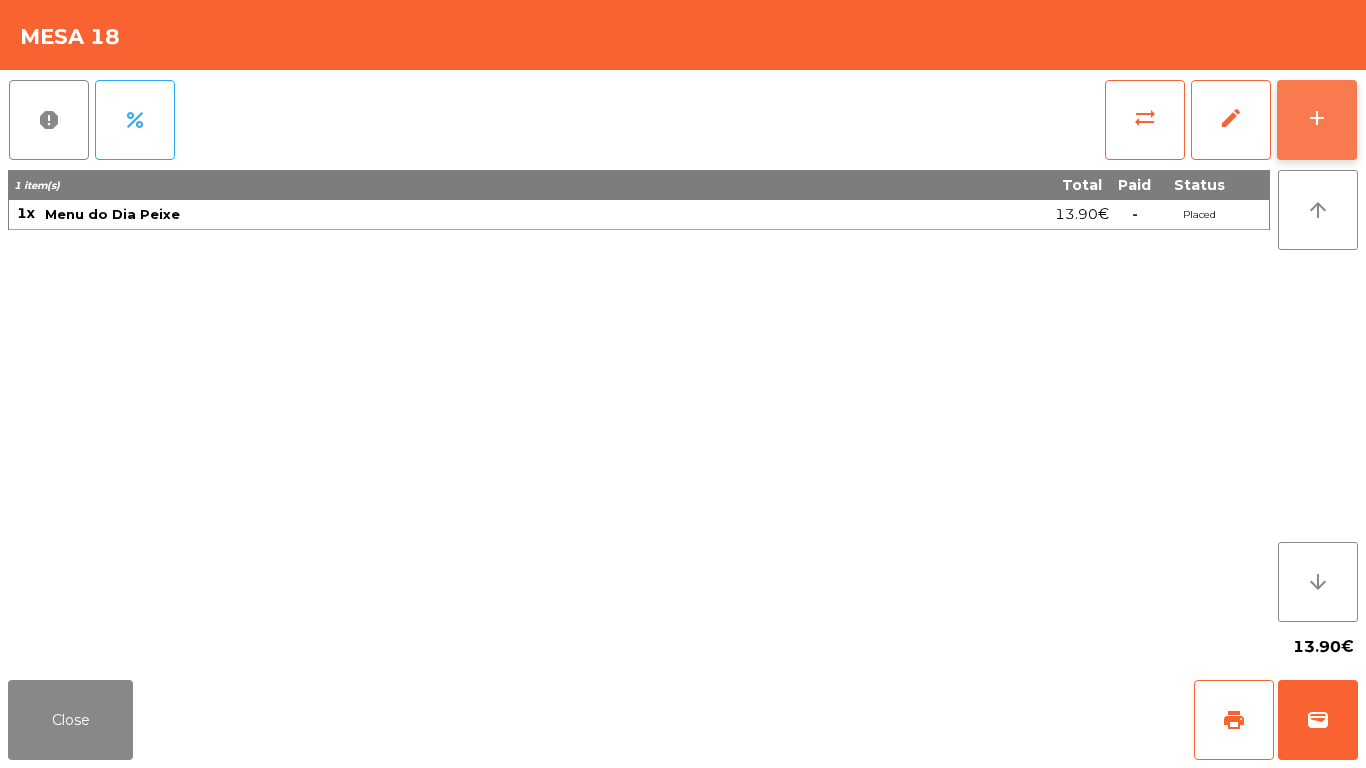 click on "add" 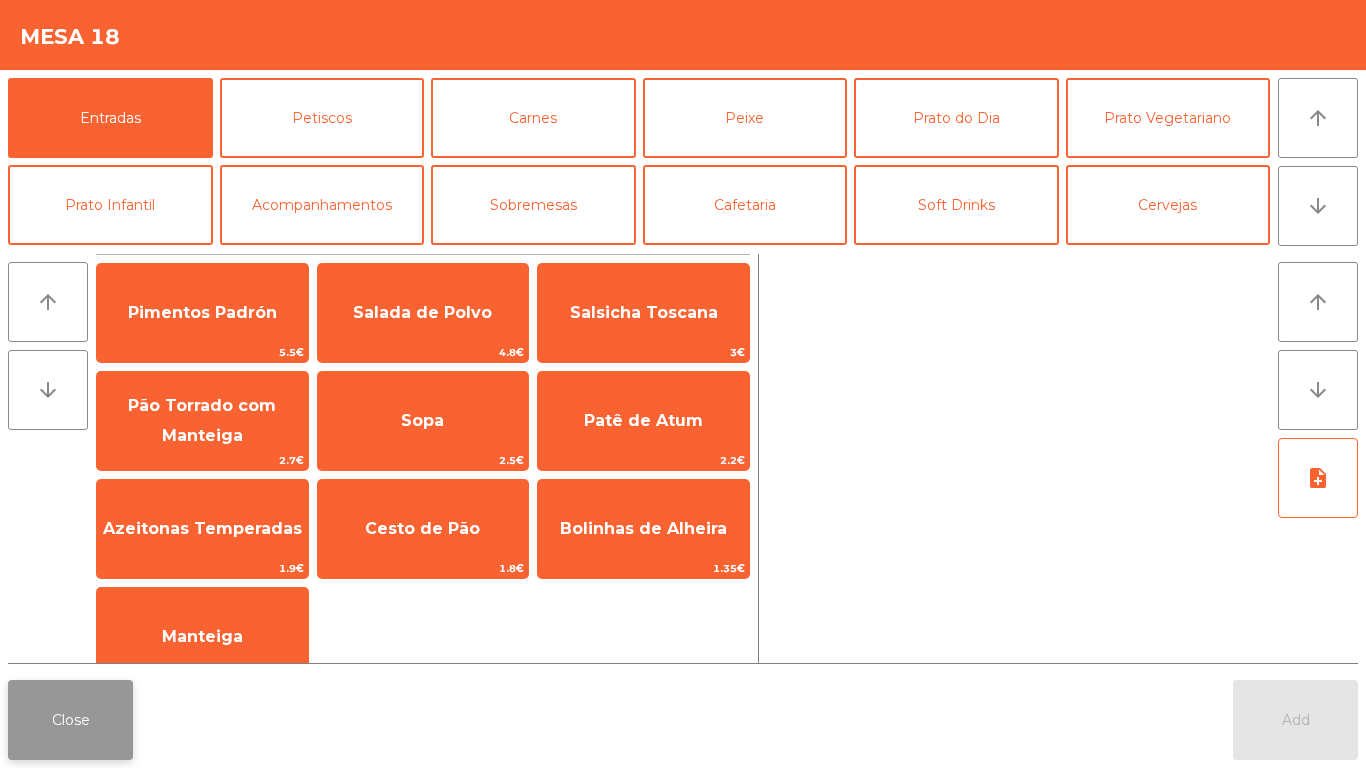 click on "Close" 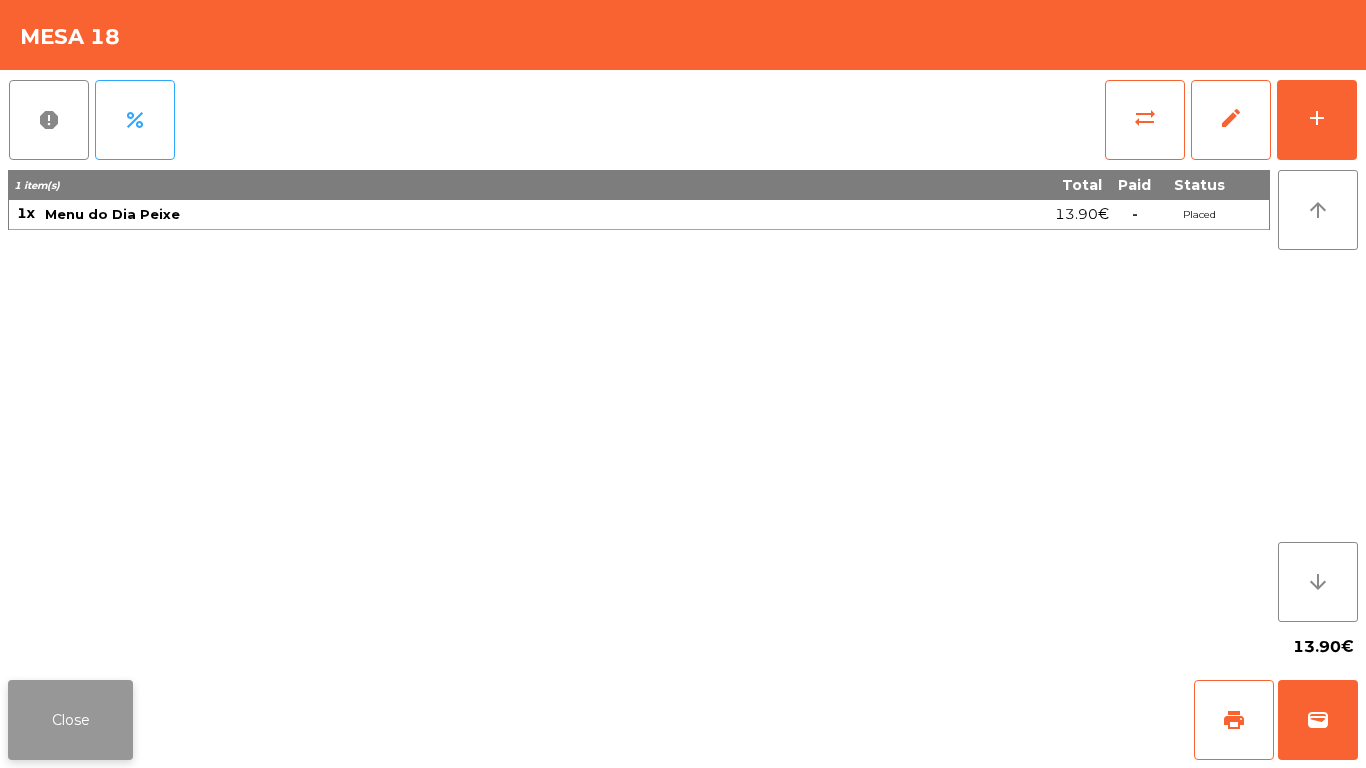 click on "Close" 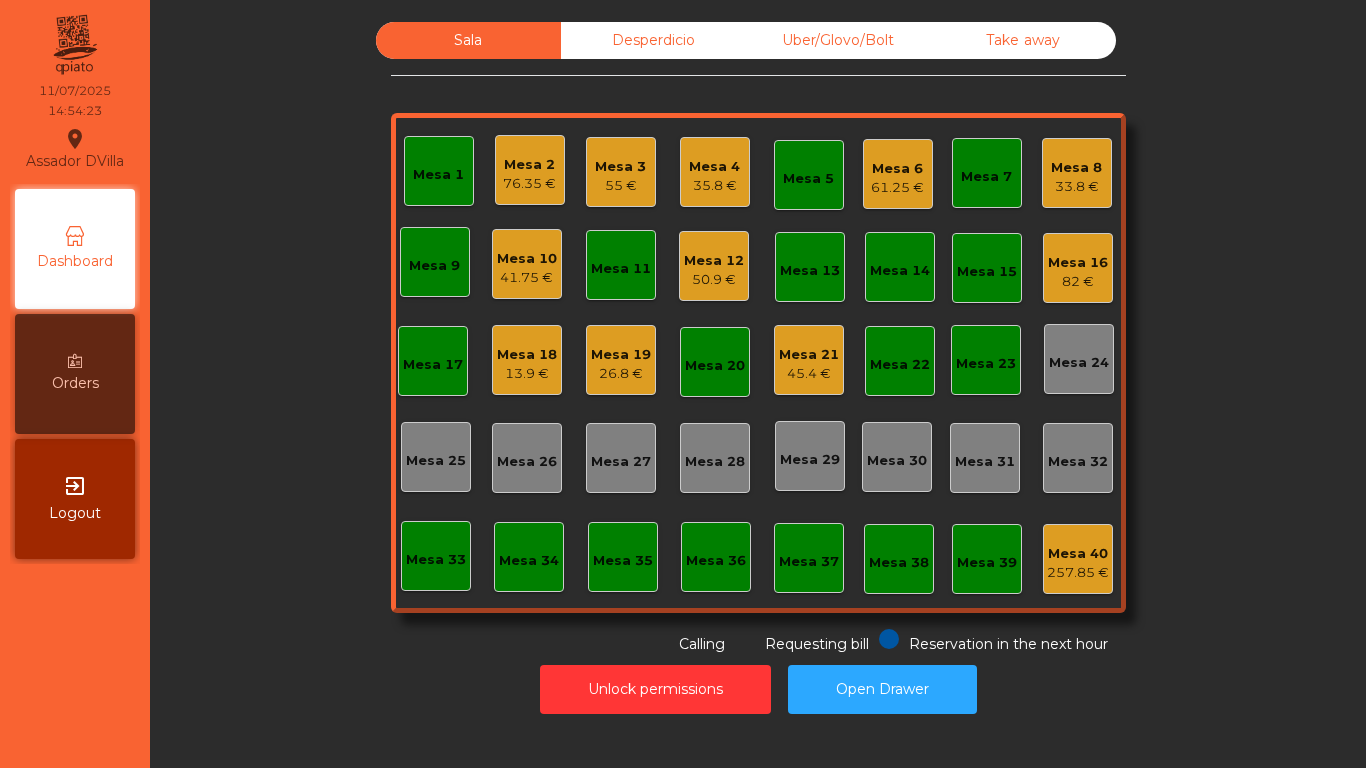 click on "Assador DVilla  location_on  11/07/2025   14:54:23   Dashboard   Orders  exit_to_app  Logout" 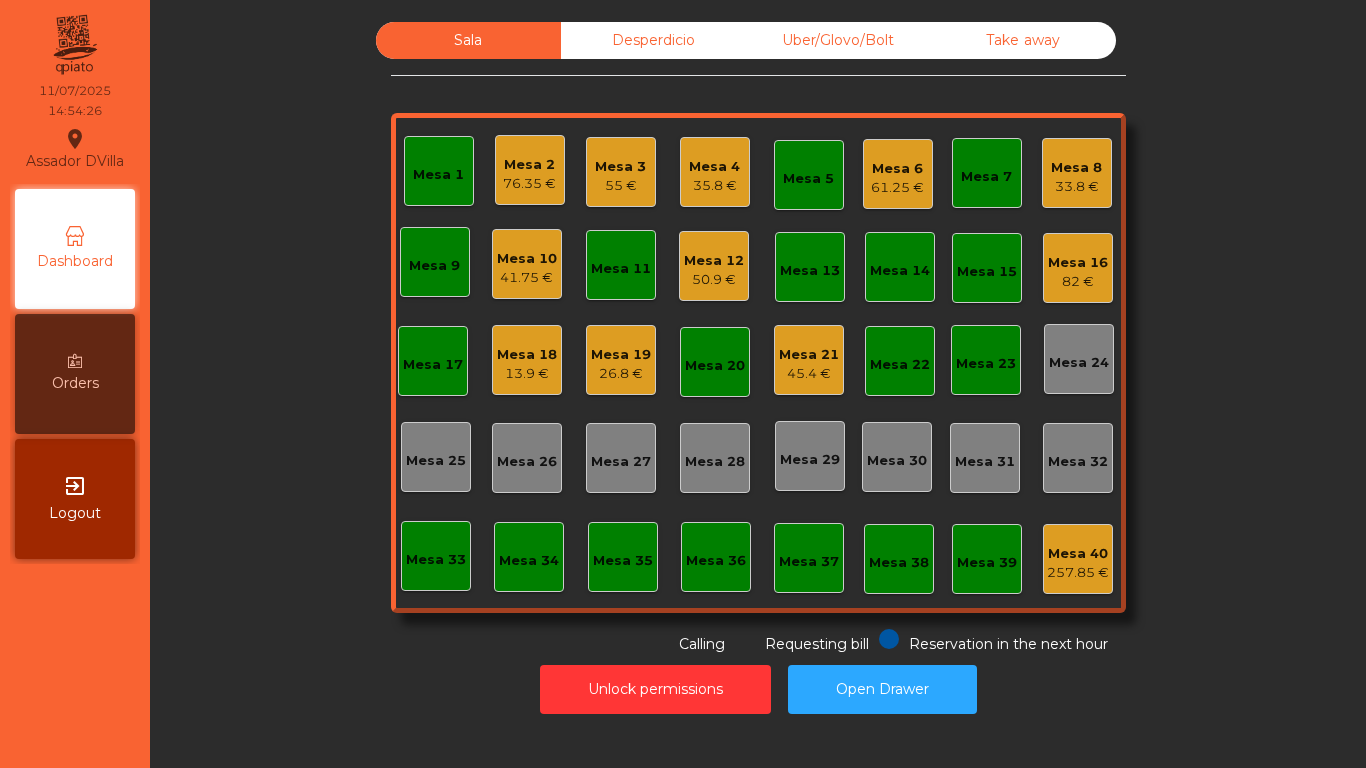 click on "Orders" at bounding box center [75, 374] 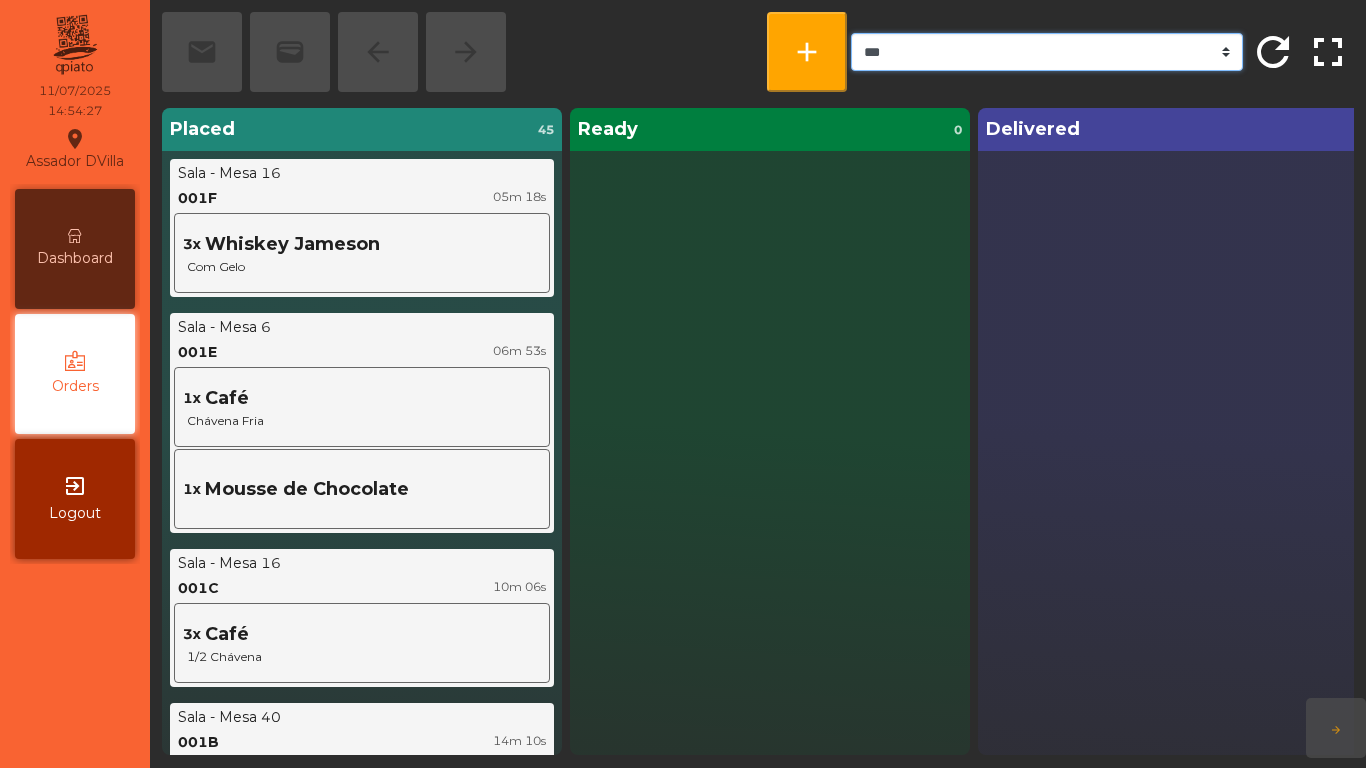 click on "*** ******* **** *** *****" 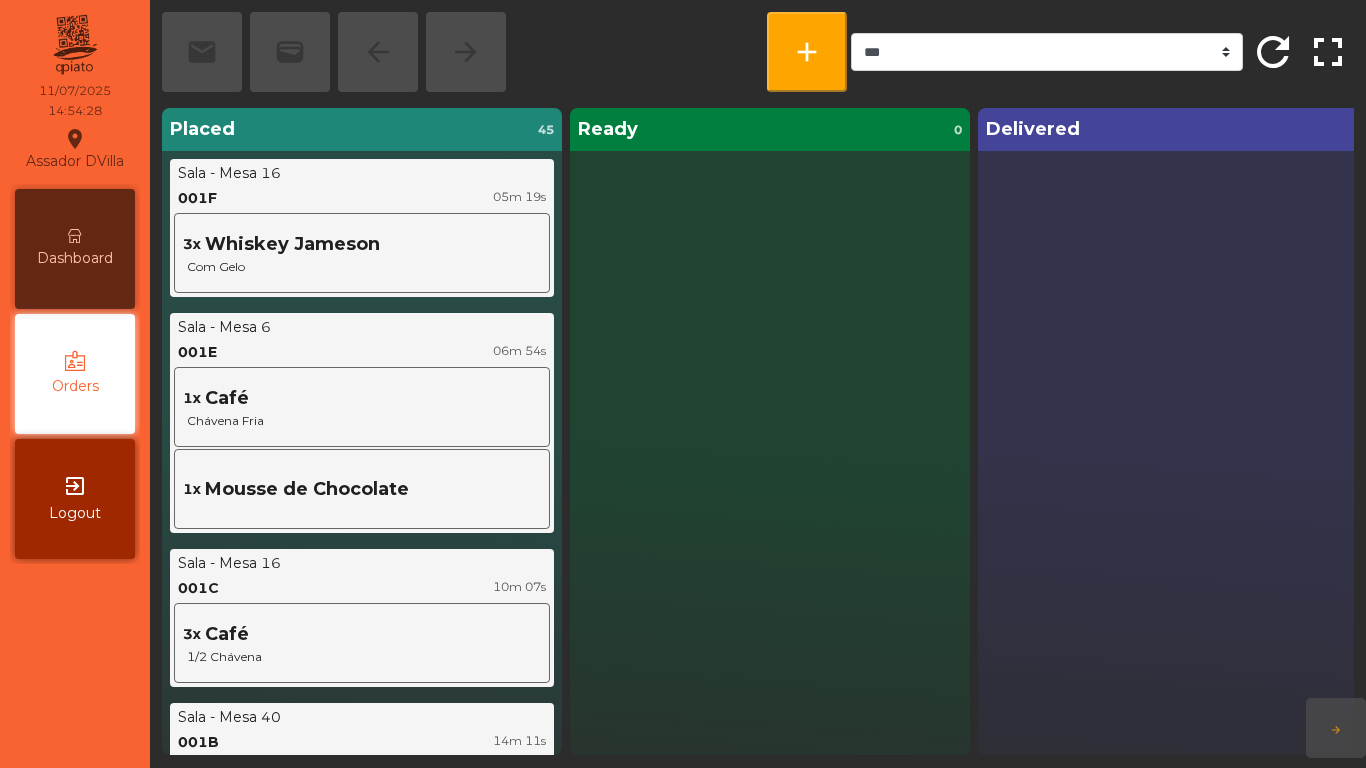 click on "Ready  0" 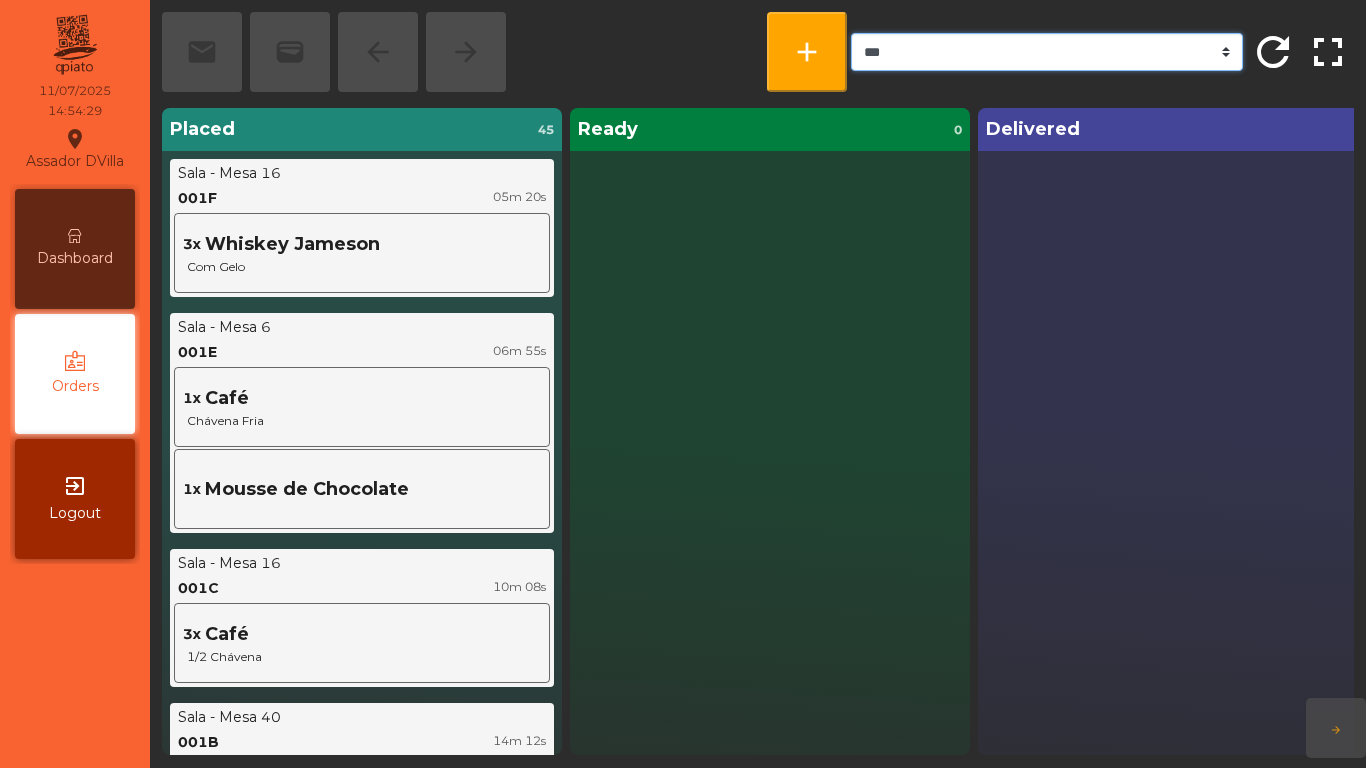 click on "*** ******* **** *** *****" 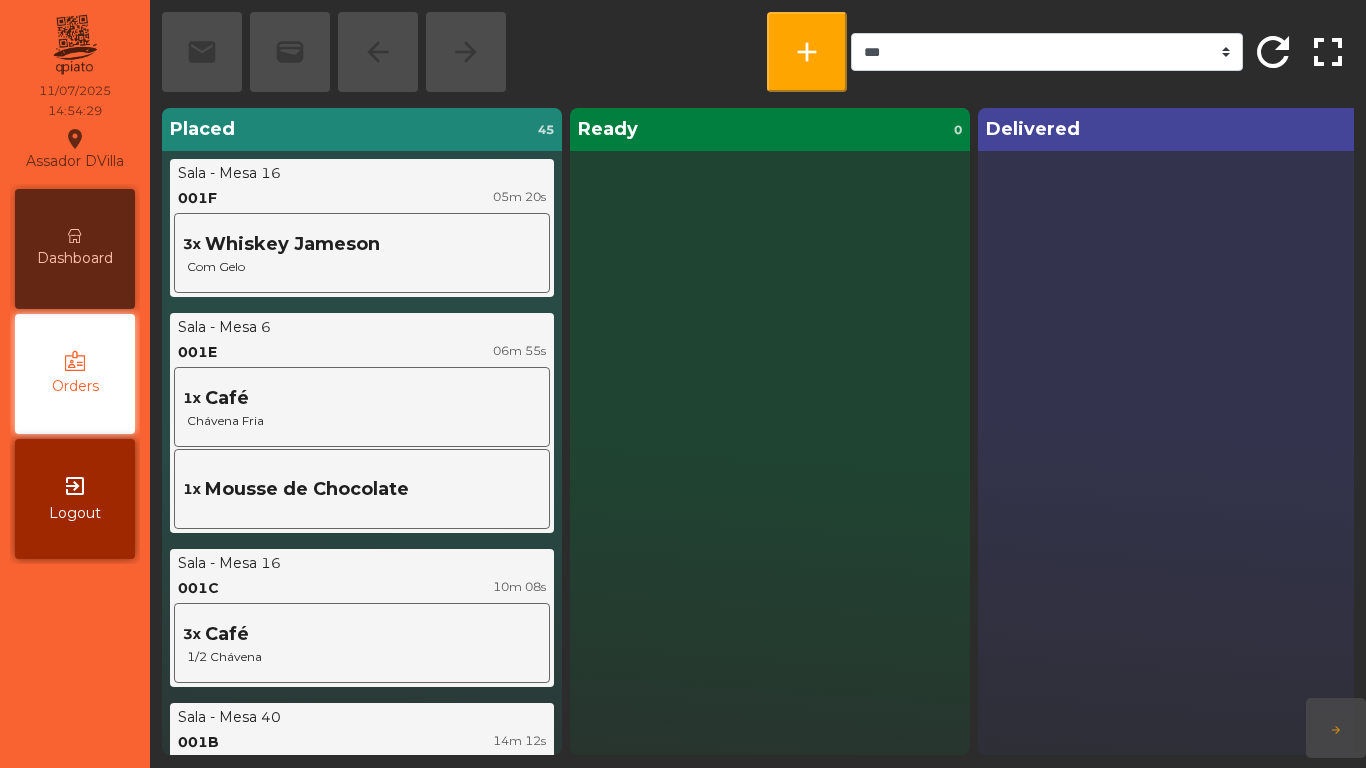 click on "Ready  0" 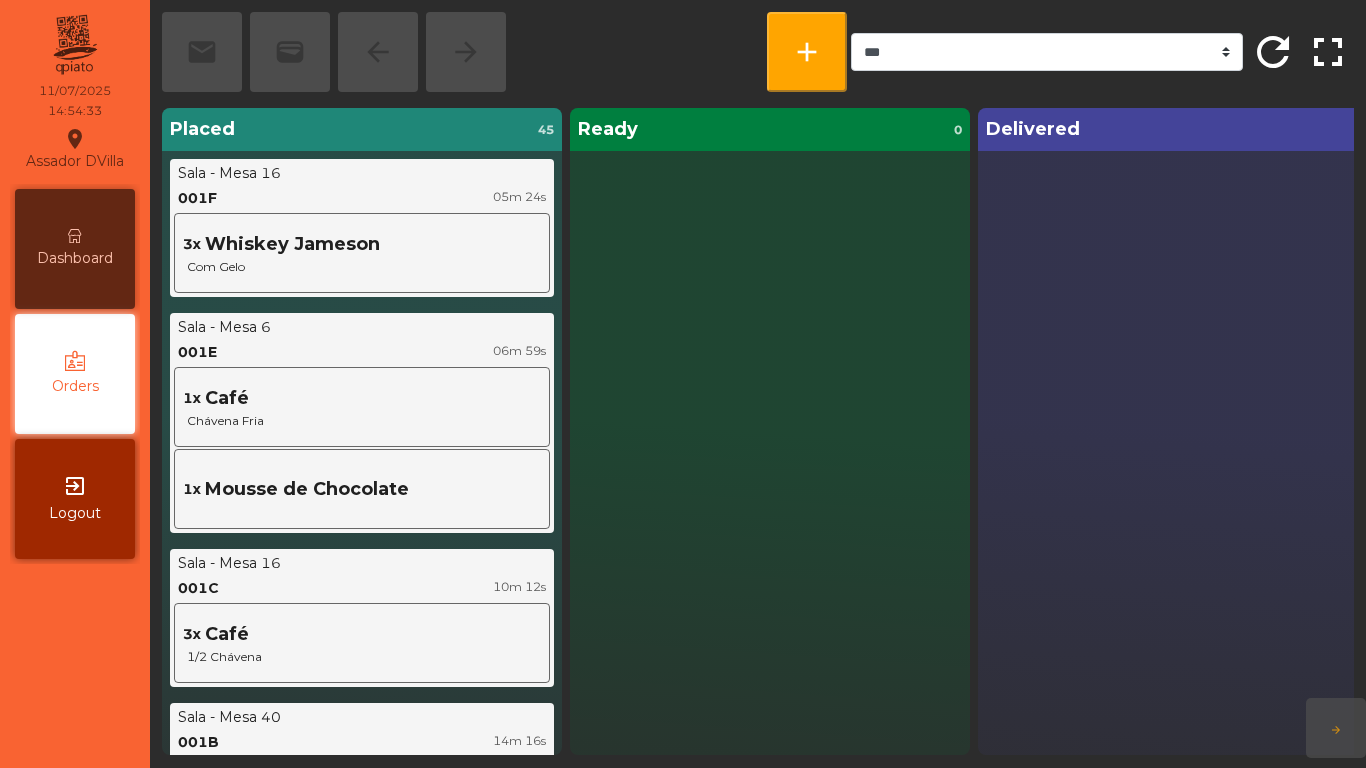 click on "Dashboard" at bounding box center (75, 258) 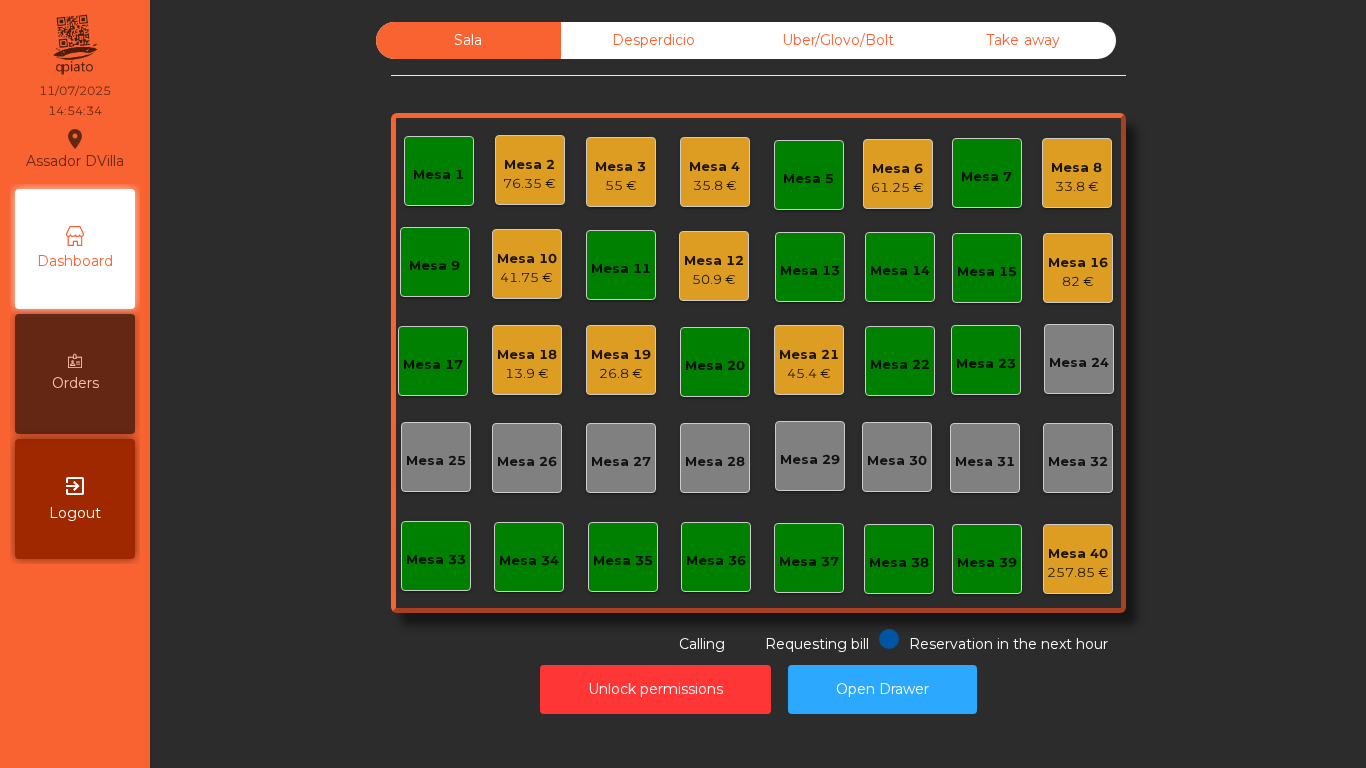click on "Unlock permissions   Open Drawer" 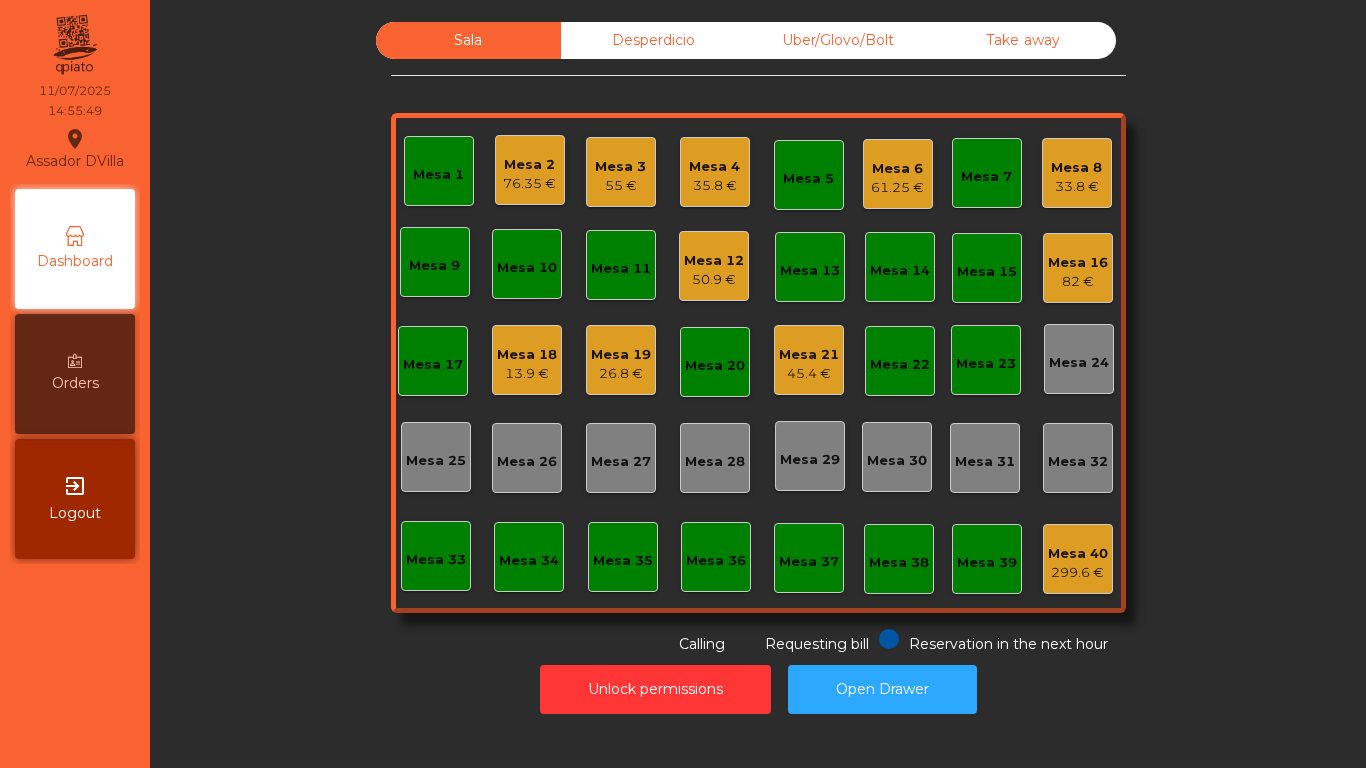click on "Mesa 2   76.35 €" 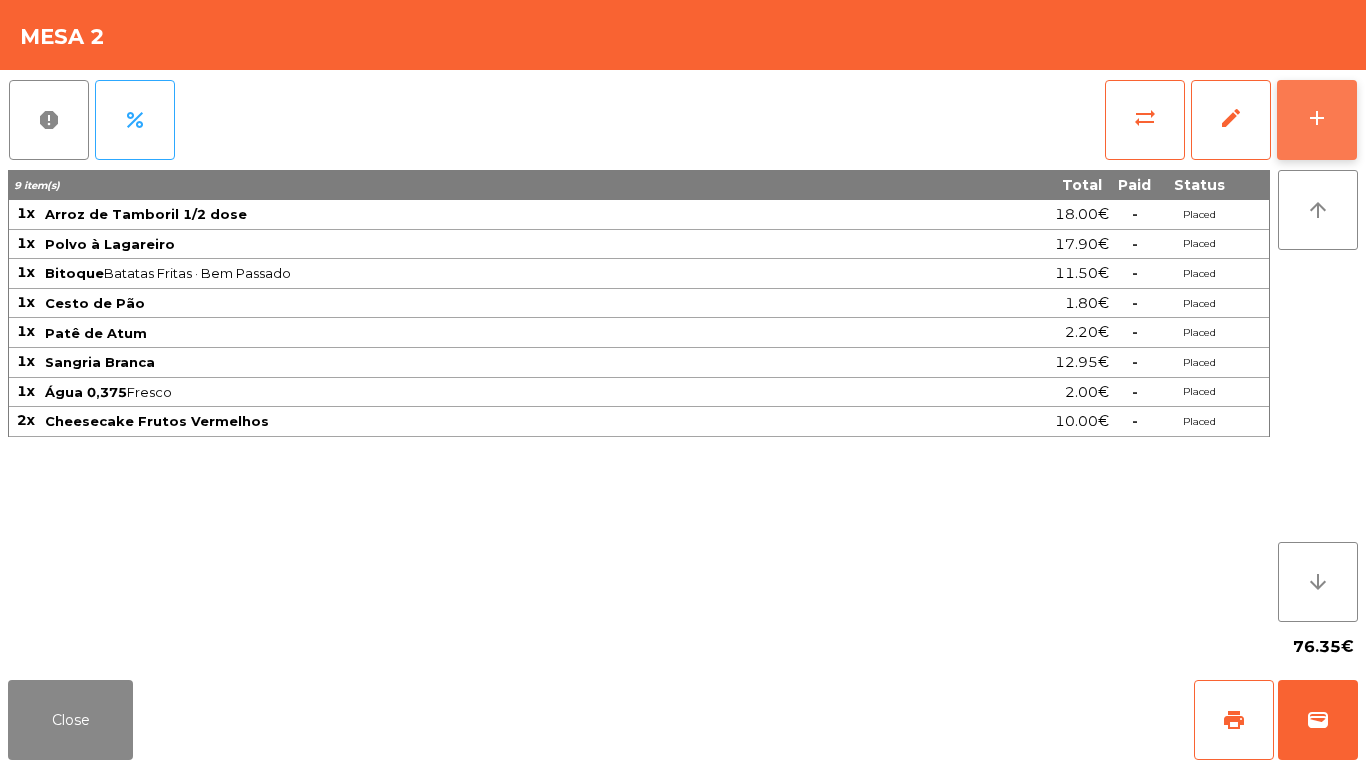 click on "add" 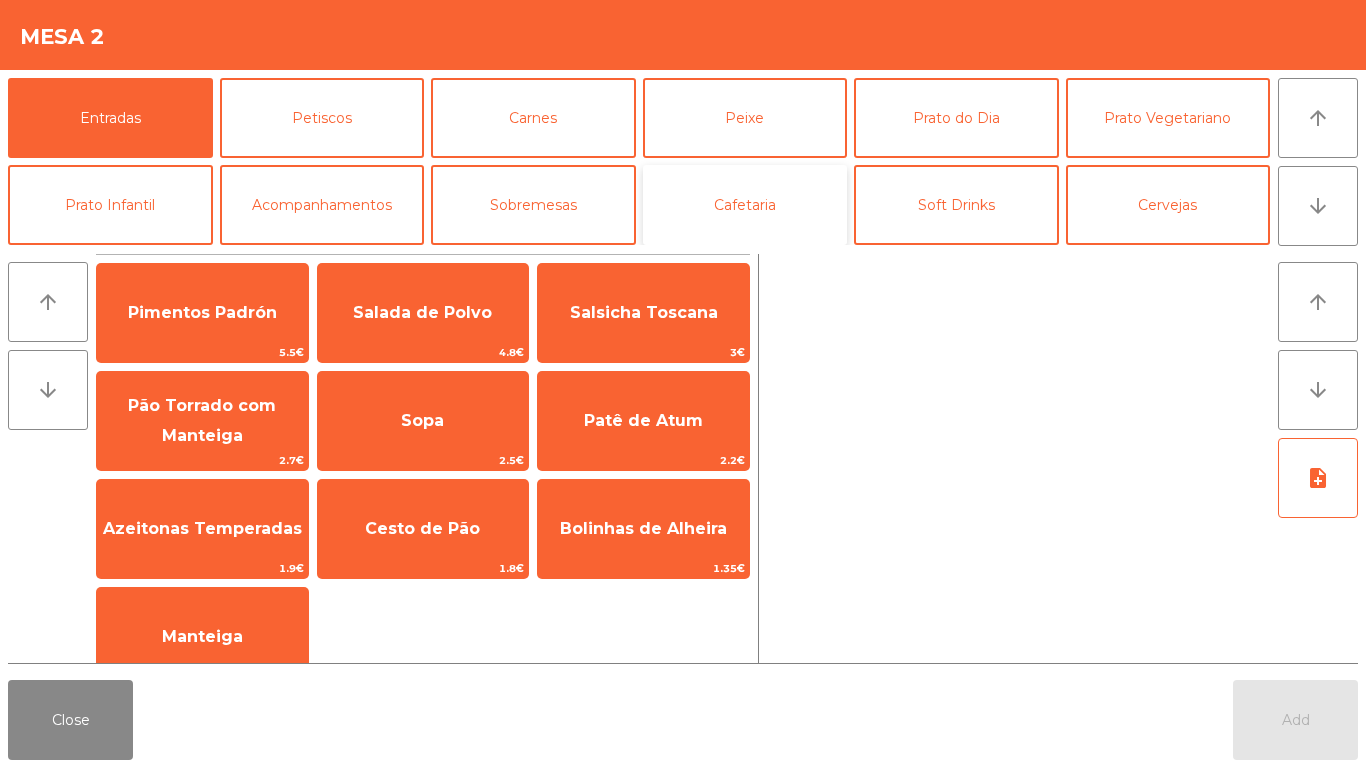 click on "Cafetaria" 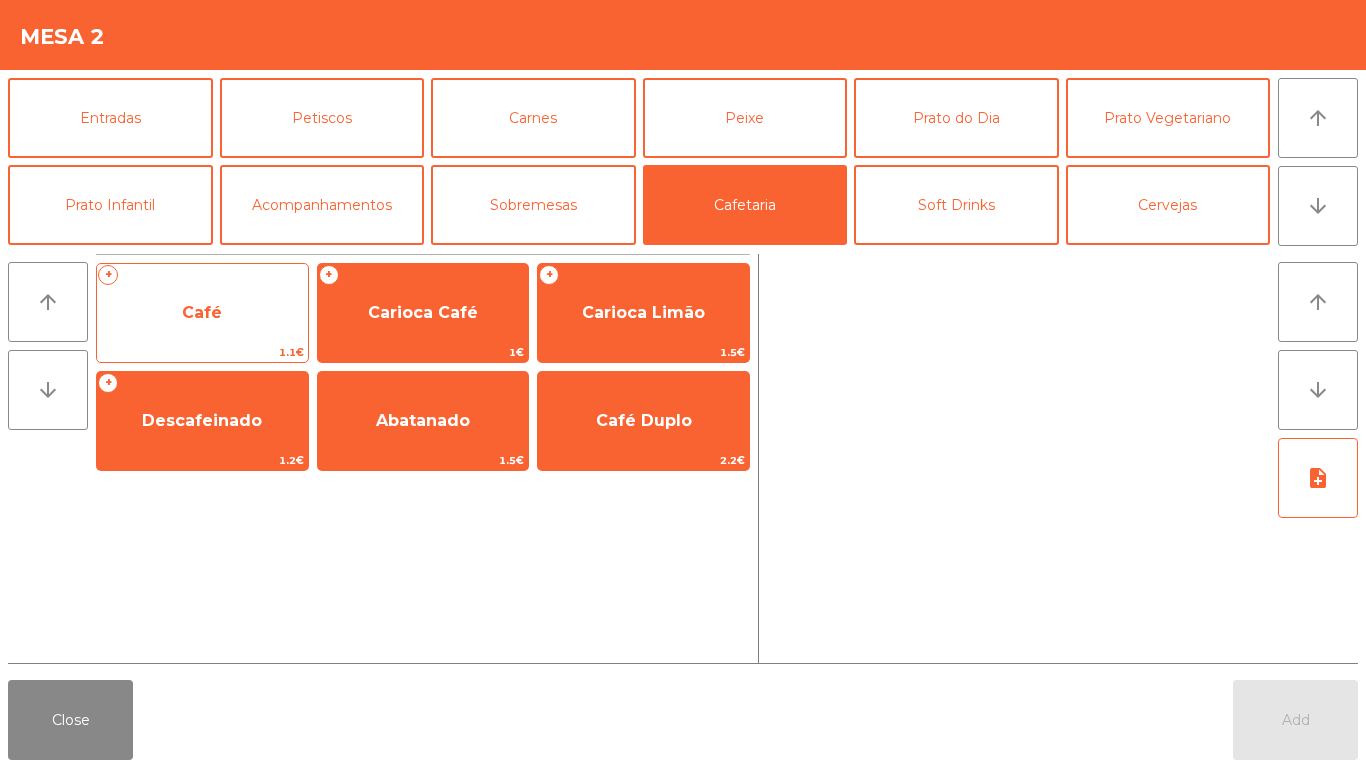 click on "Café" 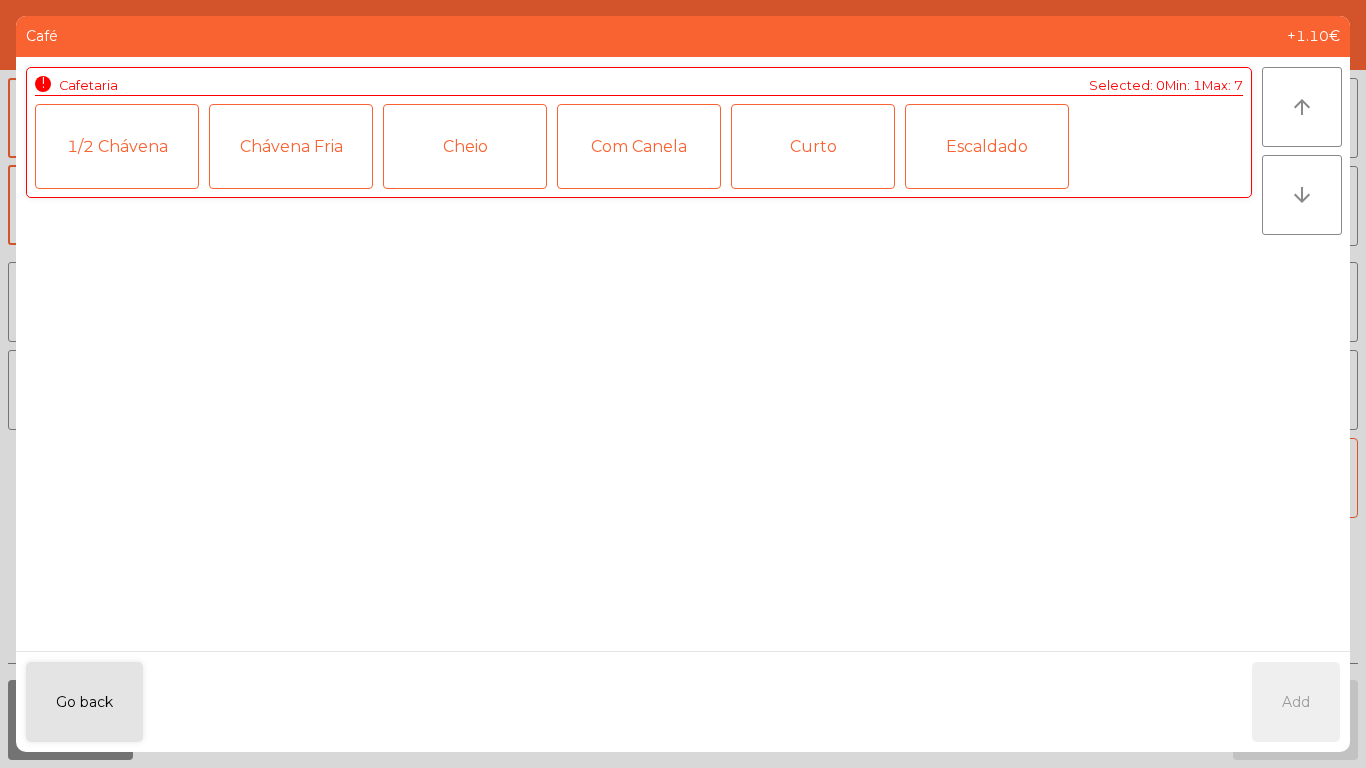 click on "Escaldado" 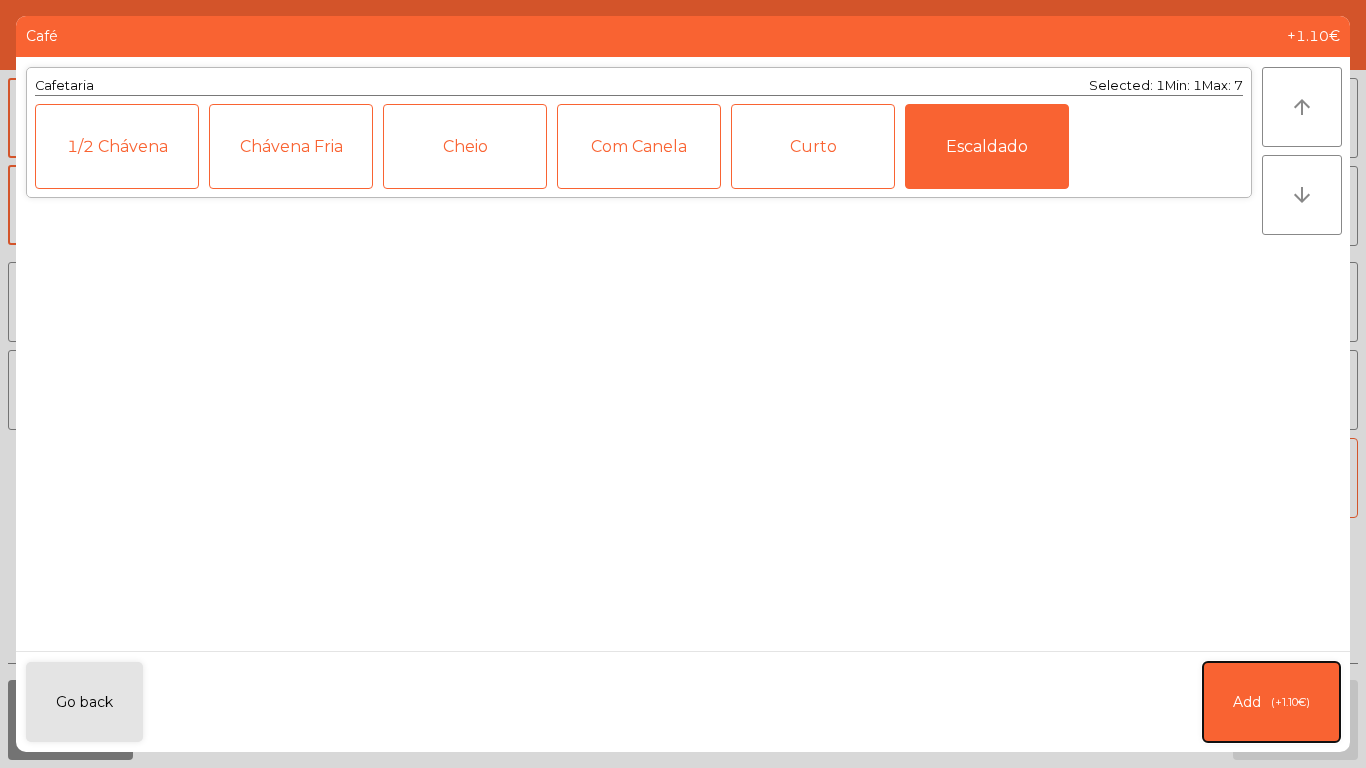 click on "Add   (+1.10€)" 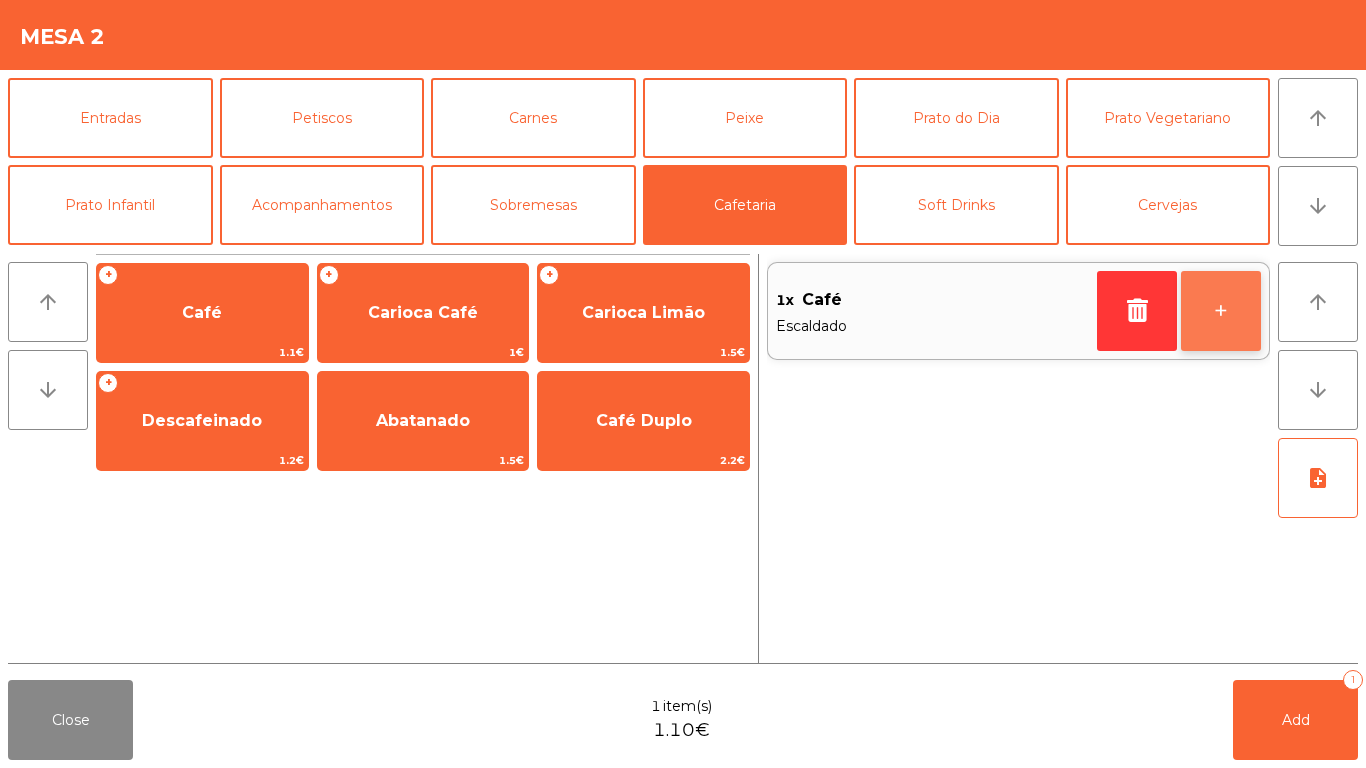 click on "+" 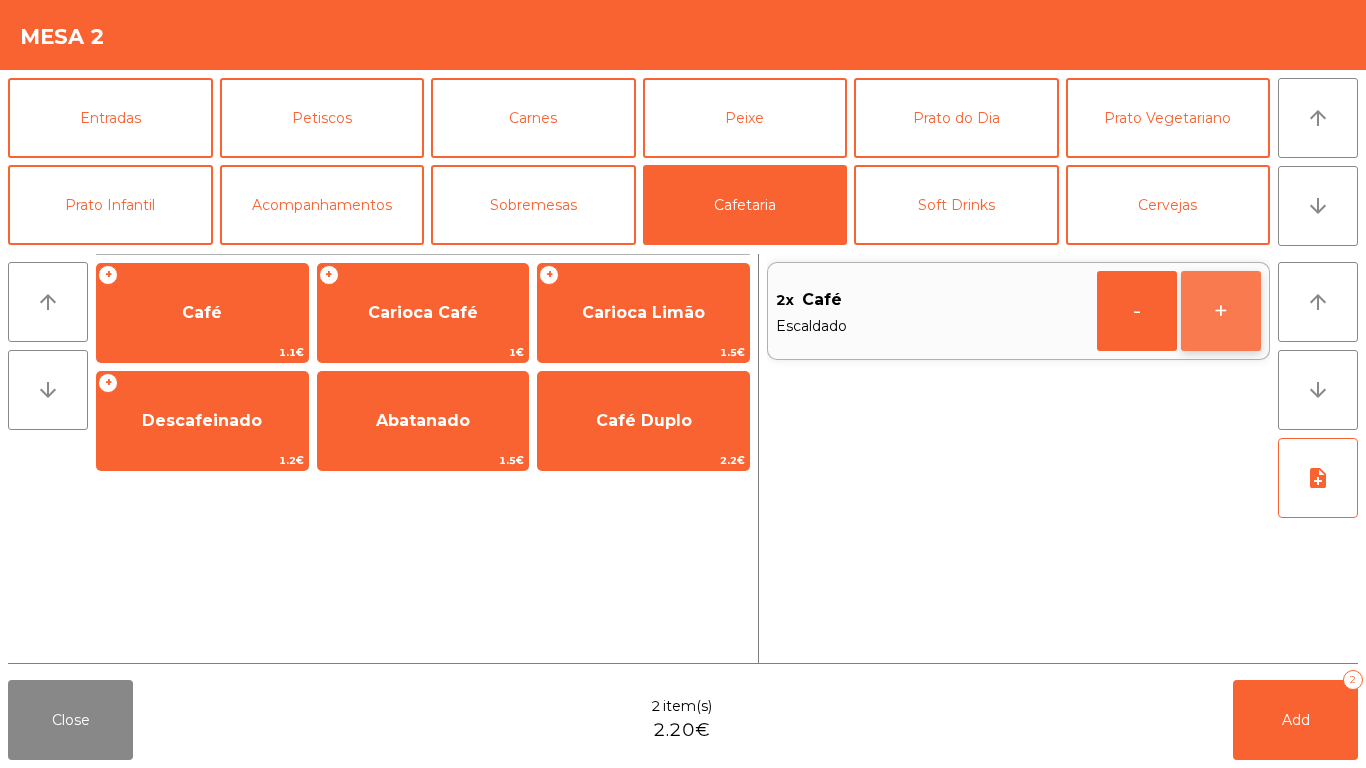 click on "+" 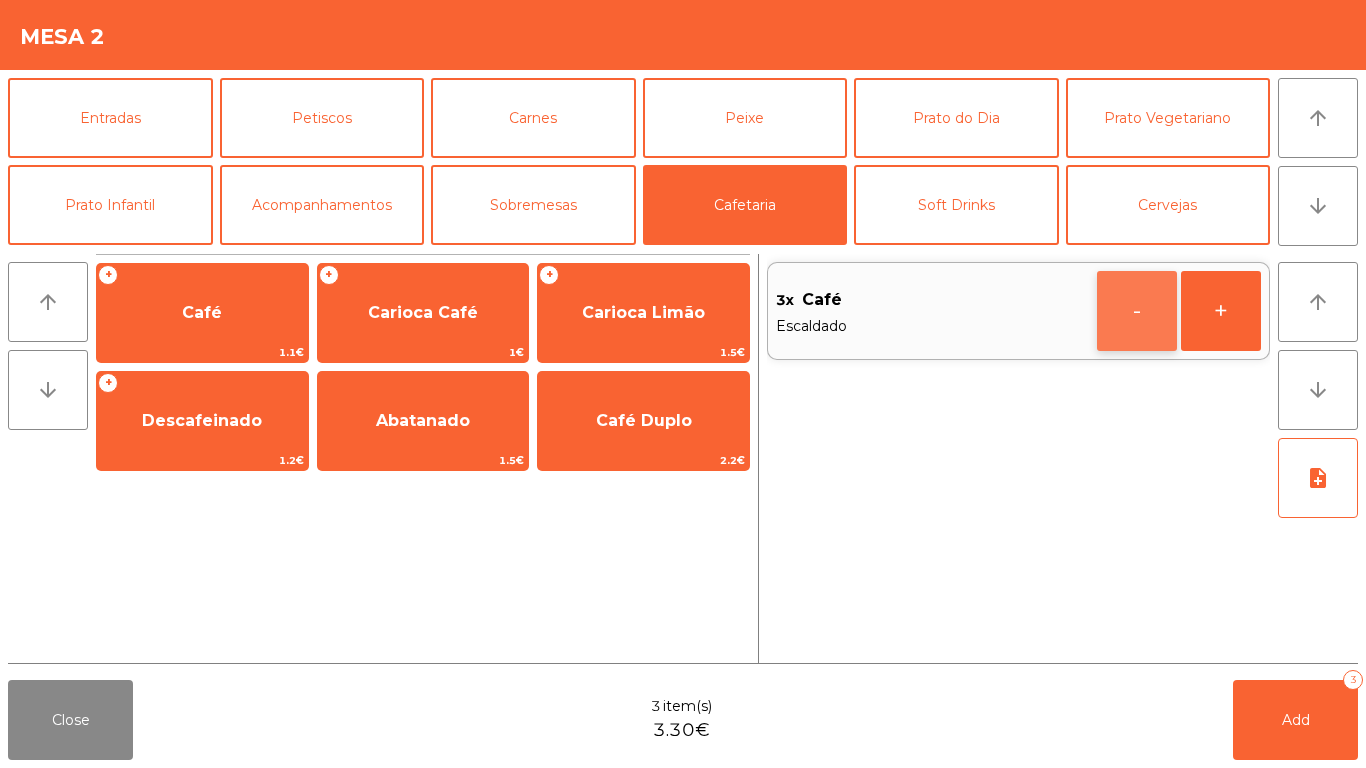 click on "-" 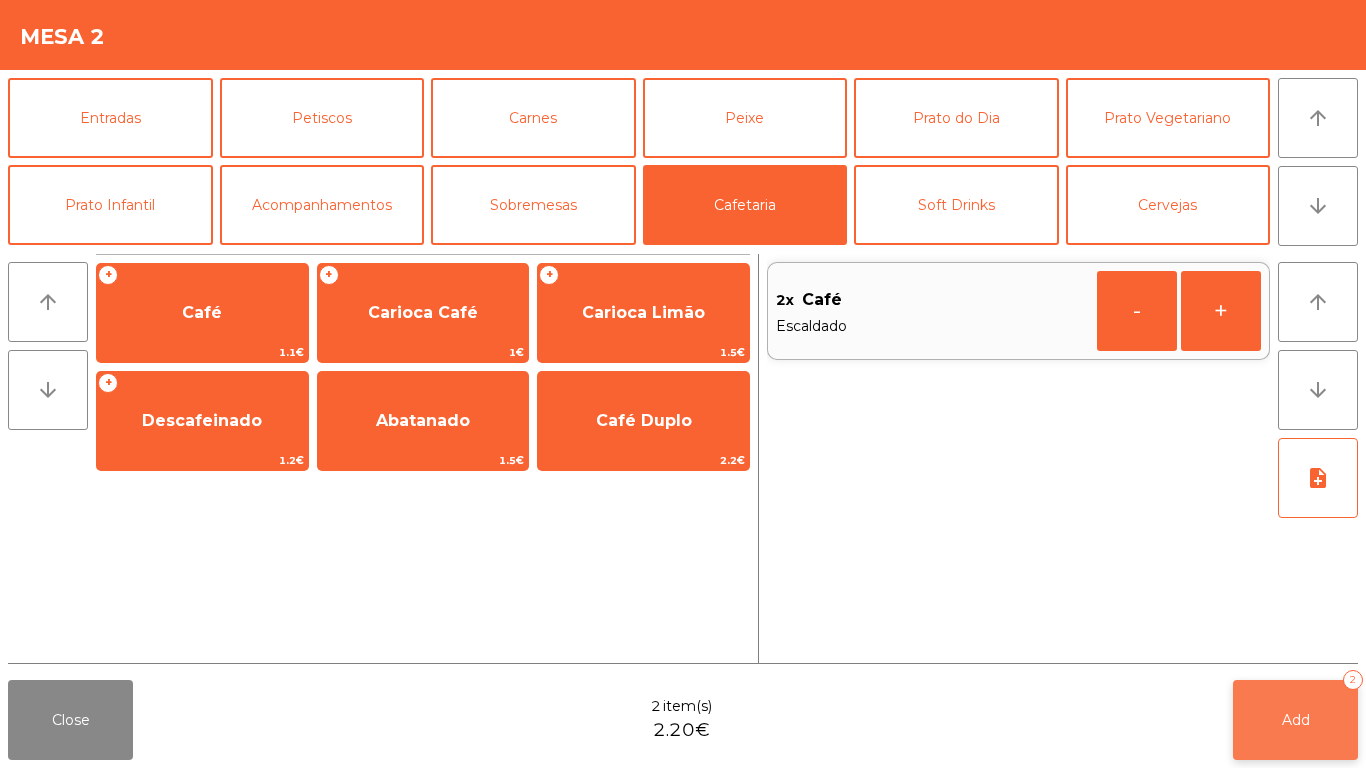 click on "Add   2" 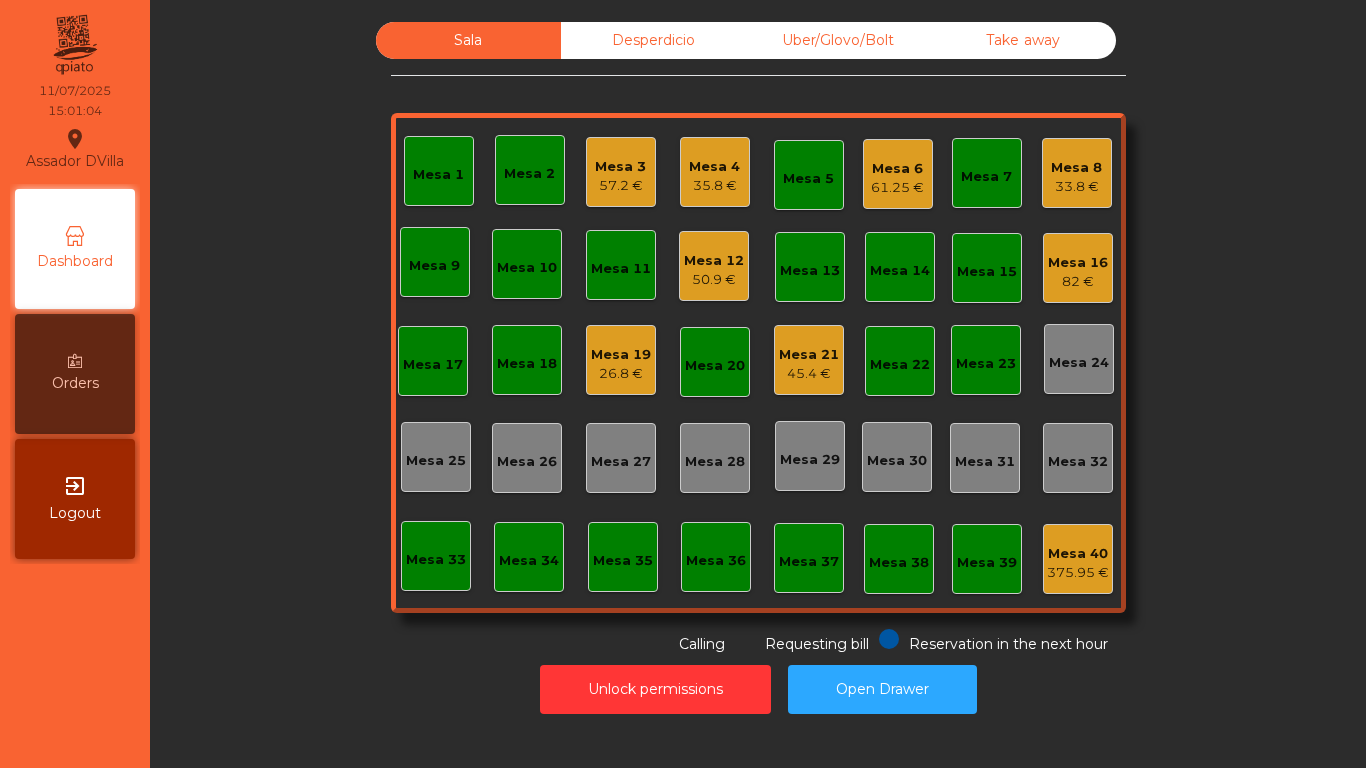 click on "50.9 €" 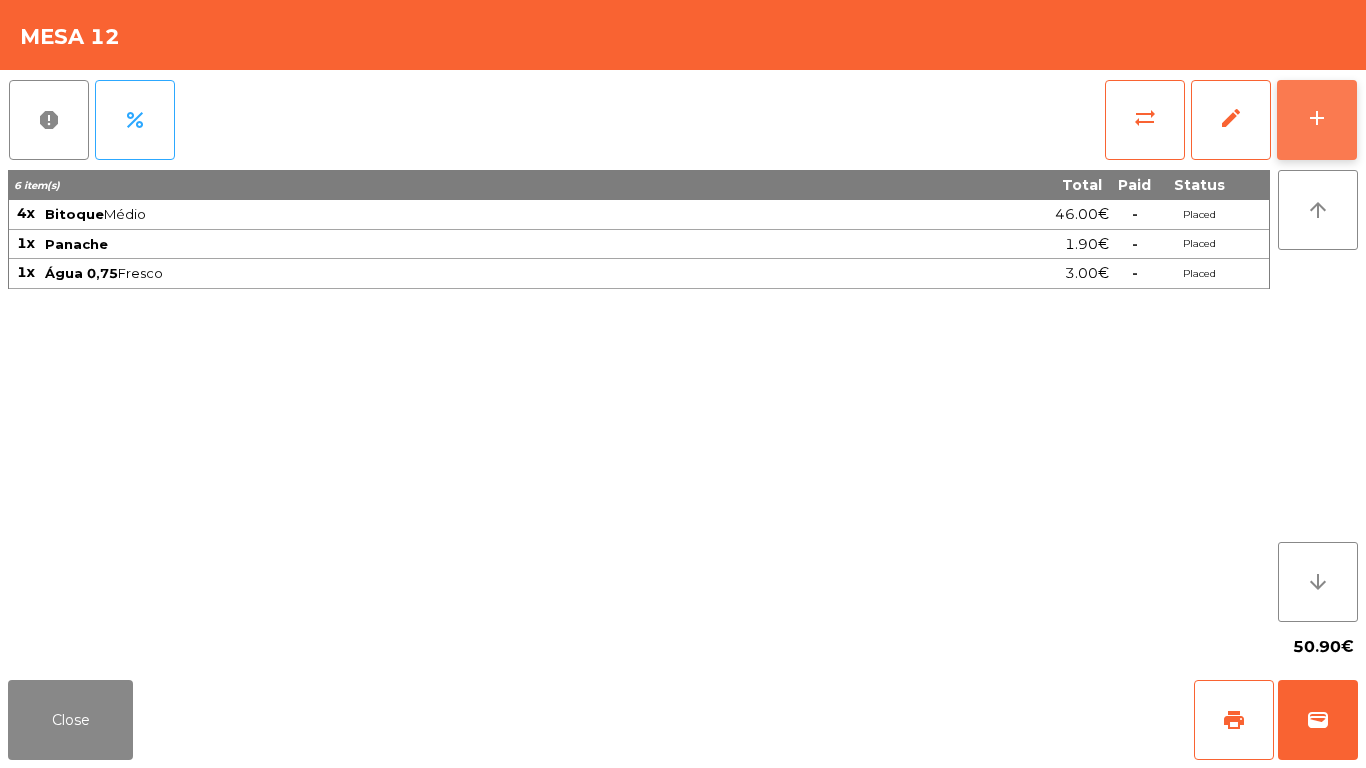 click on "add" 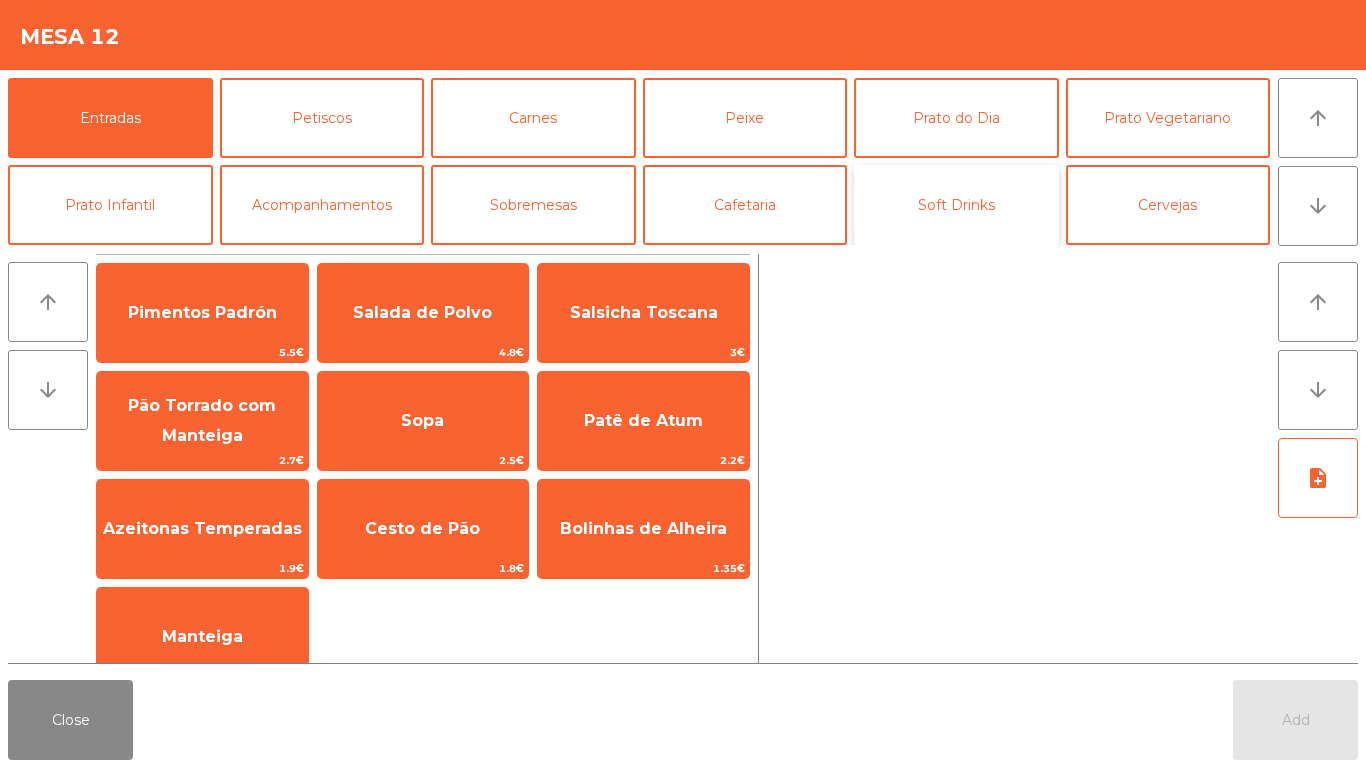 click on "Soft Drinks" 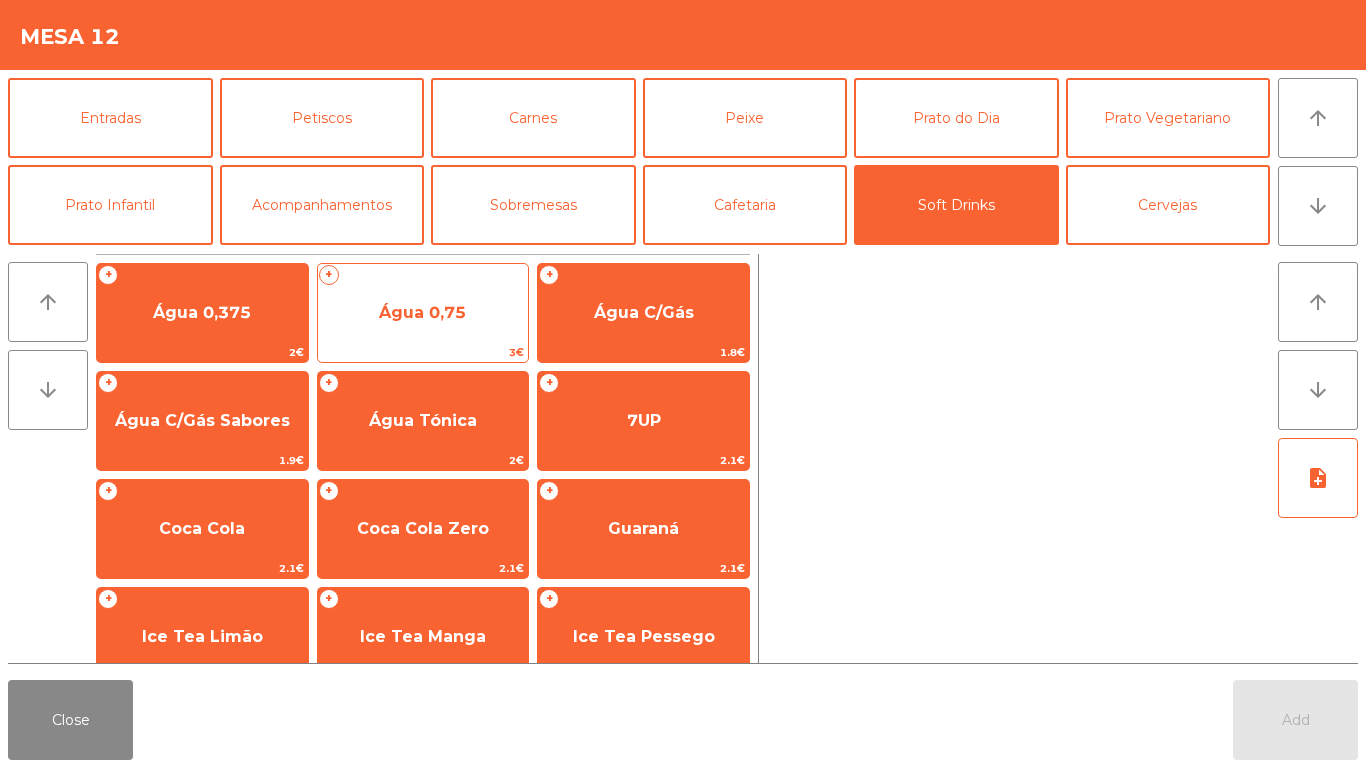 click on "Água 0,75" 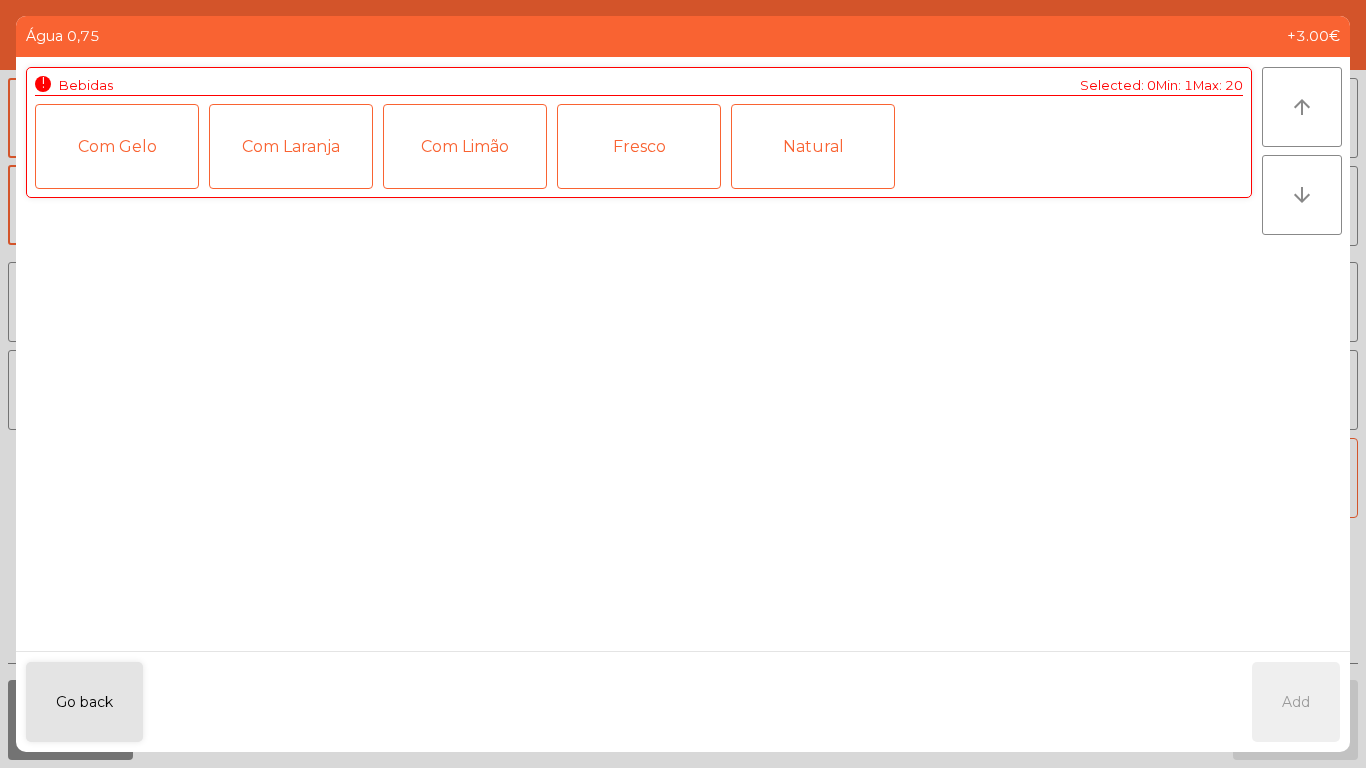 click on "Natural" 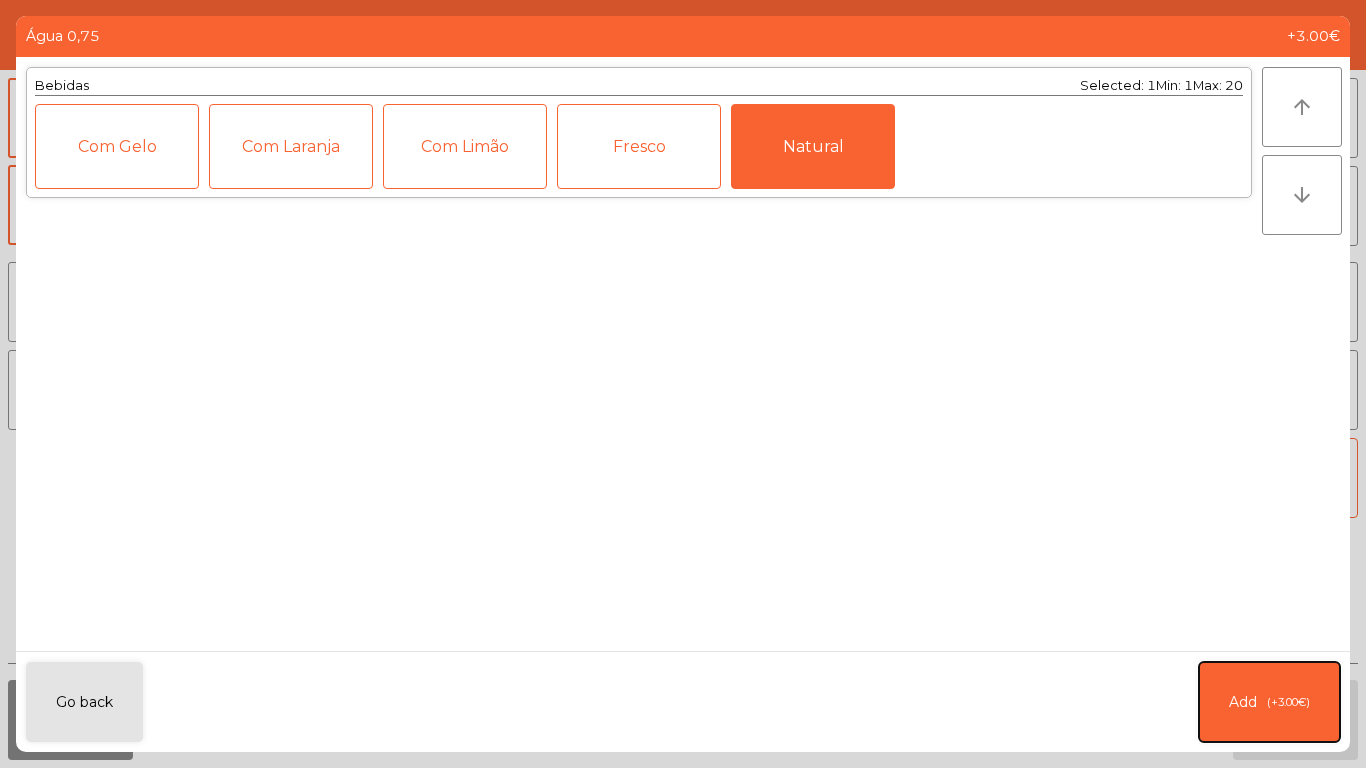 click on "Add" 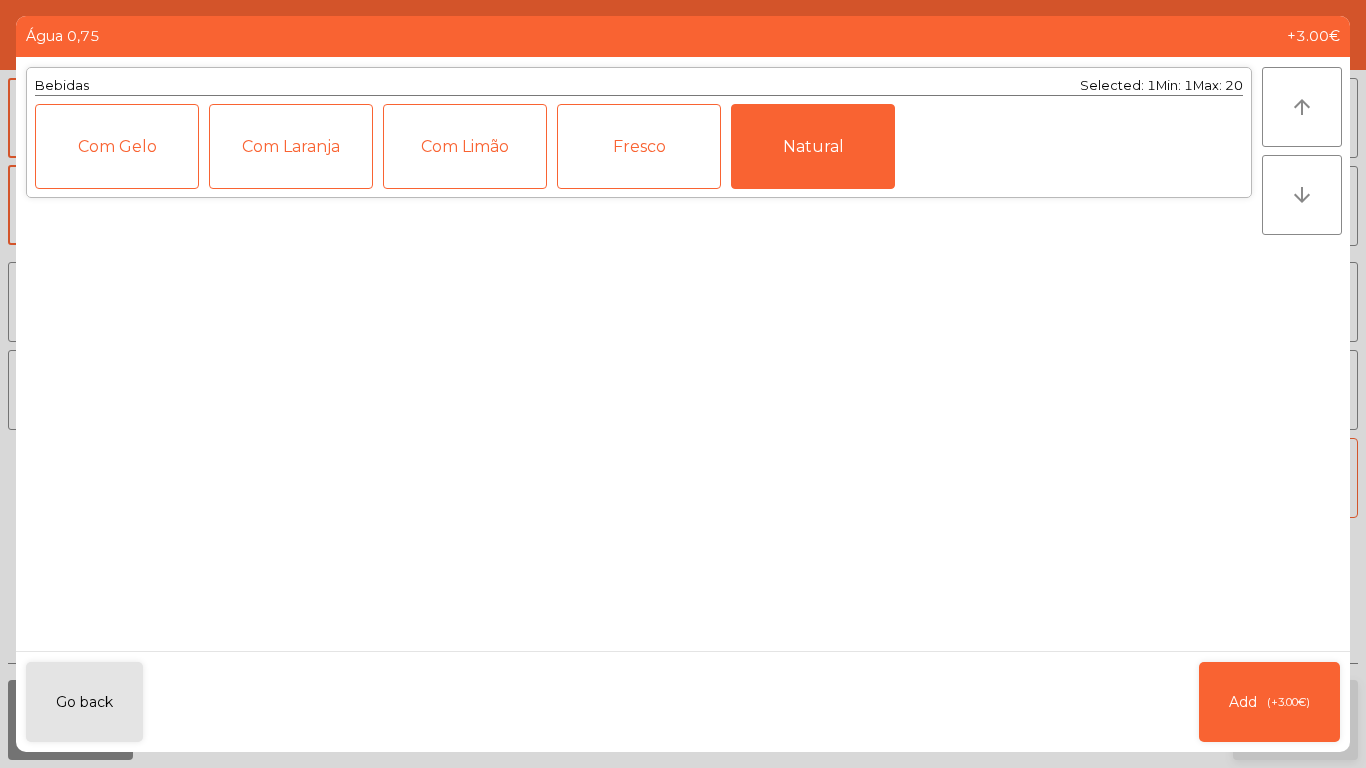 click on "Add" 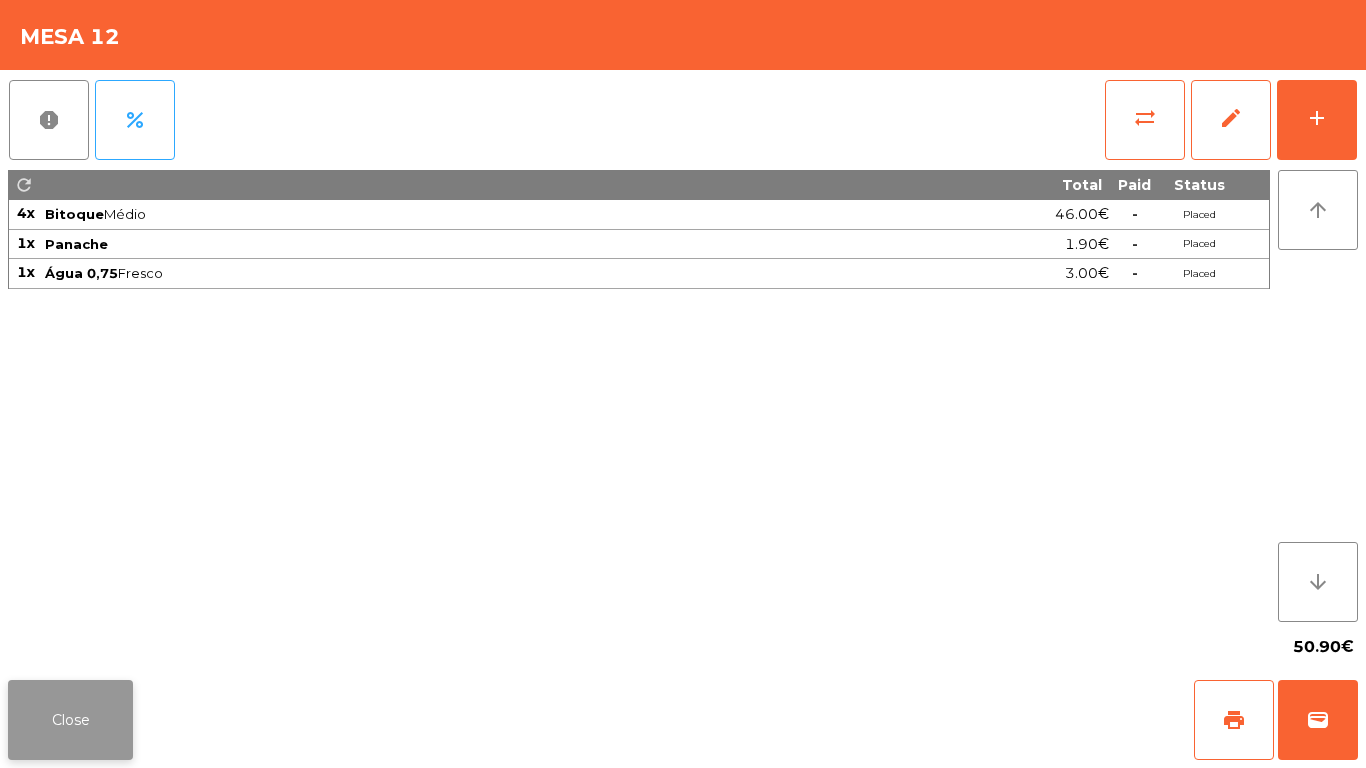 click on "Close" 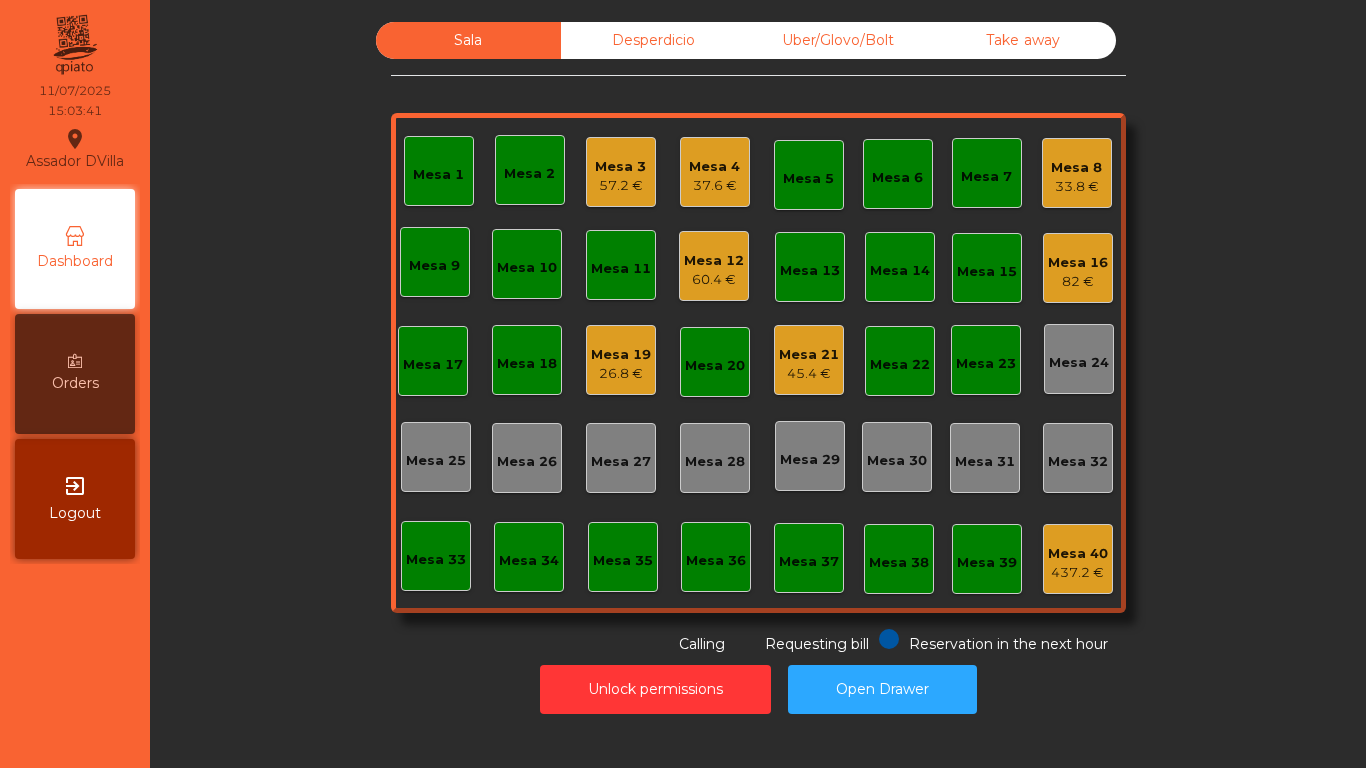click on "33.8 €" 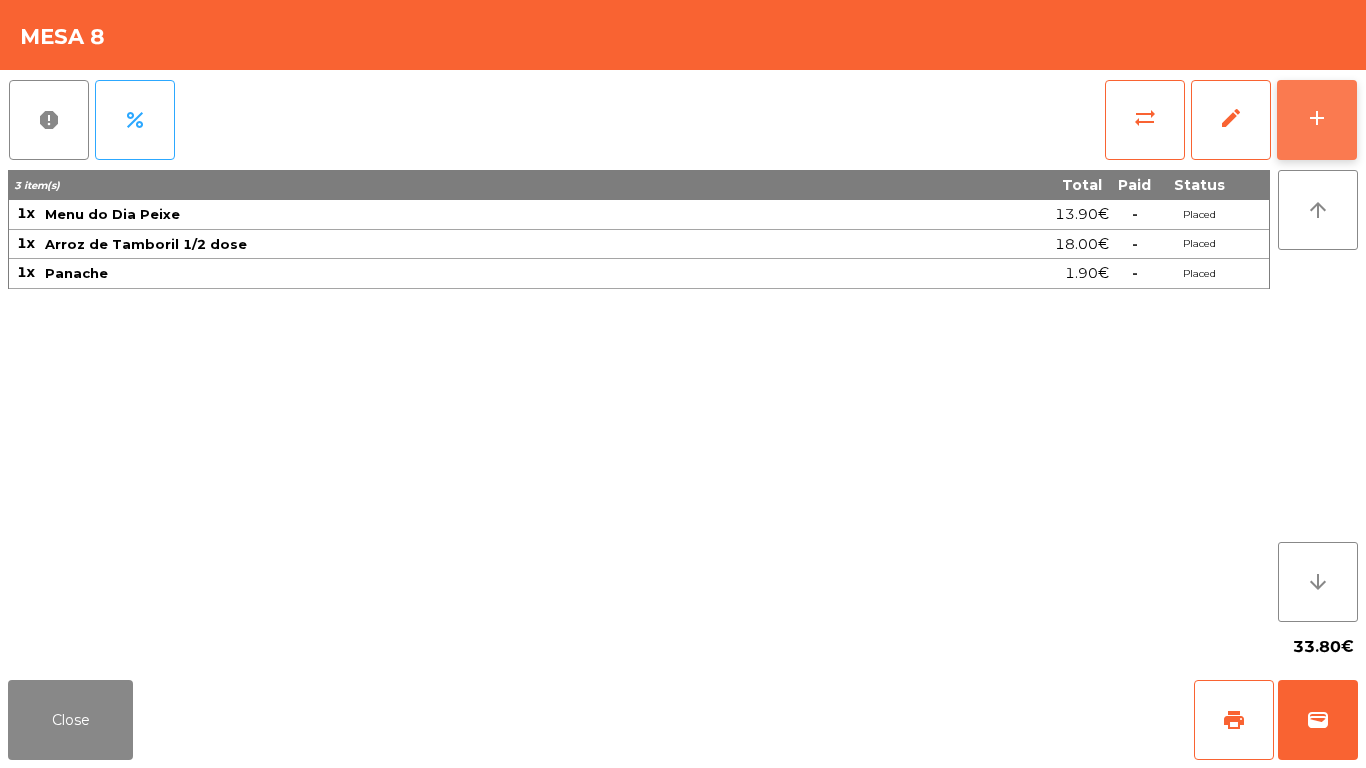 click on "add" 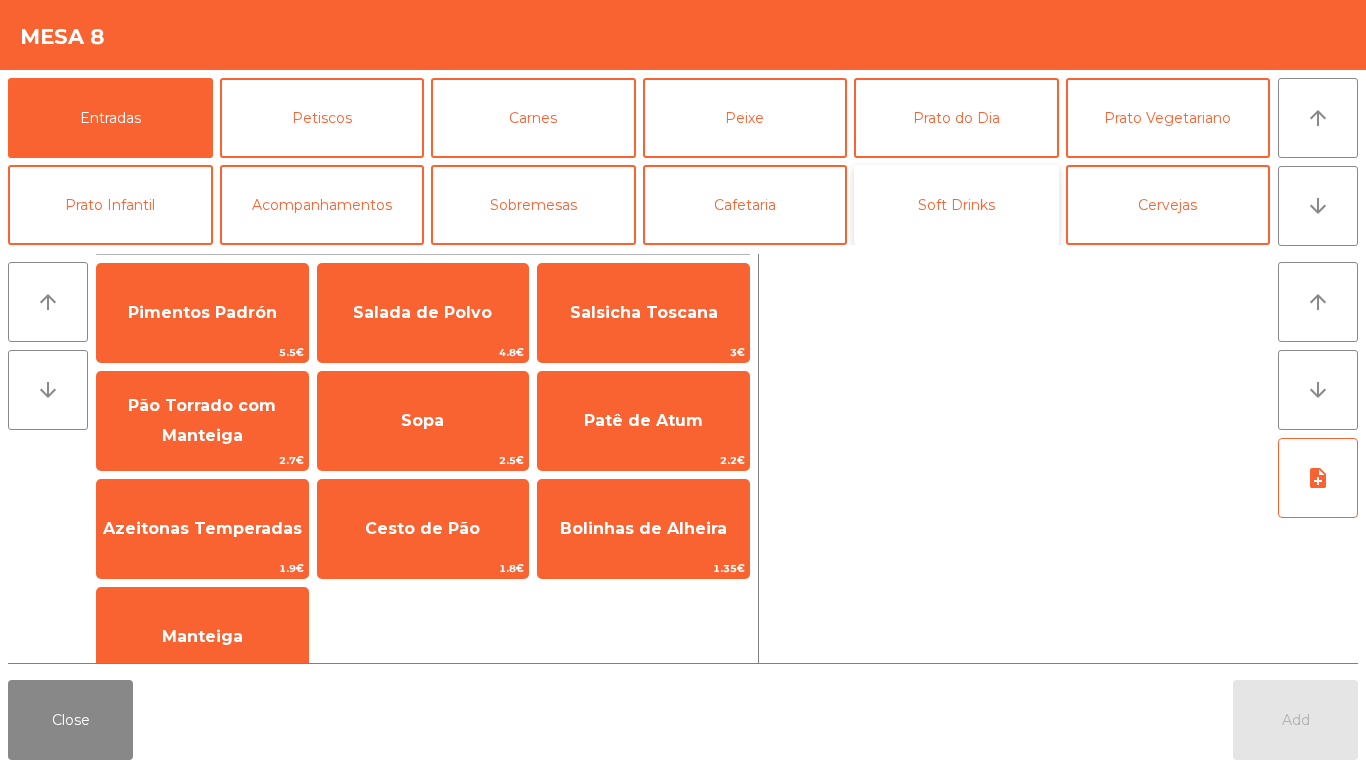 click on "Soft Drinks" 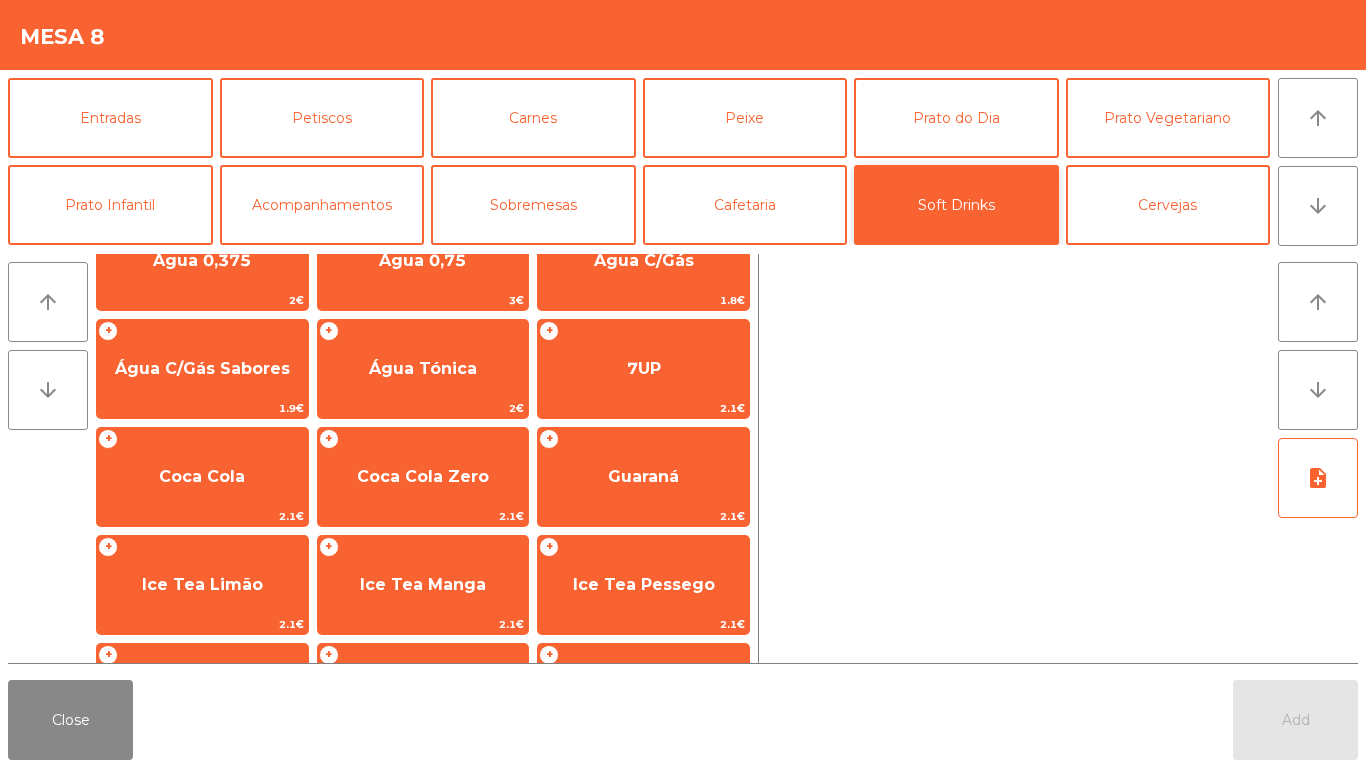 scroll, scrollTop: 0, scrollLeft: 0, axis: both 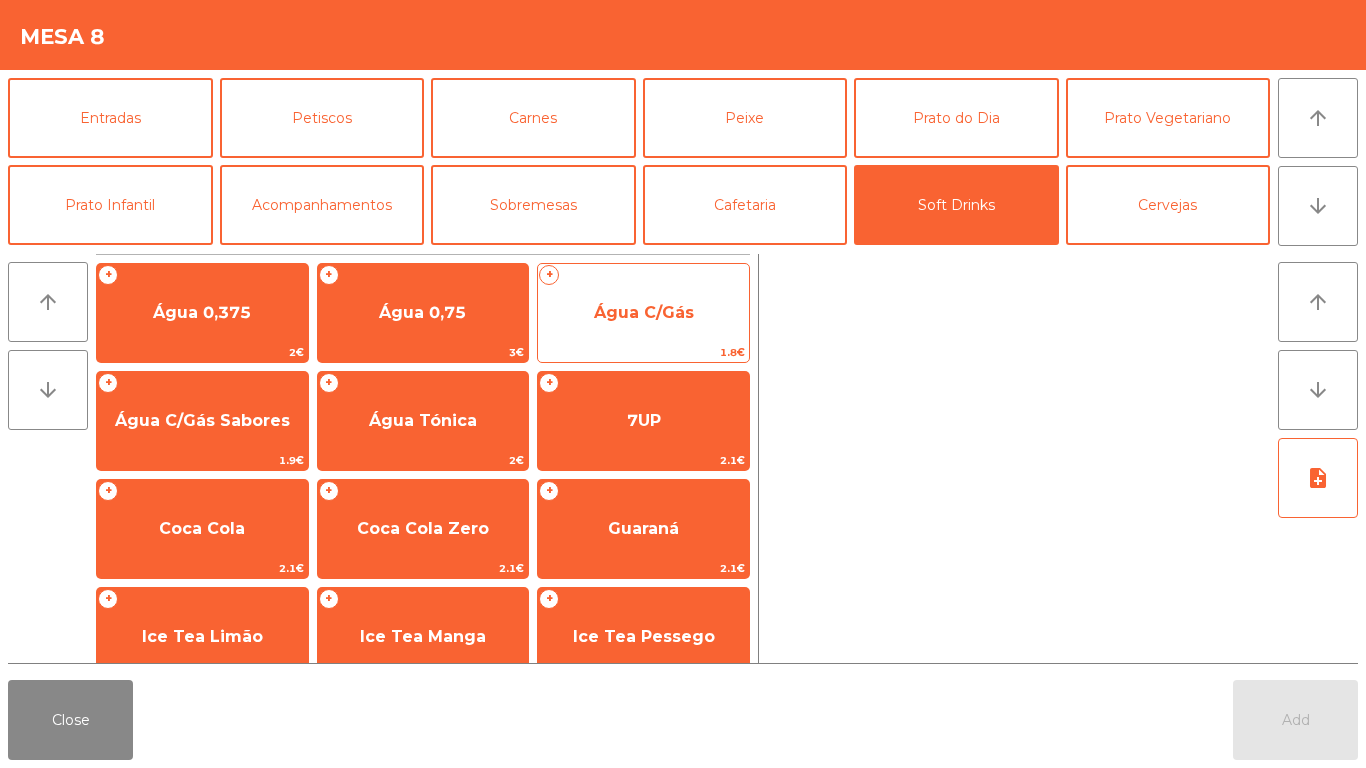 click on "Água C/Gás" 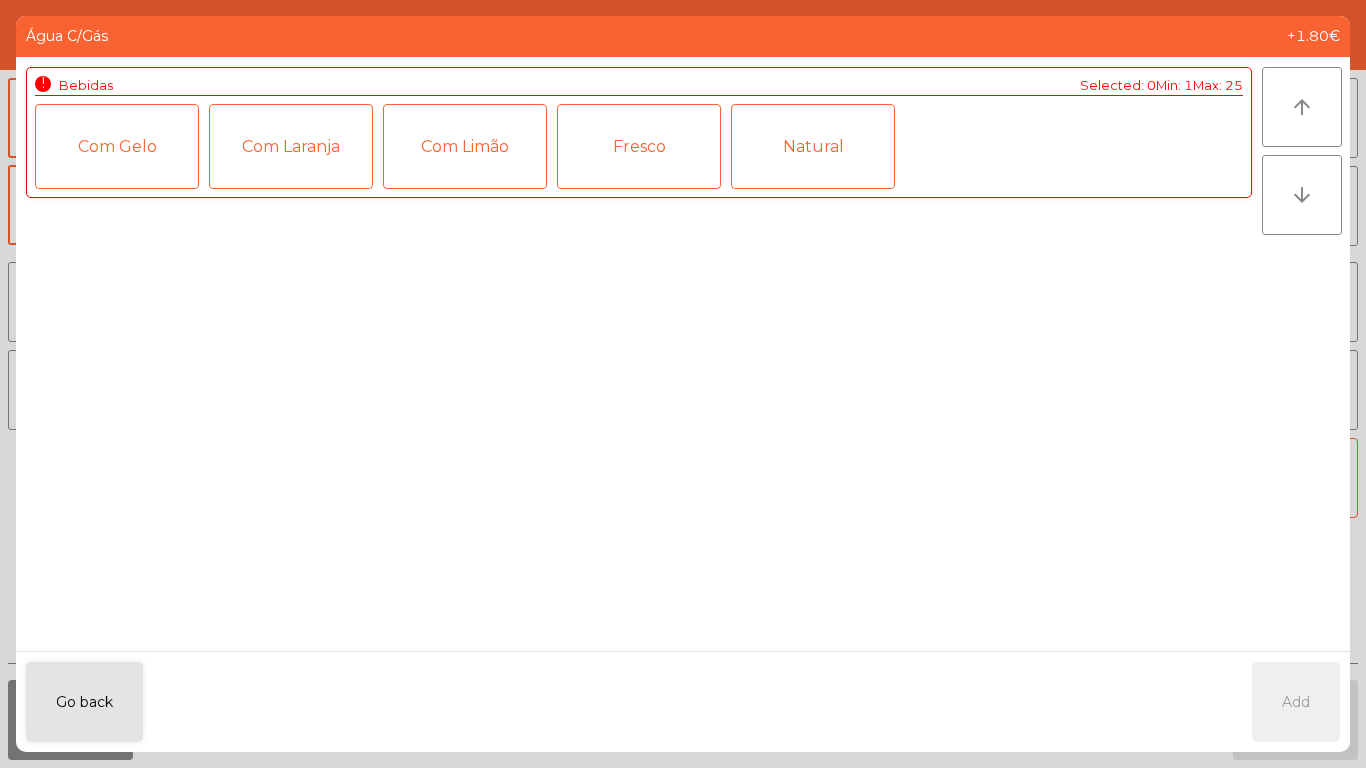 click on "Fresco" 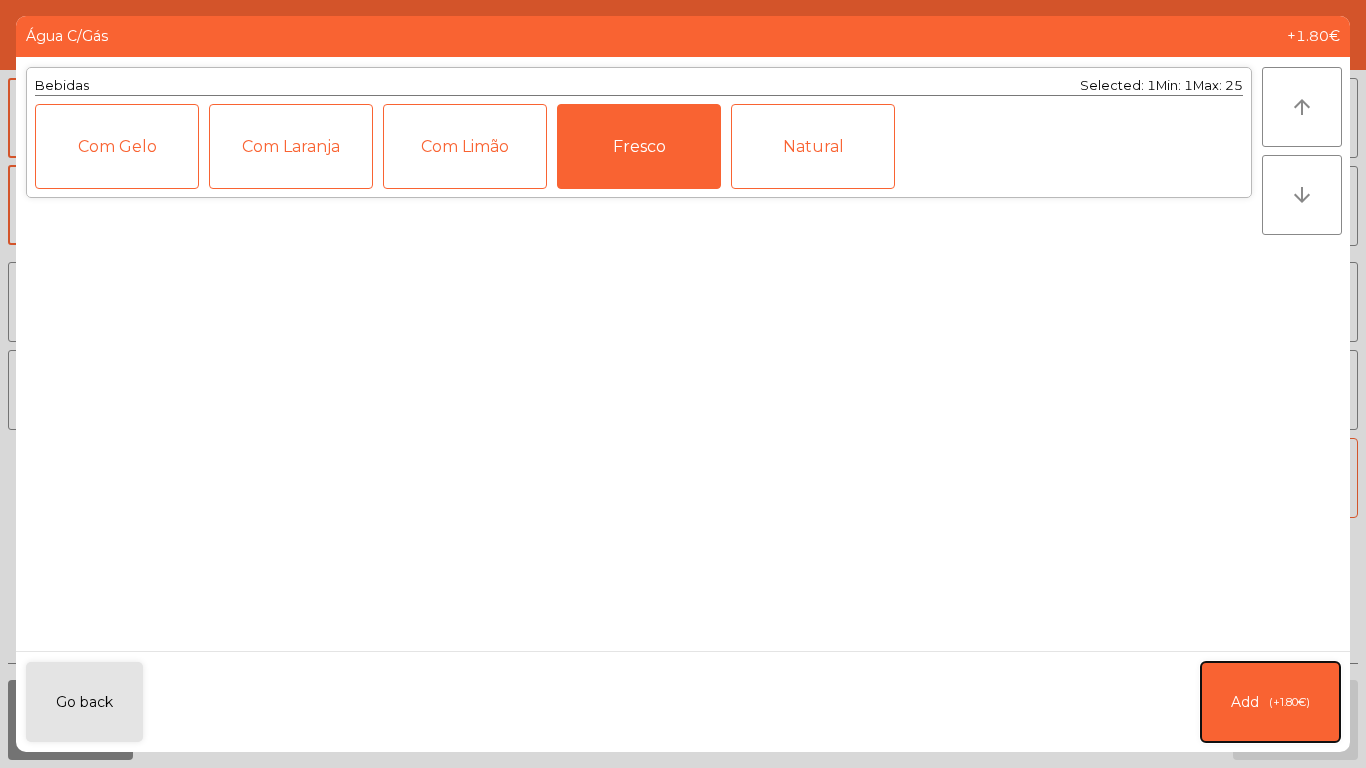 click on "Add   (+1.80€)" 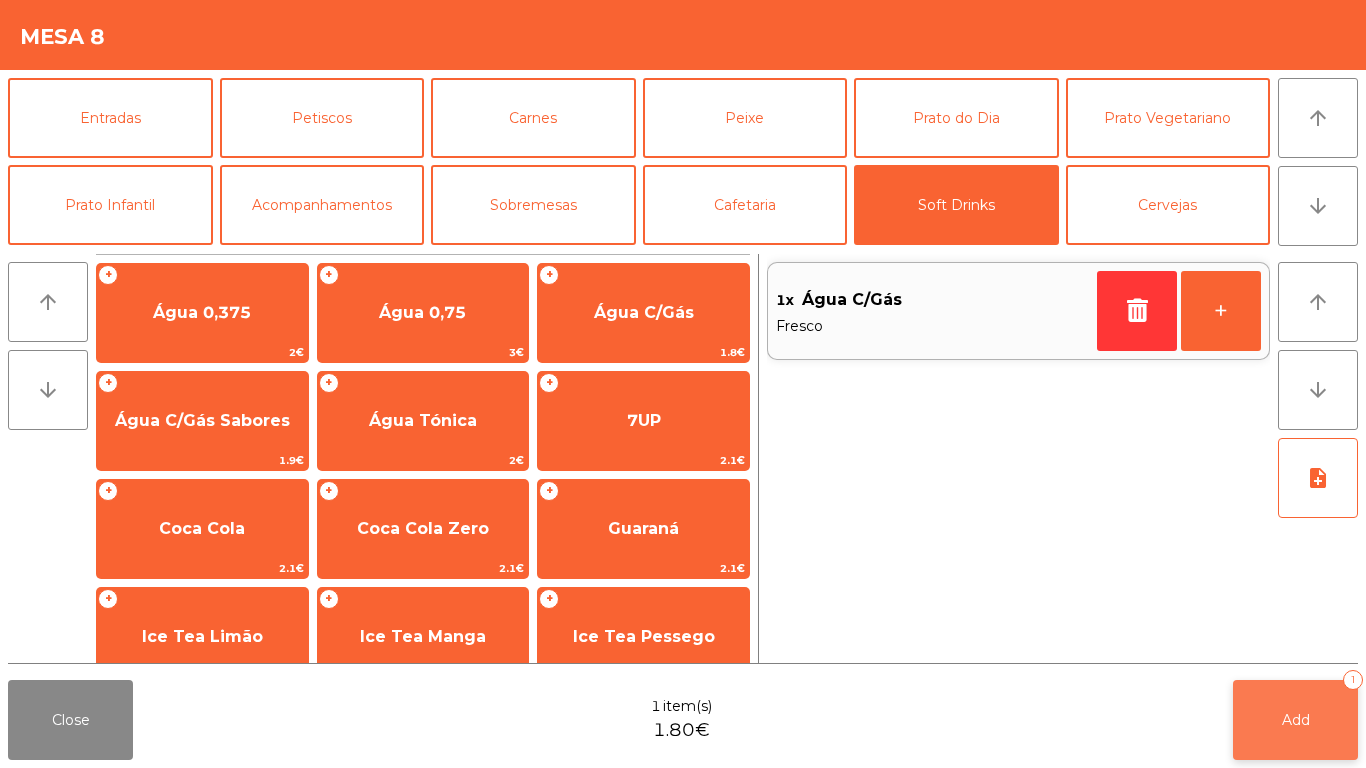 click on "Add   1" 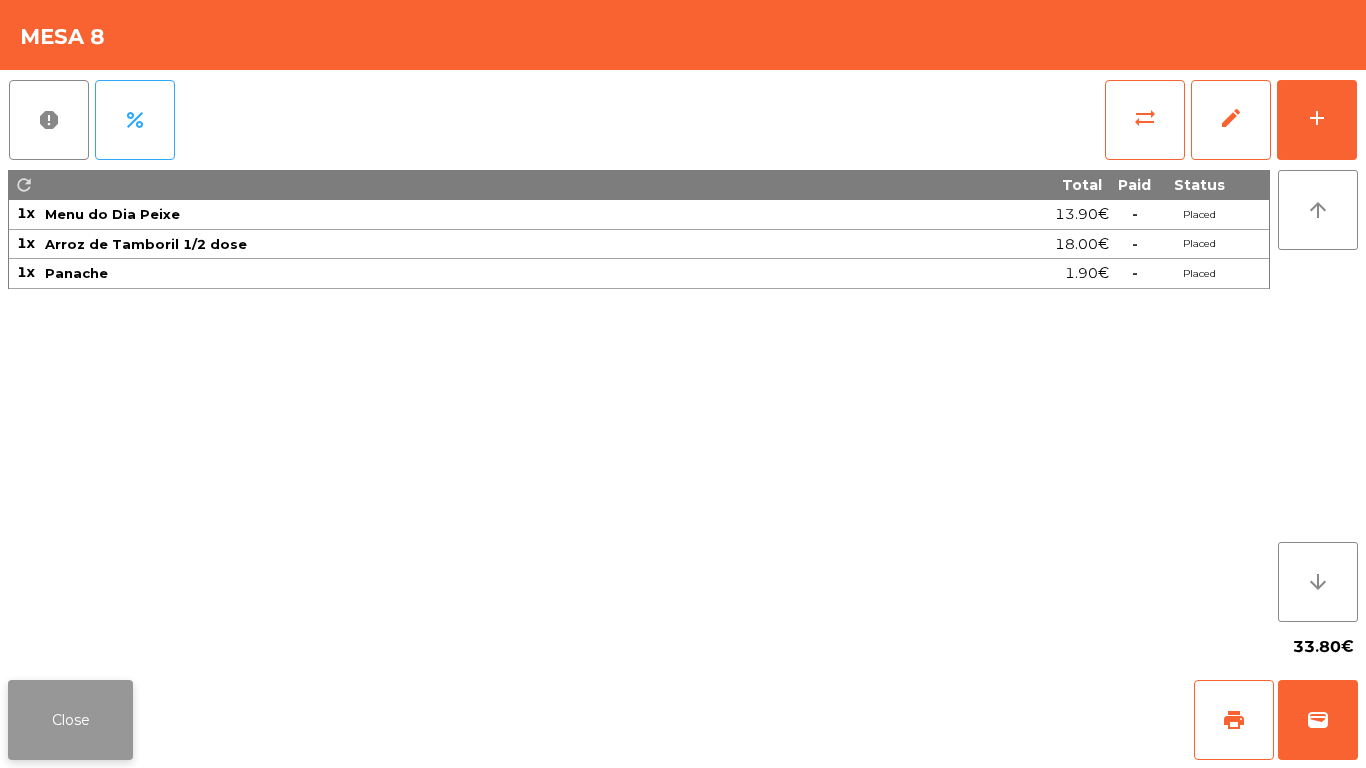 click on "Close" 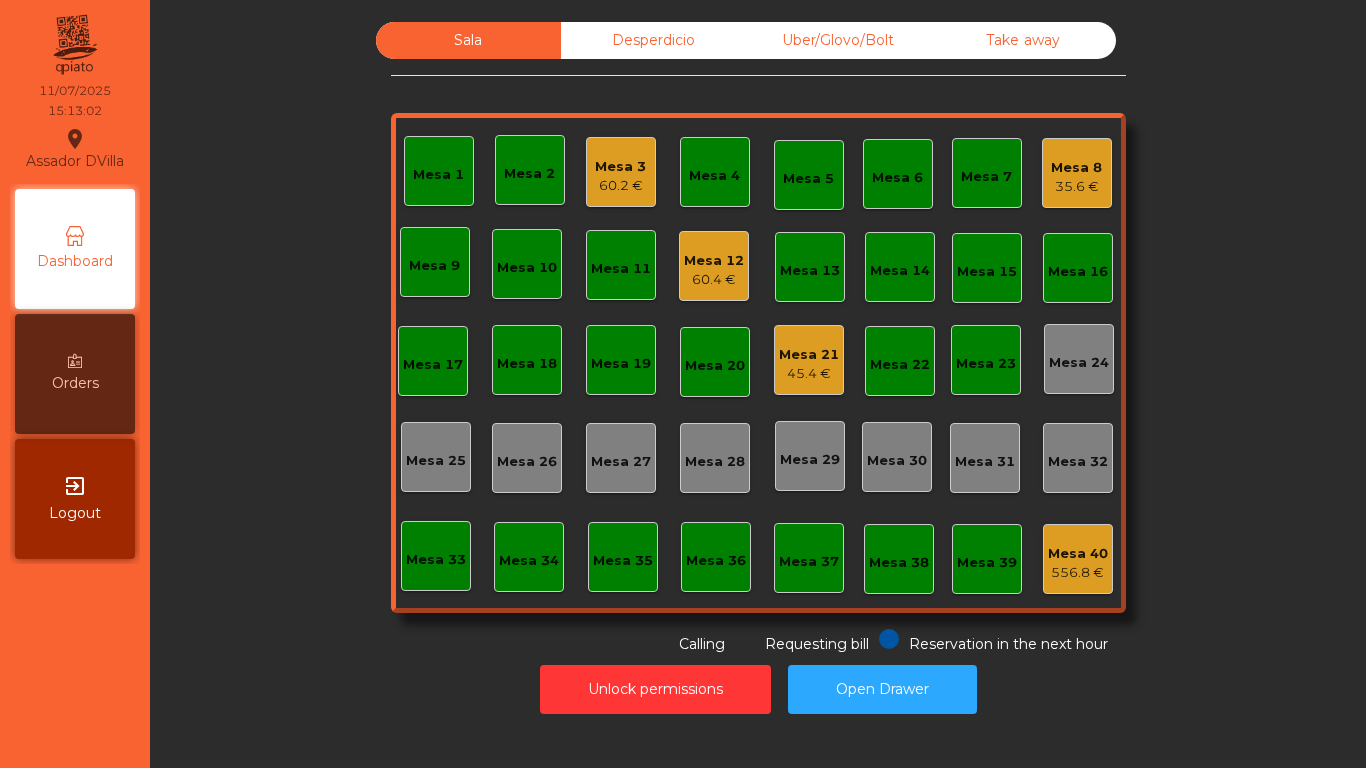 click on "Mesa 3   60.2 €" 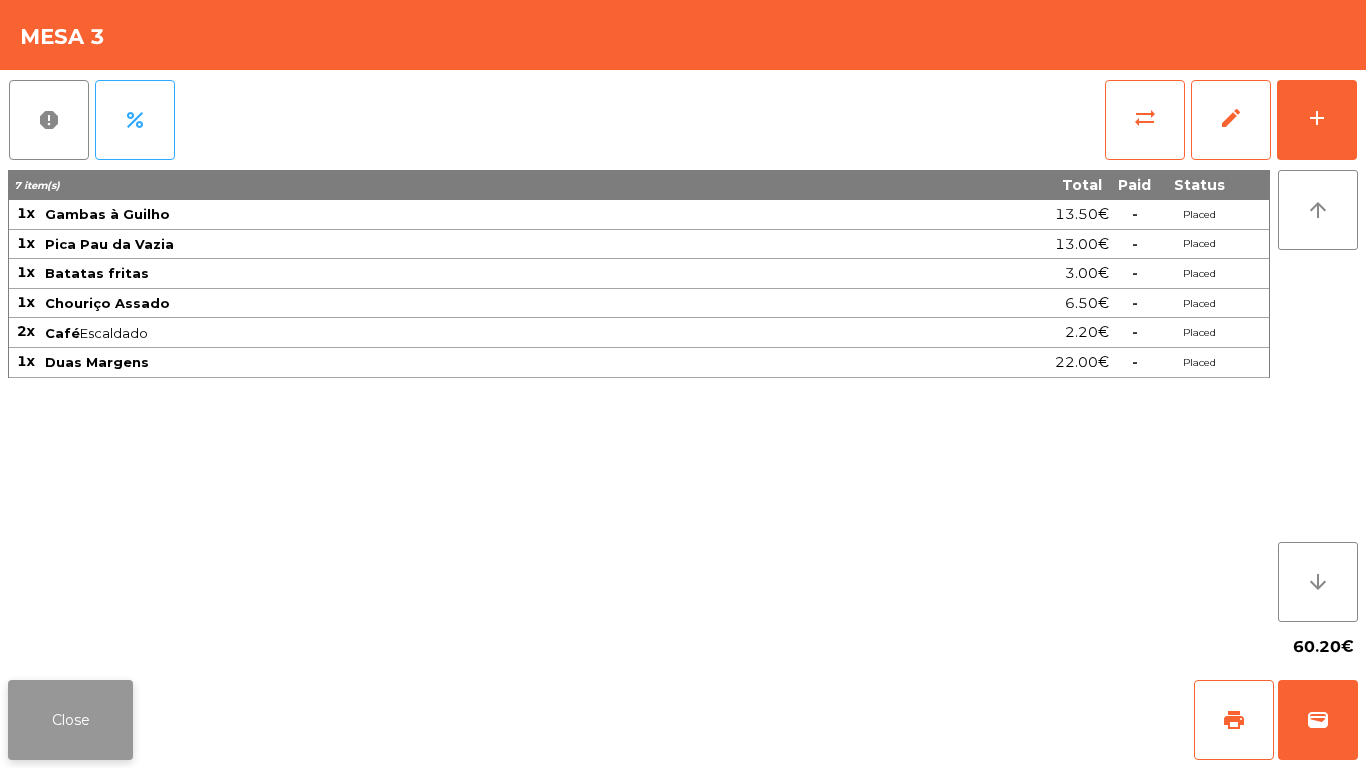 click on "Close" 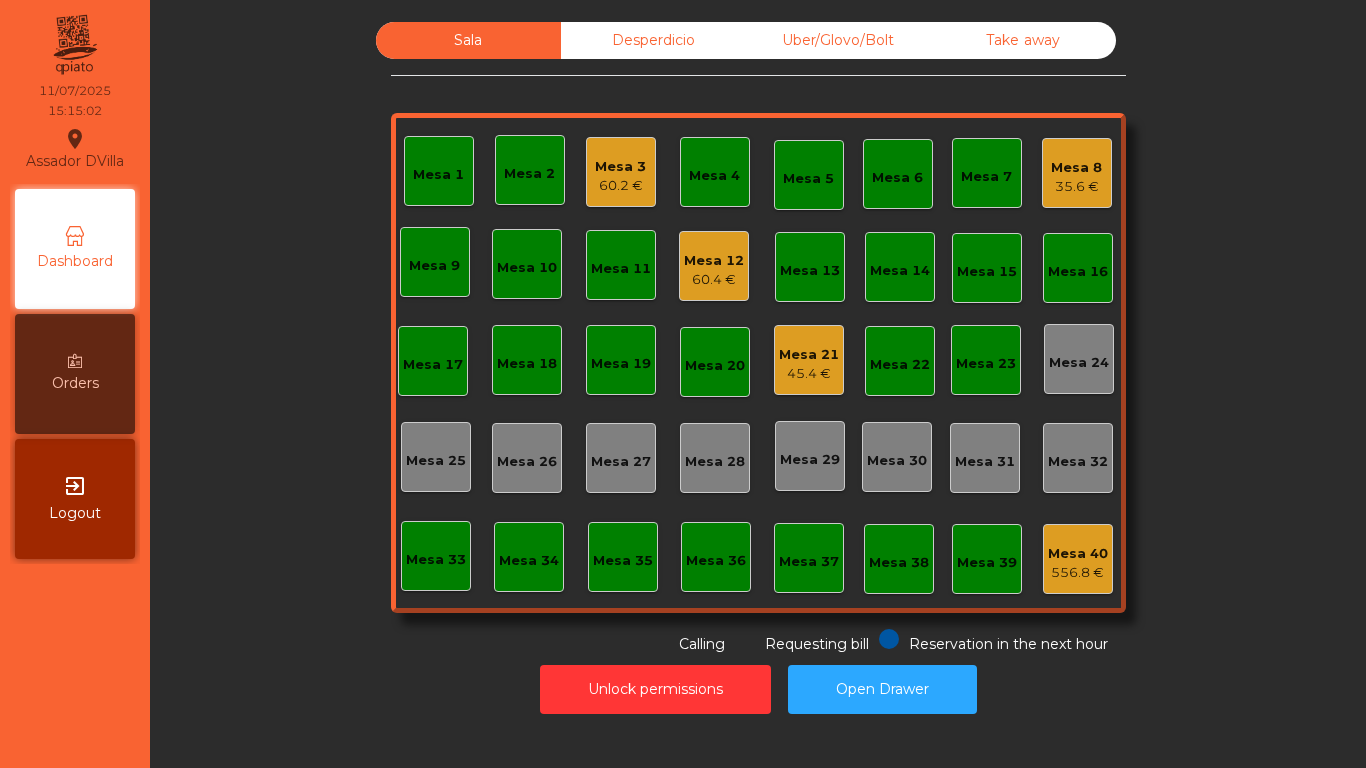 click on "Mesa 3   60.2 €" 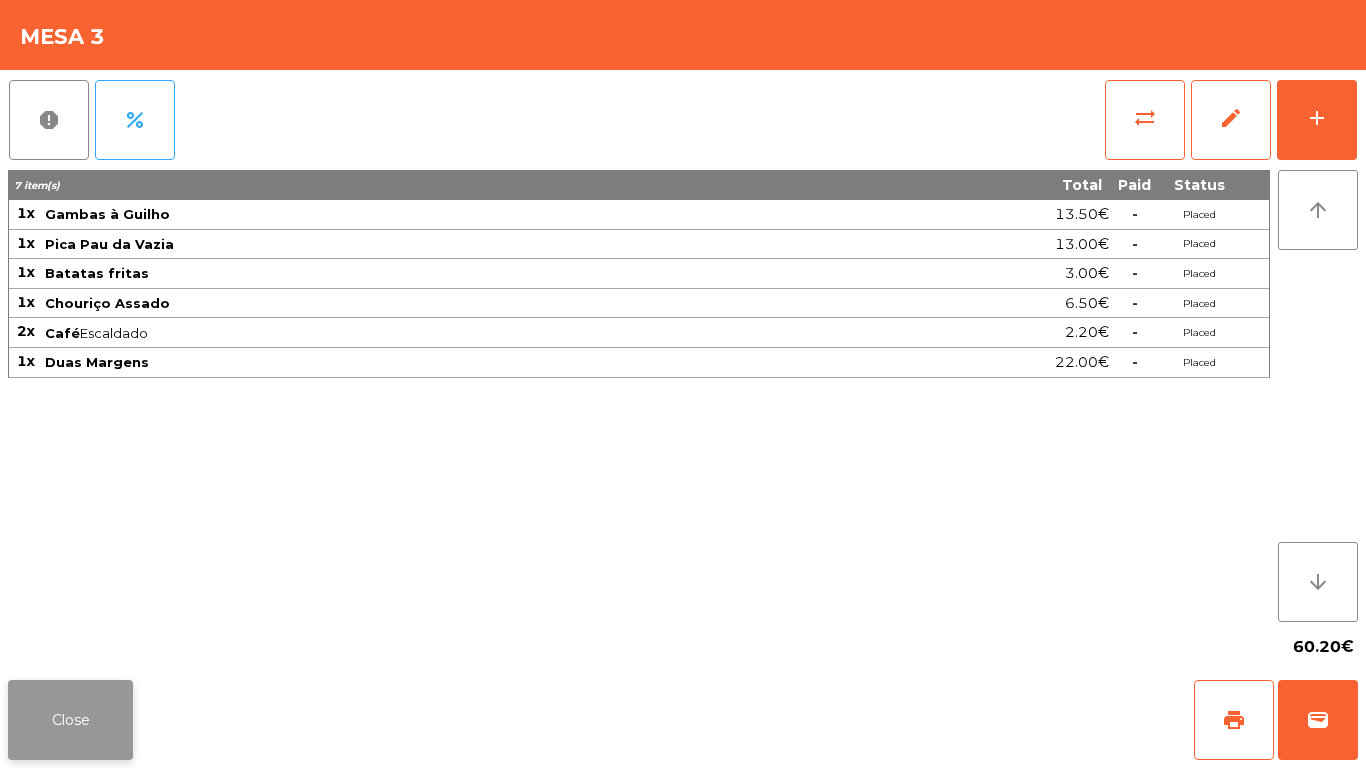 click on "Close" 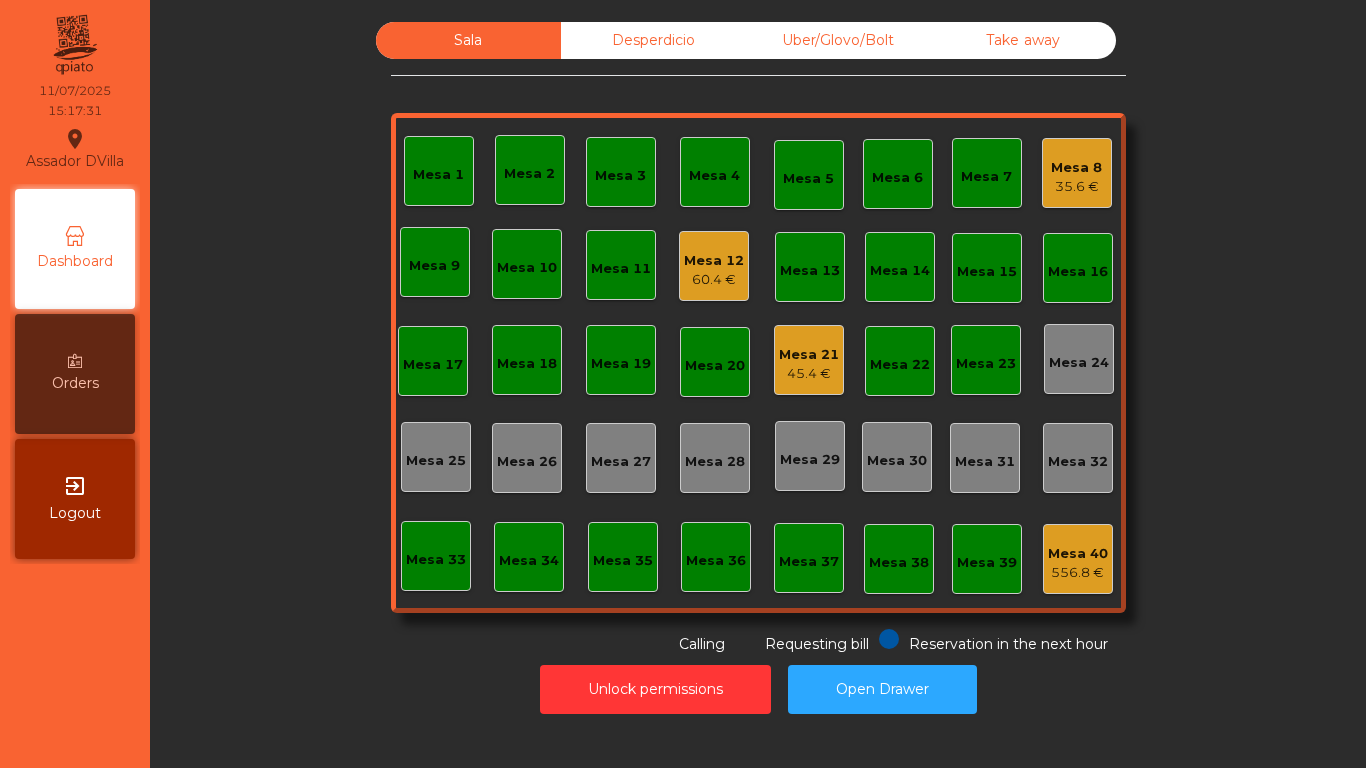 click on "Desperdicio" 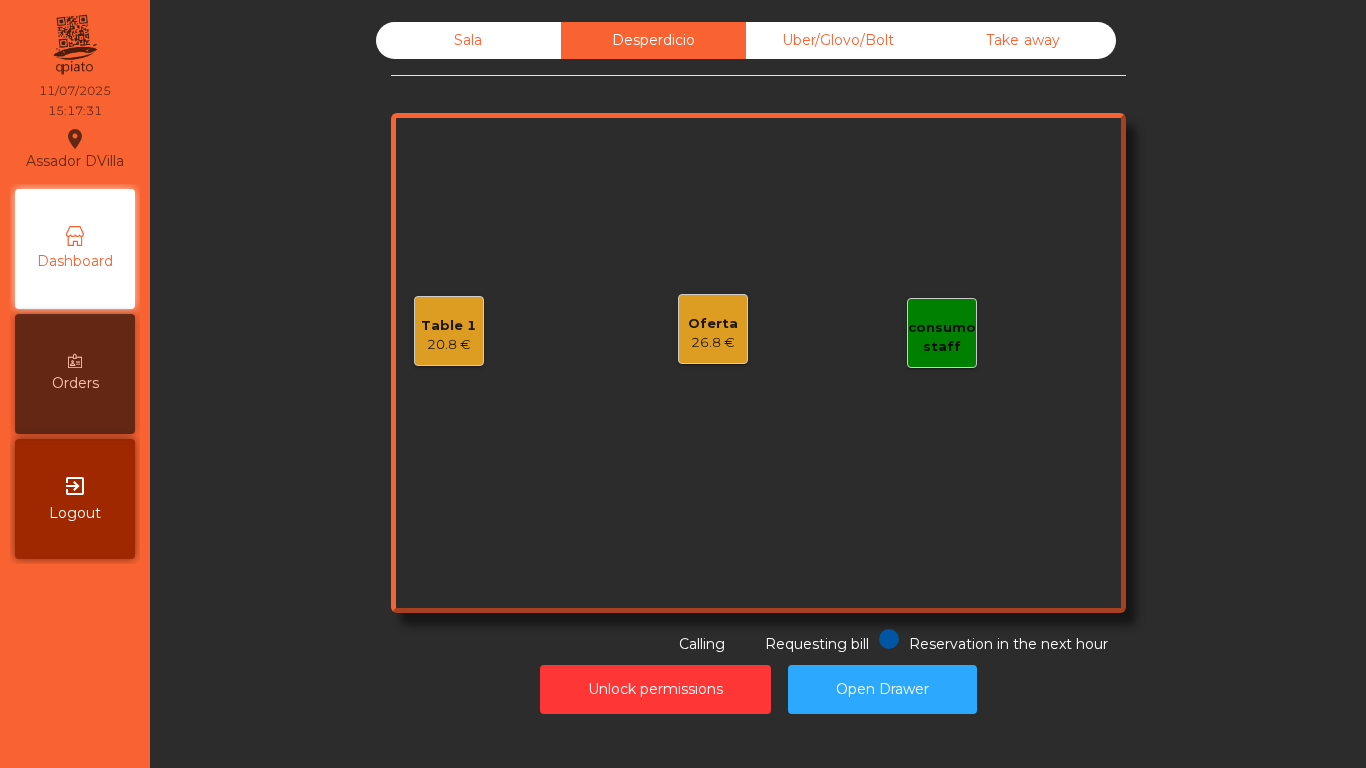 click on "Uber/Glovo/Bolt" 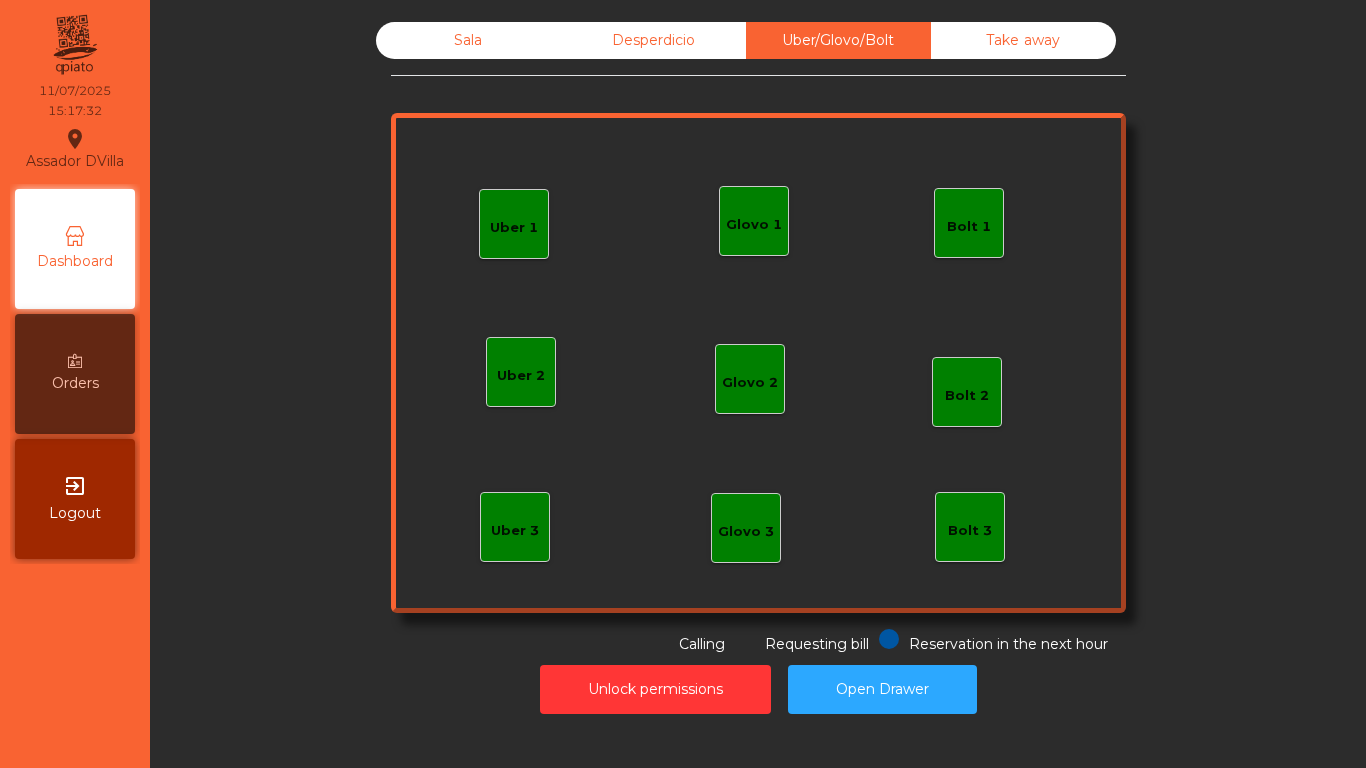 click on "Take away" 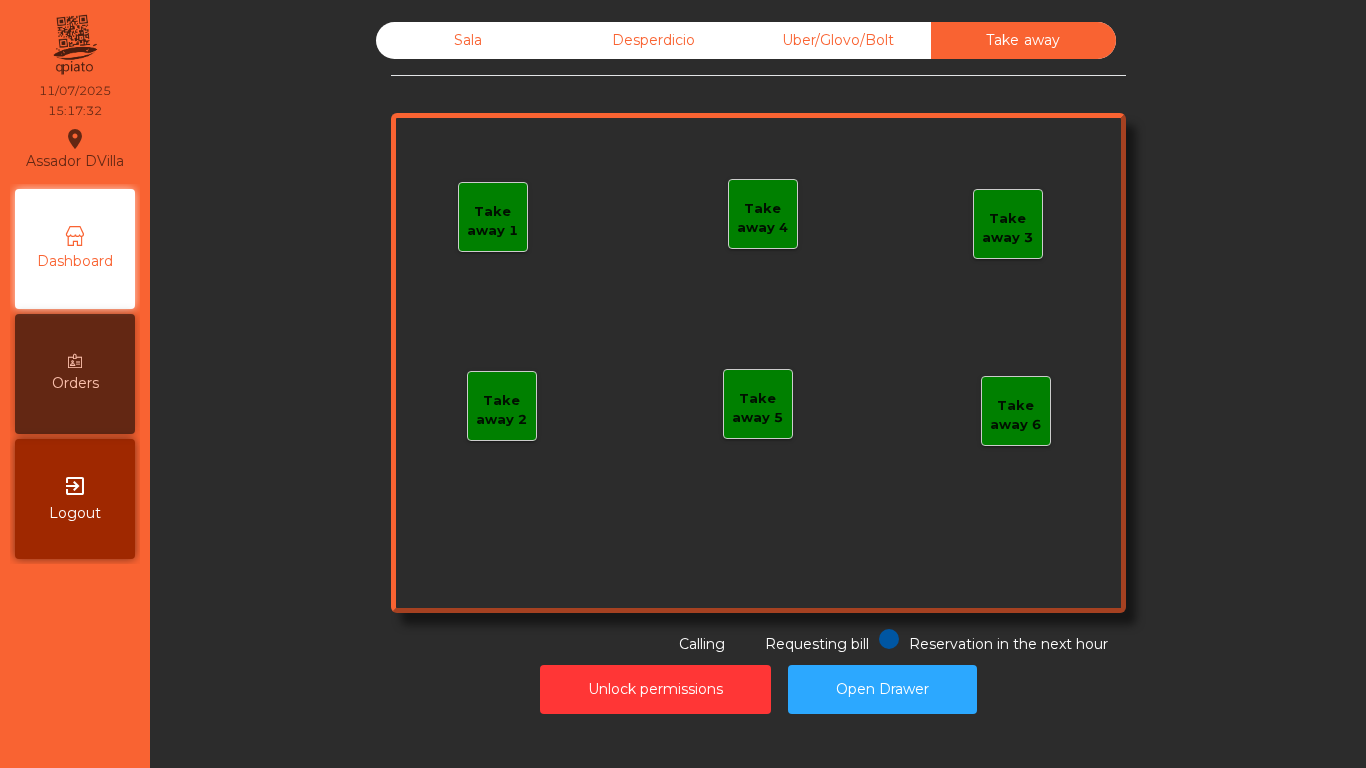 click on "Desperdicio" 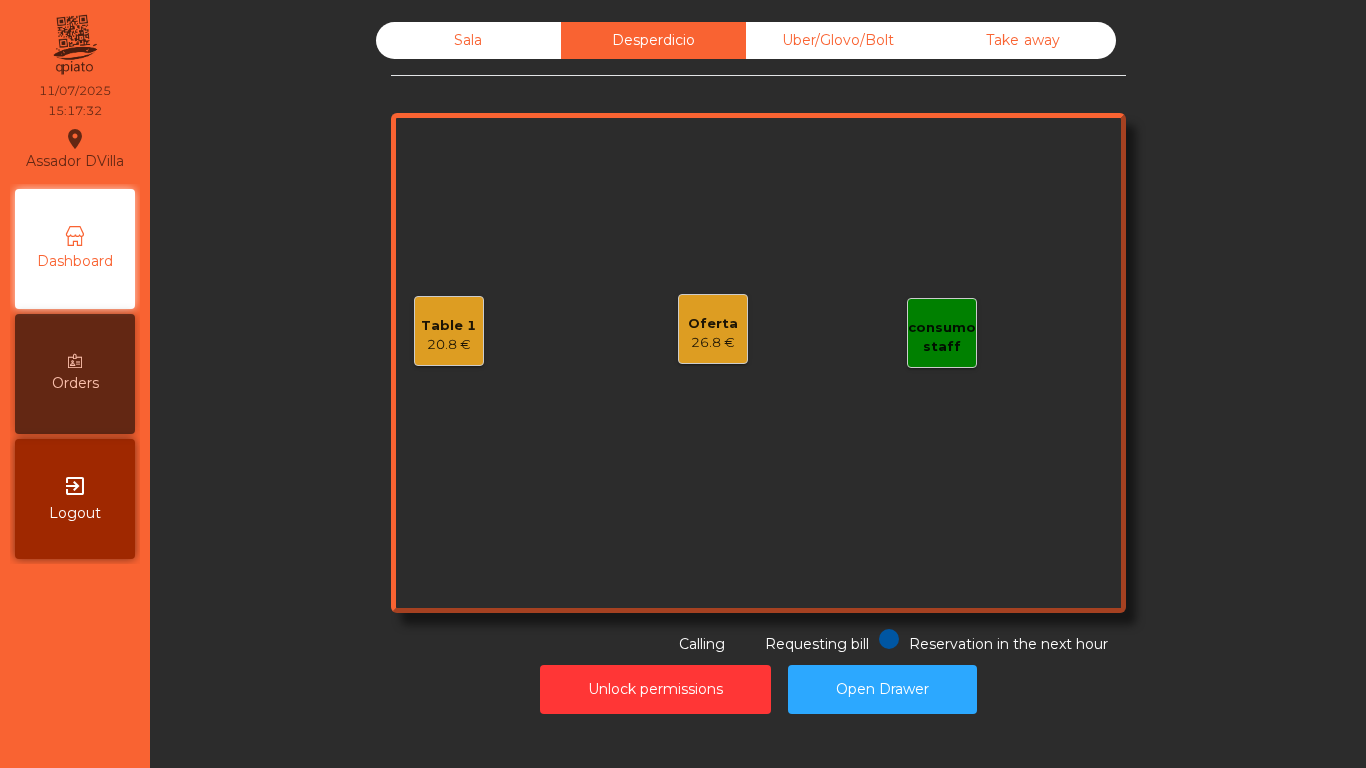 click on "Oferta" 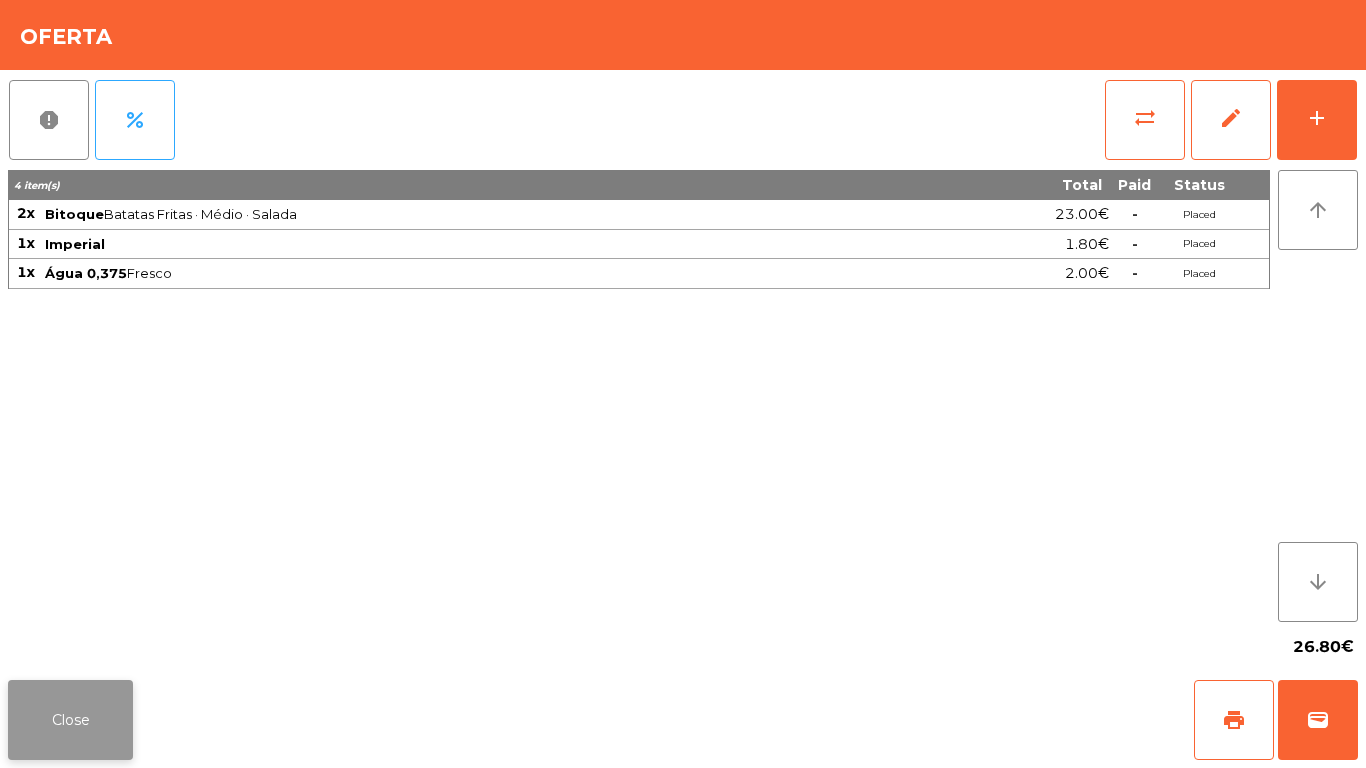 click on "Close" 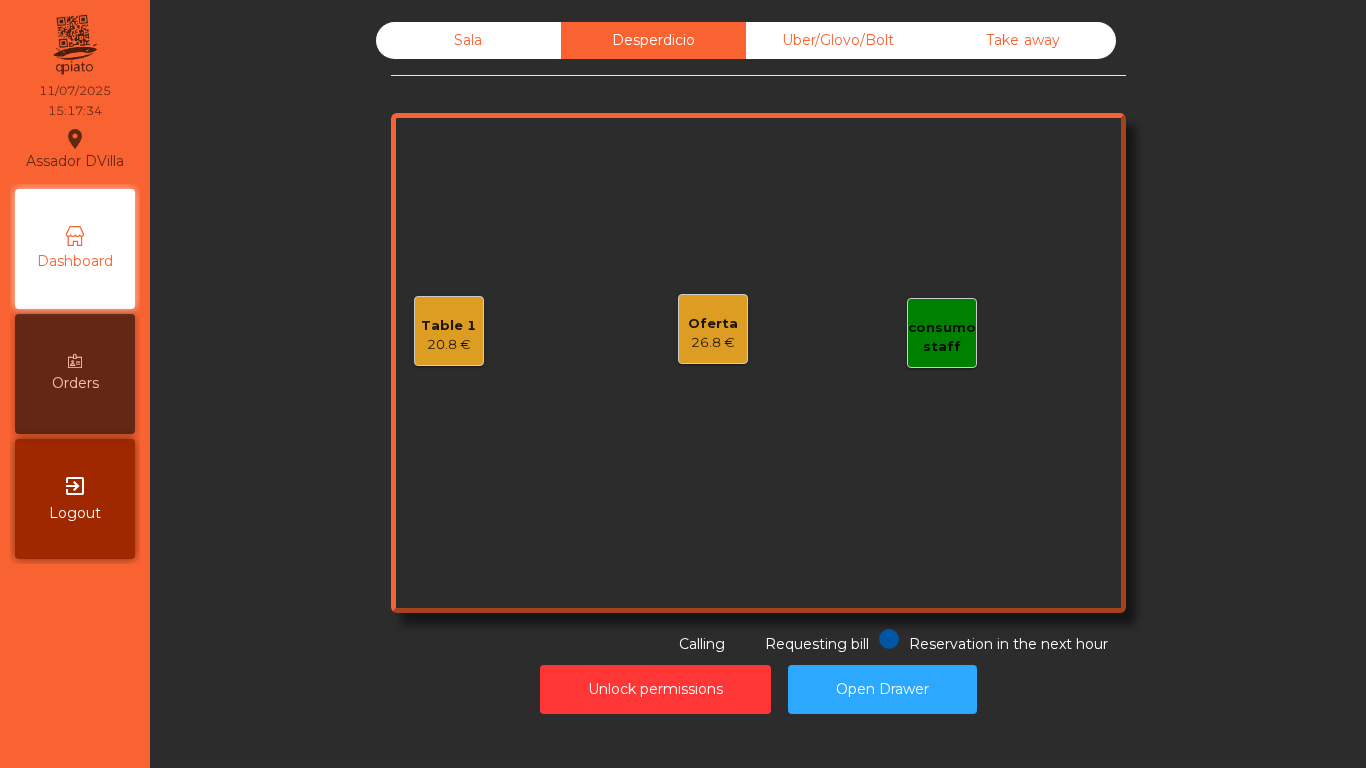 click on "Sala" 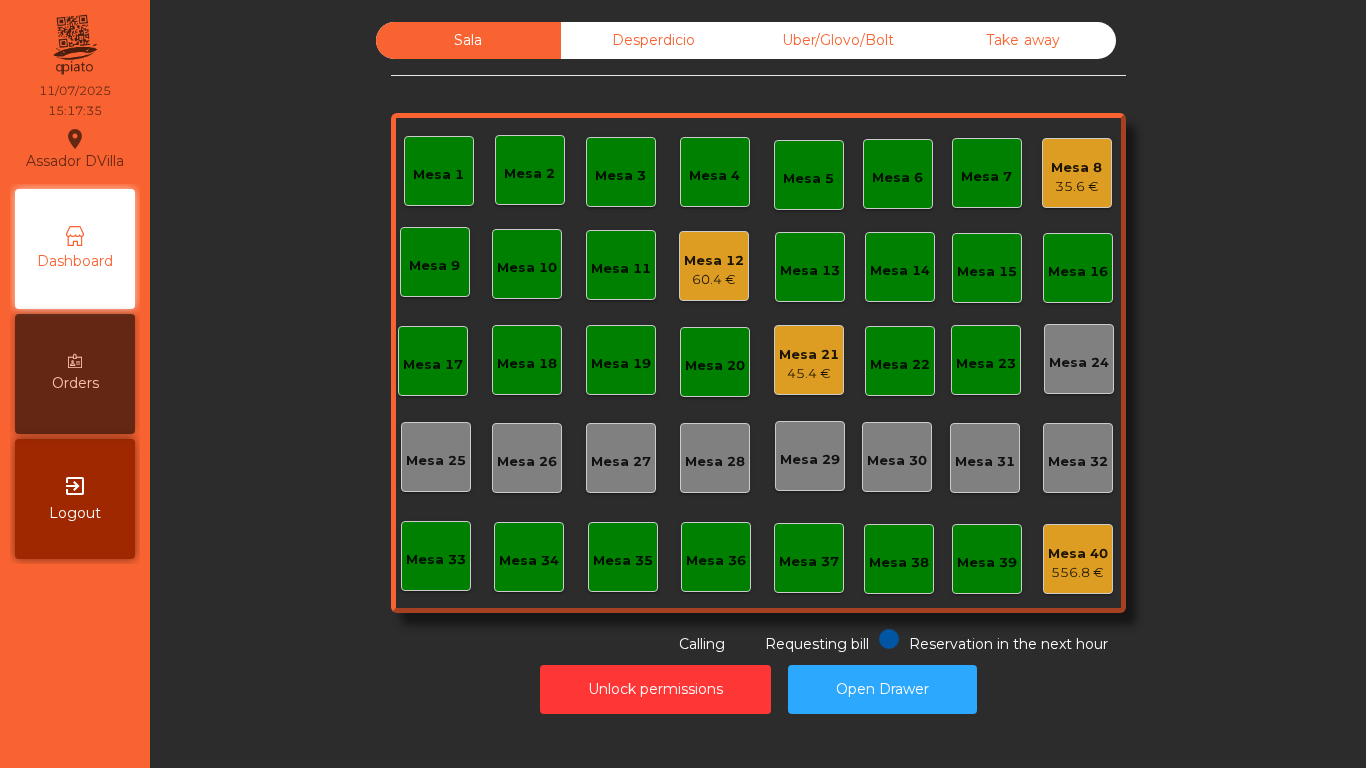 click on "Sala   Desperdicio   Uber/Glovo/Bolt   Take away   Mesa 1   Mesa 2   Mesa 3   Mesa 4   Mesa 5   Mesa 6   Mesa 7   Mesa 8   35.6 €   Mesa 9   Mesa 10   Mesa 11   Mesa 12   60.4 €   Mesa 13   Mesa 14   Mesa 15   Mesa 16   Mesa 17   Mesa 18   Mesa 19   Mesa 20   Mesa 21   45.4 €   Mesa 22   Mesa 23   Mesa 24   Mesa 25   Mesa 26   Mesa 27   Mesa 28   Mesa 29   Mesa 30   Mesa 31   Mesa 32   Mesa 33   Mesa 34   Mesa 35   Mesa 36   Mesa 37   Mesa 38   Mesa 39   Mesa 40   556.8 €  Reservation in the next hour Requesting bill Calling" 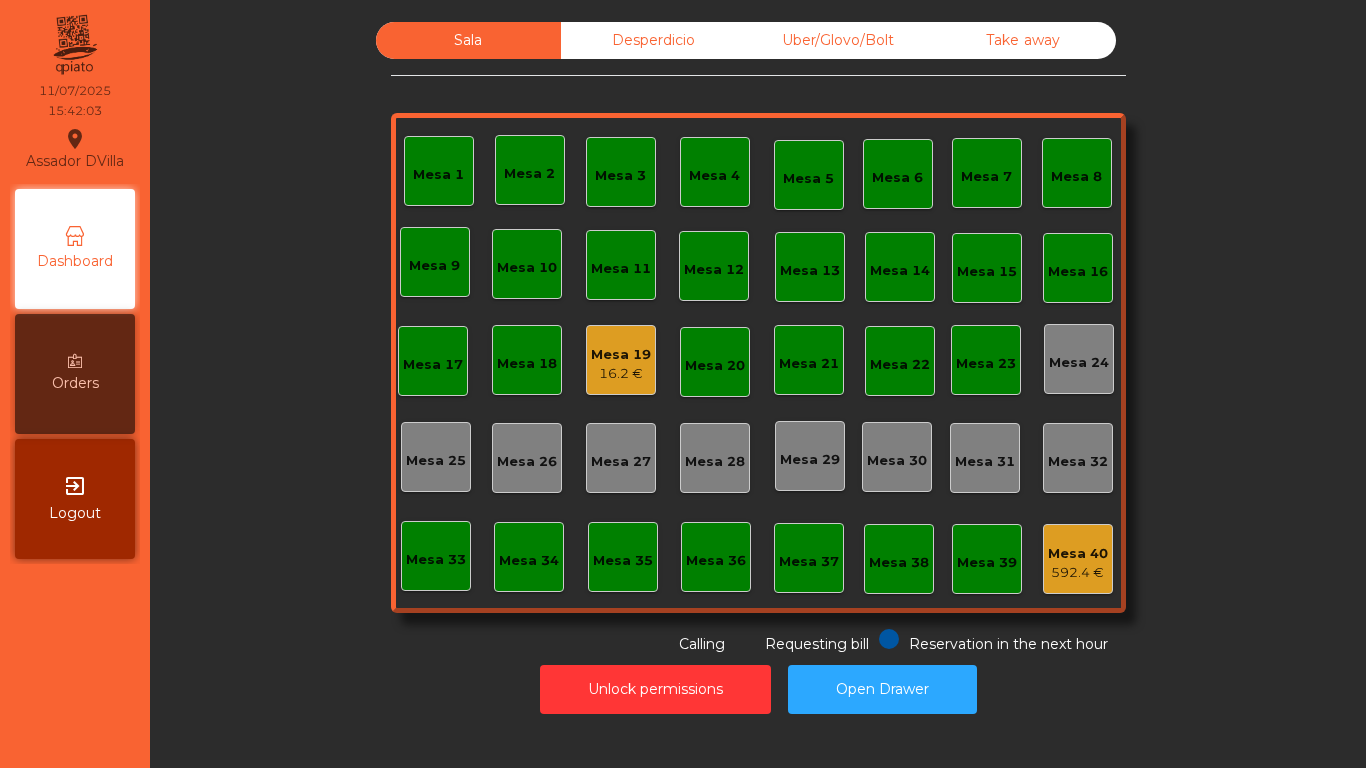 click on "16.2 €" 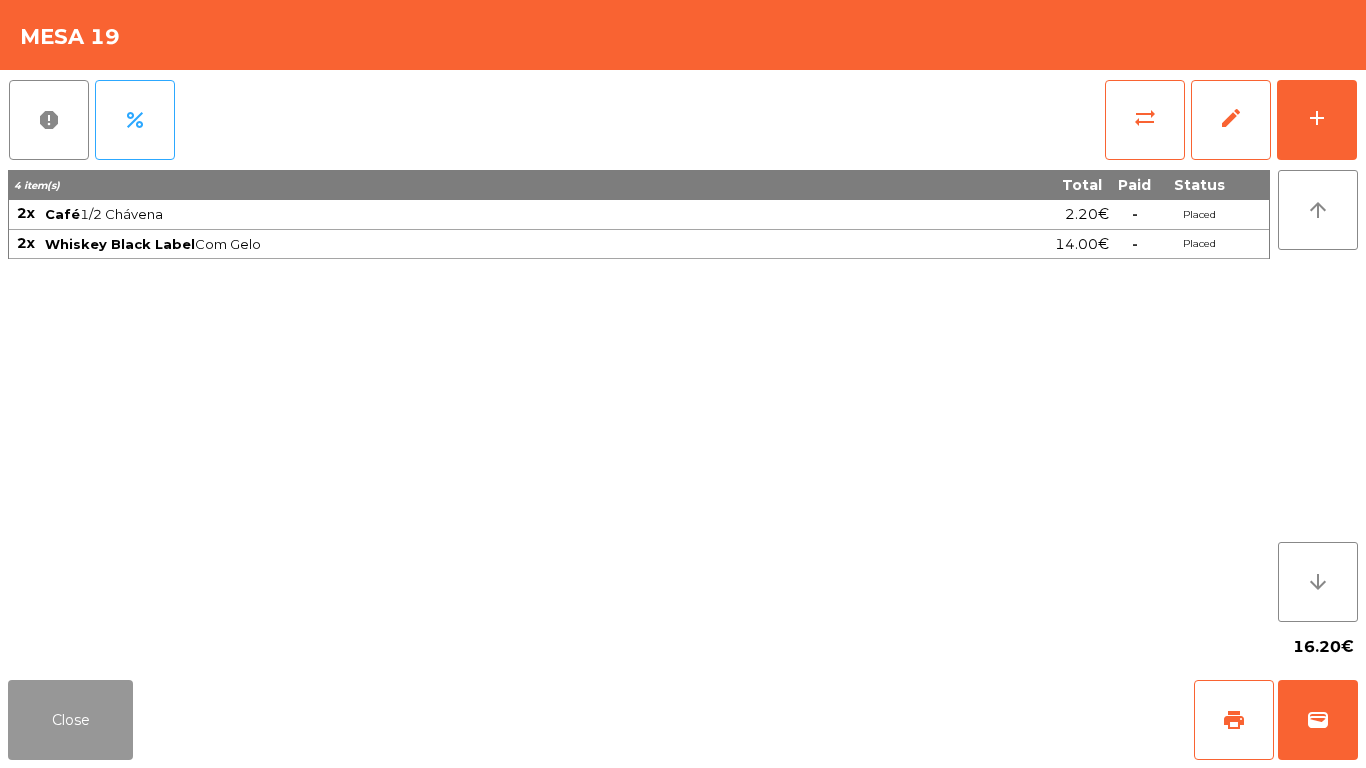click on "Close" 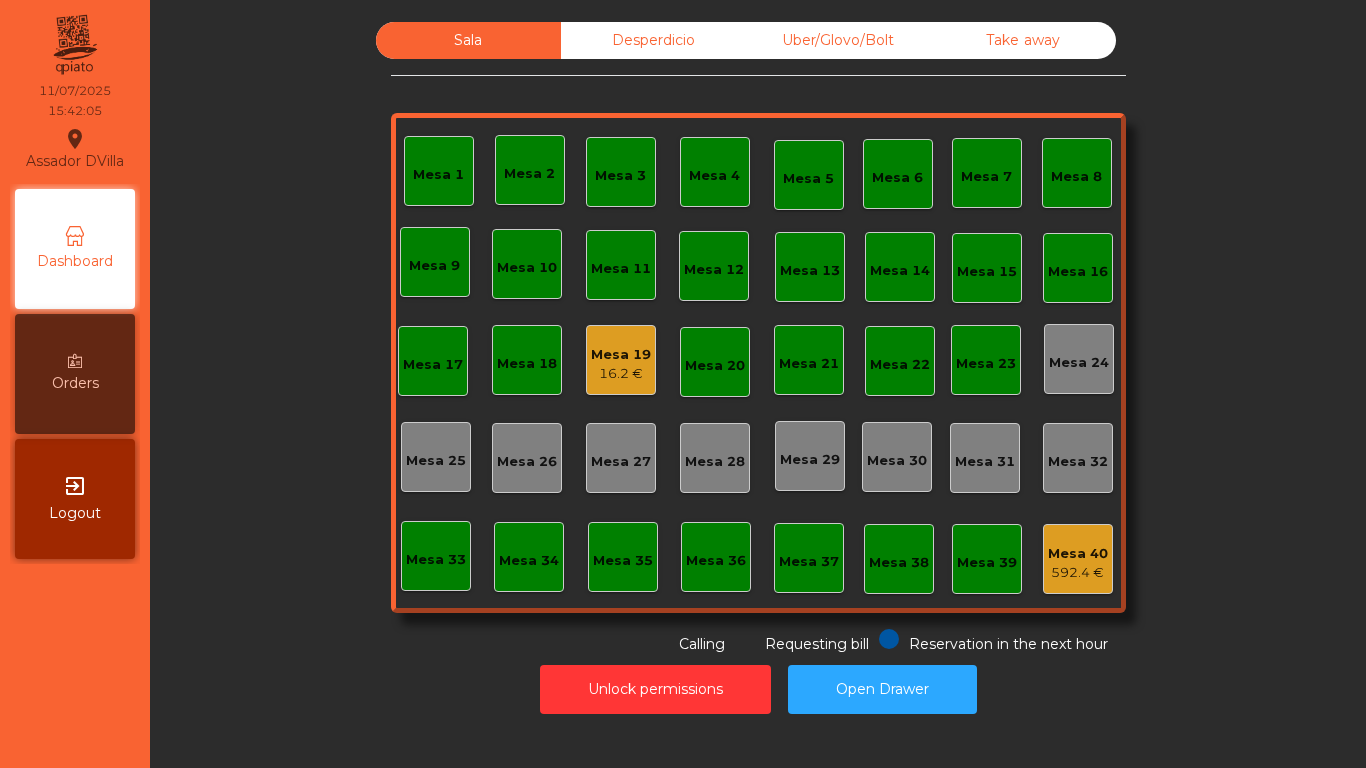 click on "Take away" 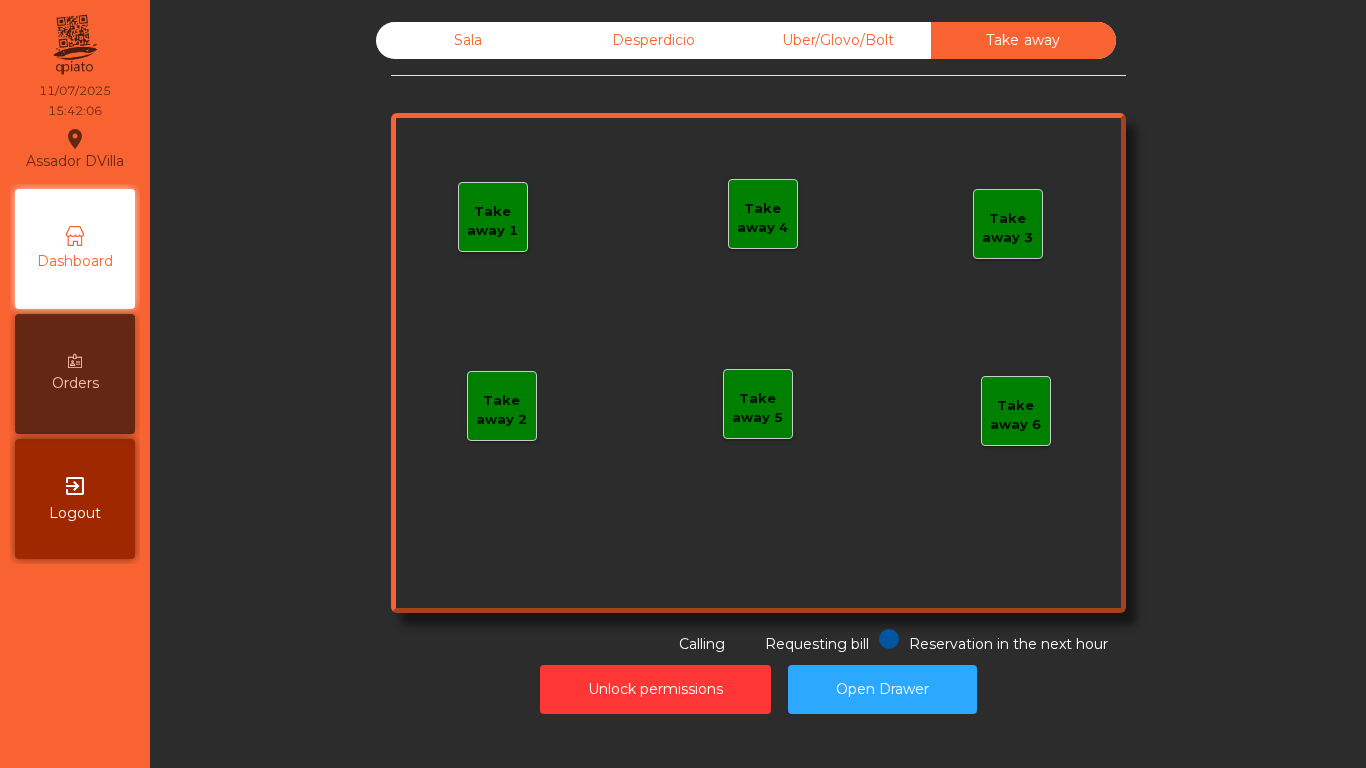click on "Uber/Glovo/Bolt" 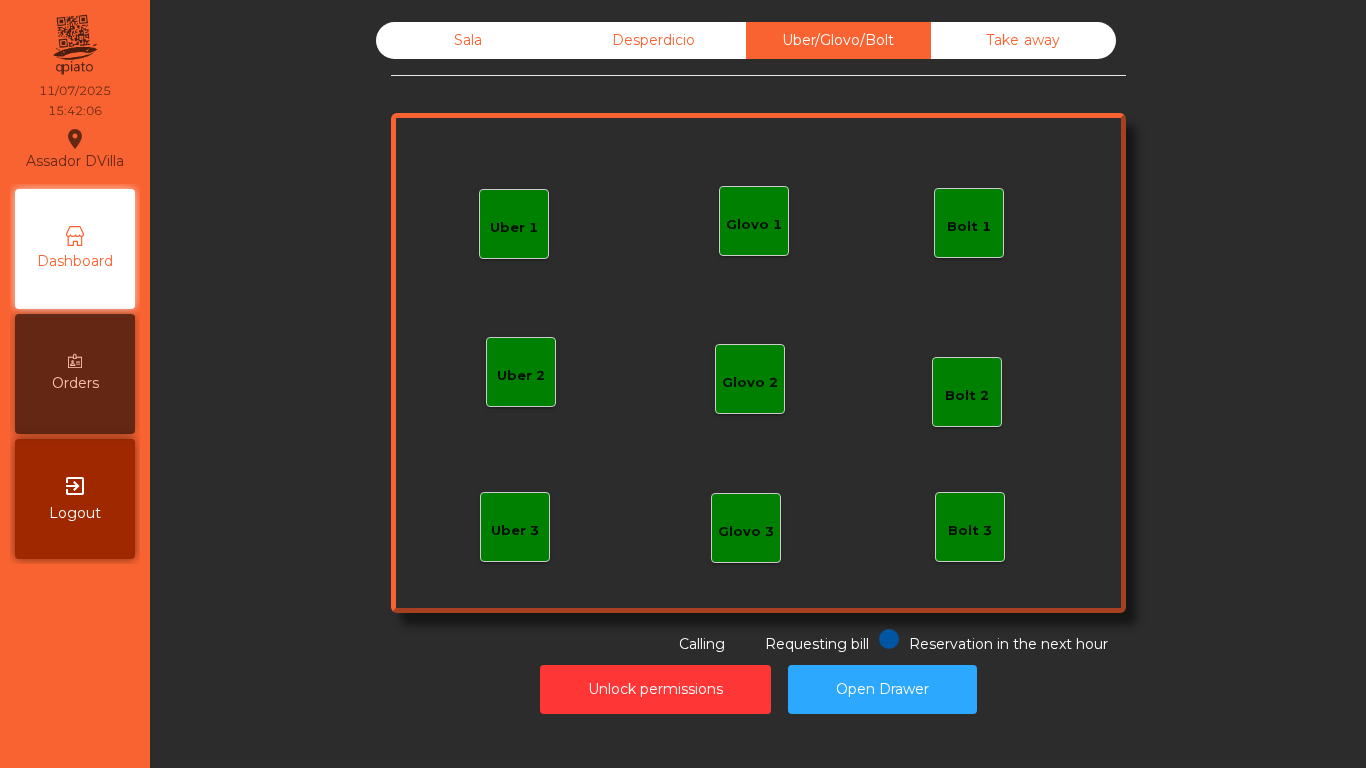 click on "Desperdicio" 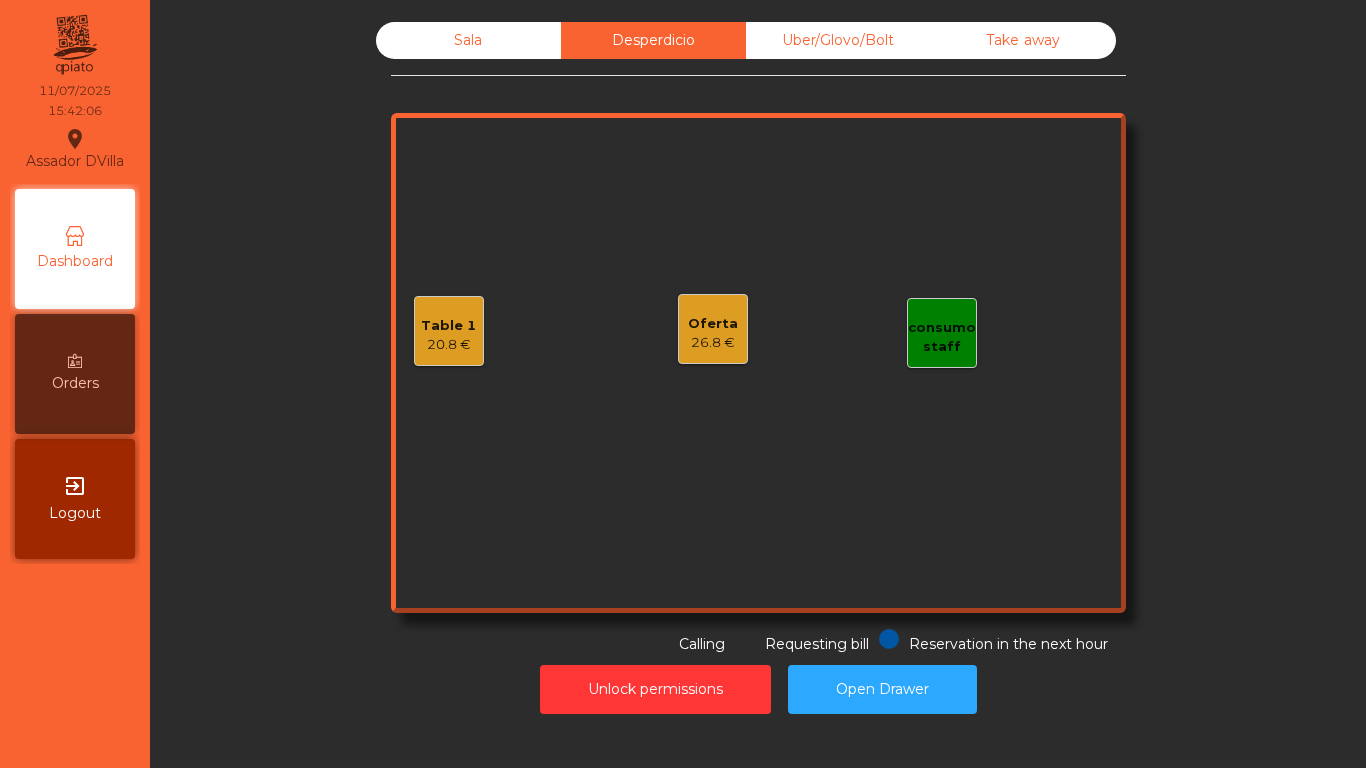 click on "Sala" 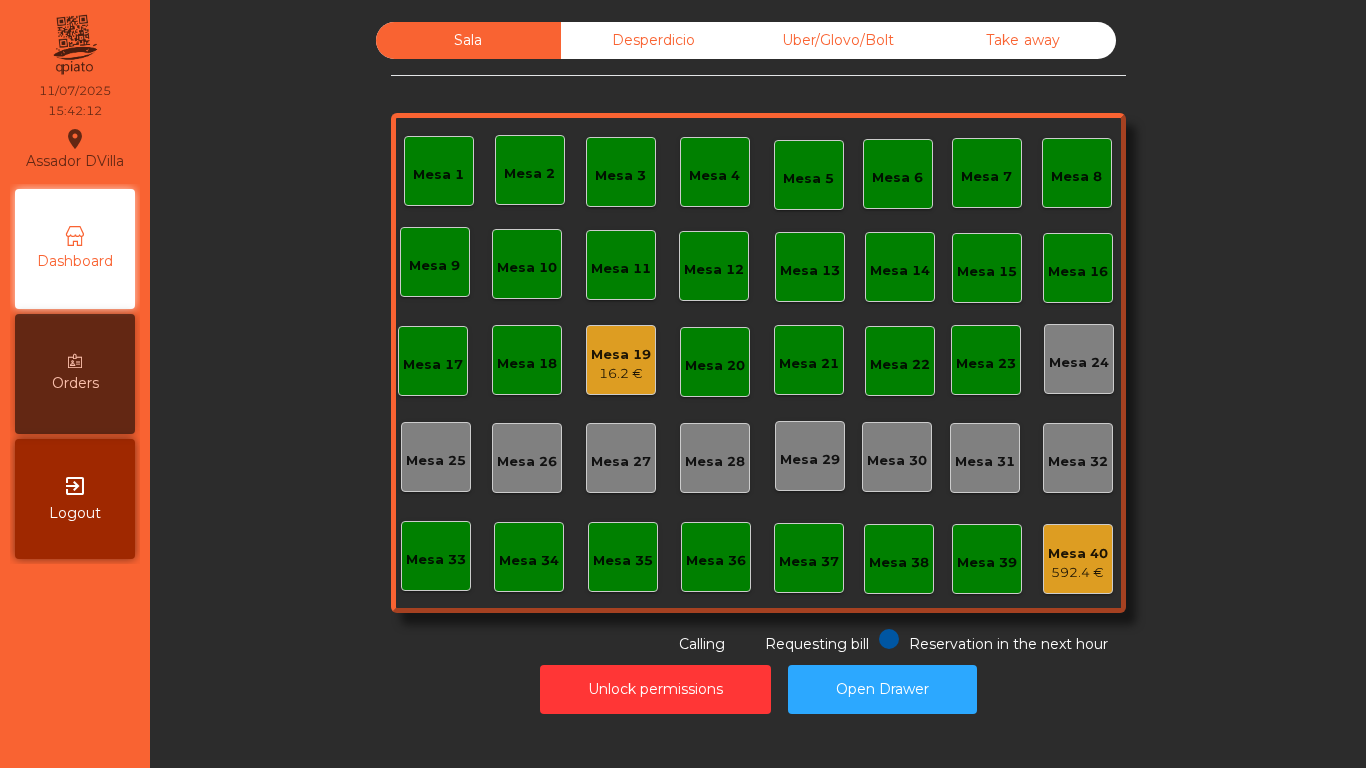 click on "Mesa 19   16.2 €" 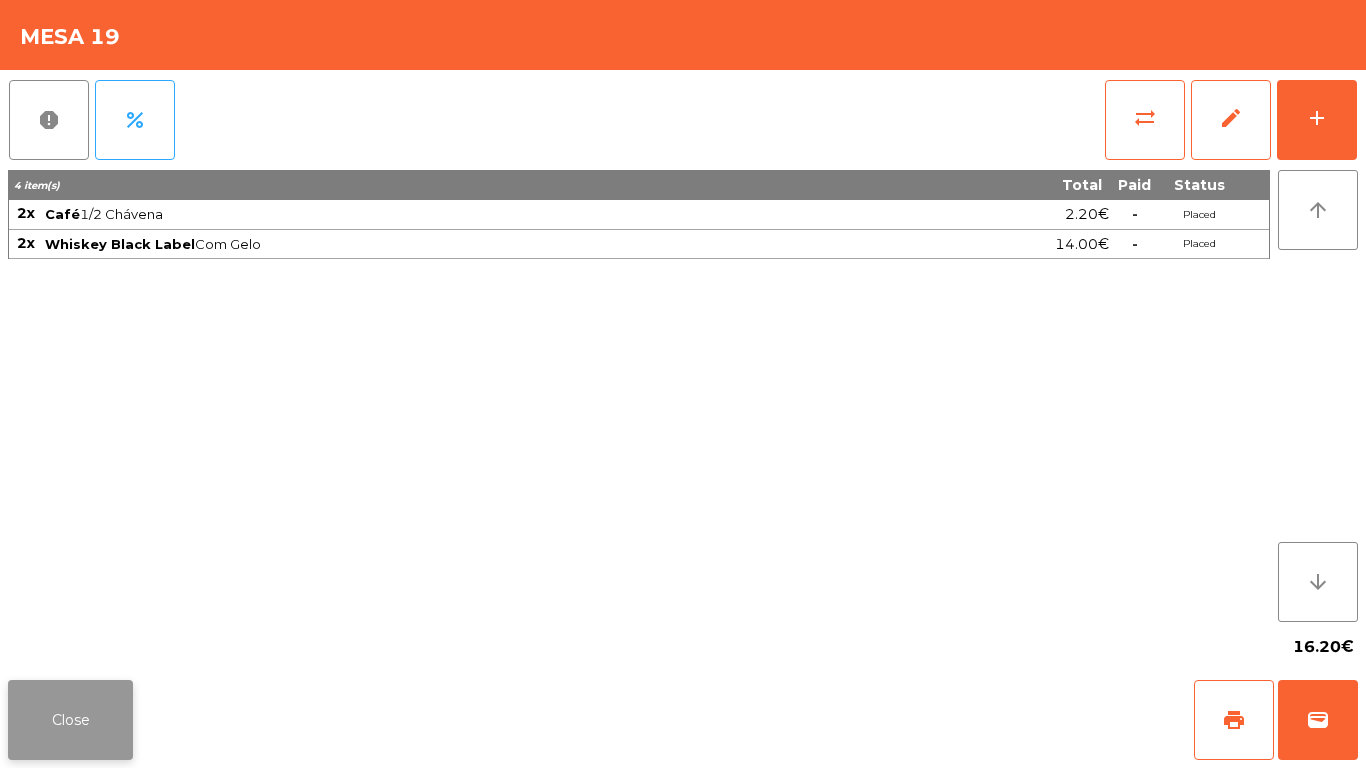 click on "Close" 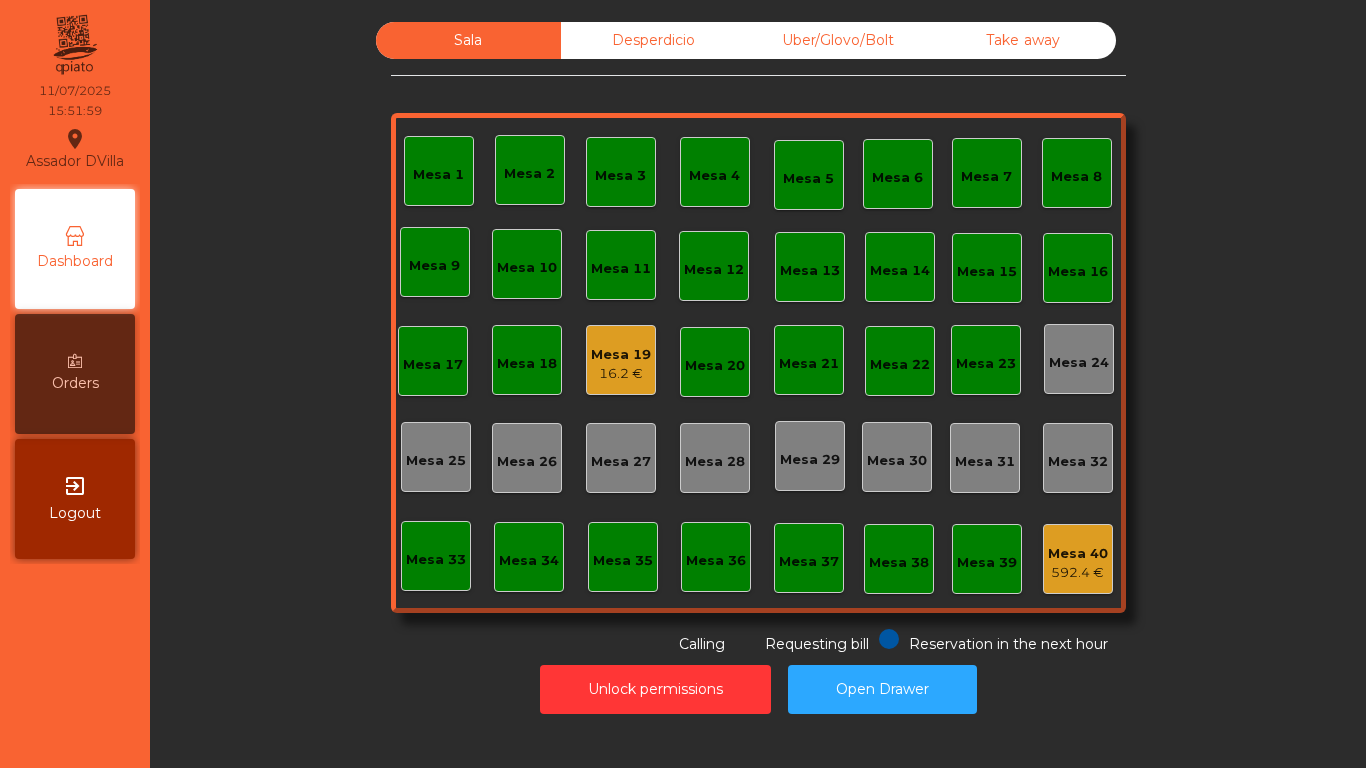 click on "Mesa 19" 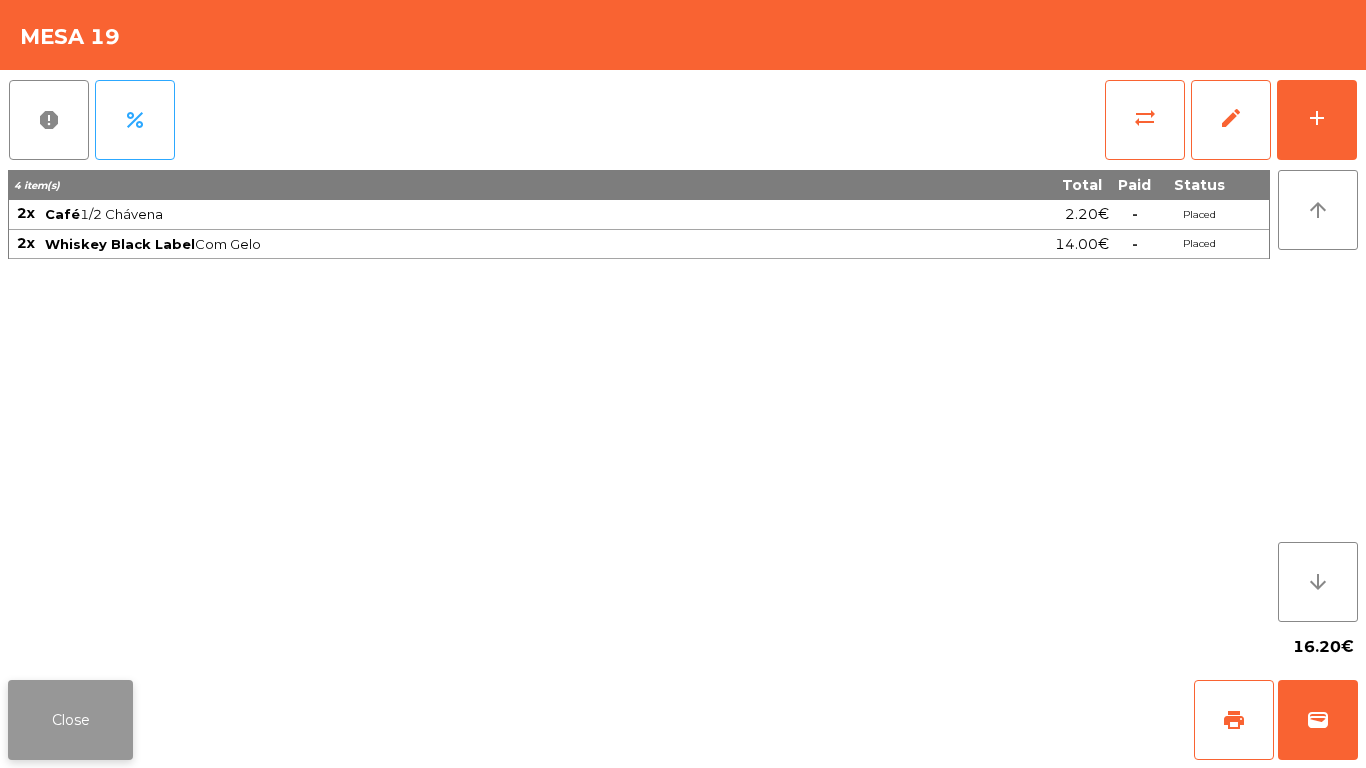 click on "Close" 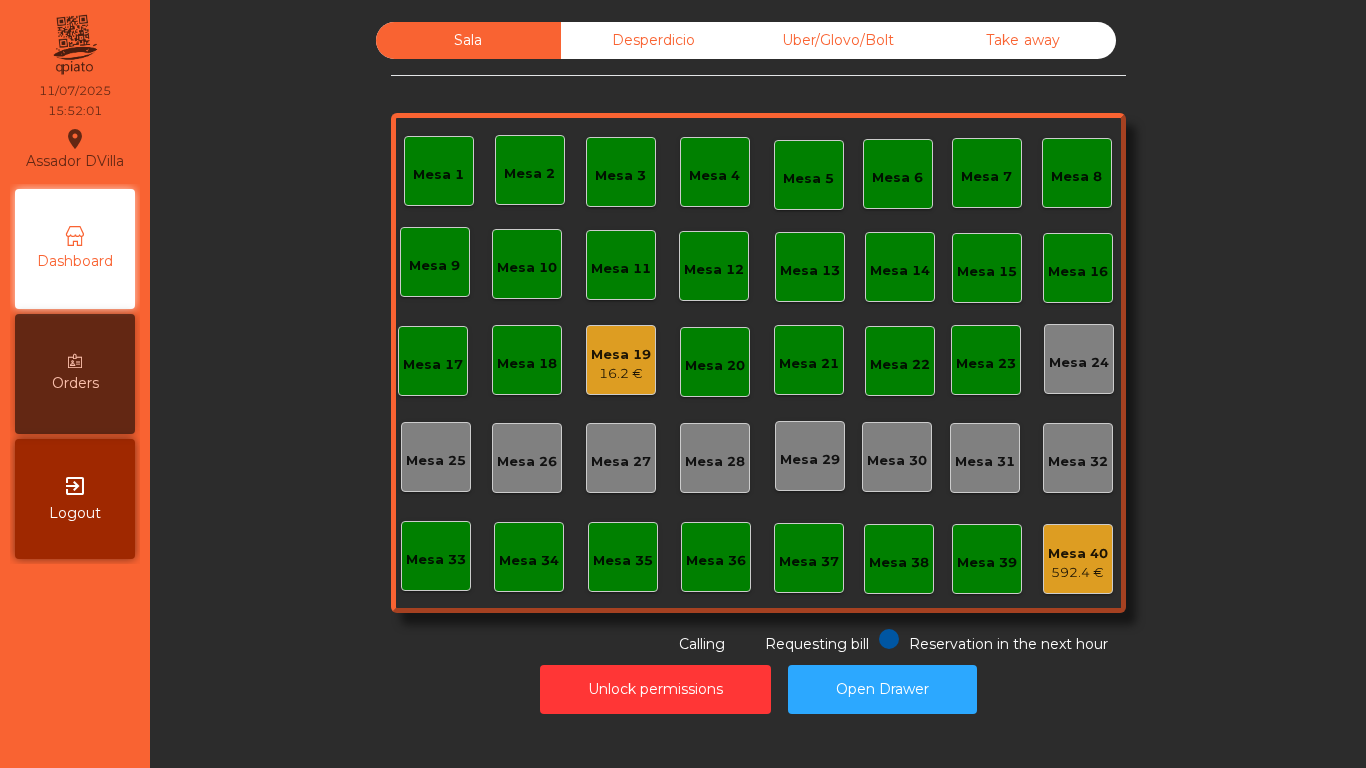 click on "Mesa 40   592.4 €" 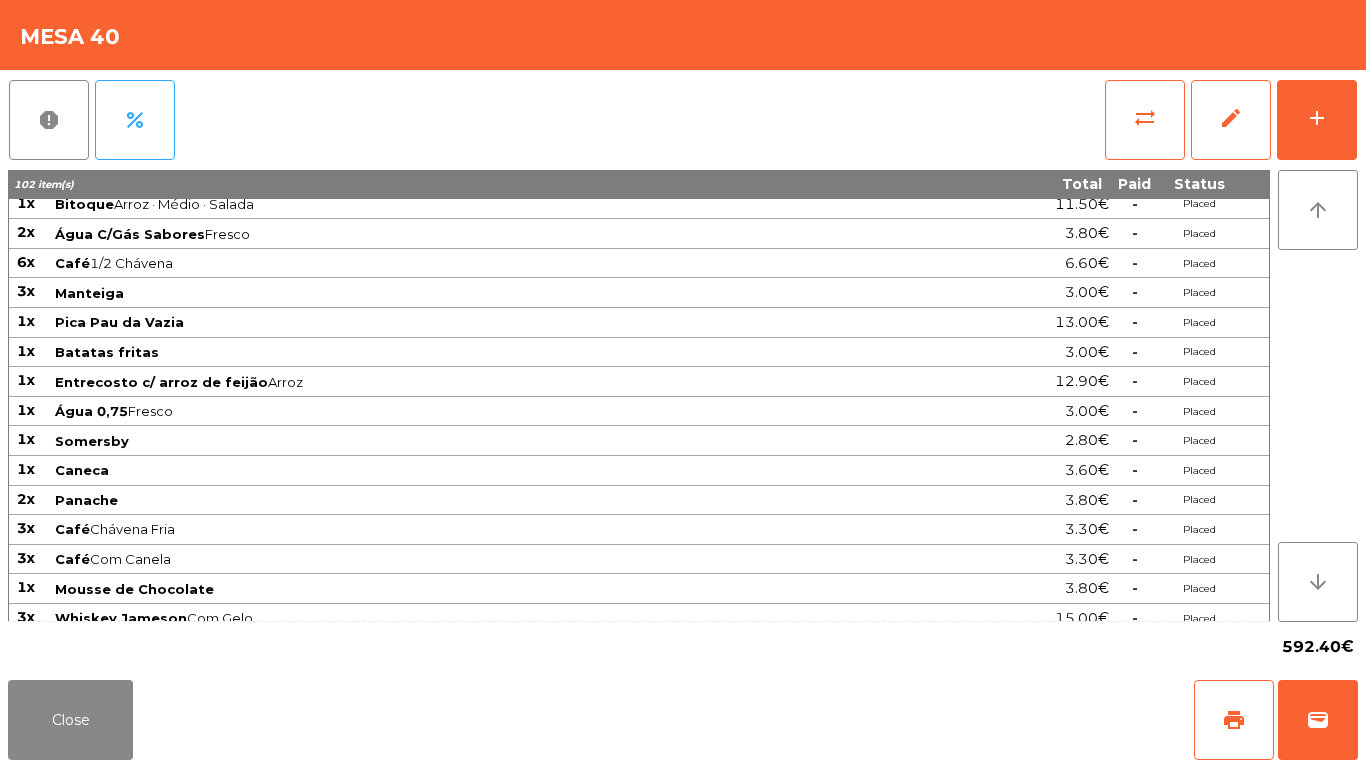 scroll, scrollTop: 733, scrollLeft: 0, axis: vertical 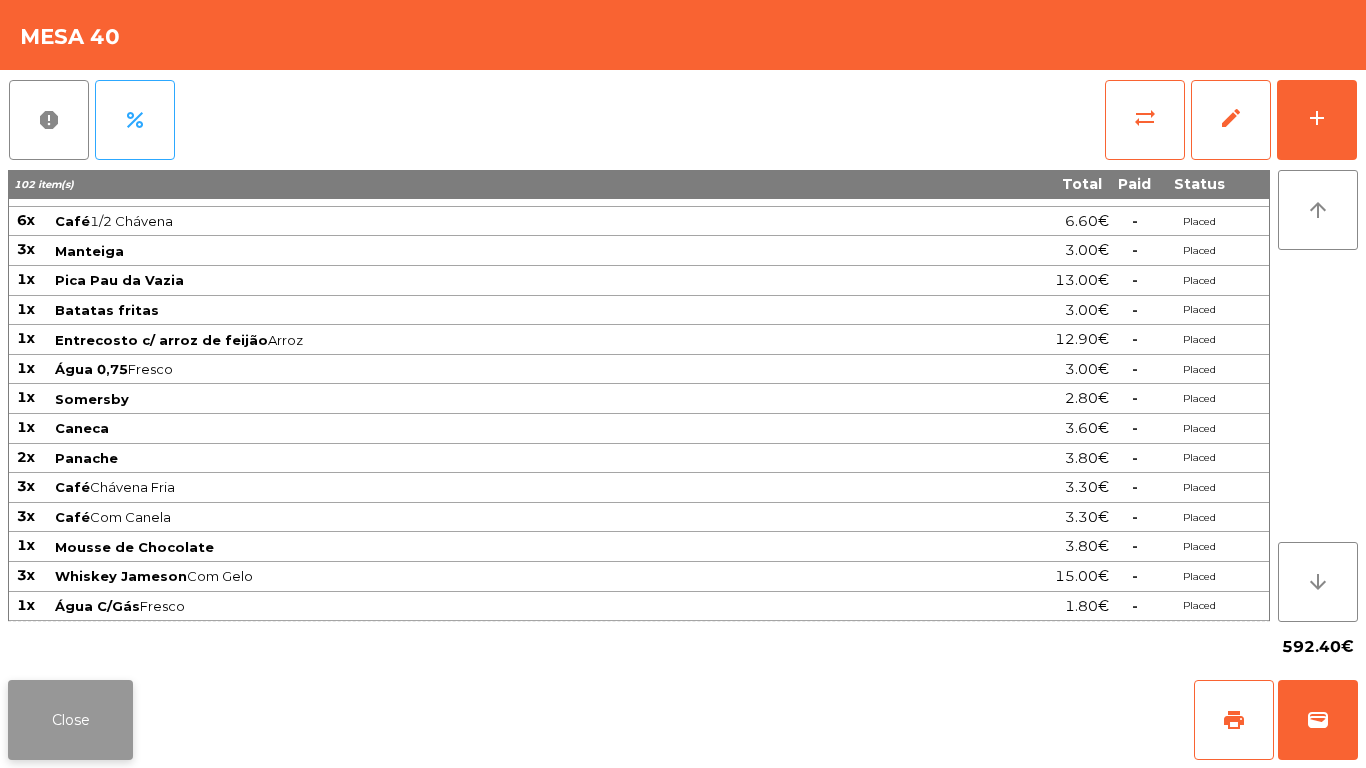 click on "Close" 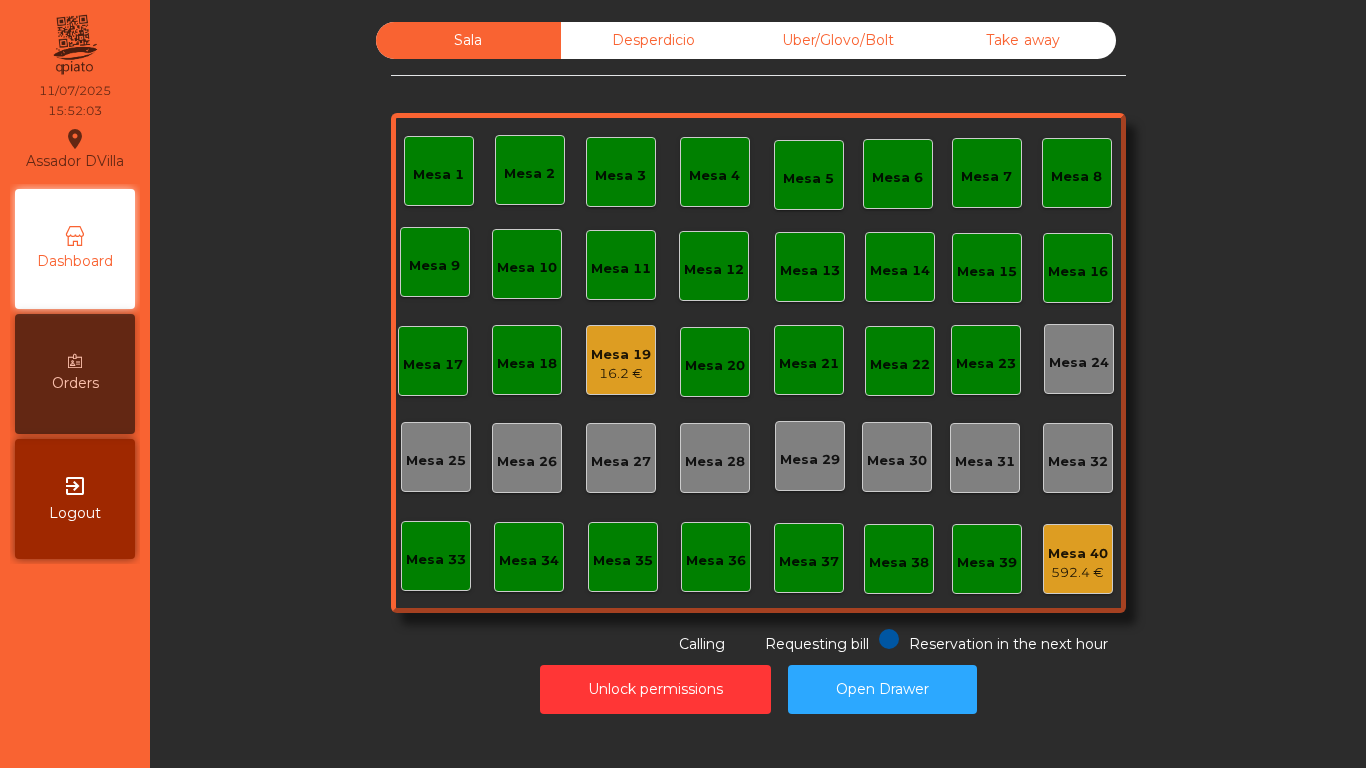 click on "Desperdicio" 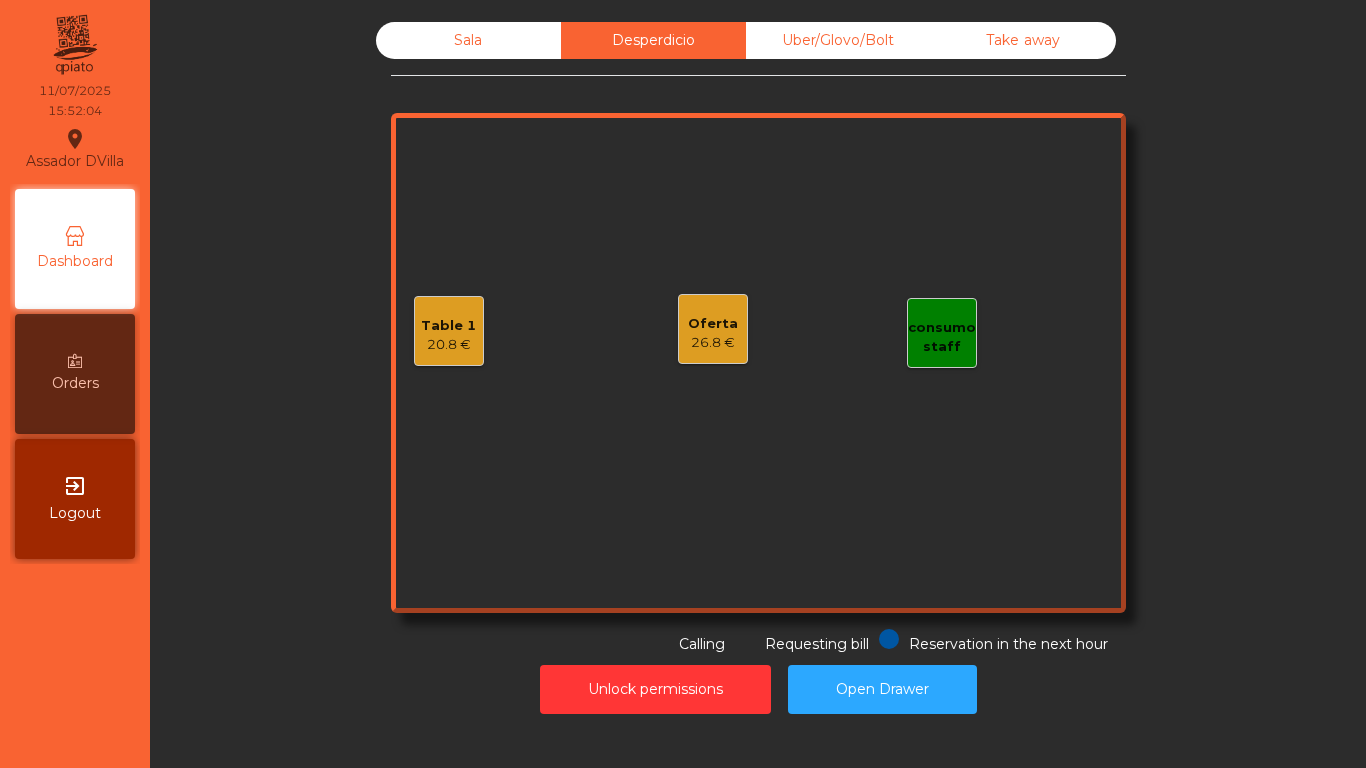 click on "Uber/Glovo/Bolt" 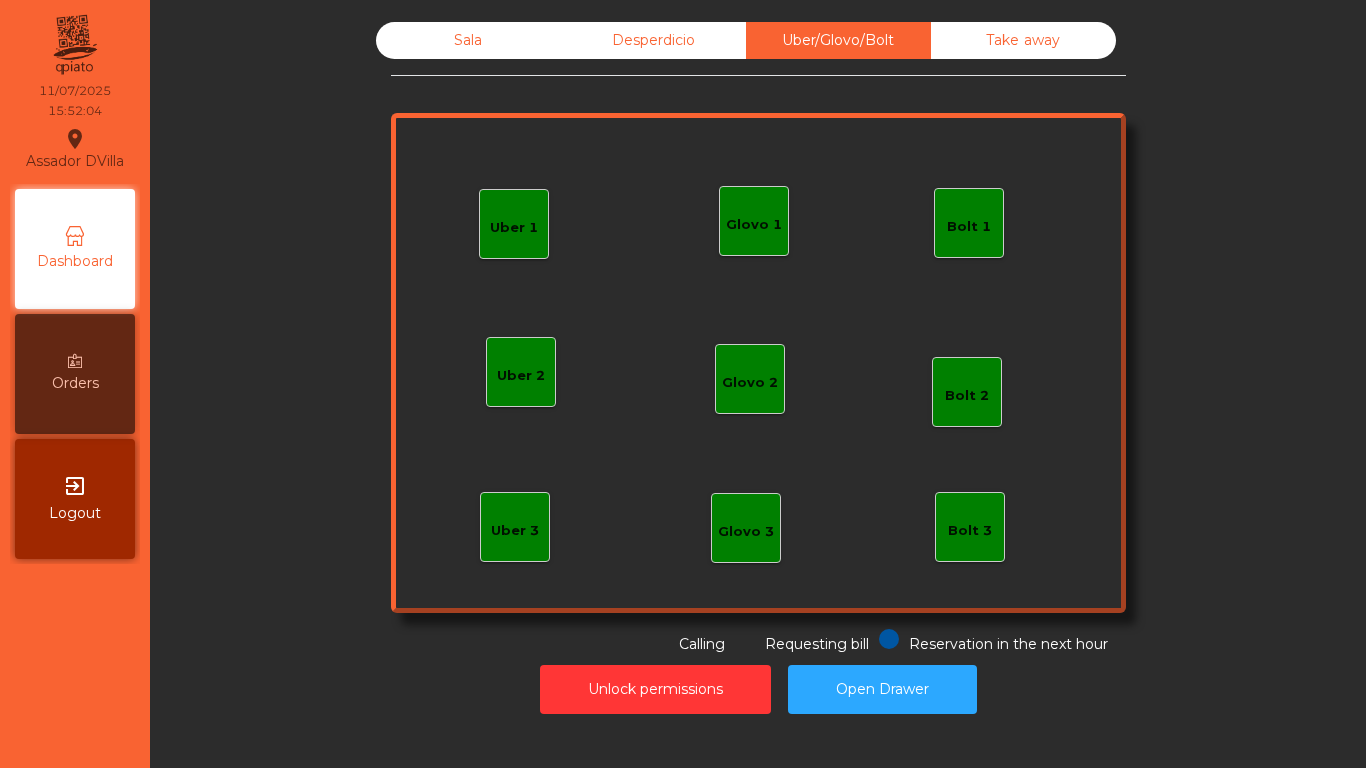 click on "Take away" 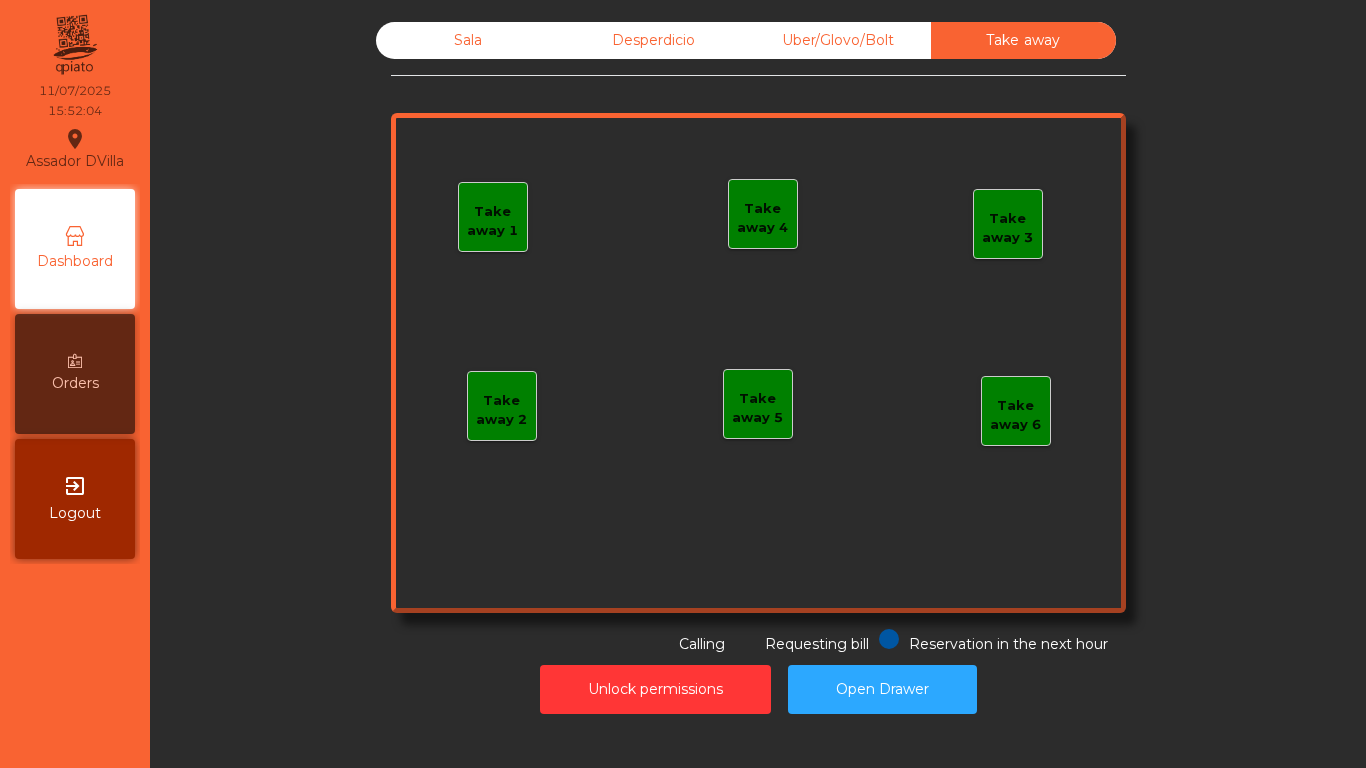click on "Desperdicio" 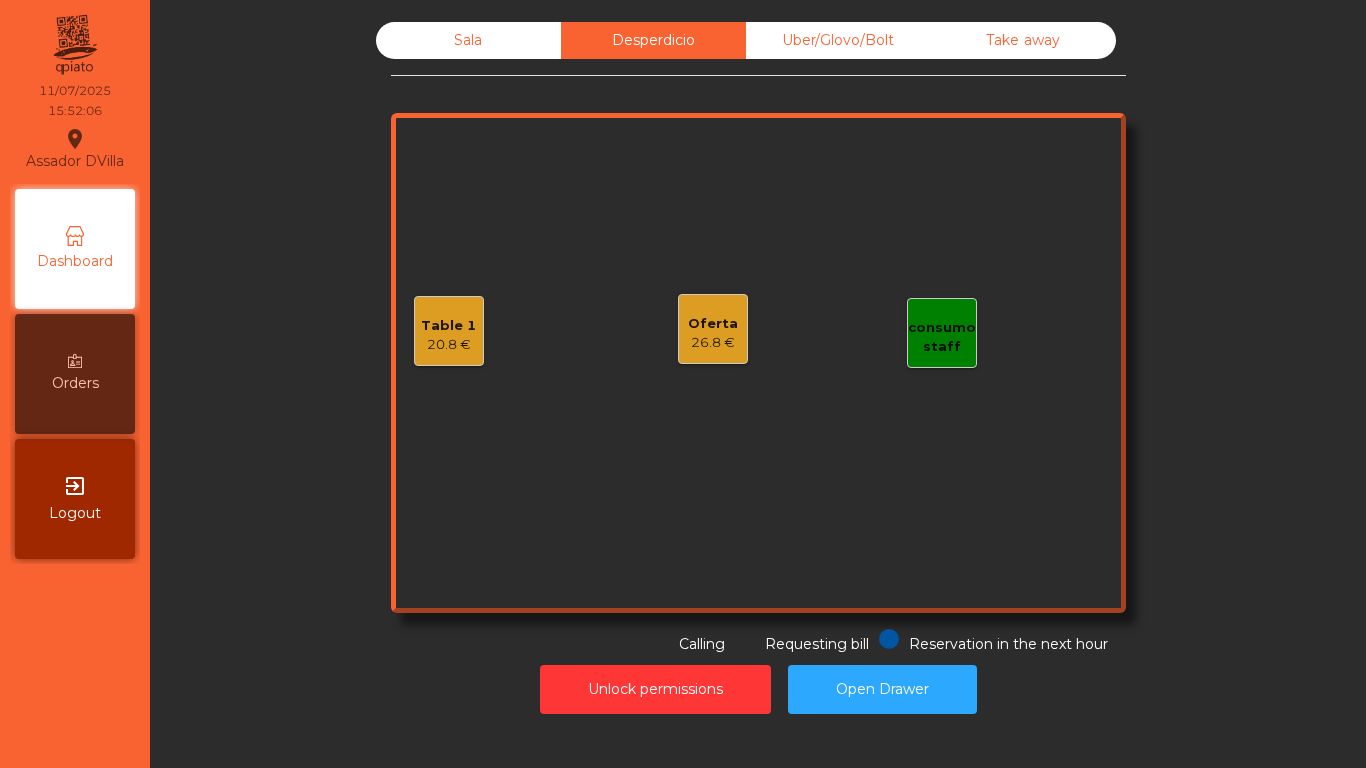 click on "Sala" 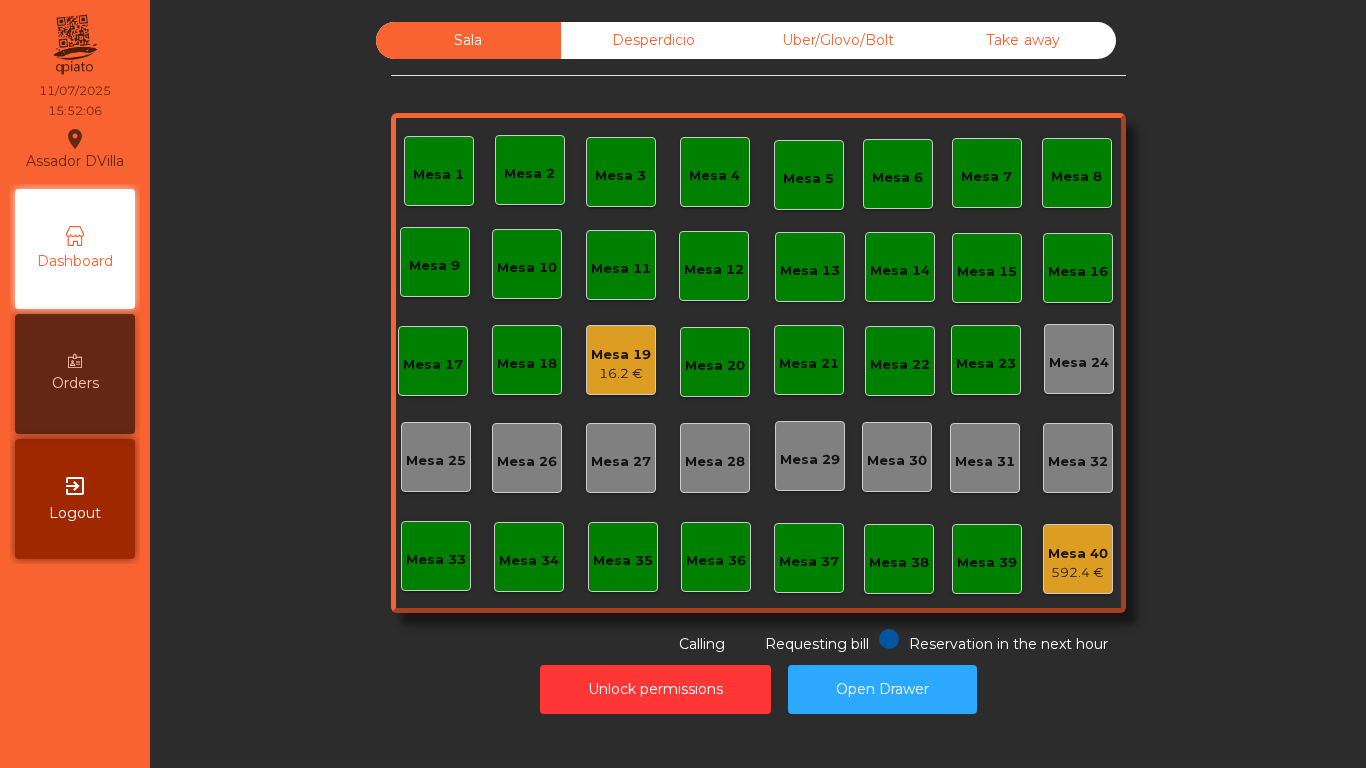 click on "Sala   Desperdicio   Uber/Glovo/Bolt   Take away   Mesa 1   Mesa 2   Mesa 3   Mesa 4   Mesa 5   Mesa 6   Mesa 7   Mesa 8   Mesa 9   Mesa 10   Mesa 11   Mesa 12   Mesa 13   Mesa 14   Mesa 15   Mesa 16   Mesa 17   Mesa 18   Mesa 19   16.2 €   Mesa 20   Mesa 21   Mesa 22   Mesa 23   Mesa 24   Mesa 25   Mesa 26   Mesa 27   Mesa 28   Mesa 29   Mesa 30   Mesa 31   Mesa 32   Mesa 33   Mesa 34   Mesa 35   Mesa 36   Mesa 37   Mesa 38   Mesa 39   Mesa 40   592.4 €  Reservation in the next hour Requesting bill Calling" 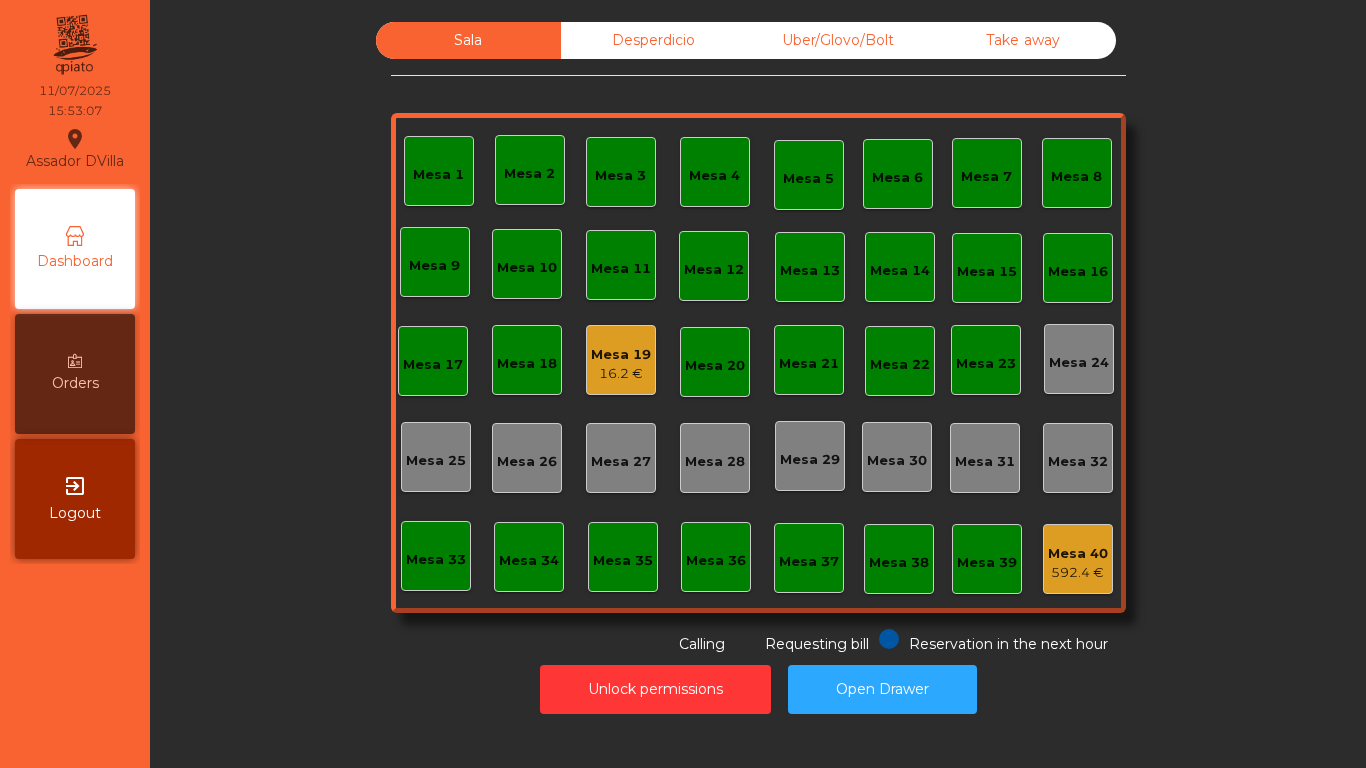 click on "Mesa 19   16.2 €" 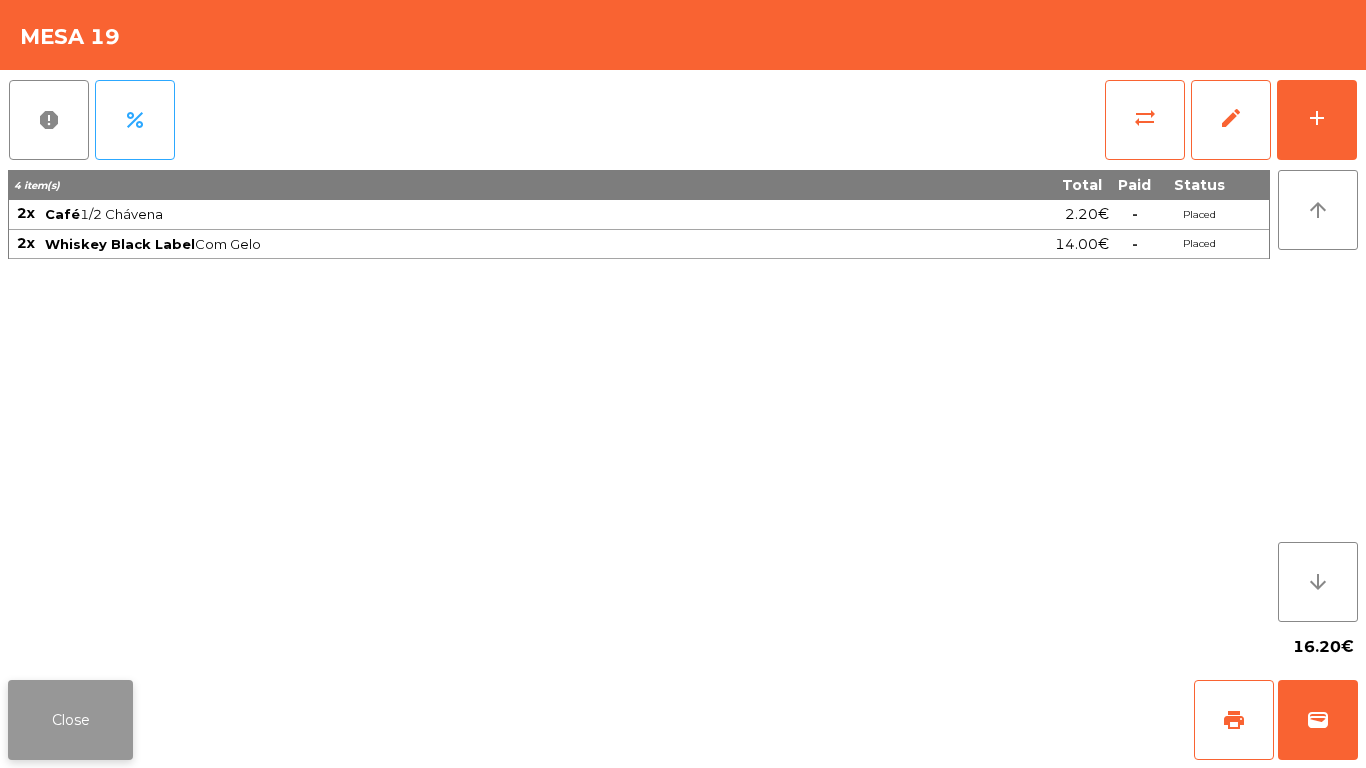 click on "Close" 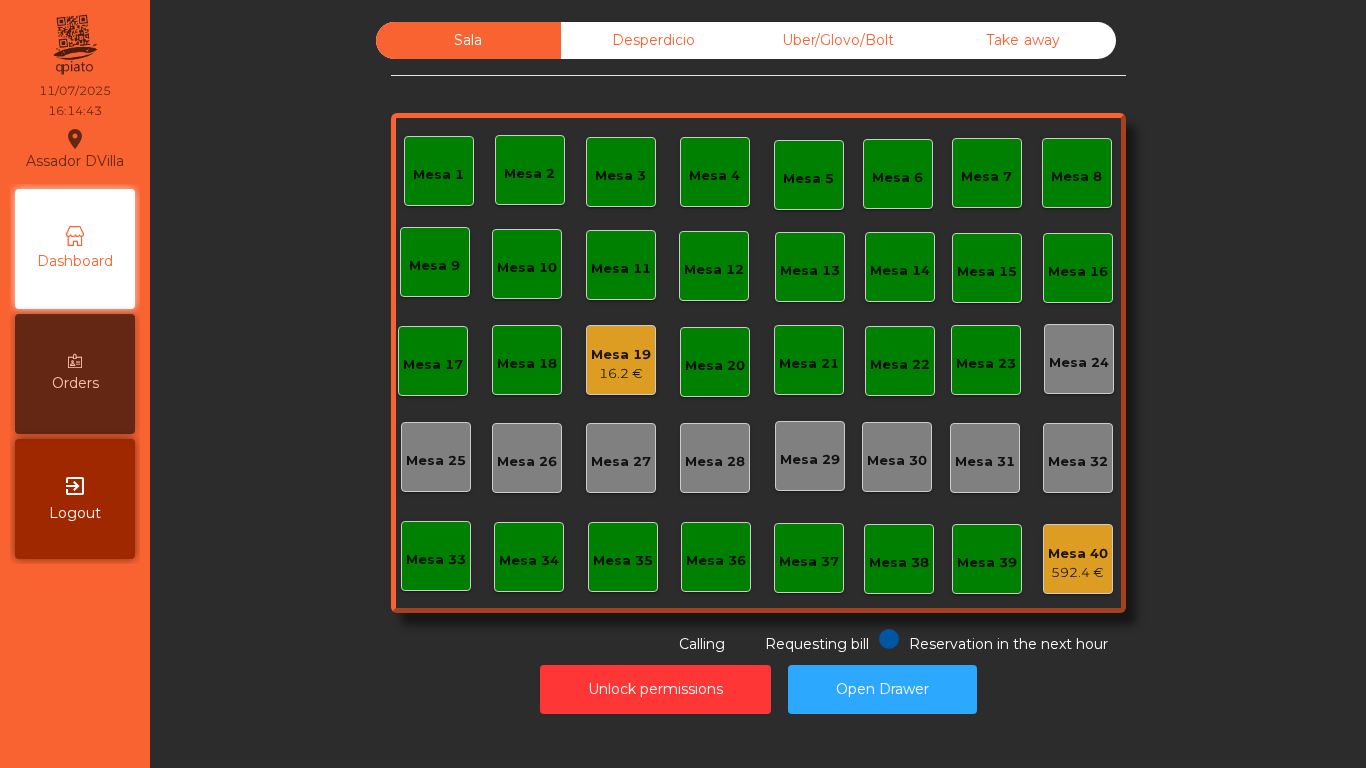 click on "16.2 €" 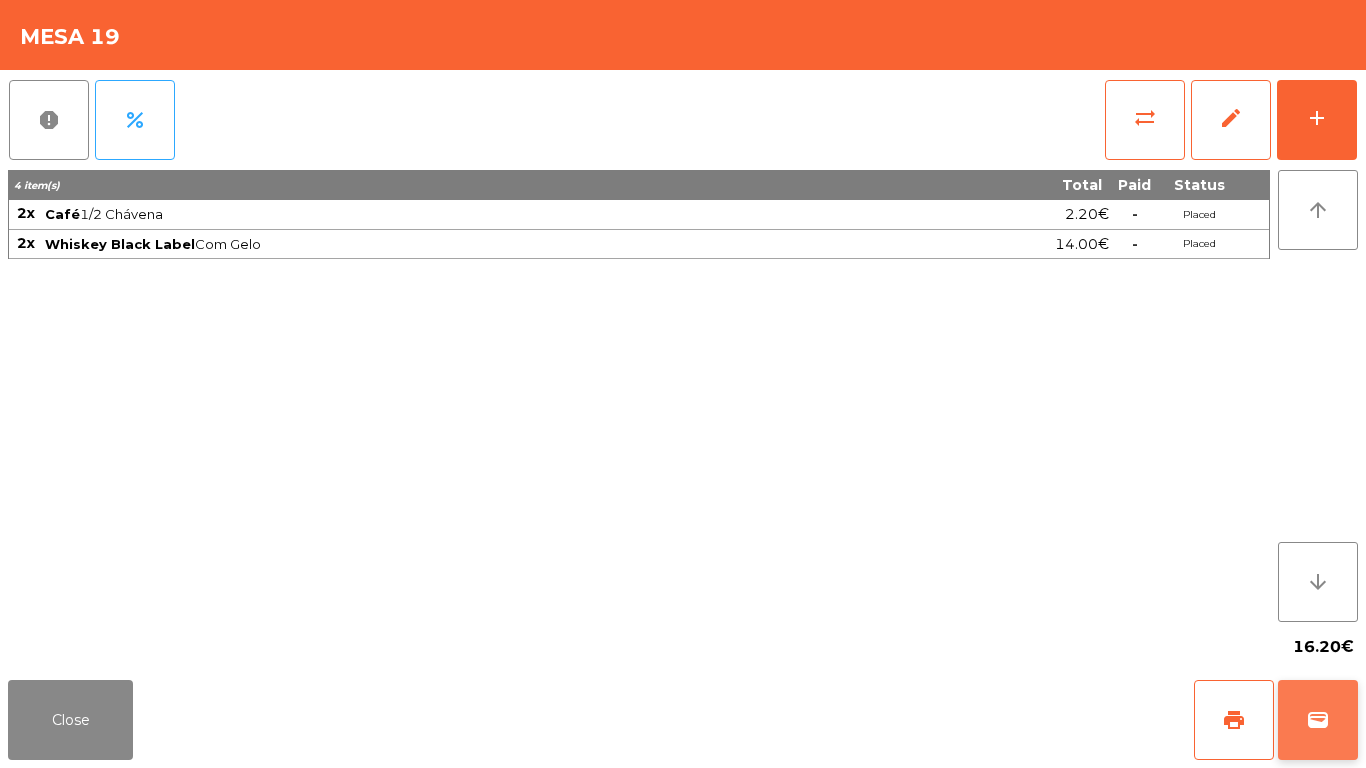 click on "wallet" 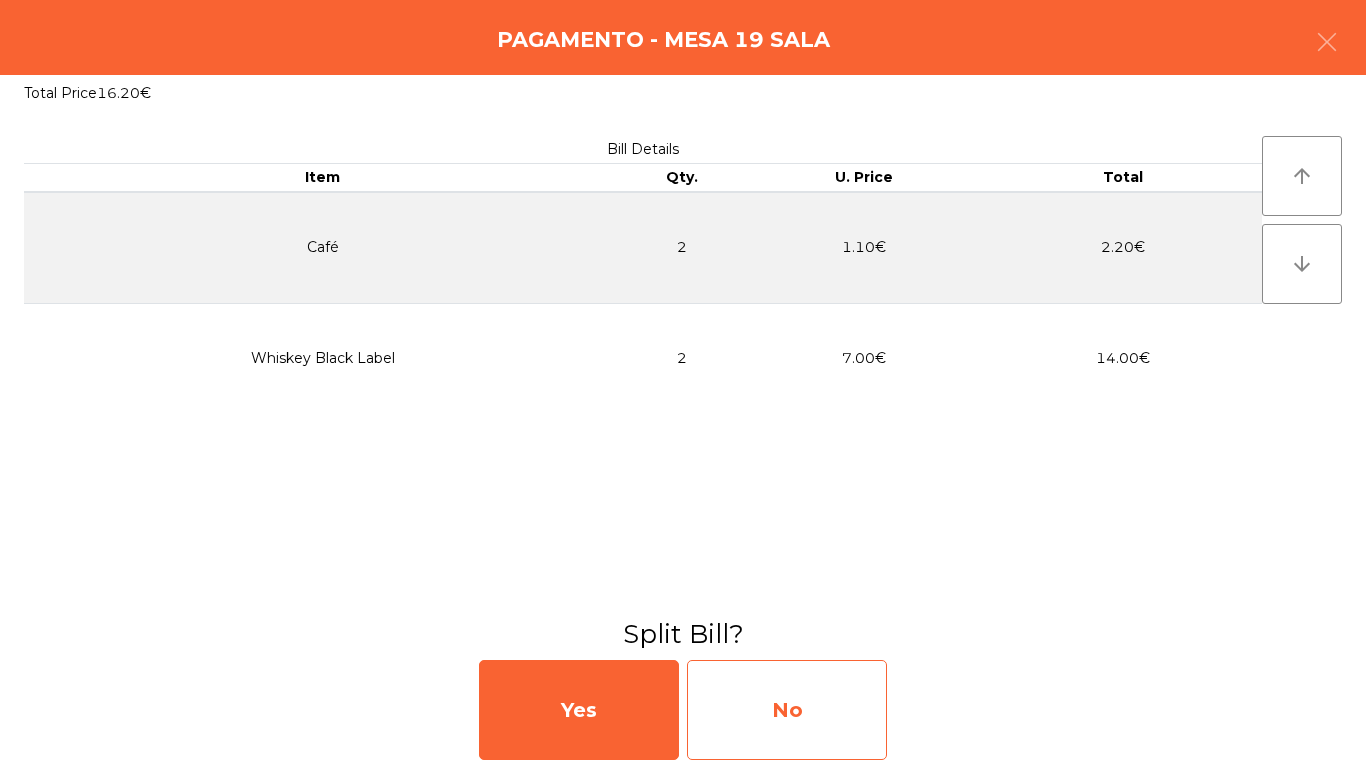 click on "No" 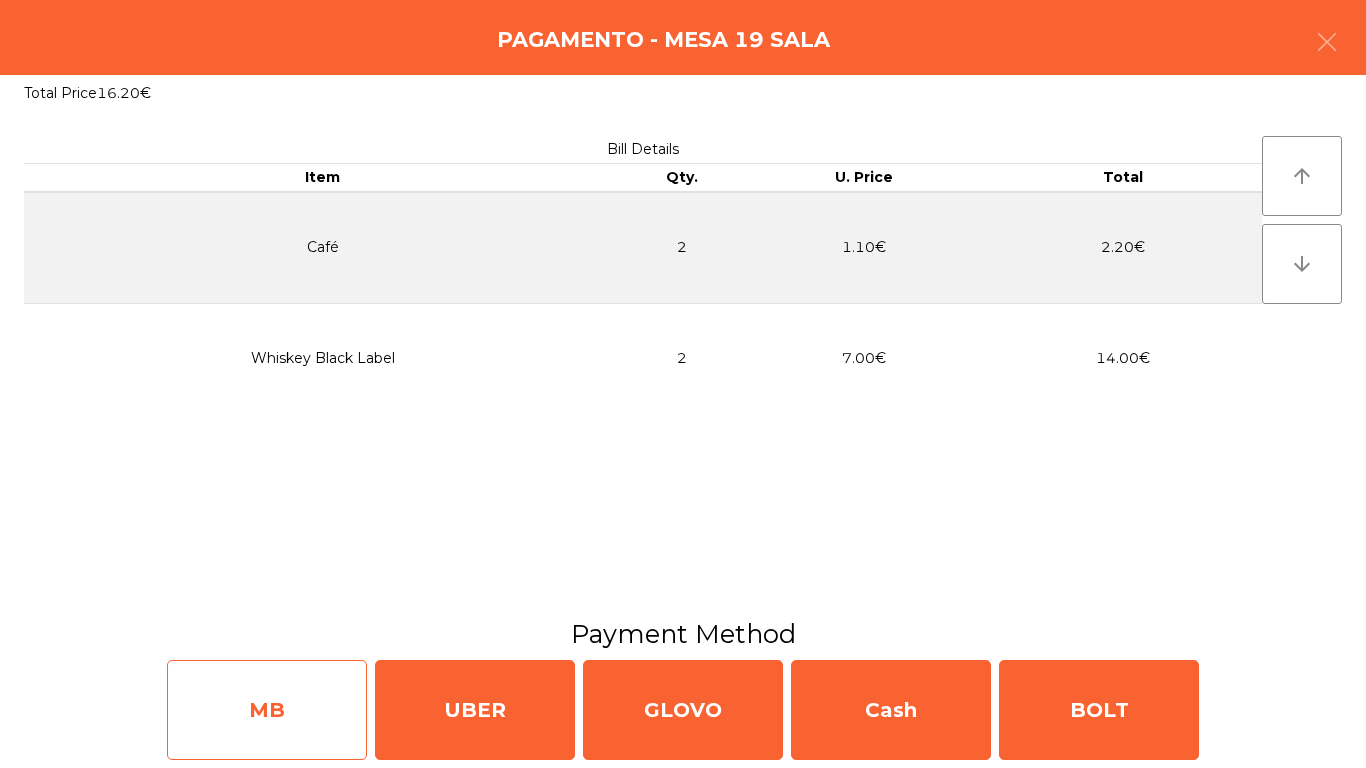 click on "MB" 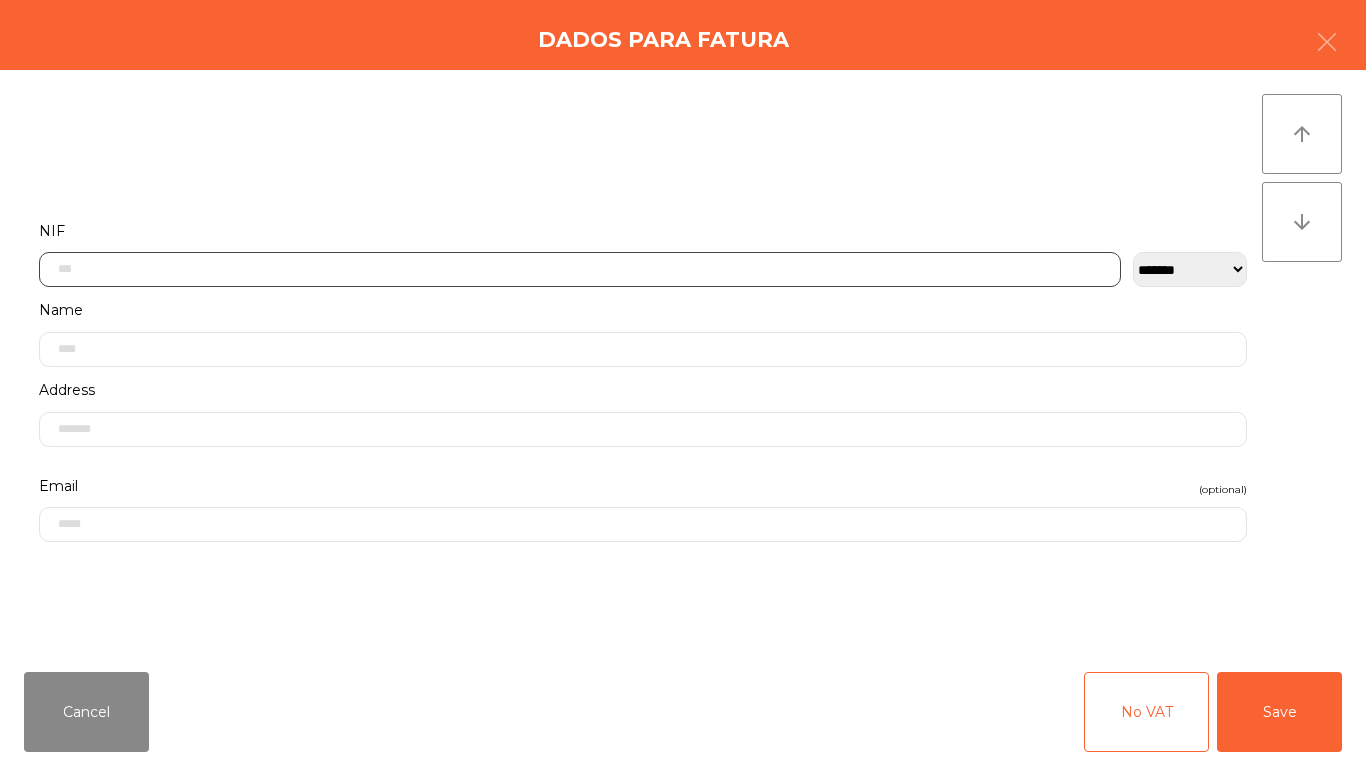click 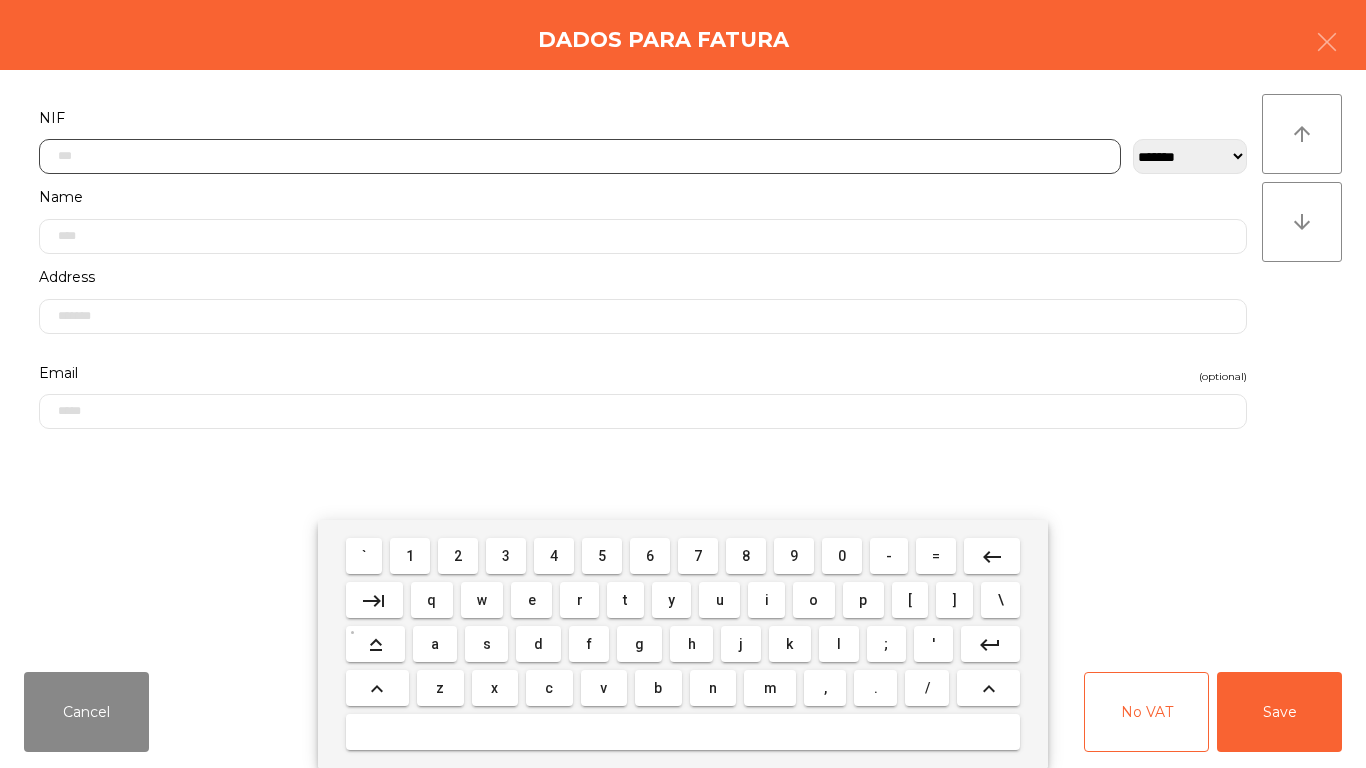 scroll, scrollTop: 122, scrollLeft: 0, axis: vertical 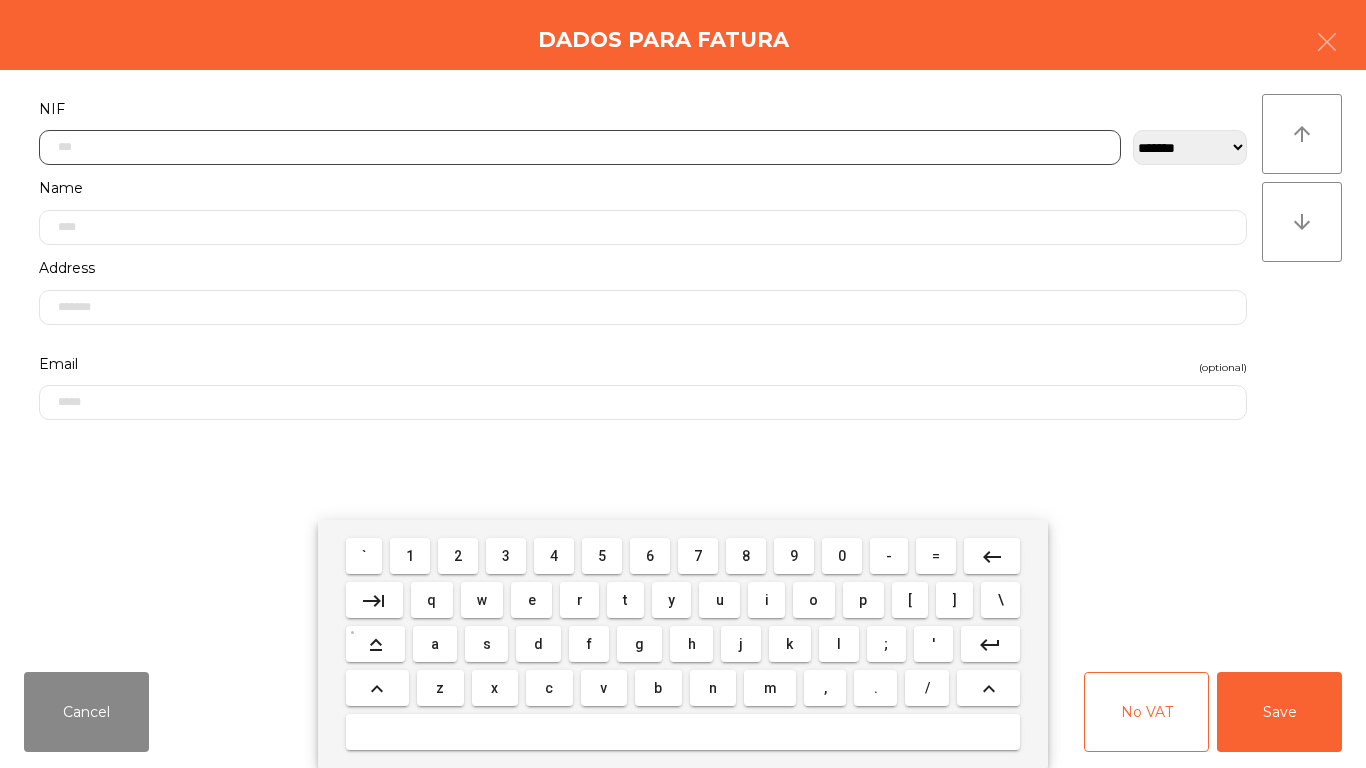 click on "1" at bounding box center [410, 556] 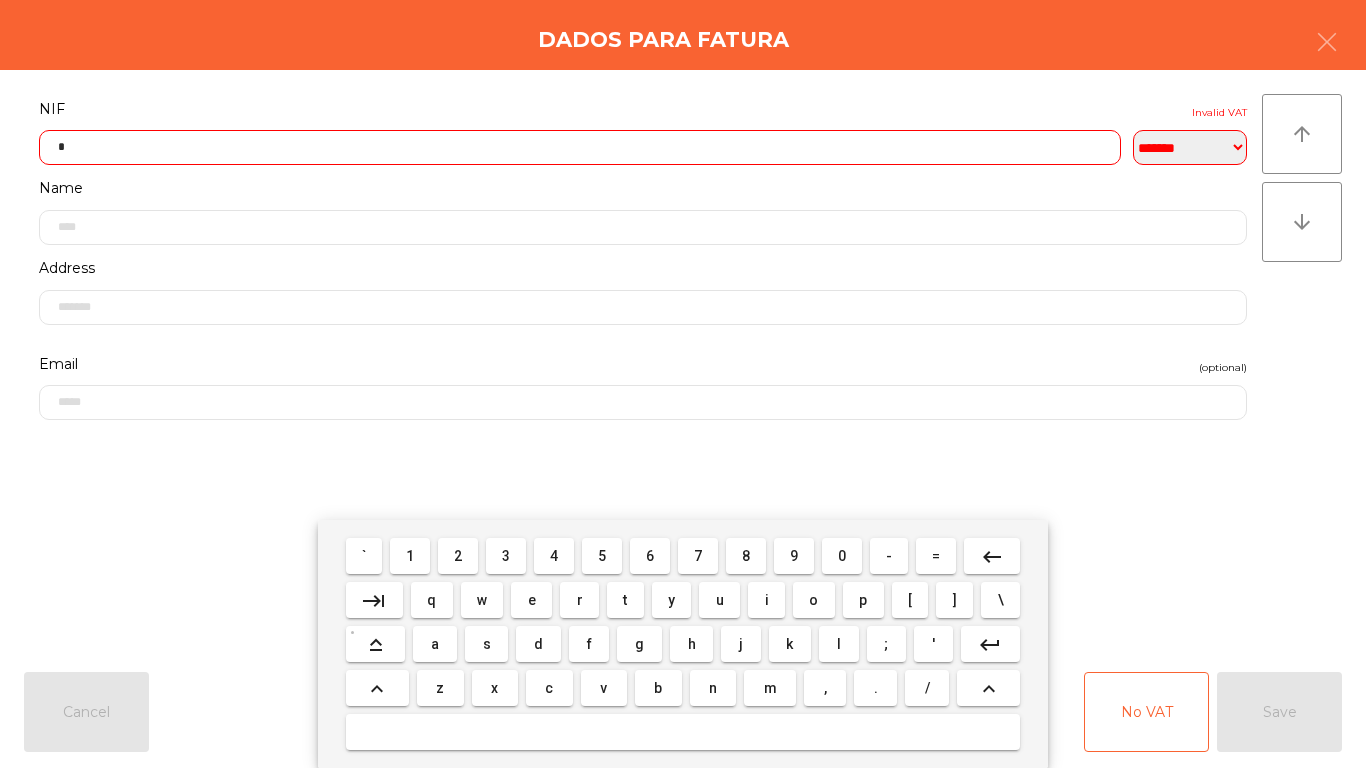 click on "7" at bounding box center [698, 556] 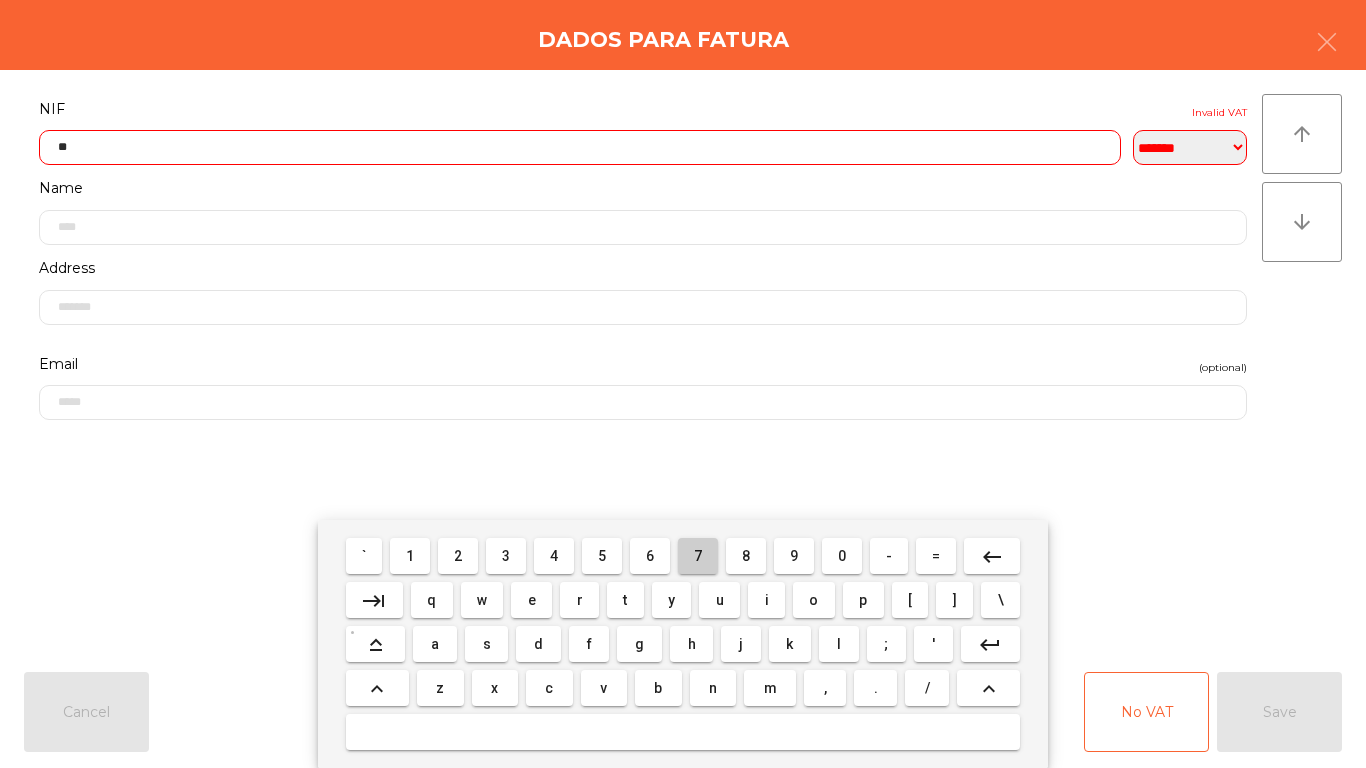 click on "7" at bounding box center [698, 556] 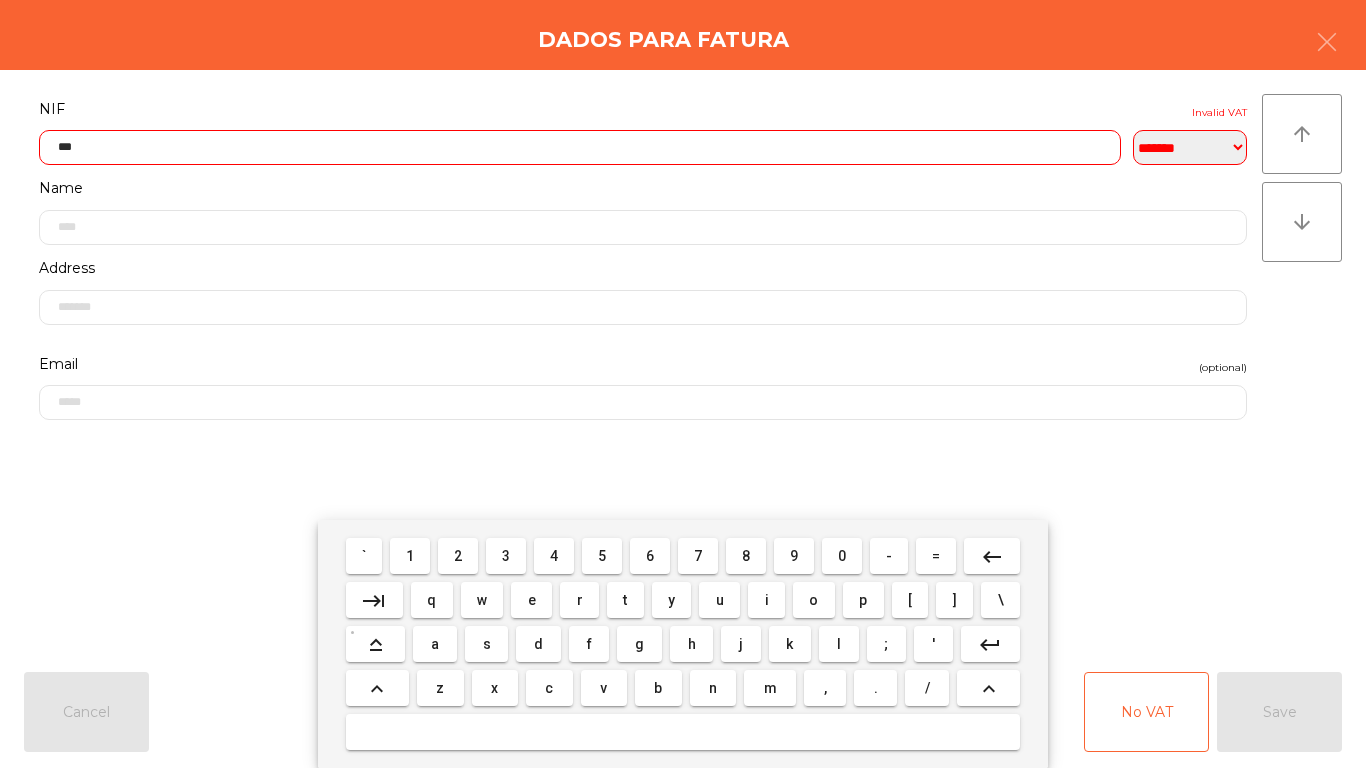 click on "1" at bounding box center [410, 556] 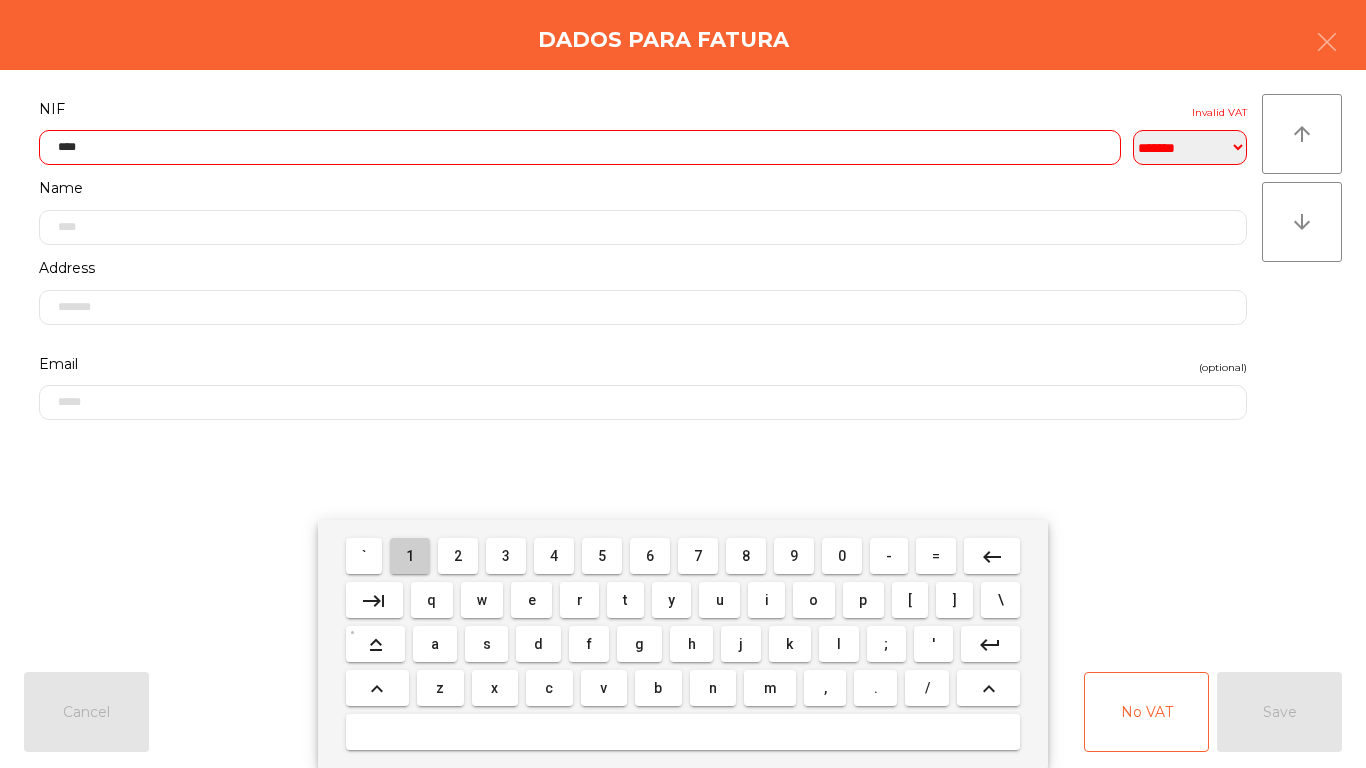 click on "1" at bounding box center [410, 556] 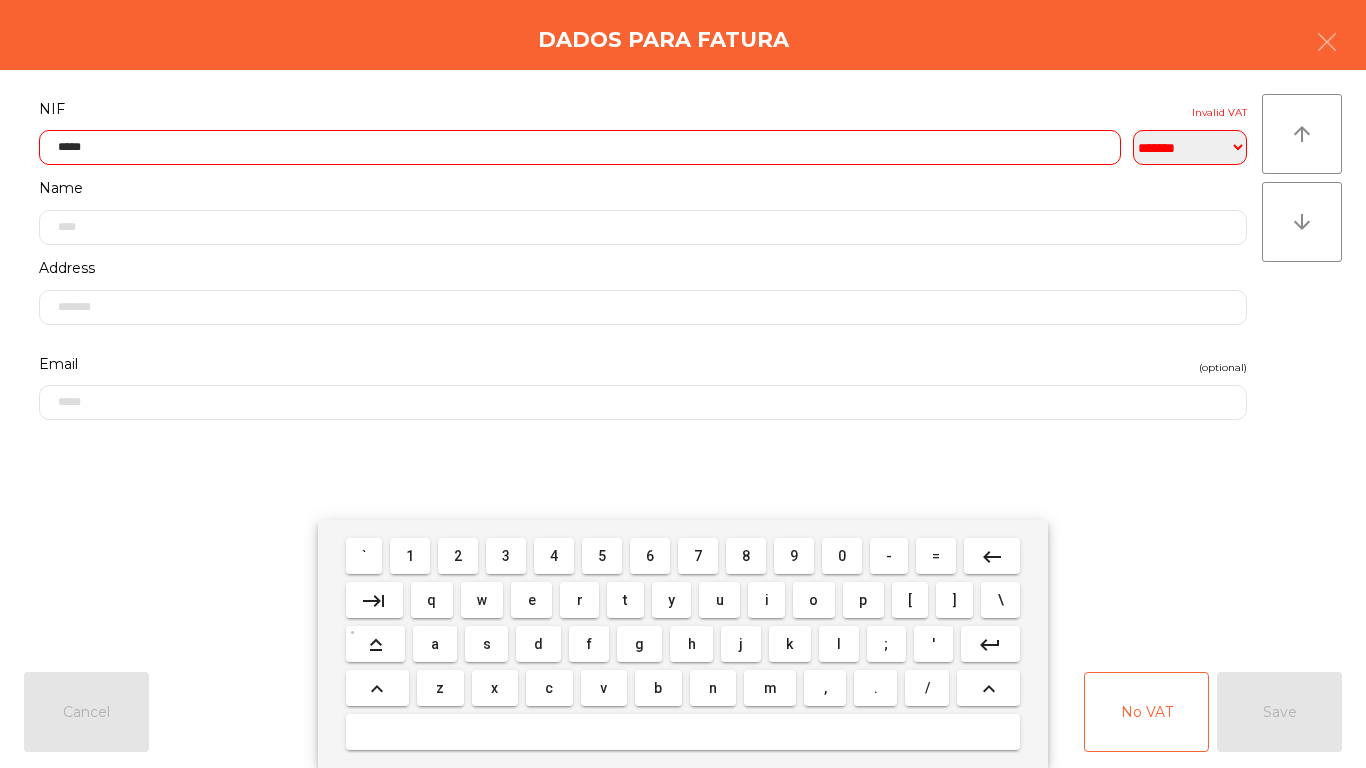 click on "8" at bounding box center [746, 556] 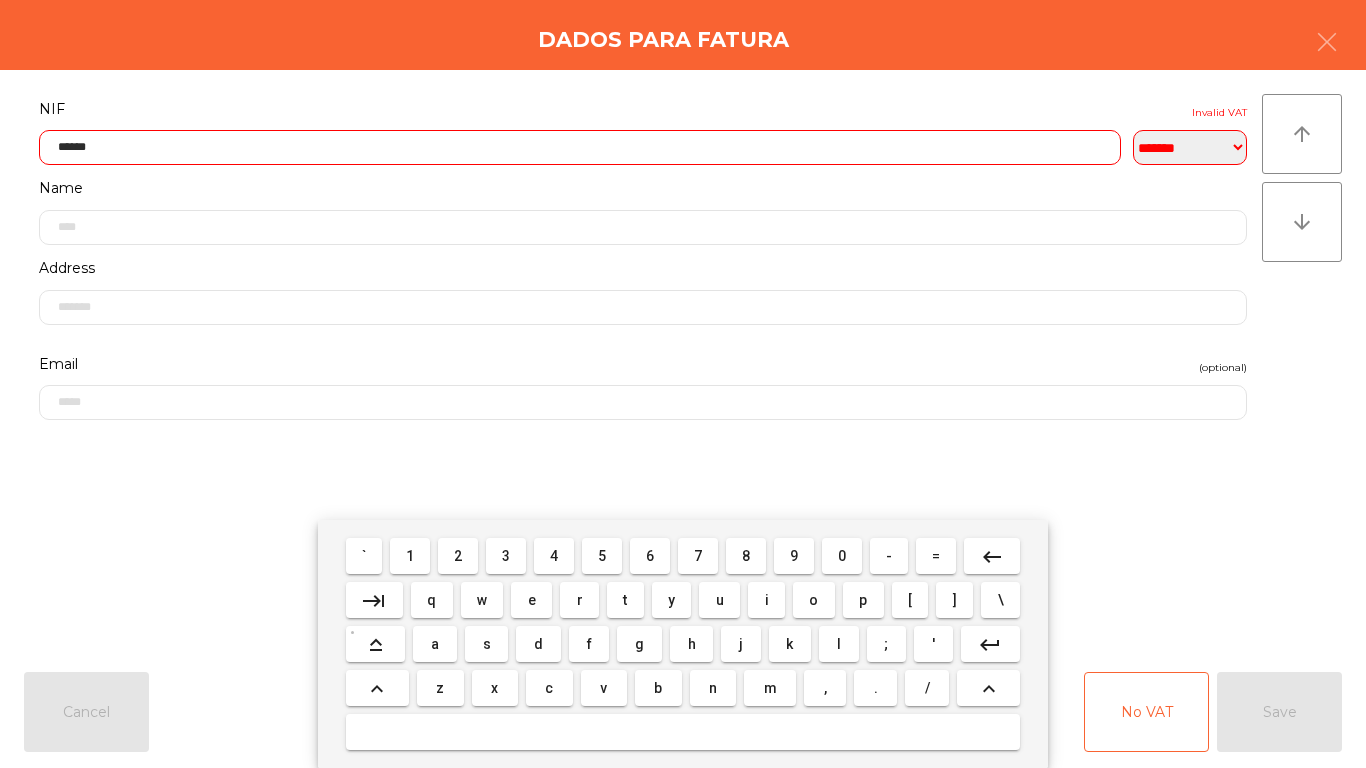 click on "2" at bounding box center (458, 556) 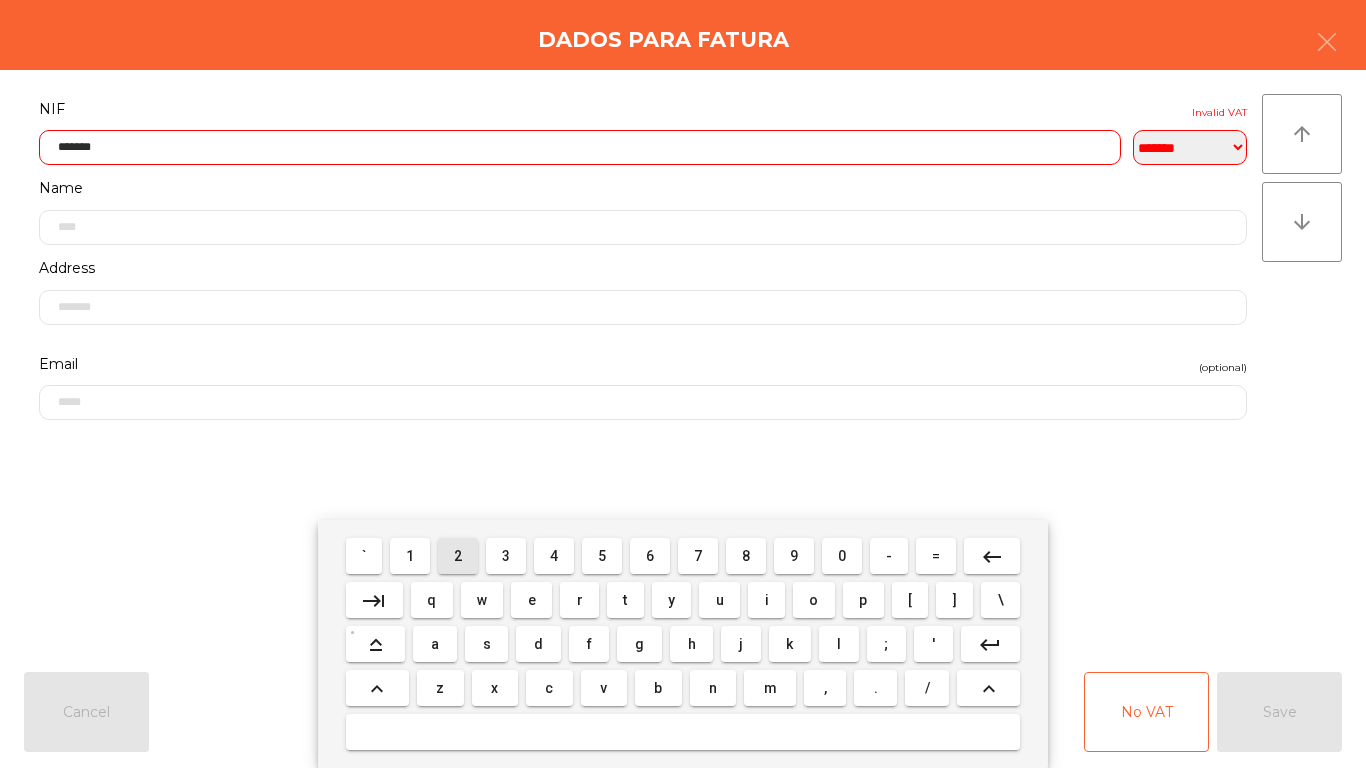 click on "3" at bounding box center (506, 556) 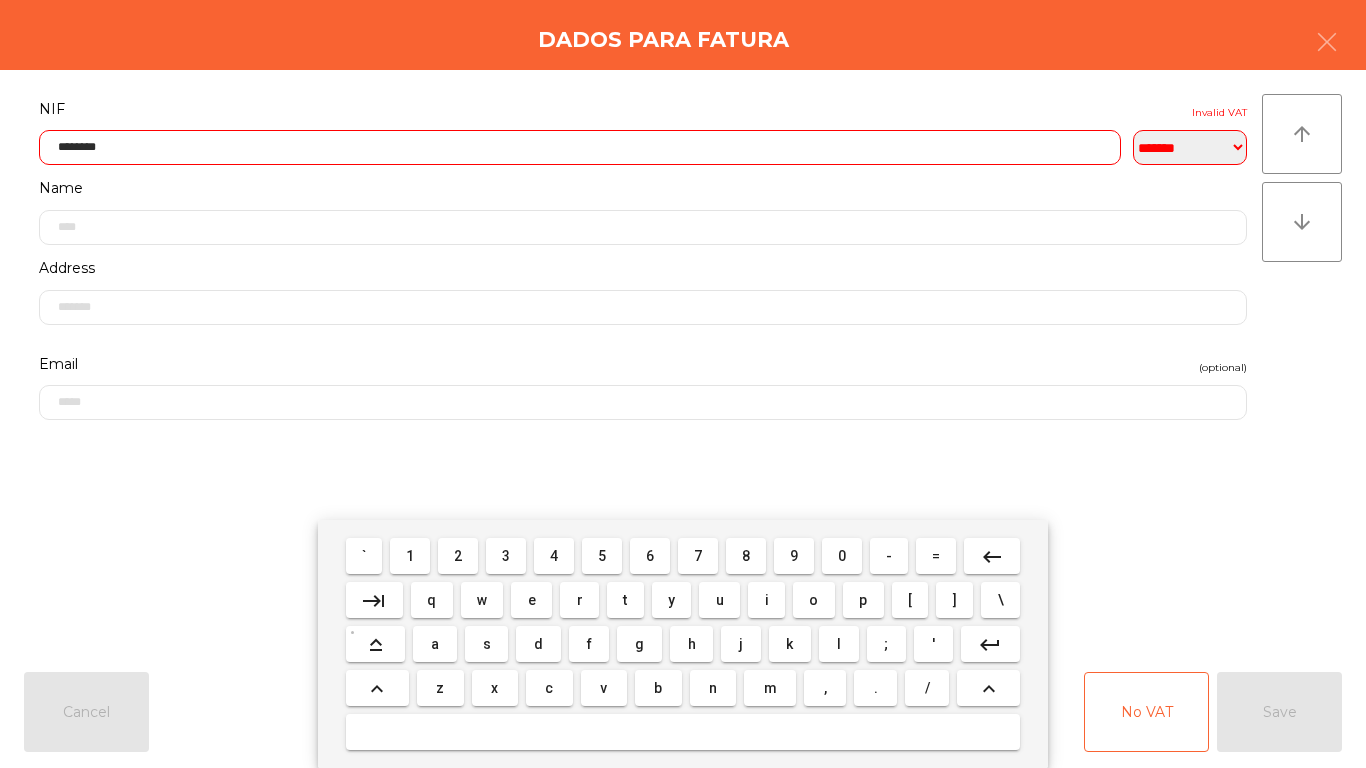 click on "7" at bounding box center [698, 556] 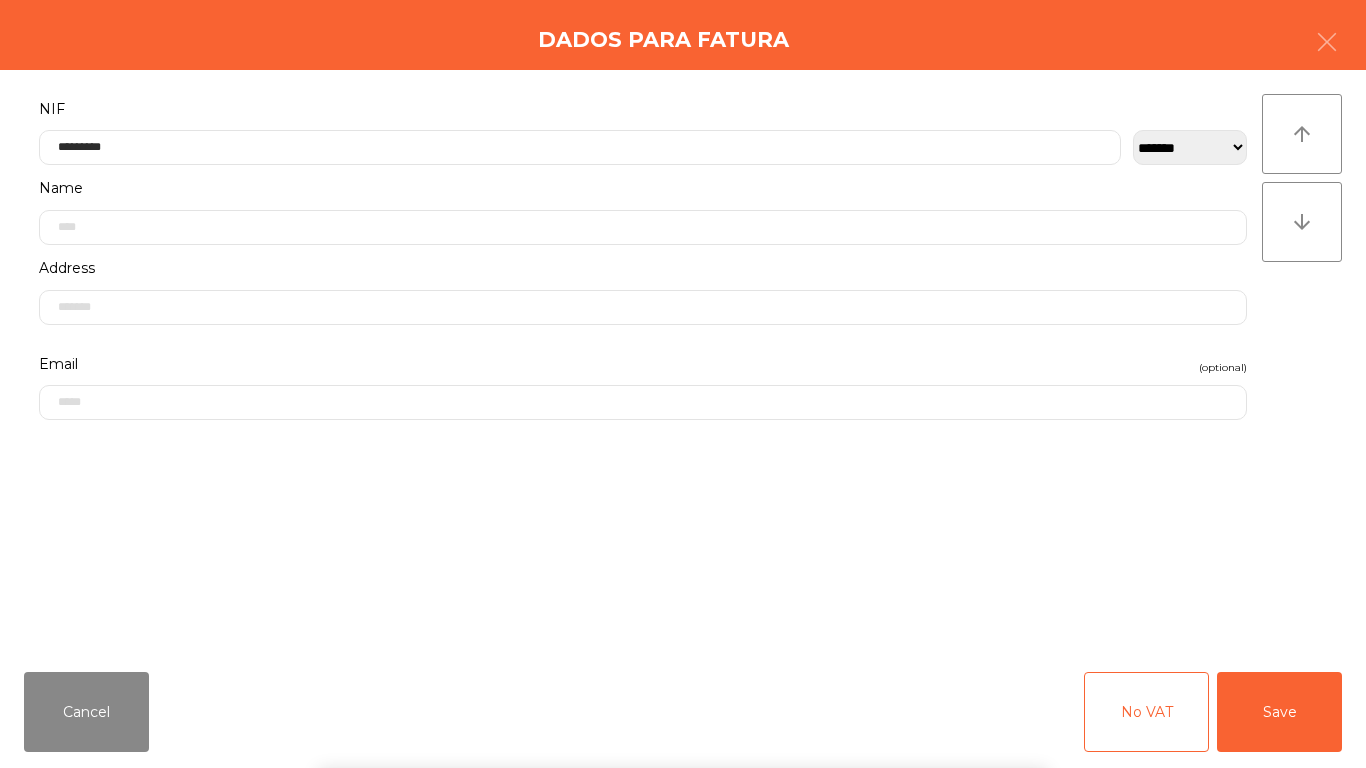 click on "**********" 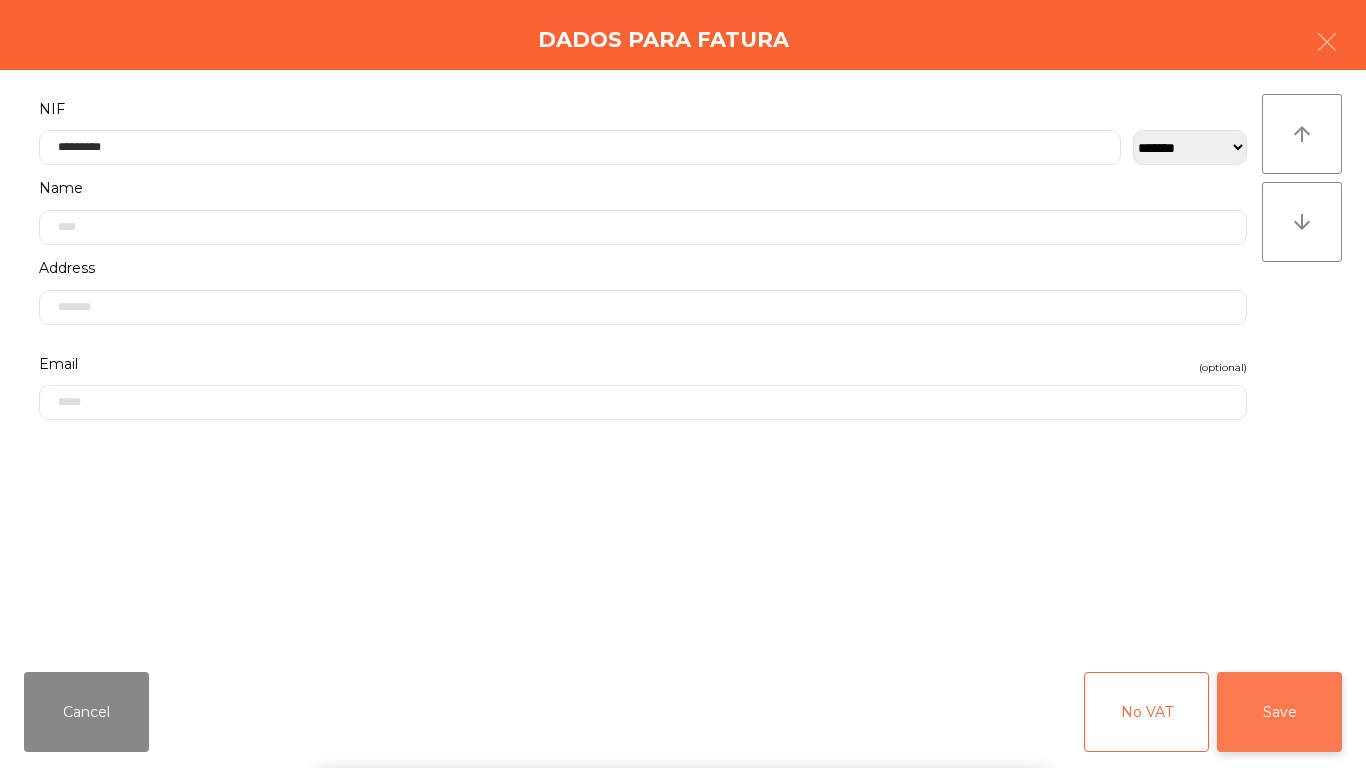 click on "Save" 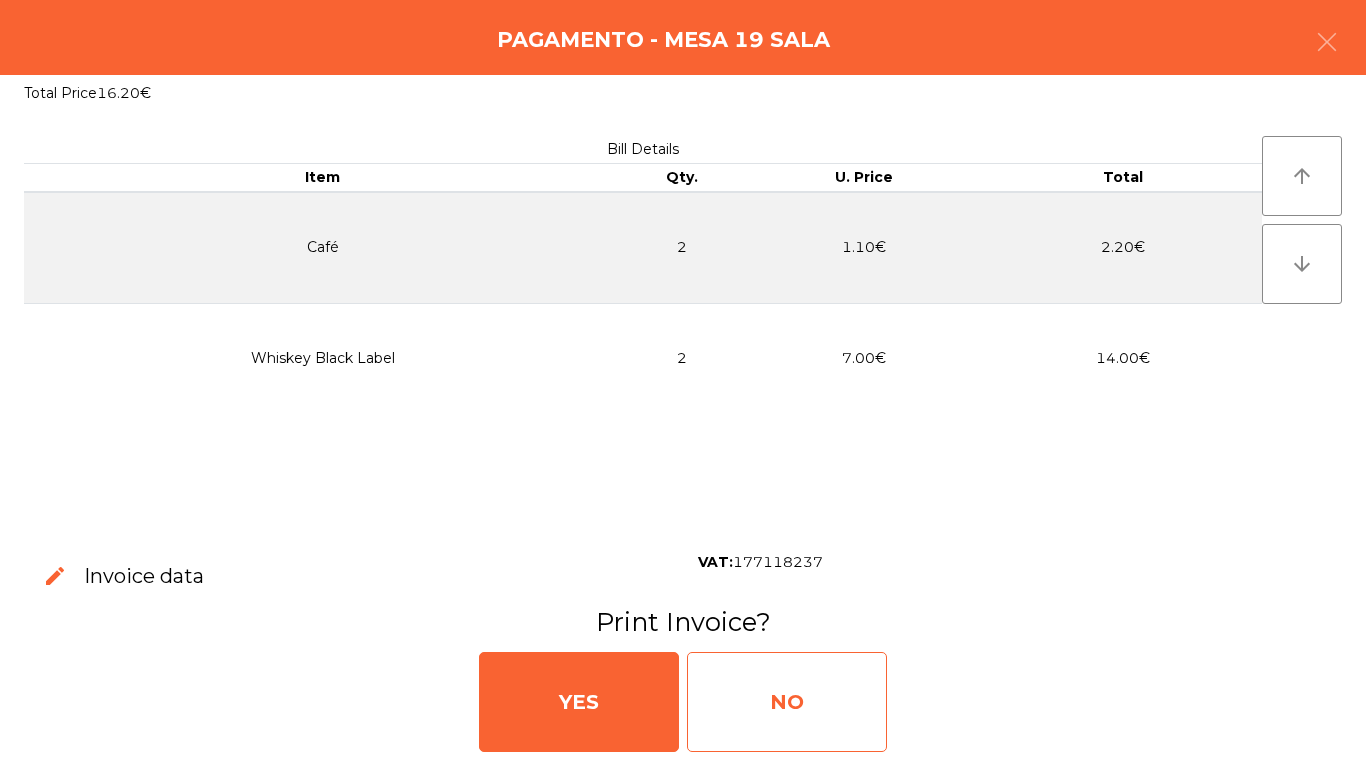 click on "NO" 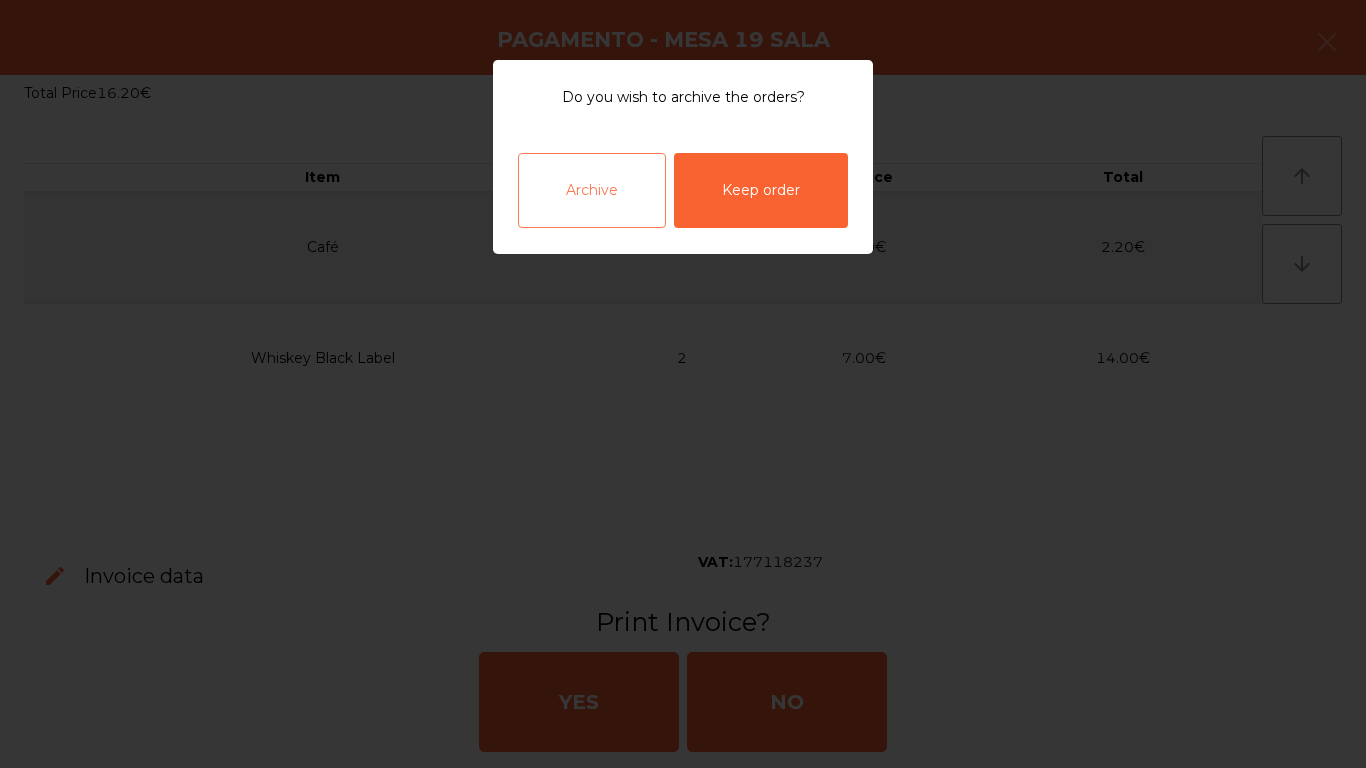 click on "Archive" 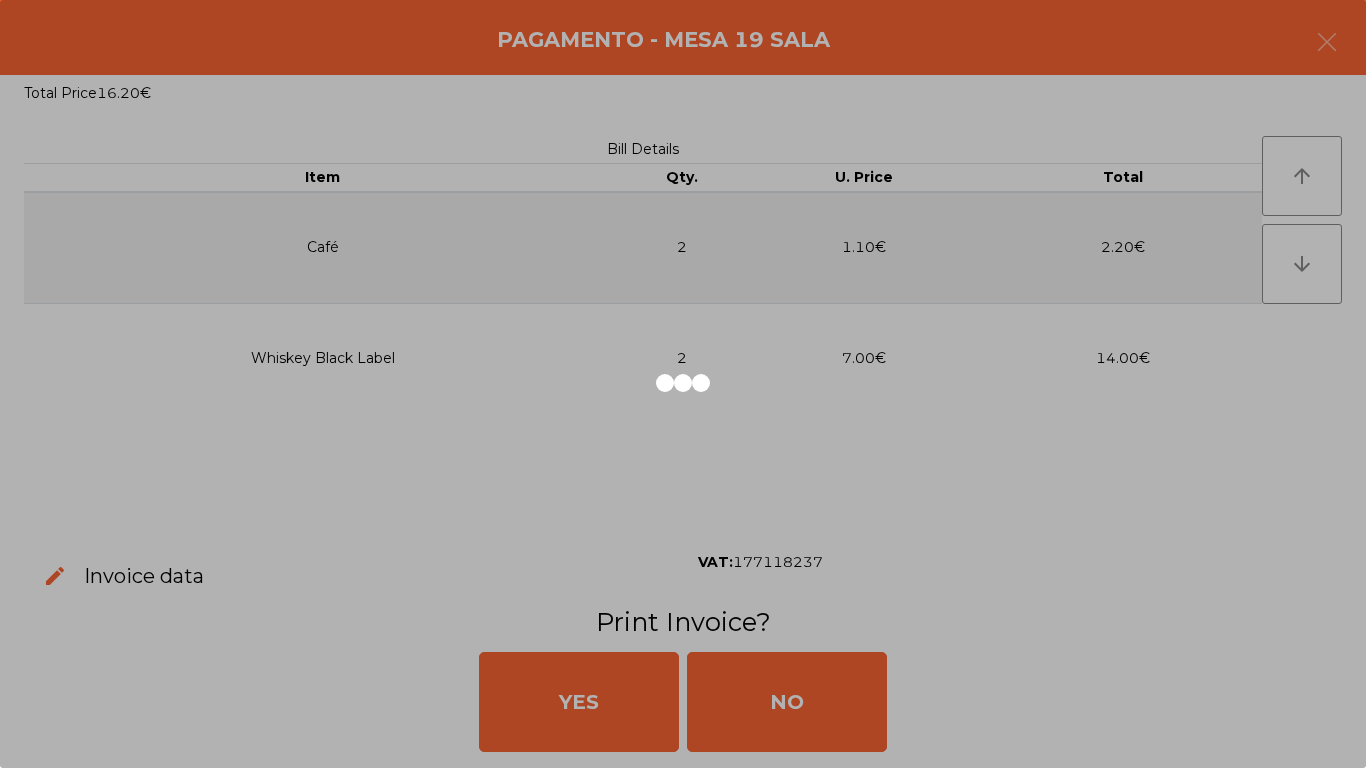 click 